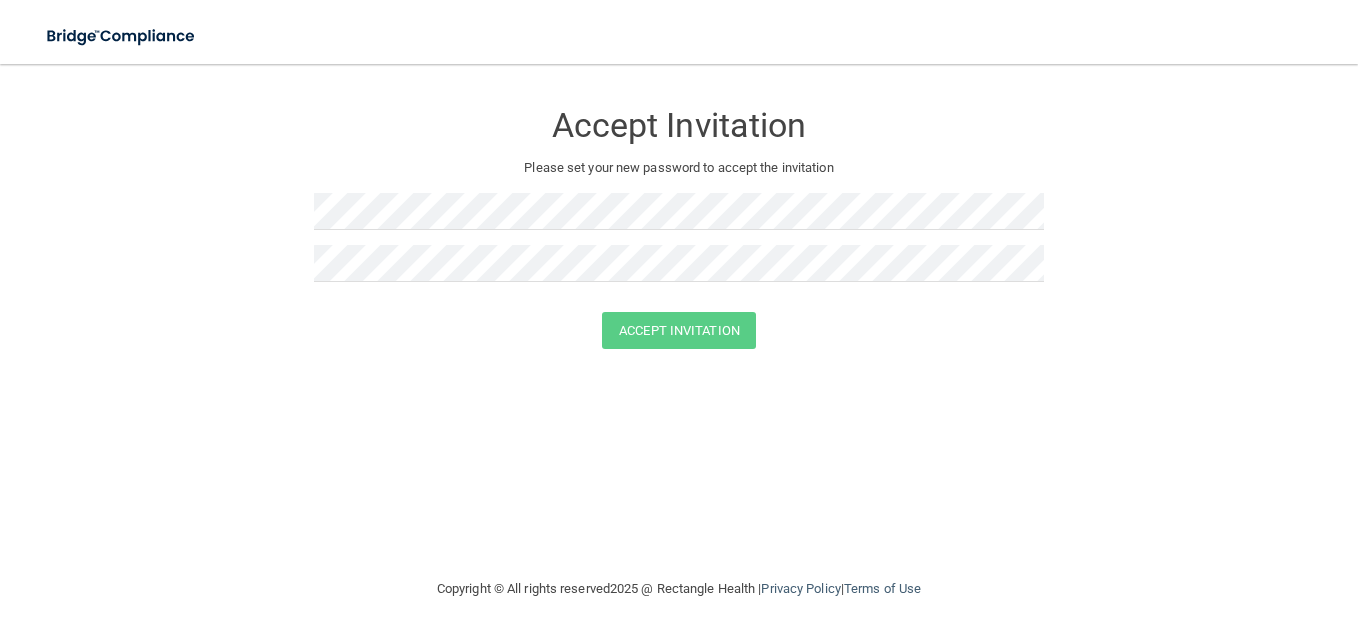 scroll, scrollTop: 0, scrollLeft: 0, axis: both 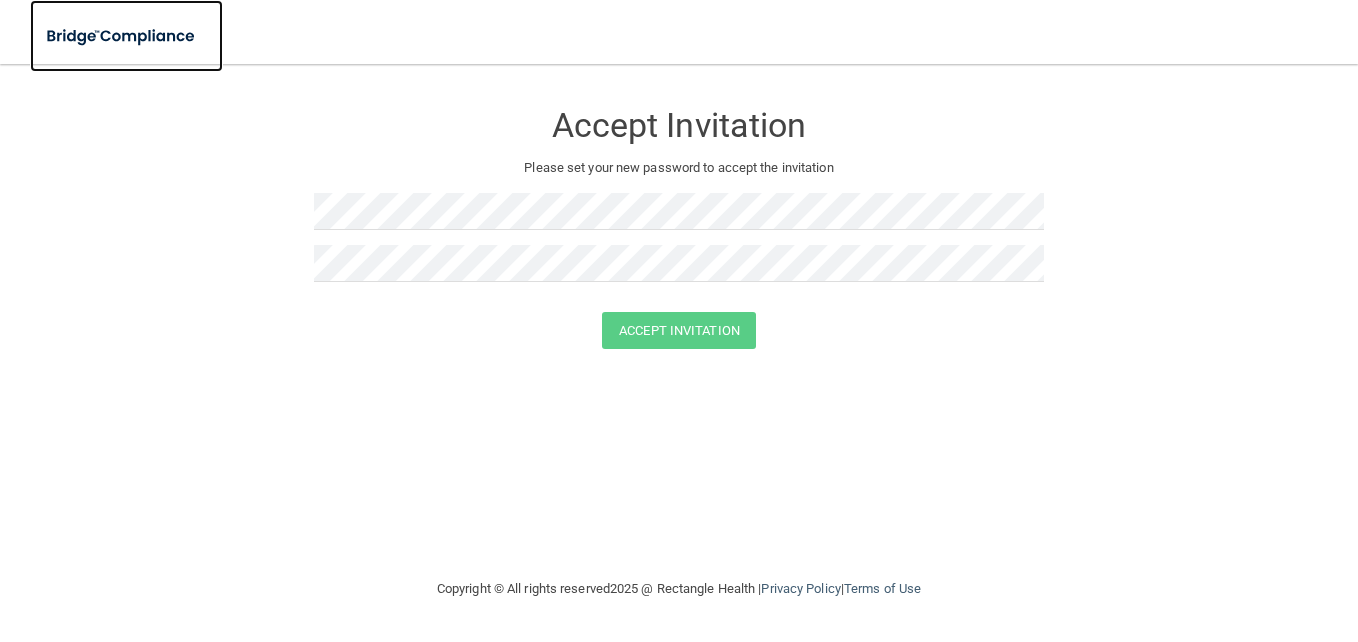 click at bounding box center [122, 36] 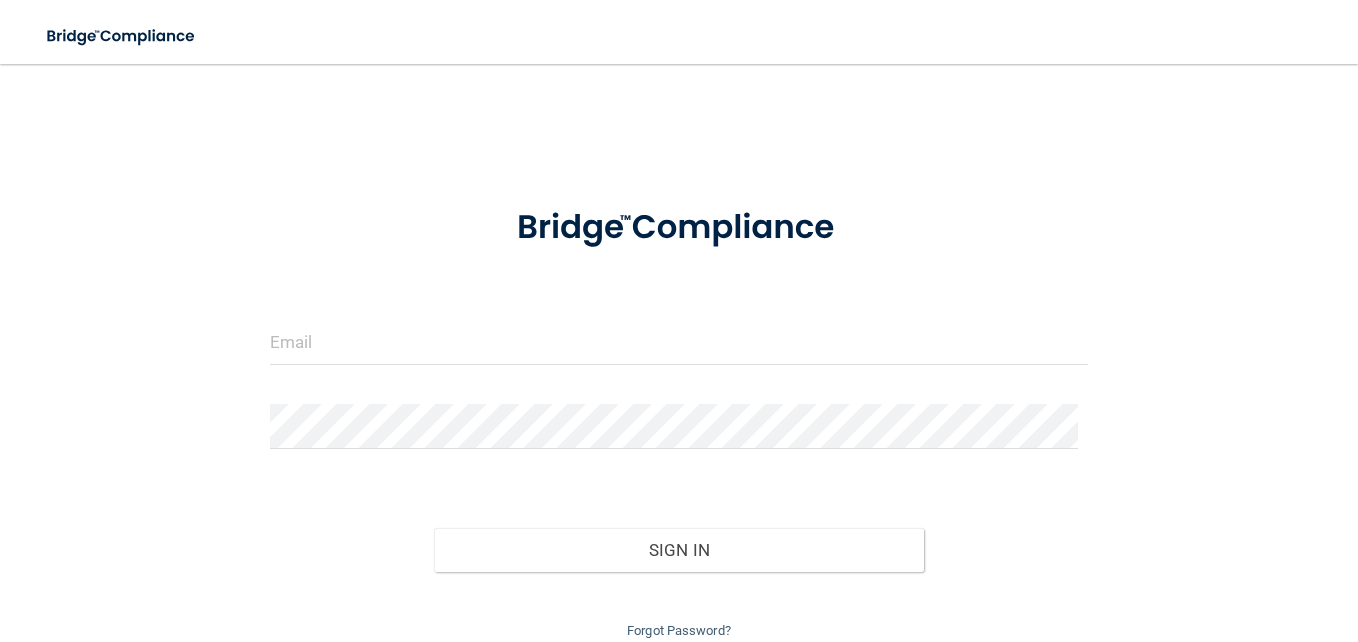 scroll, scrollTop: 0, scrollLeft: 0, axis: both 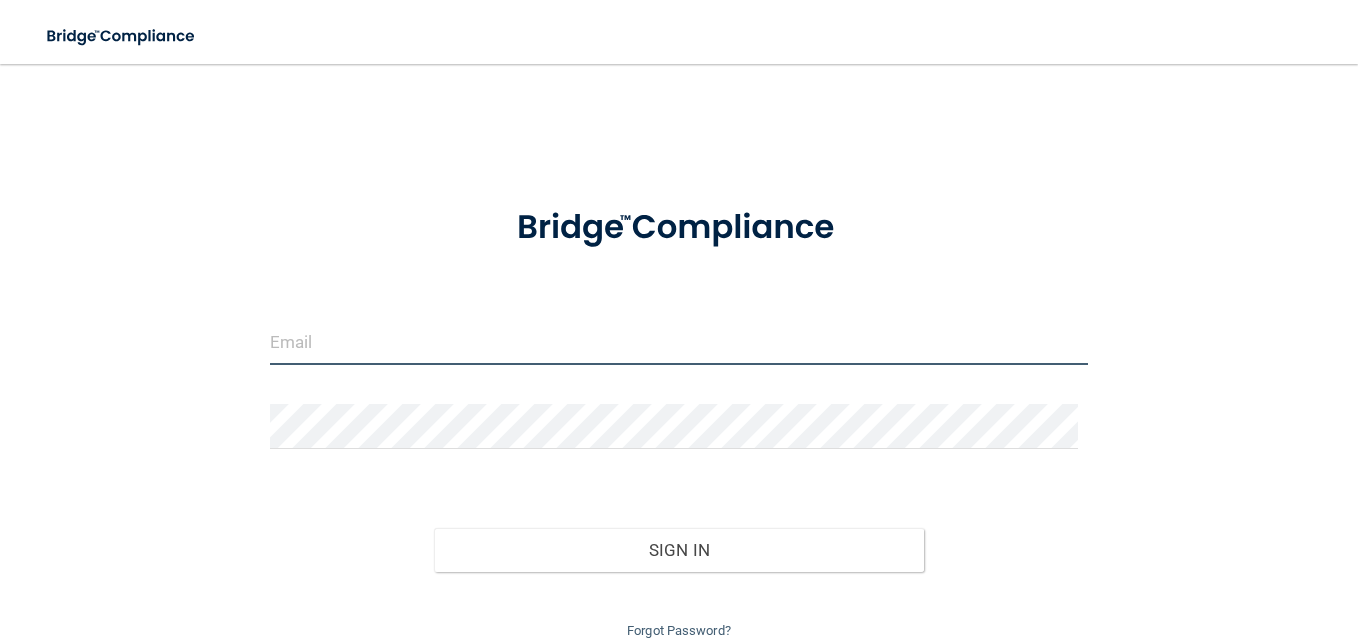 click at bounding box center (679, 342) 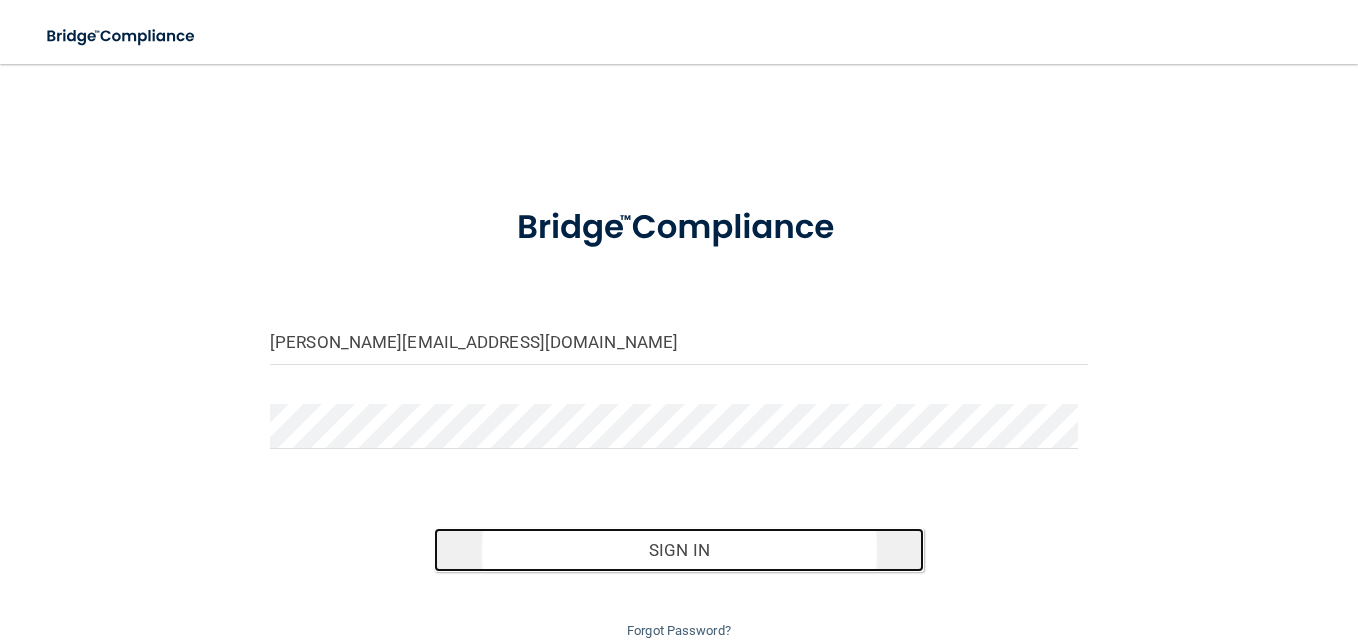 click on "Sign In" at bounding box center (679, 550) 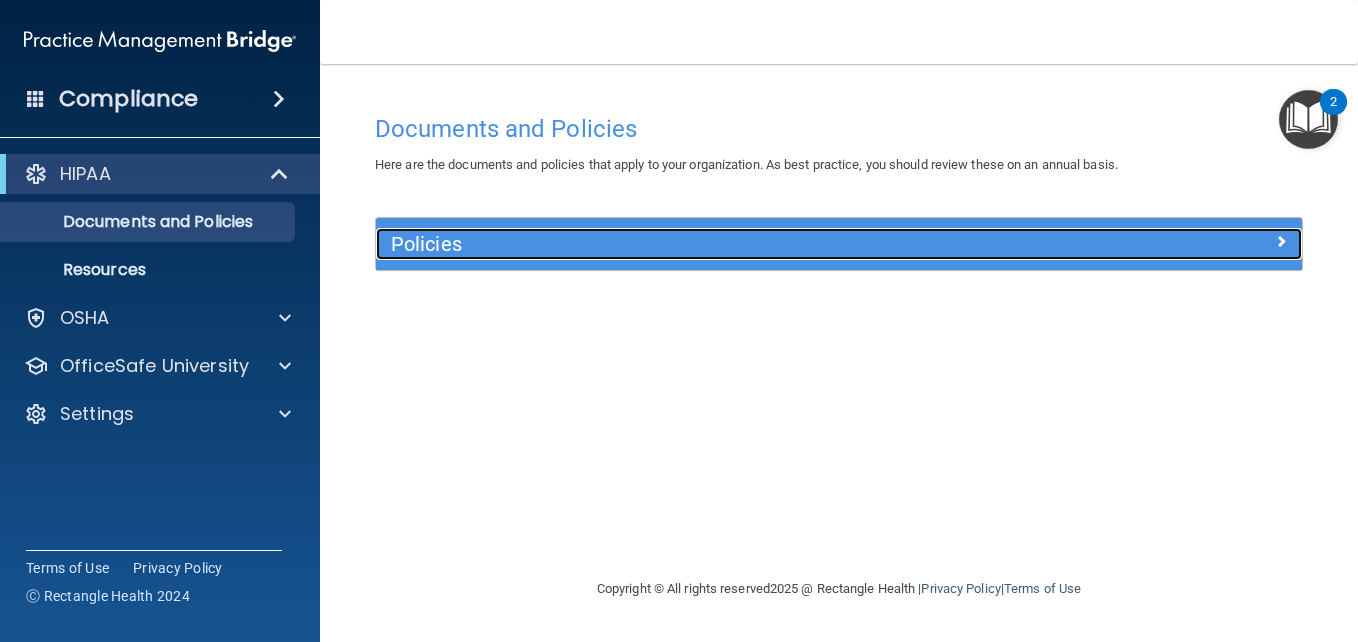 click on "Policies" at bounding box center [723, 244] 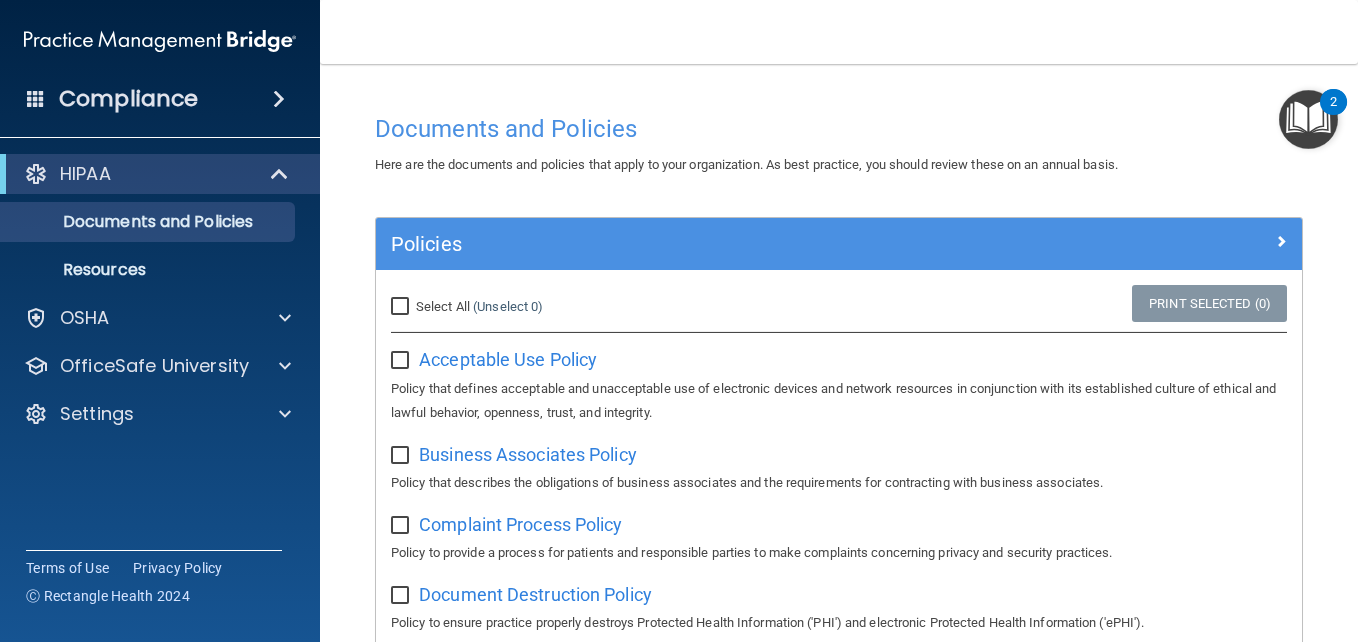 click on "Select All   (Unselect 0)    Unselect All" at bounding box center [402, 307] 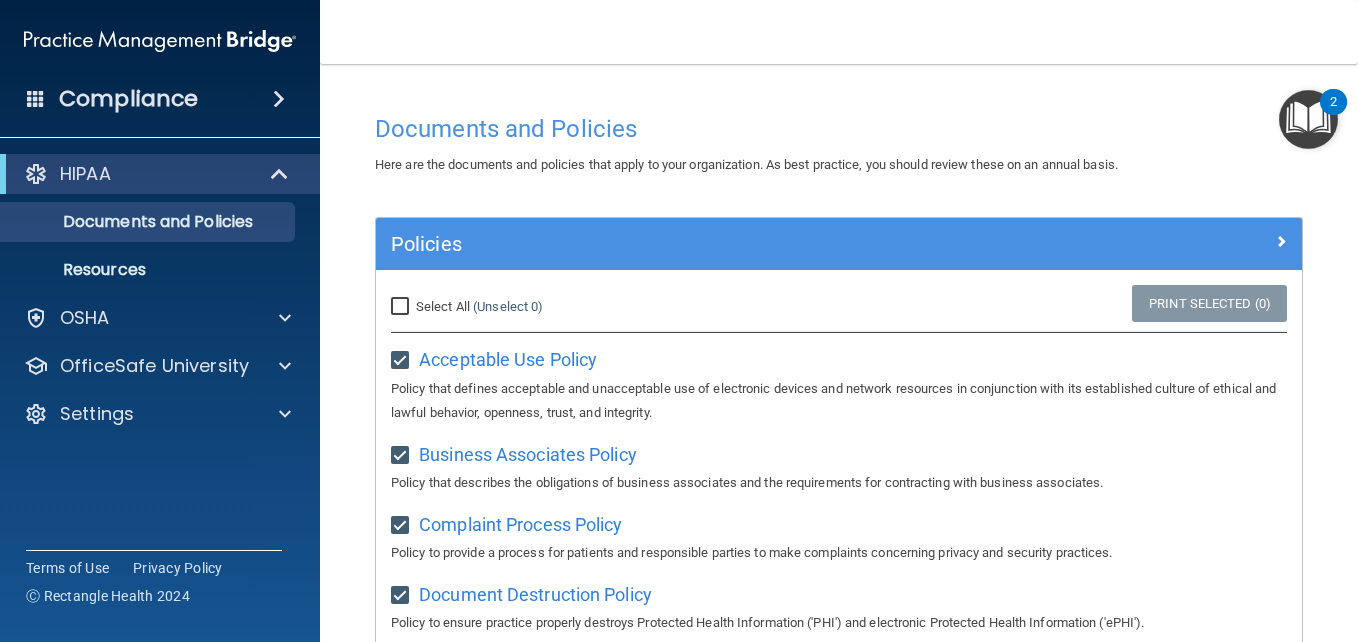 checkbox on "true" 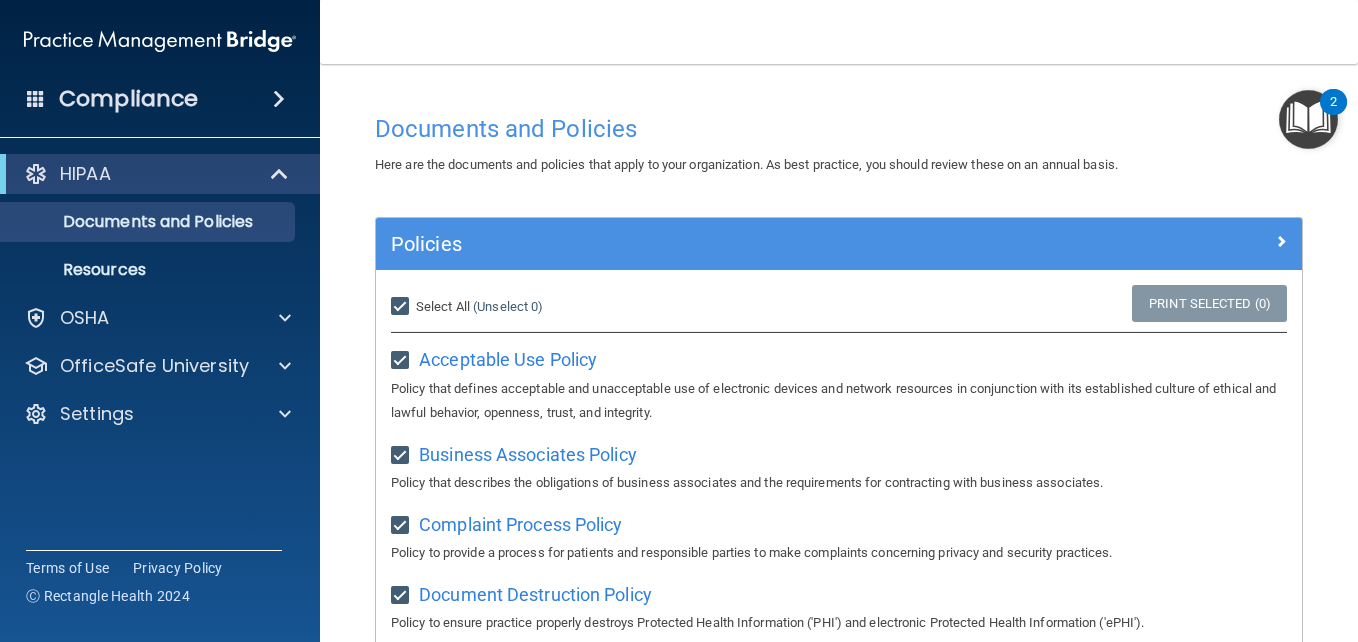 checkbox on "true" 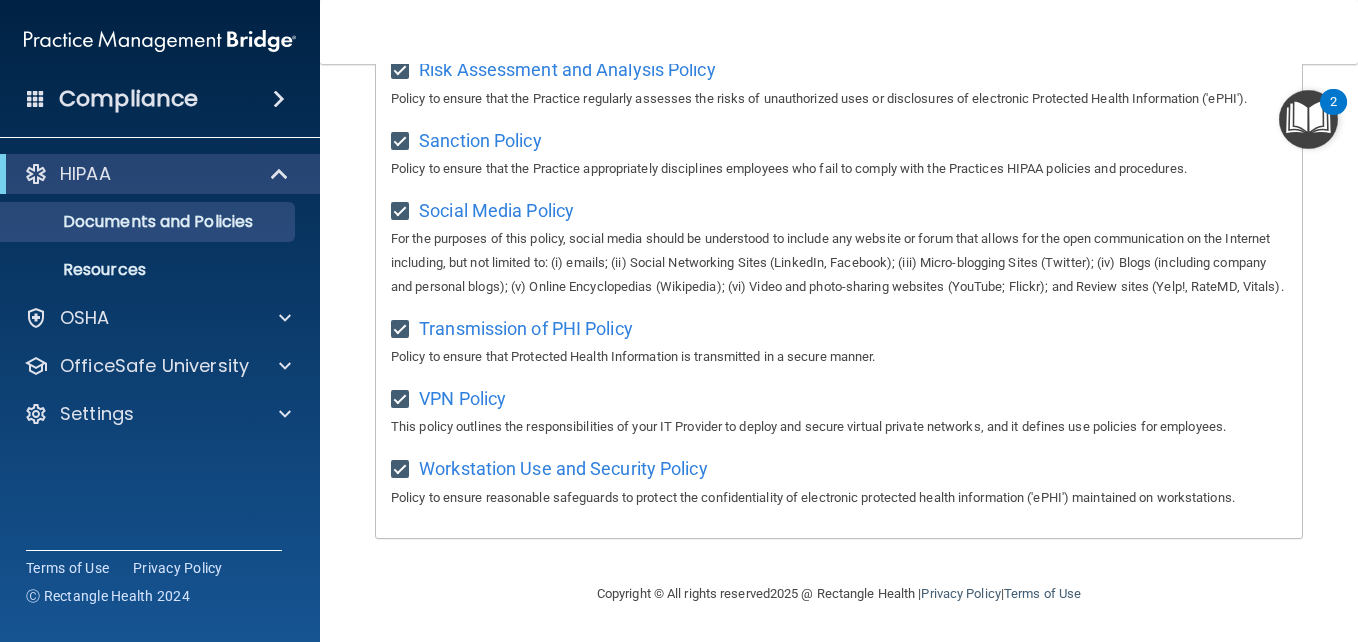 scroll, scrollTop: 0, scrollLeft: 0, axis: both 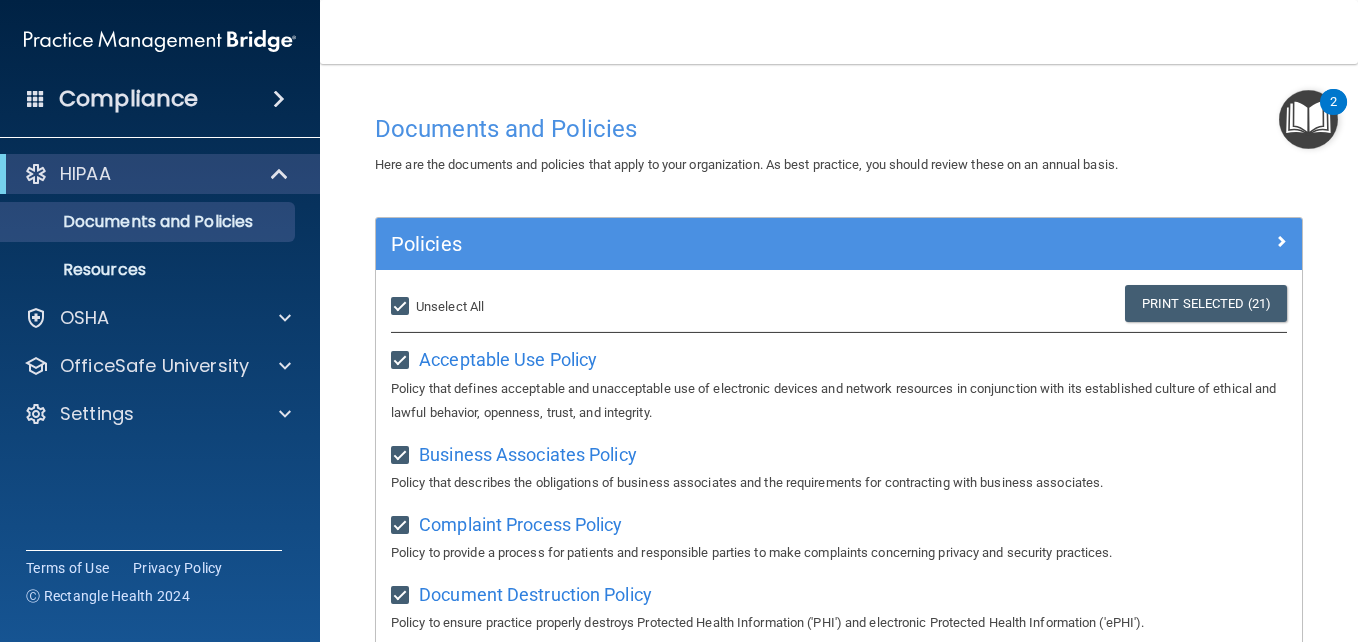 click on "Select All   (Unselect 21)    Unselect All" at bounding box center (402, 307) 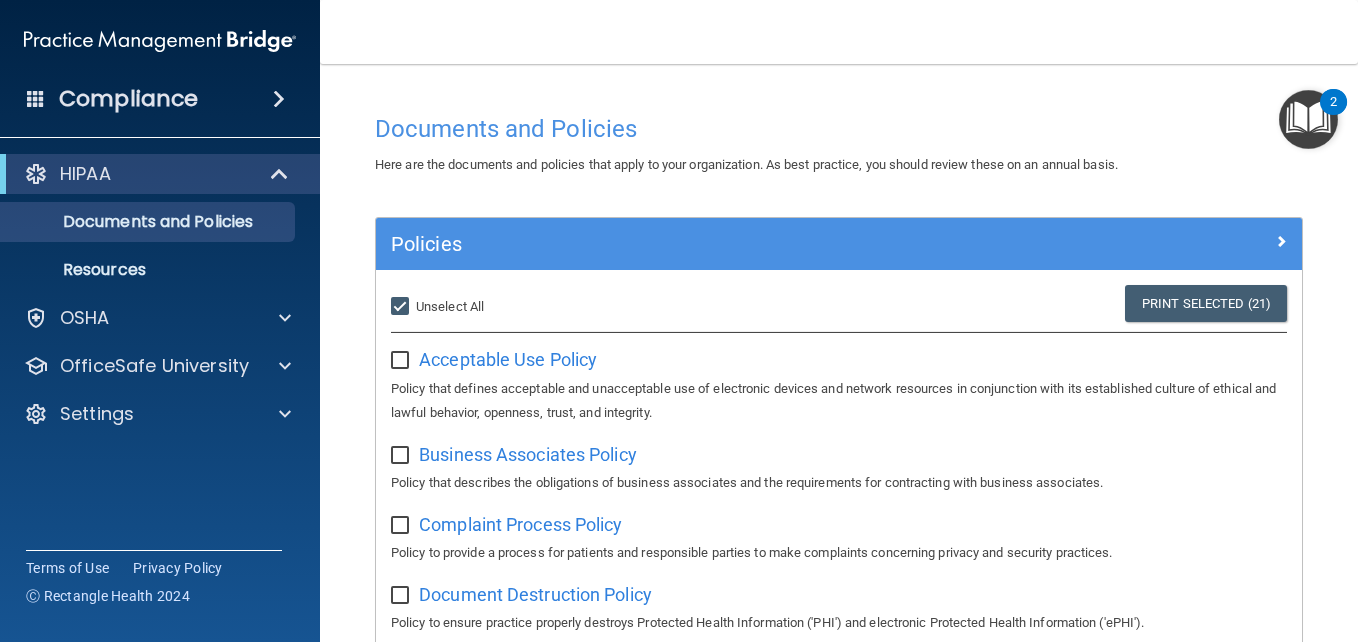 checkbox on "false" 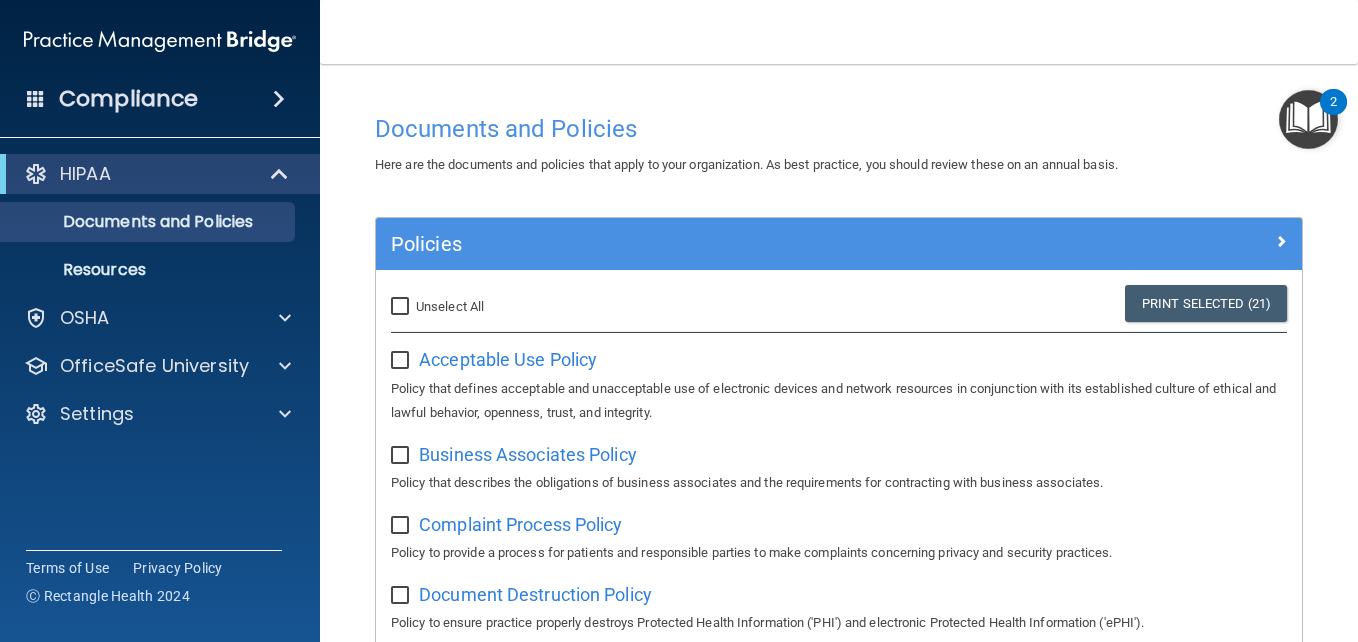 checkbox on "false" 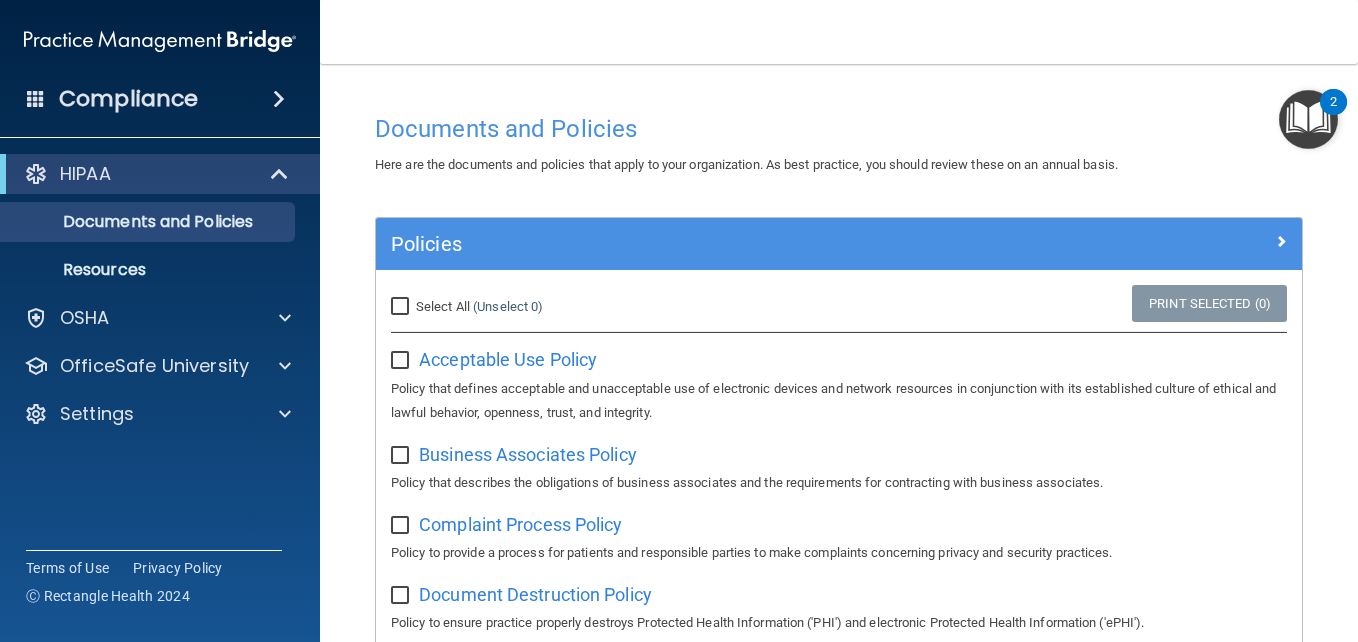 click on "Documents and Policies       Here are the documents and policies that apply to your organization. As best practice, you should review these on an annual basis.             There are no documents selected                Search Documents:                      Search Results            Name  Description        Acceptable Use Policy   Acceptable Use Policy     Policy that defines acceptable and unacceptable use of electronic devices and network resources in conjunction with its established culture of ethical and lawful behavior, openness, trust, and integrity.        Business Associates Policy   Business Associates Policy     Policy that describes the obligations of business associates and the requirements for contracting with business associates.        Complaint Process Policy   Complaint Process Policy     Policy to provide a process for patients and responsible parties to make complaints concerning privacy and security practices.        Document Destruction Policy   Document Destruction Policy" at bounding box center [839, 1074] 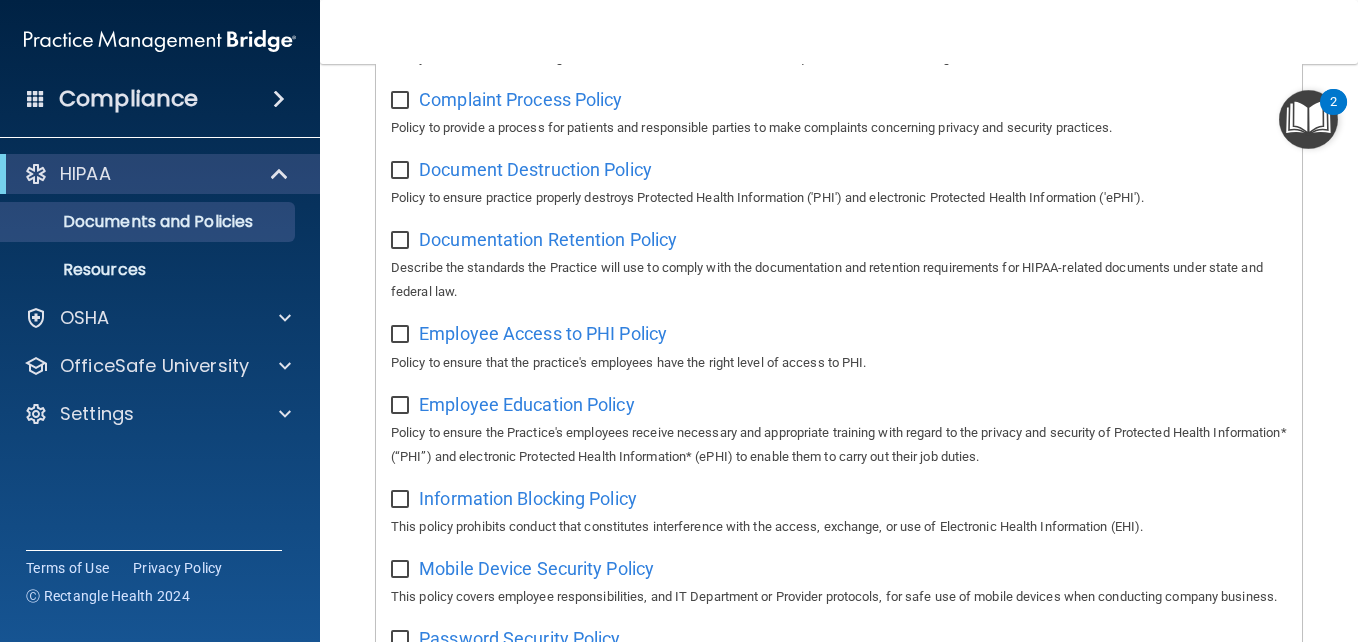 scroll, scrollTop: 0, scrollLeft: 0, axis: both 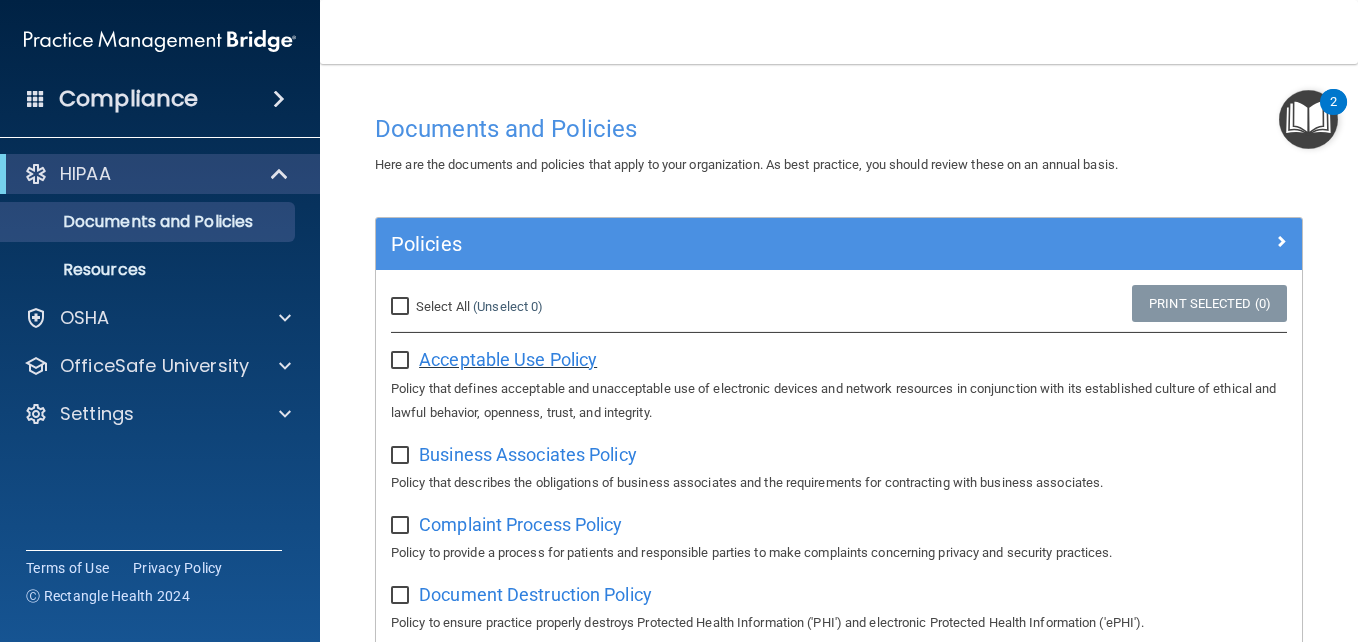 click on "Acceptable Use Policy" at bounding box center (508, 359) 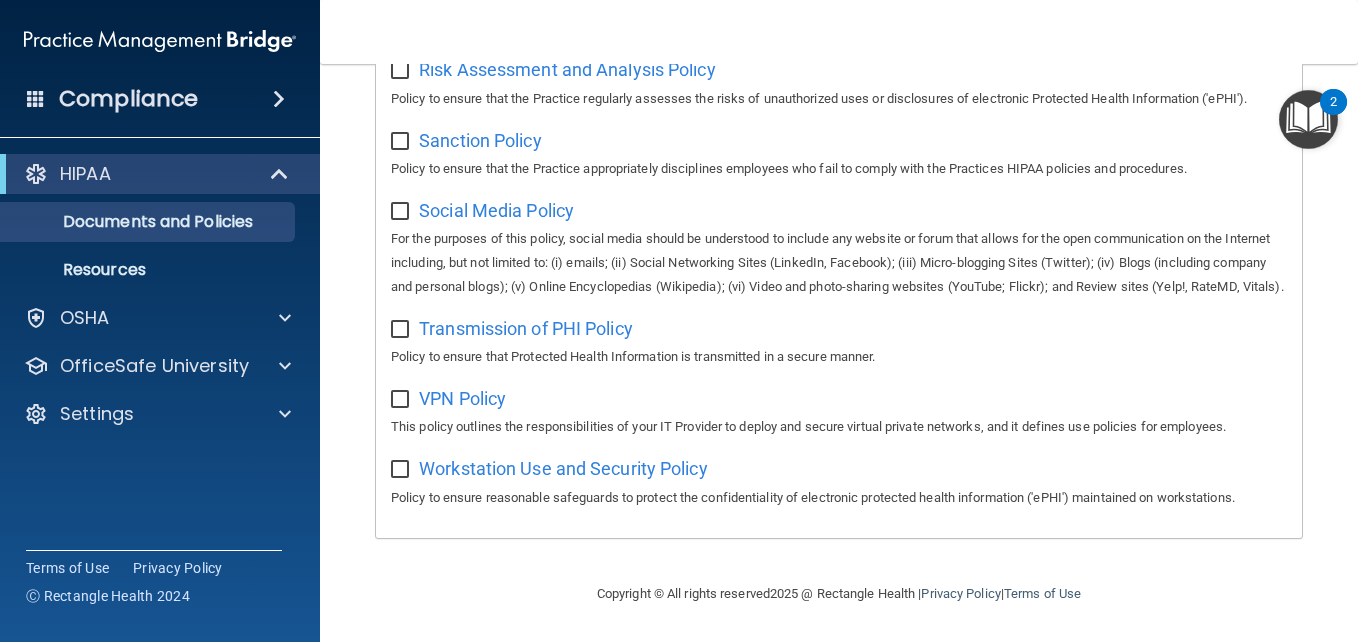 scroll, scrollTop: 0, scrollLeft: 0, axis: both 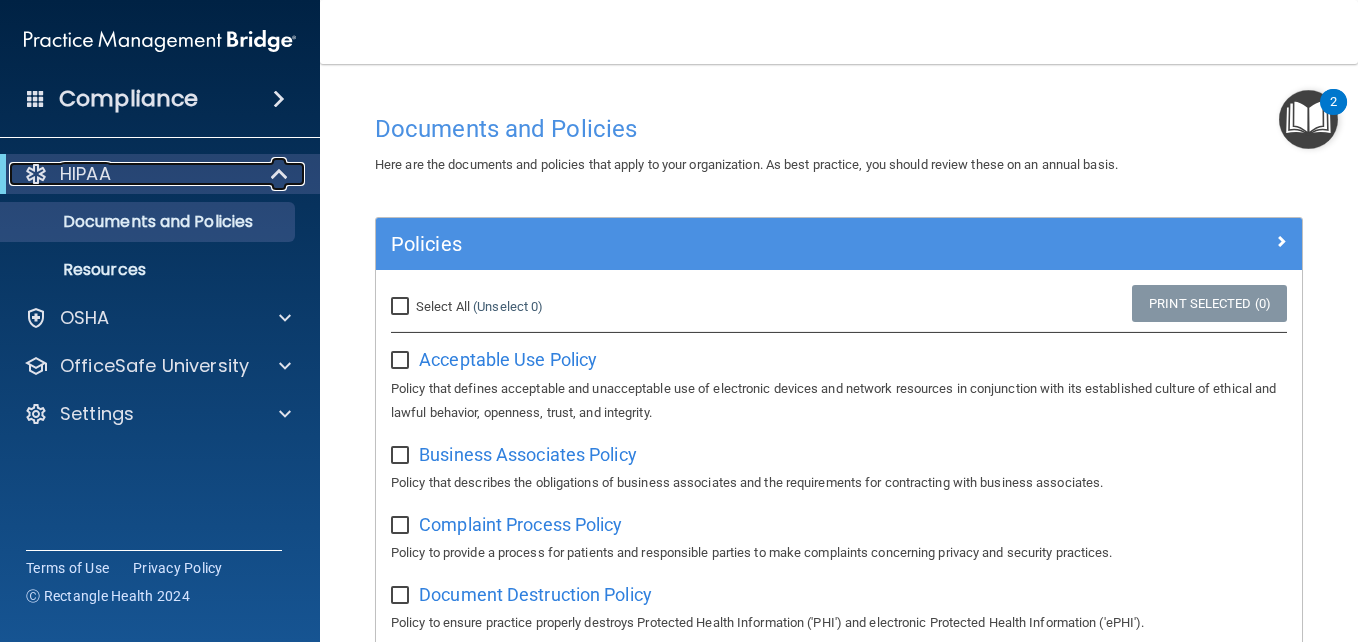 click at bounding box center [281, 174] 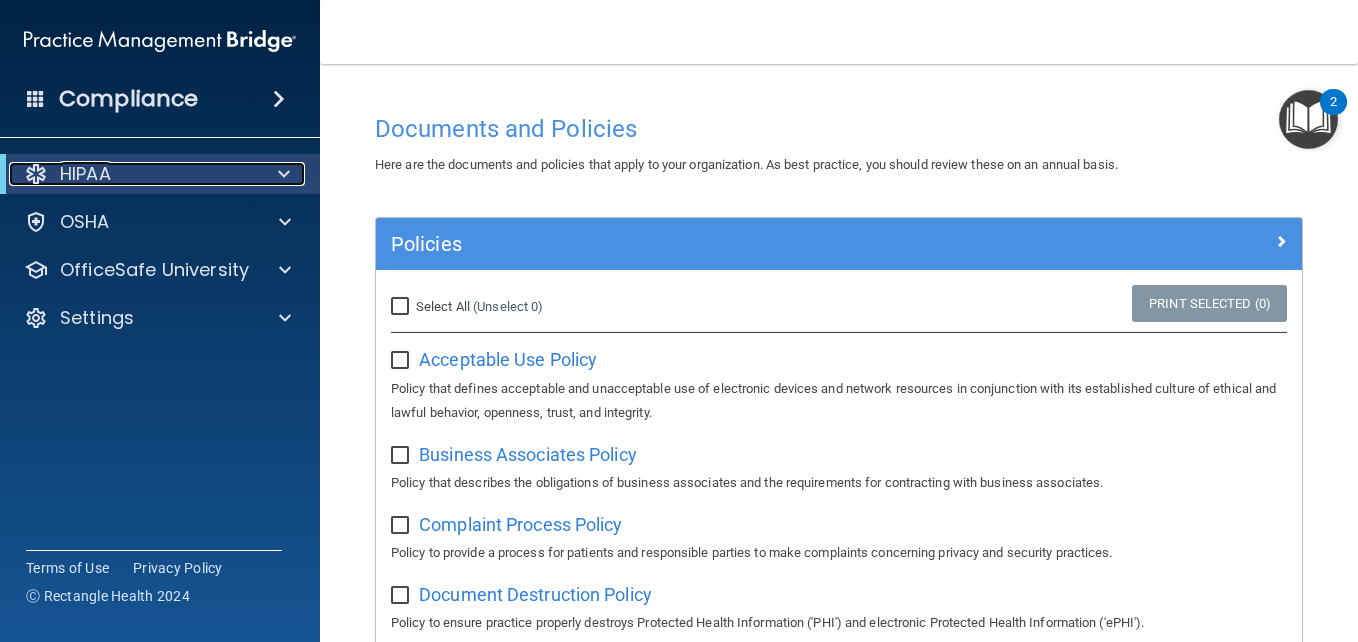 click at bounding box center (284, 174) 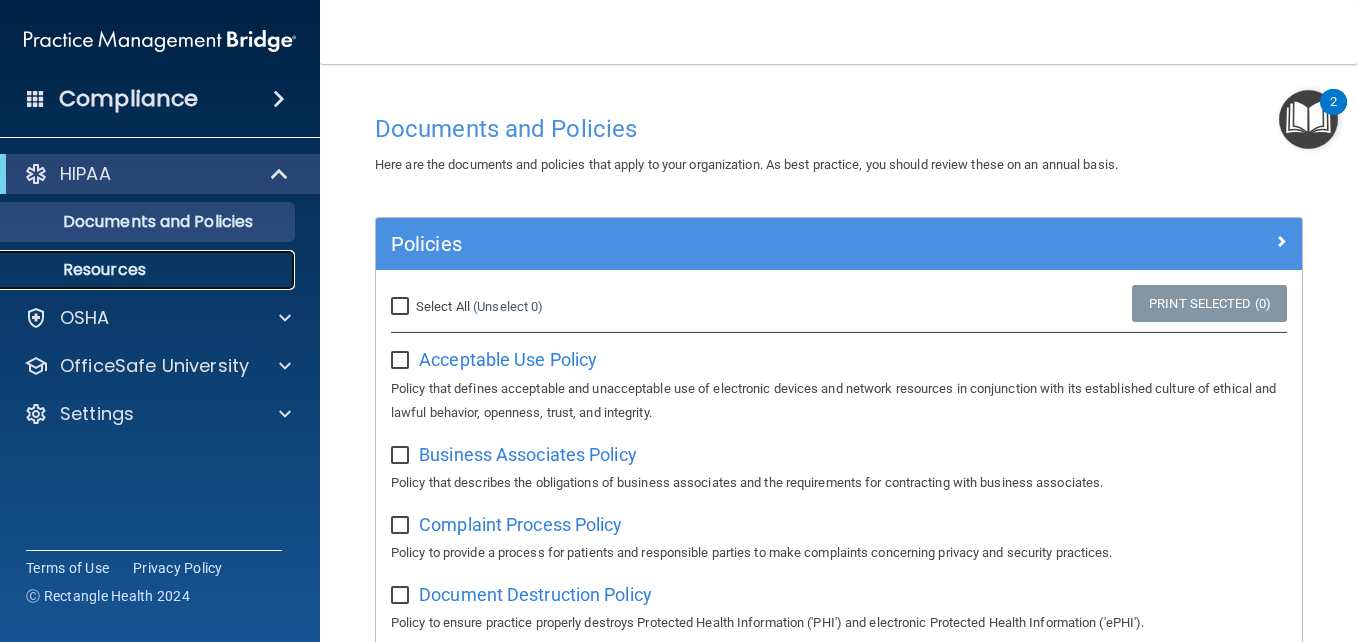 click on "Resources" at bounding box center (149, 270) 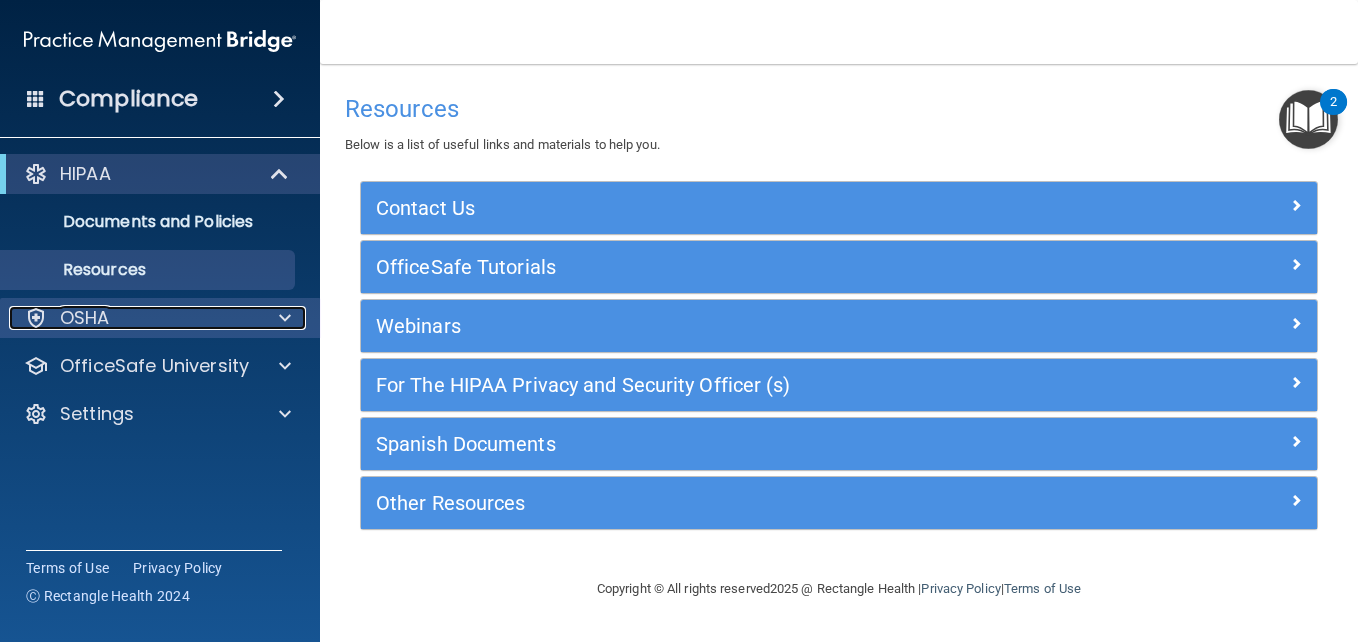 click on "OSHA" at bounding box center (133, 318) 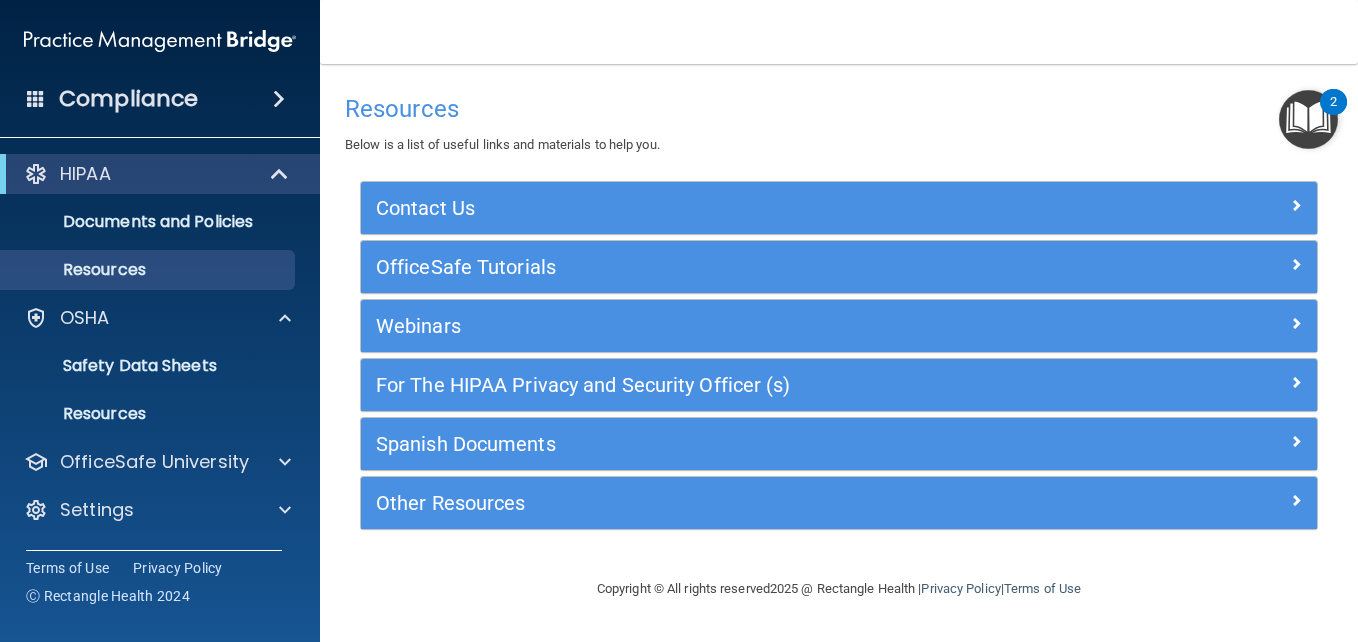 click on "Compliance" at bounding box center (160, 99) 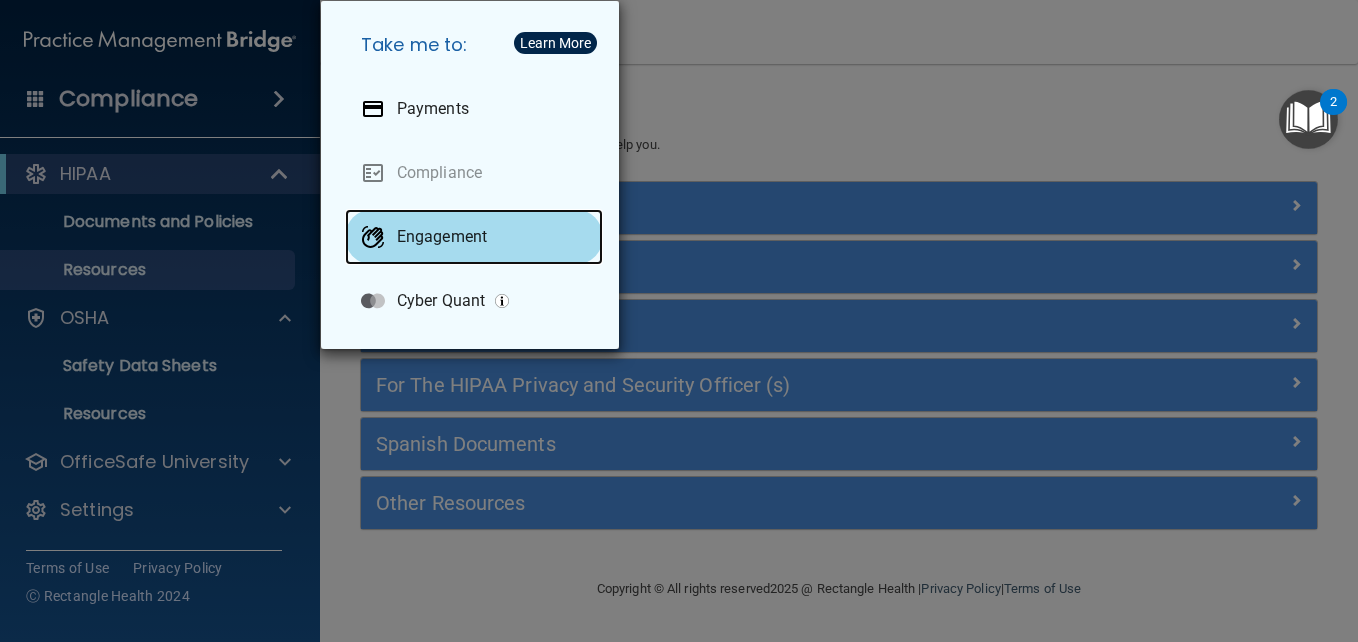 click on "Engagement" at bounding box center [442, 237] 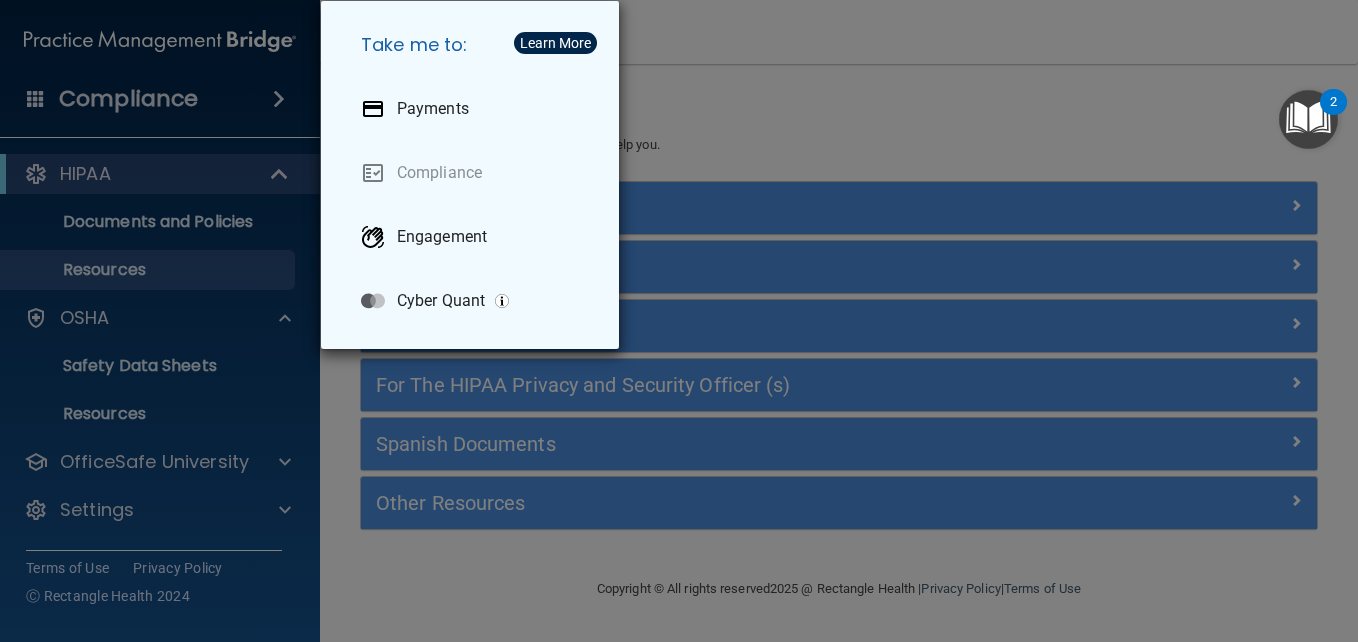click on "Take me to:             Payments                   Compliance                     Engagement                     Cyber Quant" at bounding box center (679, 321) 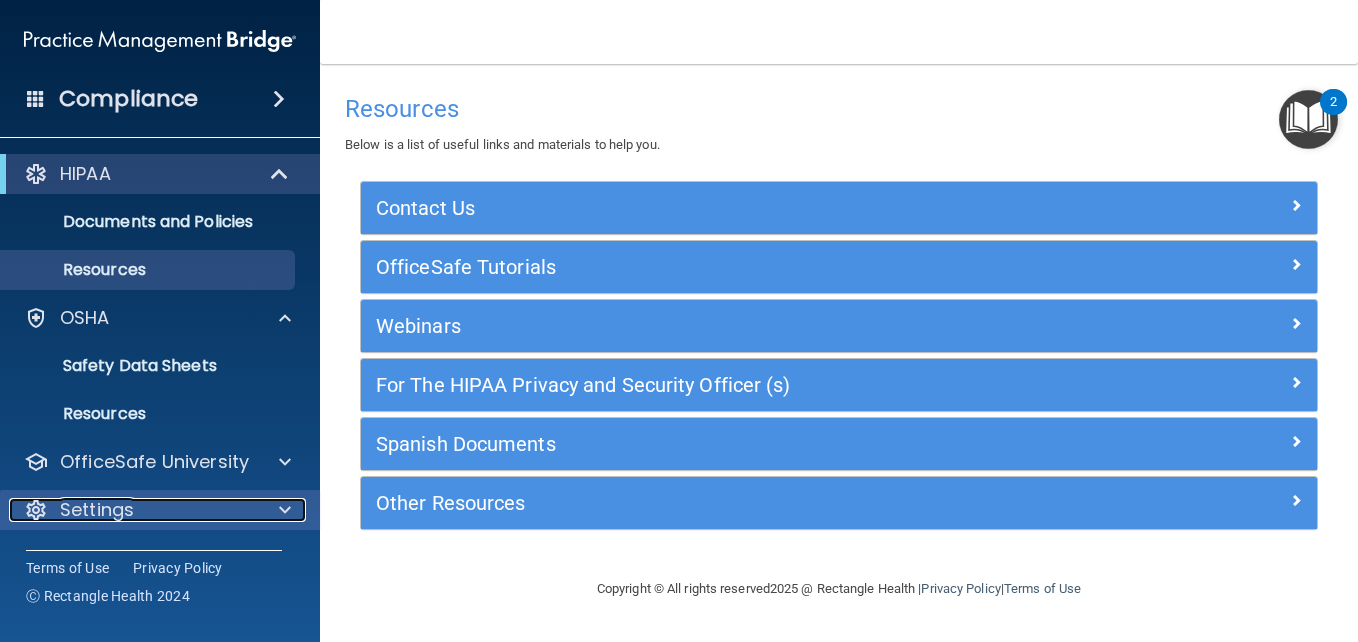 click at bounding box center [285, 510] 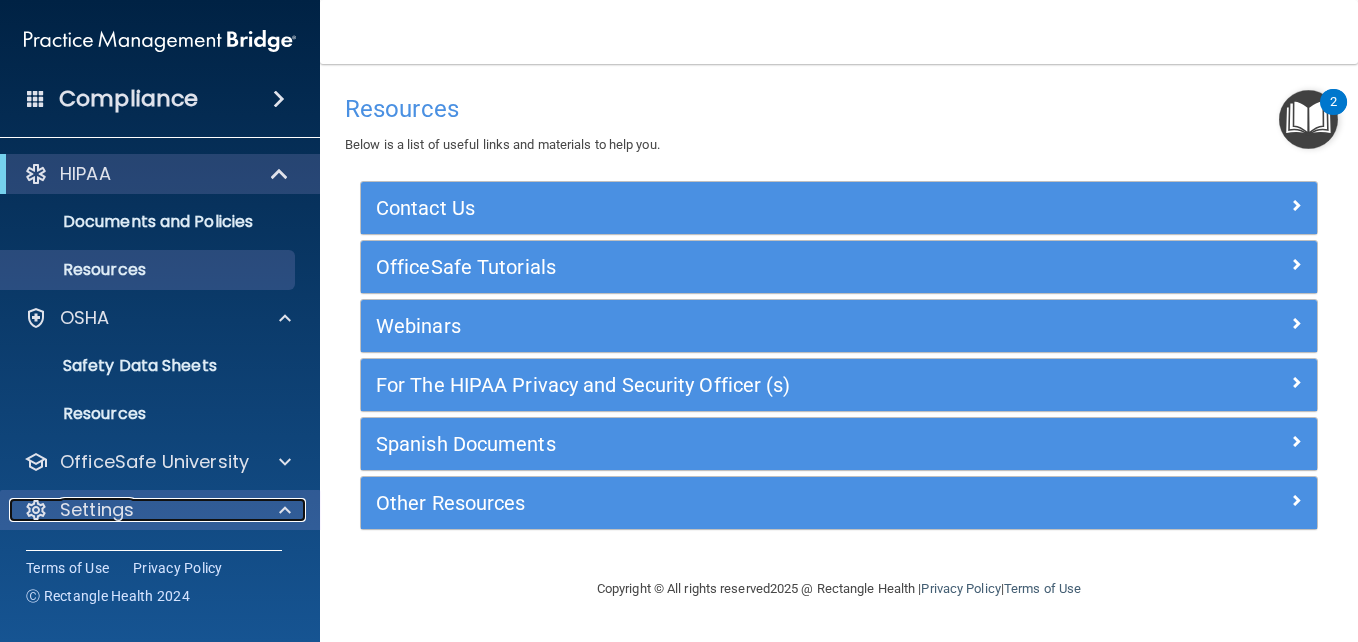 click at bounding box center (285, 510) 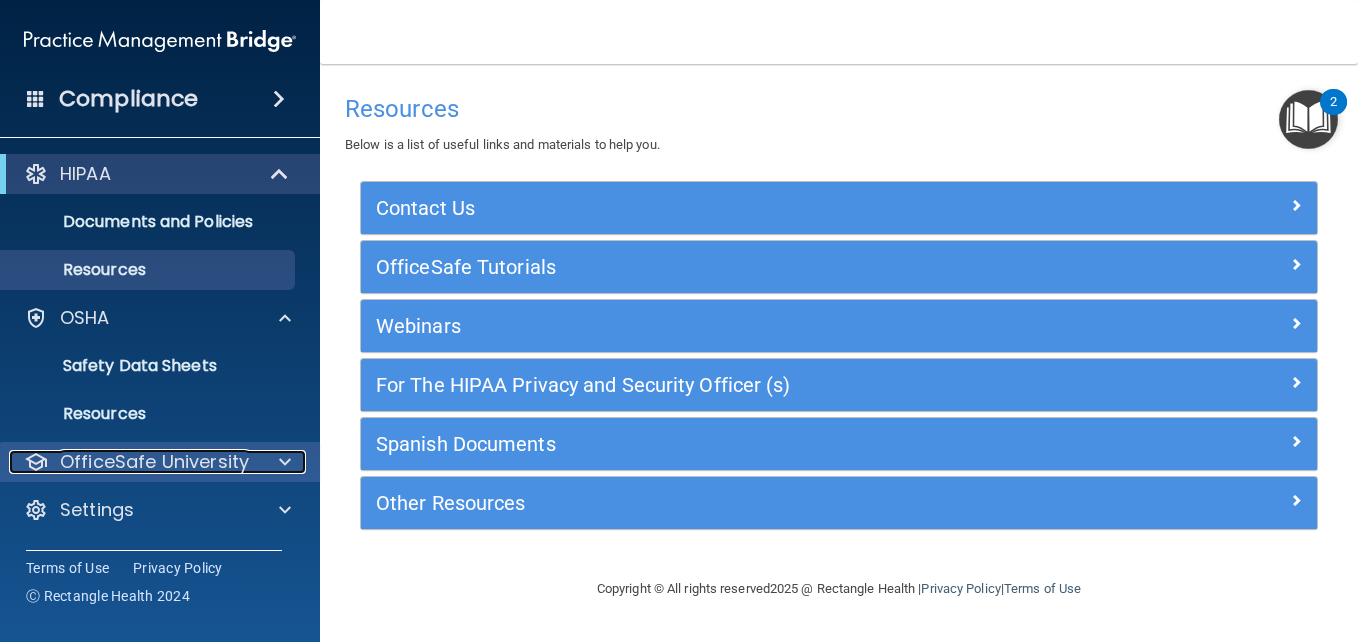 click at bounding box center [282, 462] 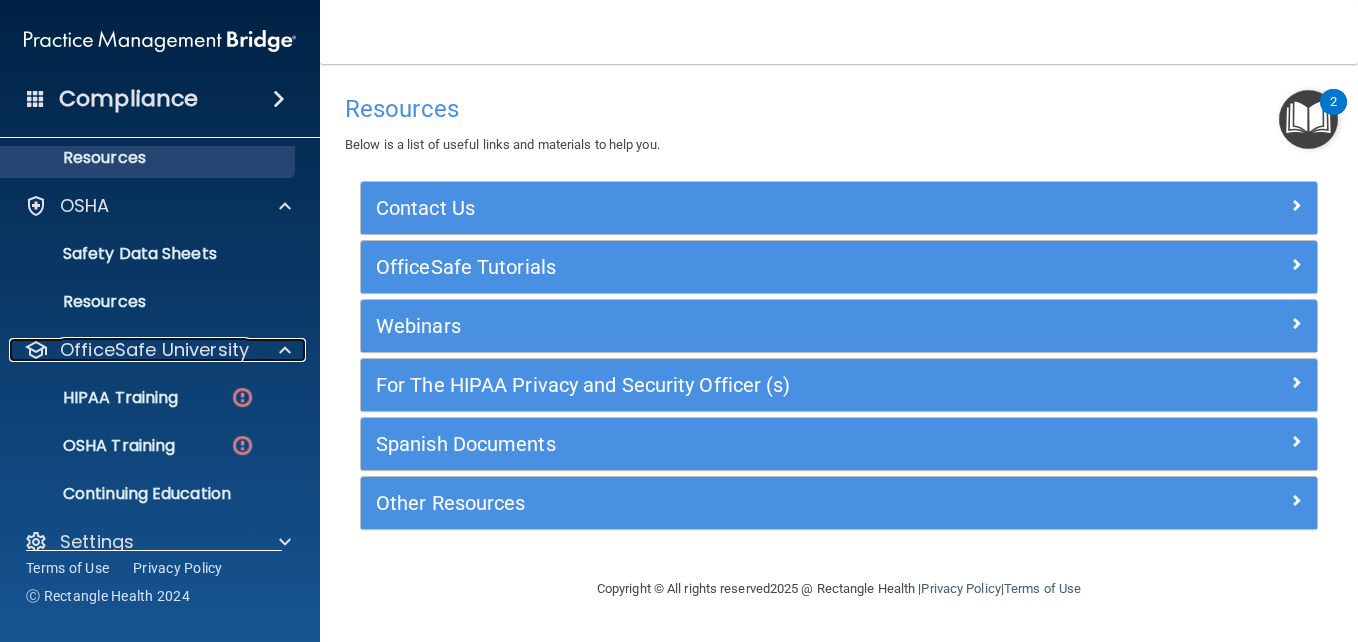 scroll, scrollTop: 140, scrollLeft: 0, axis: vertical 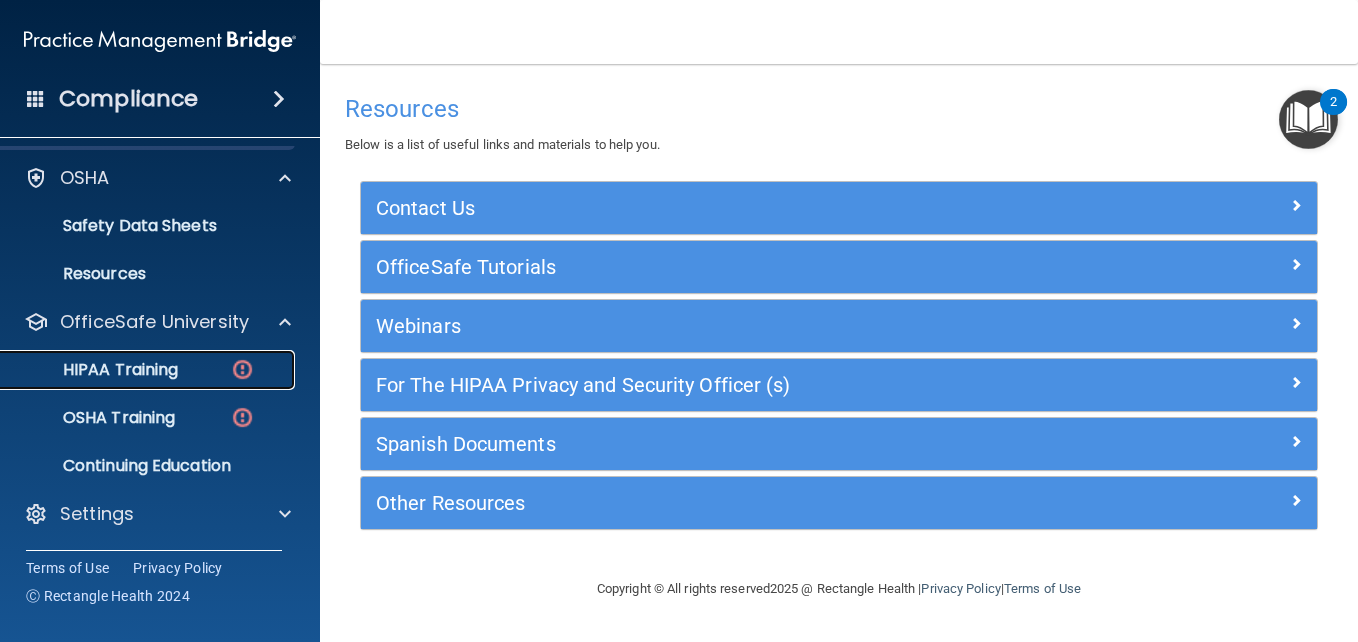 click on "HIPAA Training" at bounding box center (95, 370) 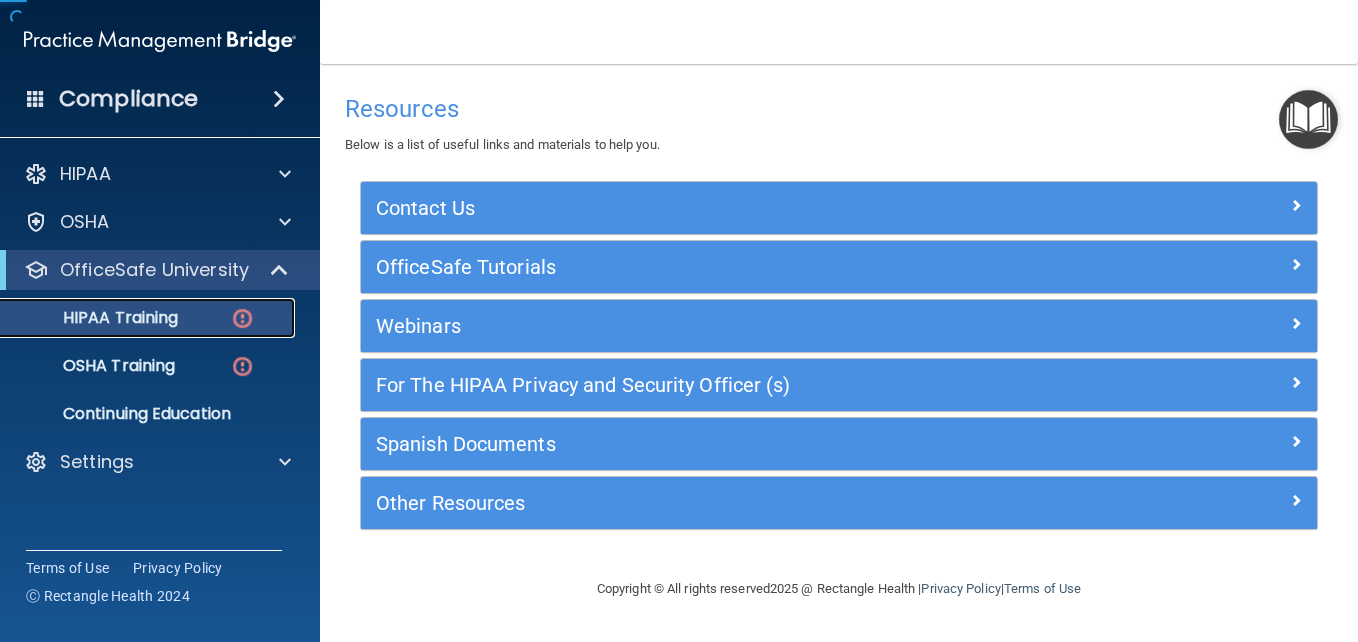 scroll, scrollTop: 0, scrollLeft: 0, axis: both 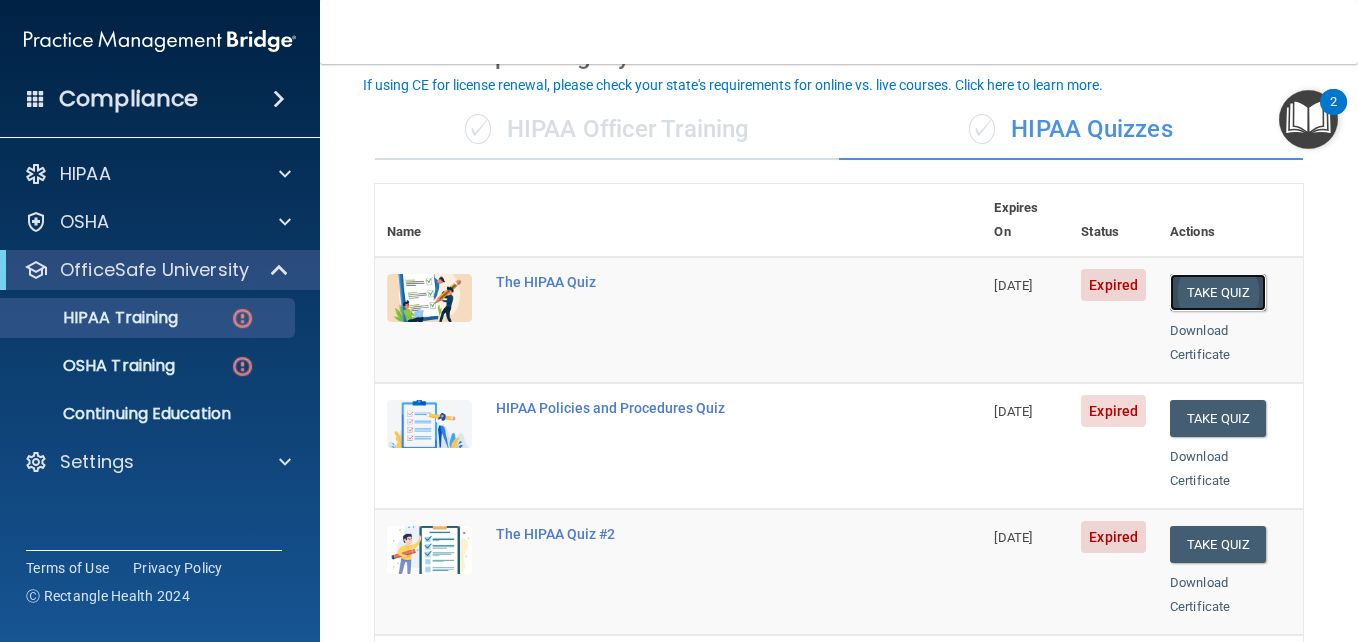 click on "Take Quiz" at bounding box center [1218, 292] 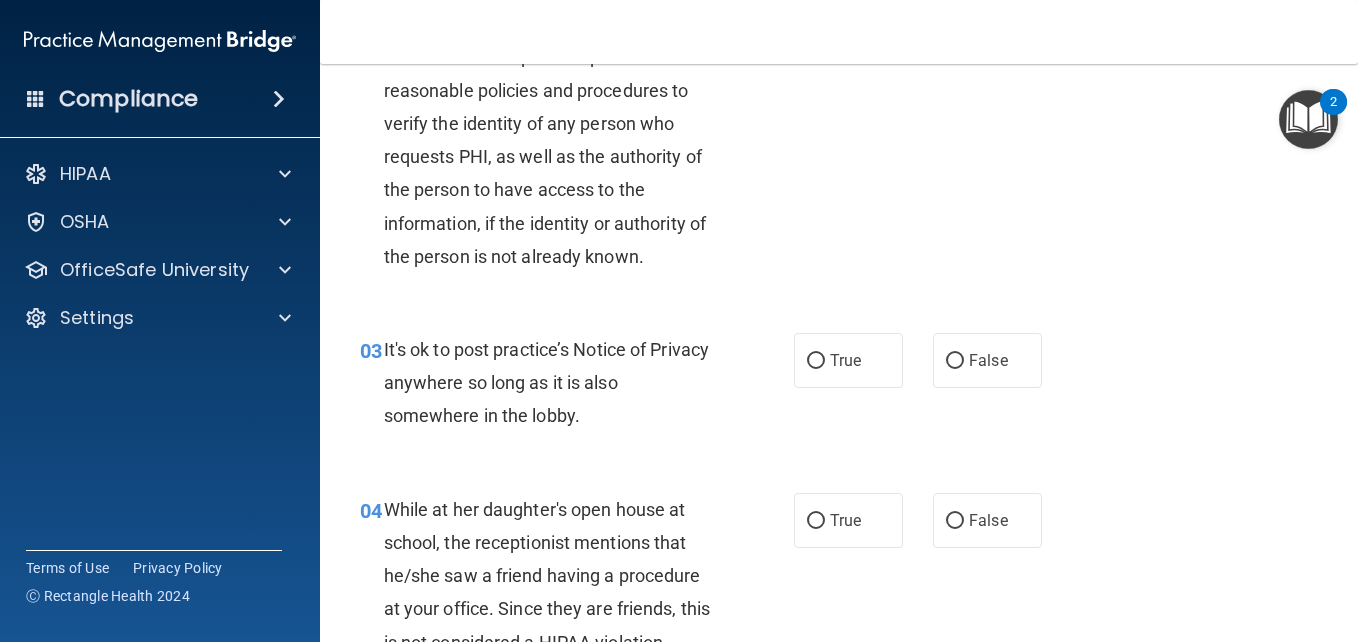 scroll, scrollTop: 0, scrollLeft: 0, axis: both 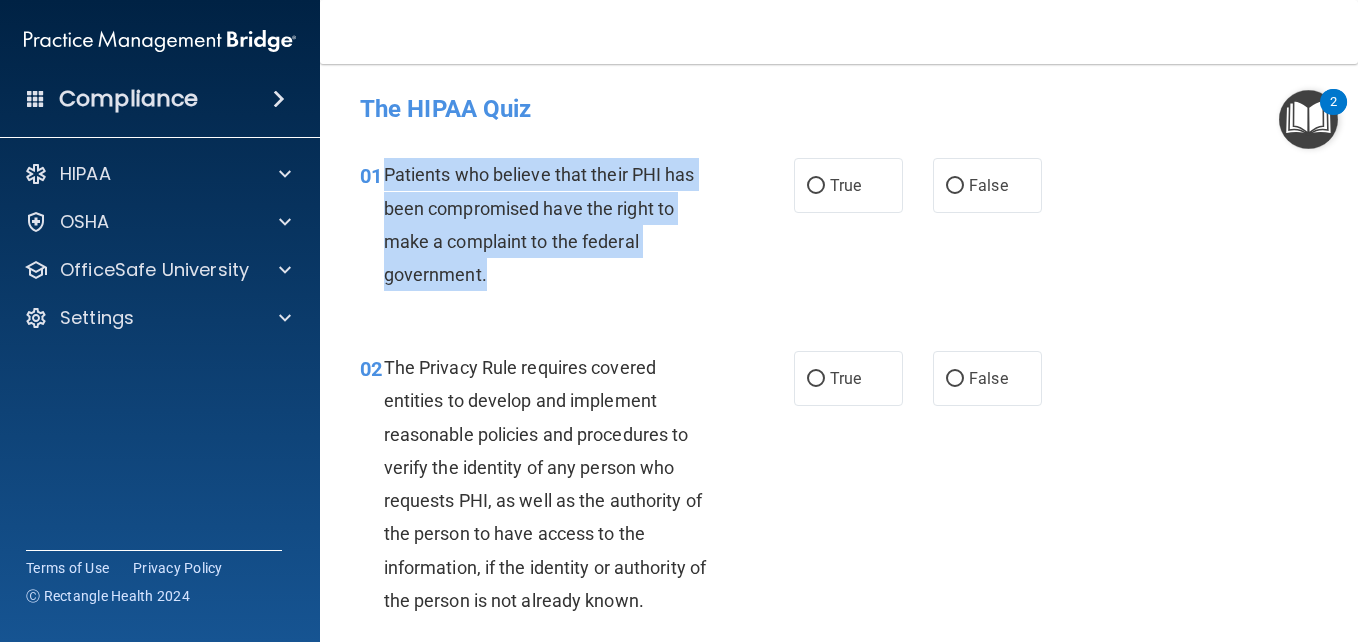 drag, startPoint x: 456, startPoint y: 275, endPoint x: 380, endPoint y: 178, distance: 123.22743 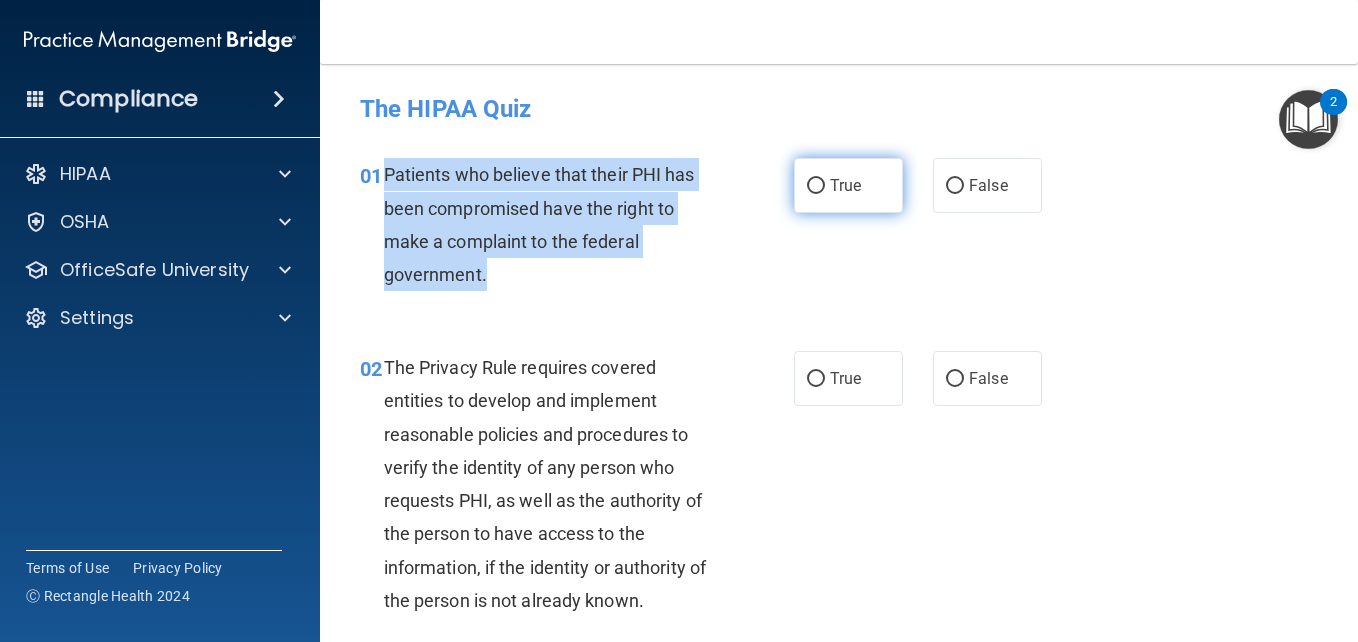 click on "True" at bounding box center [816, 186] 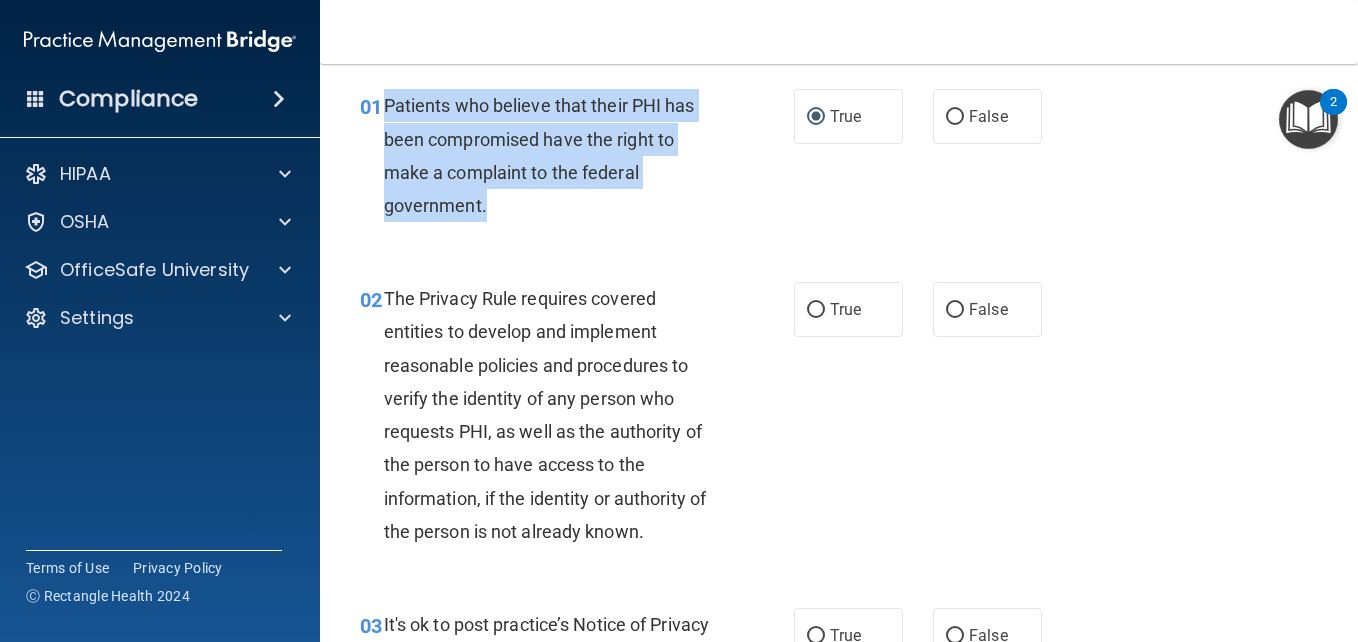 scroll, scrollTop: 115, scrollLeft: 0, axis: vertical 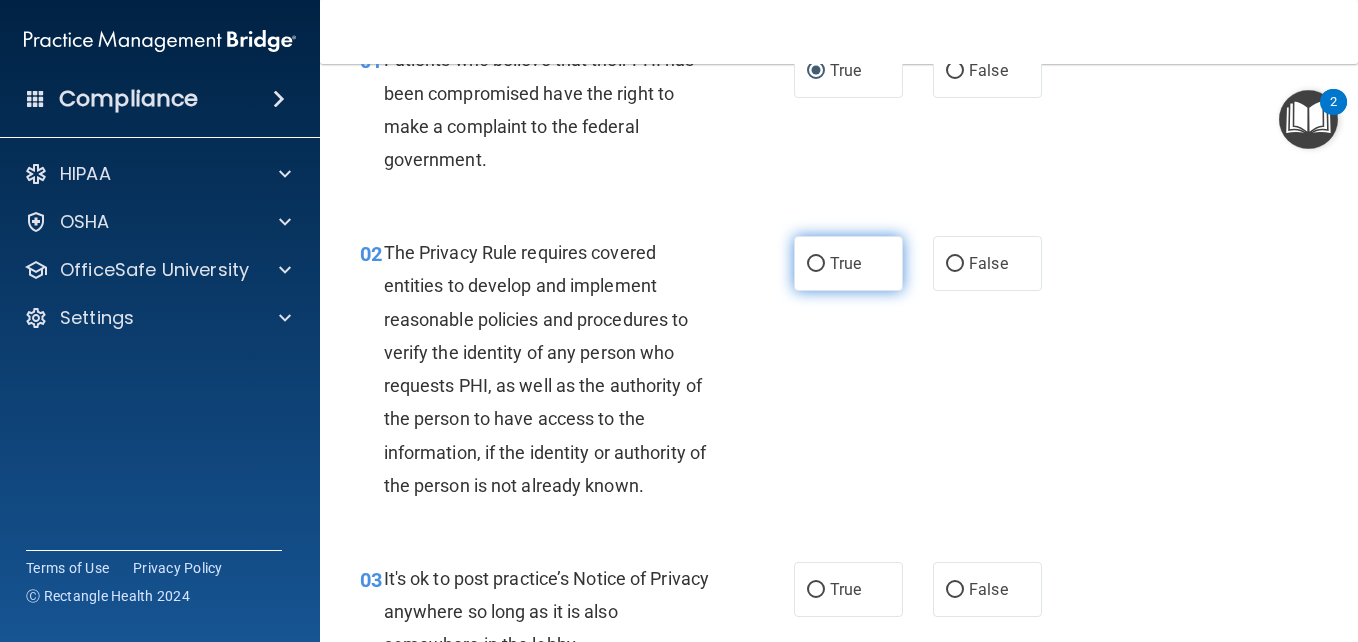 click on "True" at bounding box center (845, 263) 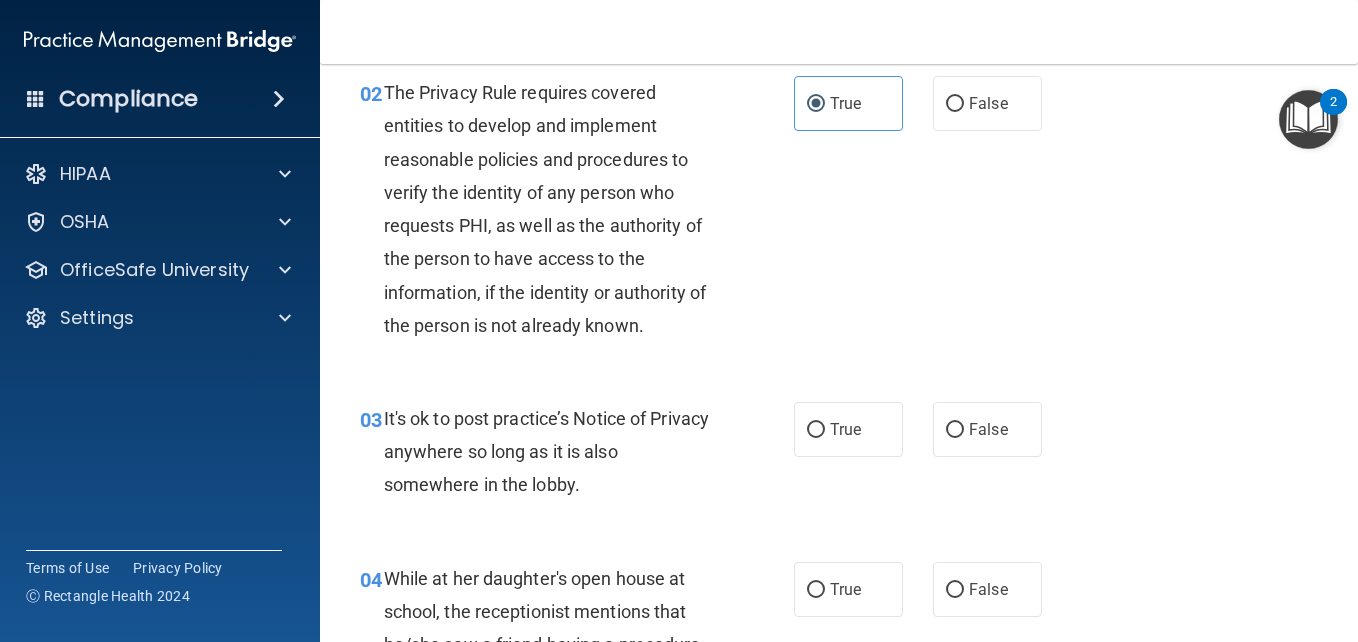 scroll, scrollTop: 332, scrollLeft: 0, axis: vertical 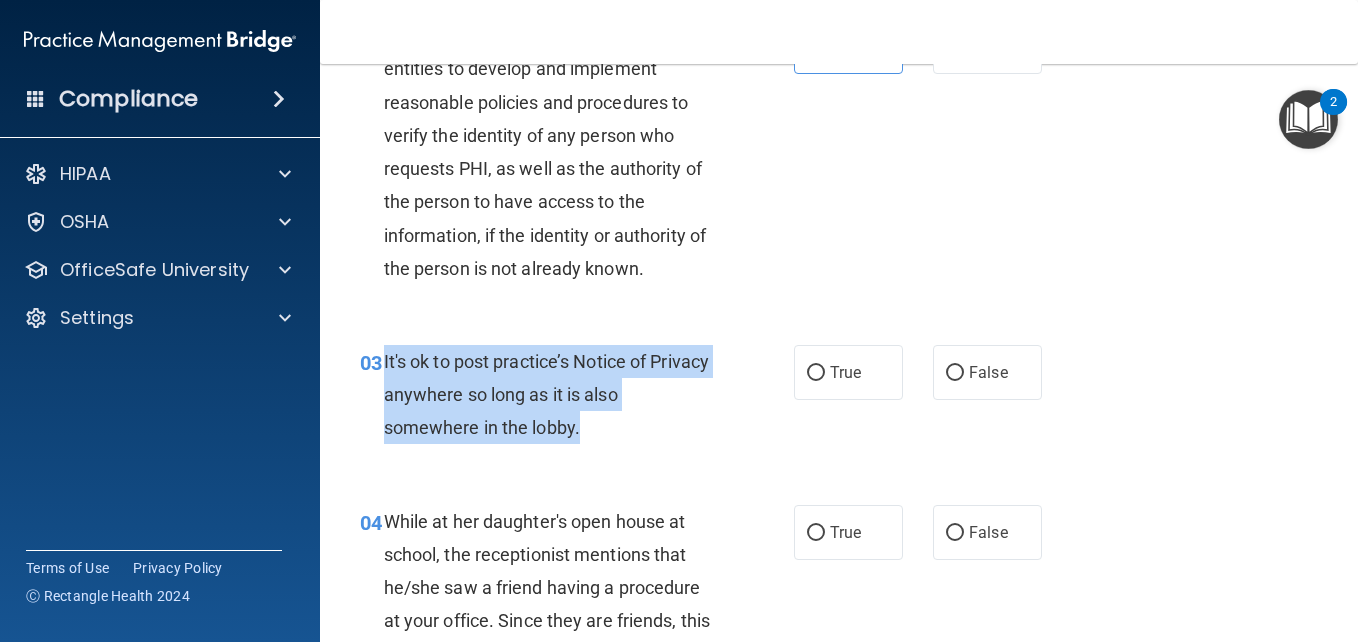 drag, startPoint x: 588, startPoint y: 438, endPoint x: 380, endPoint y: 359, distance: 222.4972 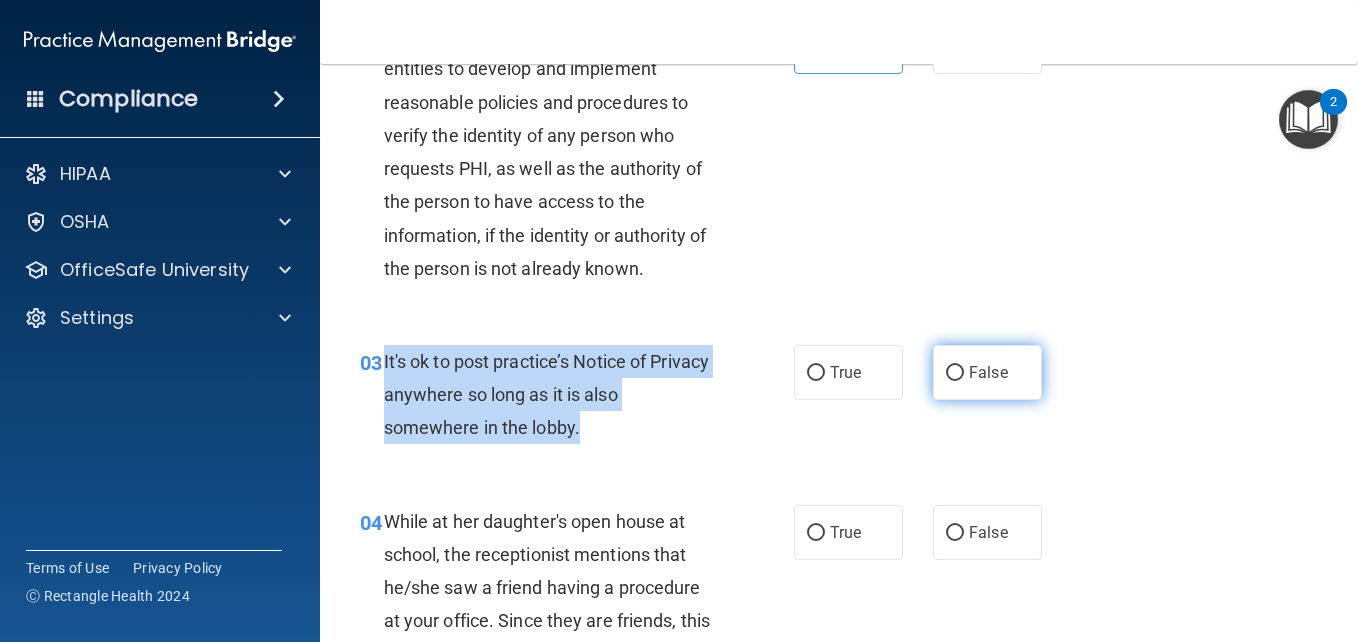 click on "False" at bounding box center (955, 373) 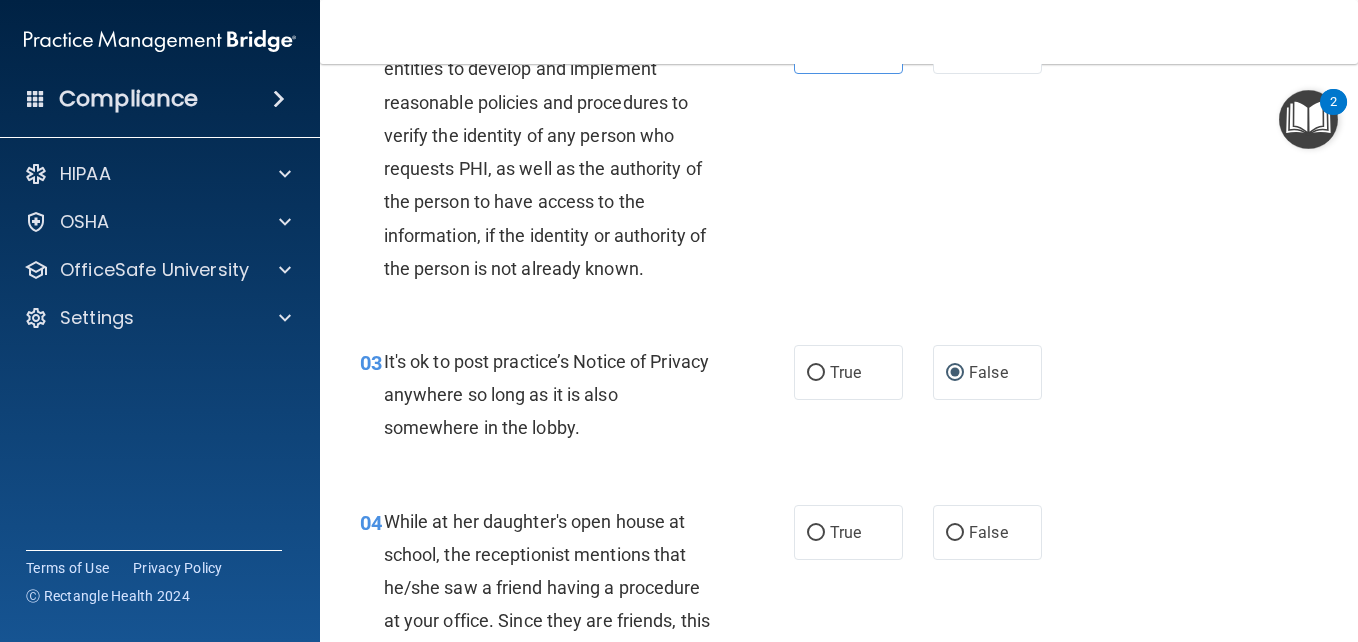click on "03       It's ok to post  practice’s Notice of Privacy anywhere so long as it is also somewhere in the lobby.                 True           False" at bounding box center [839, 400] 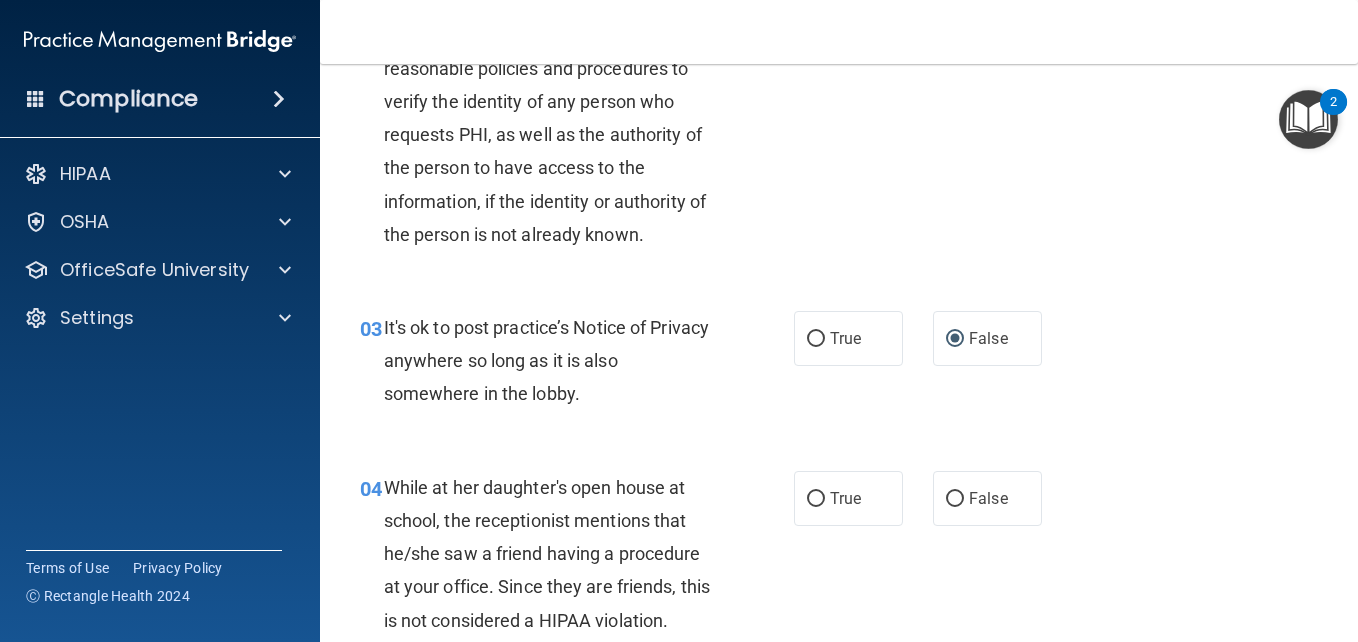 scroll, scrollTop: 469, scrollLeft: 0, axis: vertical 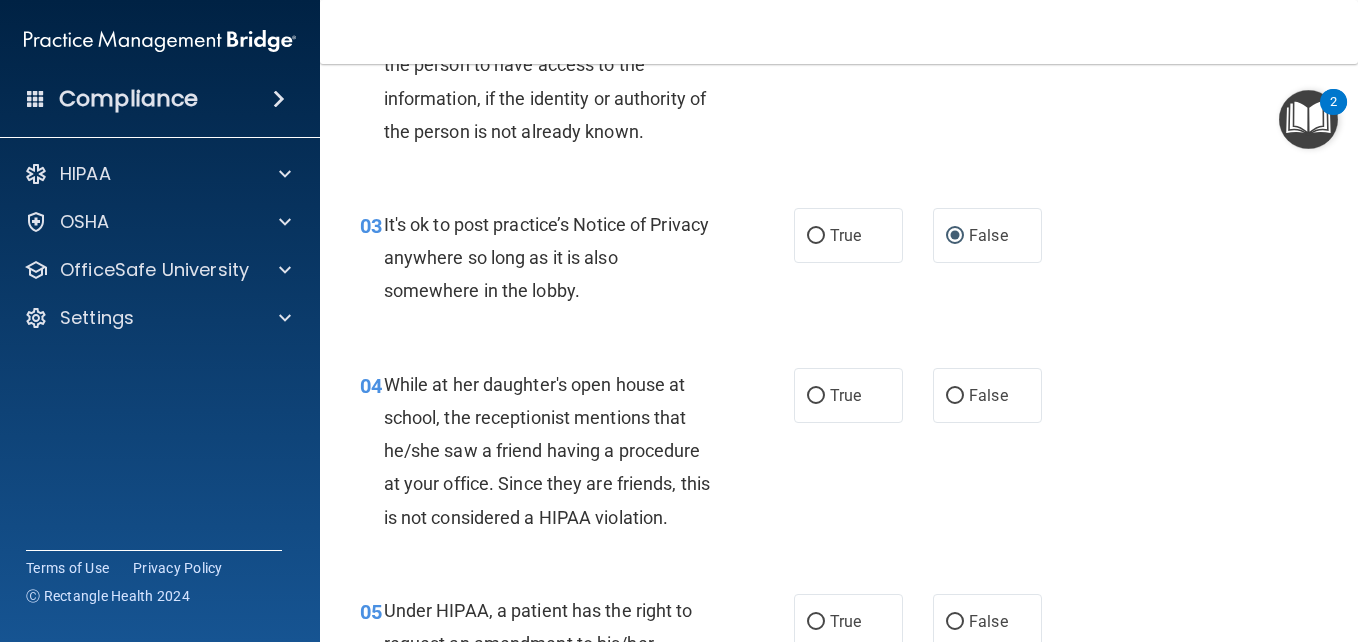 click at bounding box center [1308, 119] 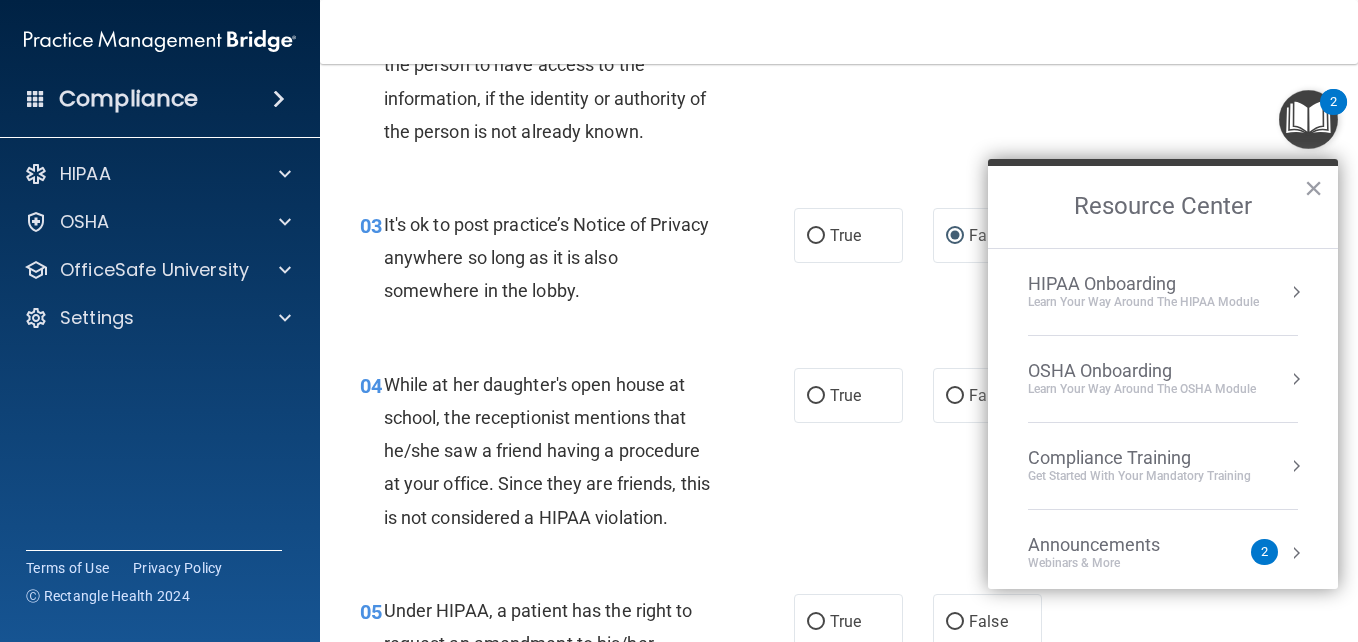 click at bounding box center [1308, 119] 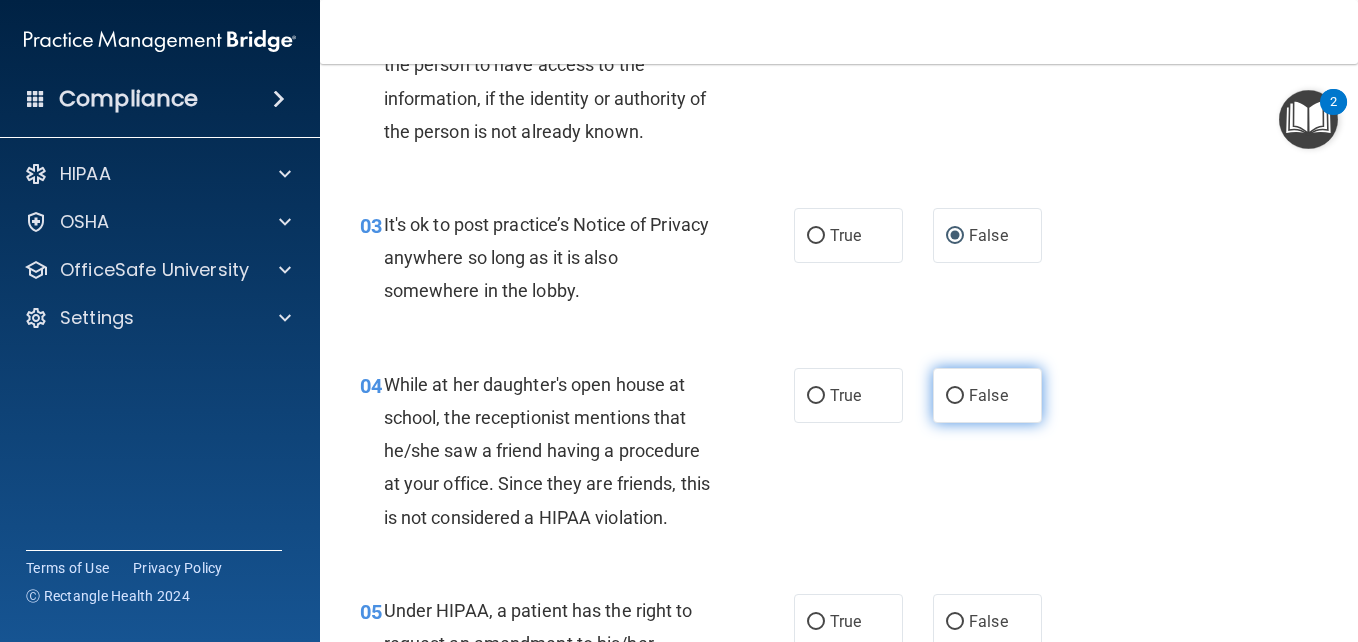 click on "False" at bounding box center (955, 396) 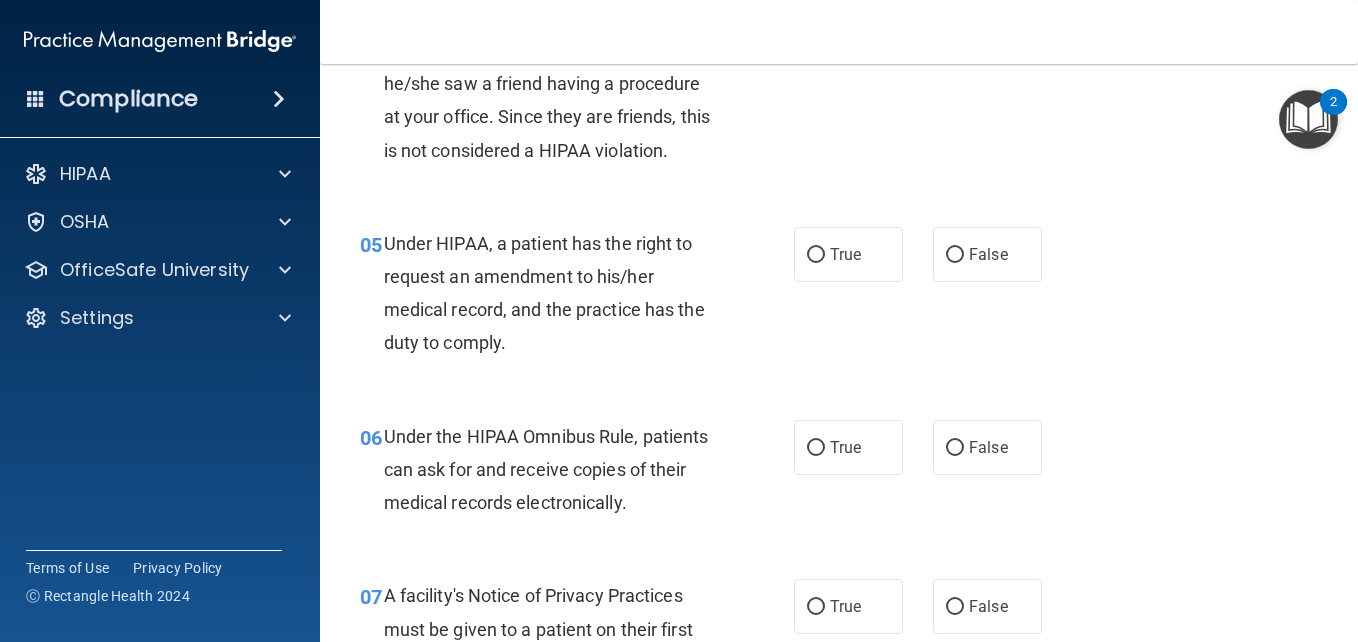 scroll, scrollTop: 859, scrollLeft: 0, axis: vertical 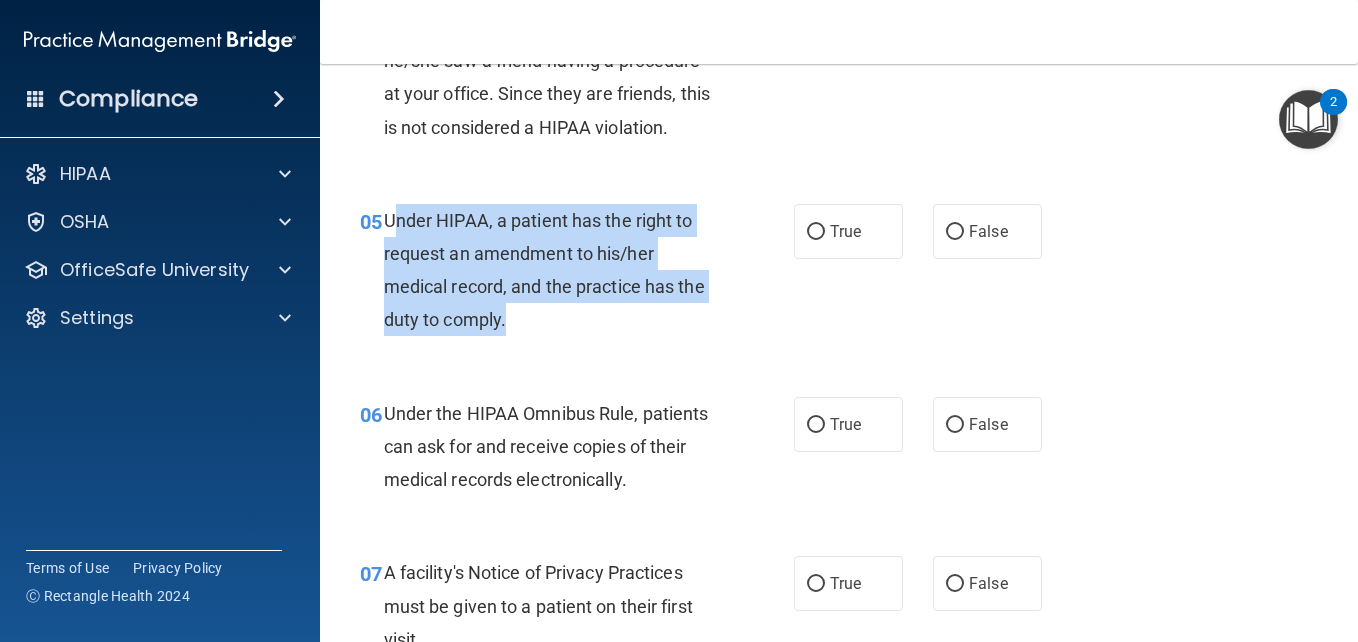 drag, startPoint x: 488, startPoint y: 321, endPoint x: 391, endPoint y: 220, distance: 140.0357 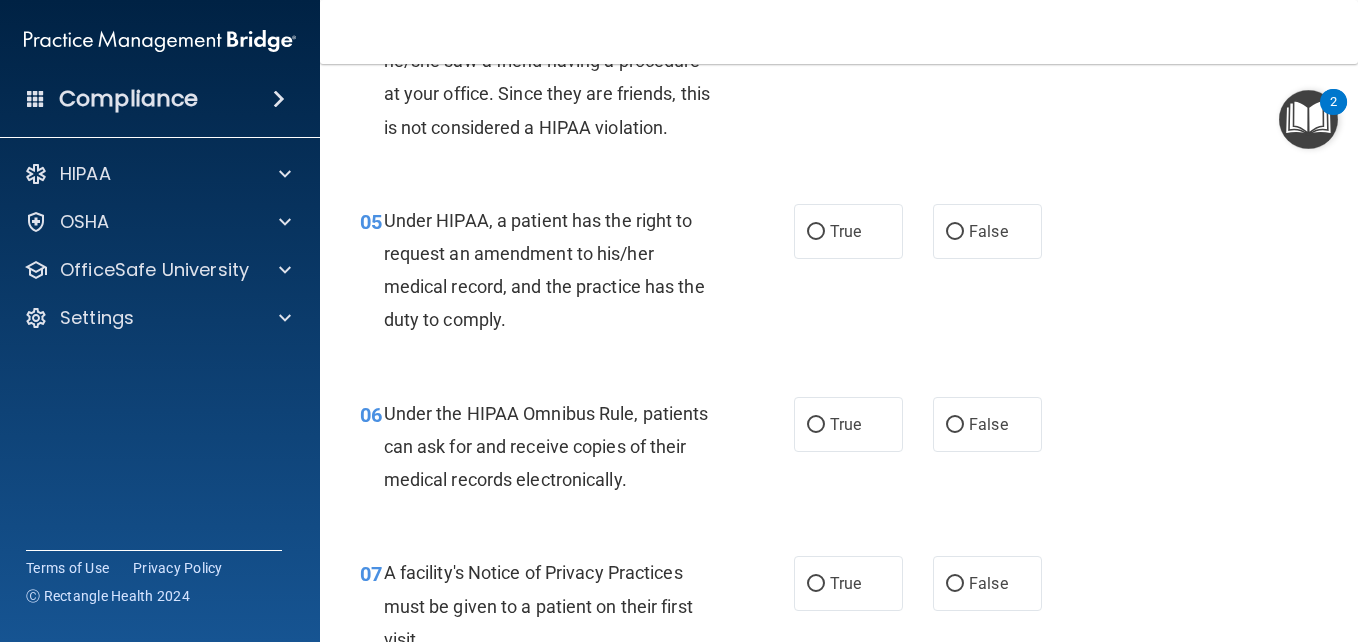 drag, startPoint x: 391, startPoint y: 220, endPoint x: 381, endPoint y: 219, distance: 10.049875 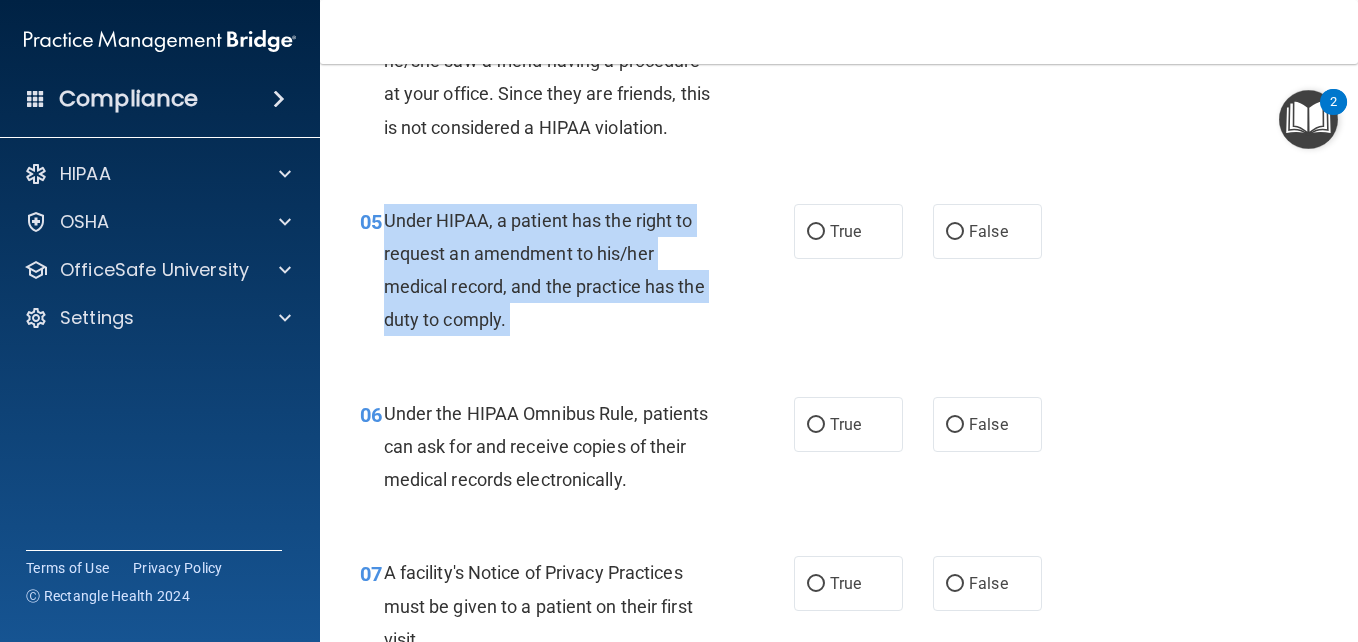 drag, startPoint x: 383, startPoint y: 218, endPoint x: 508, endPoint y: 328, distance: 166.50826 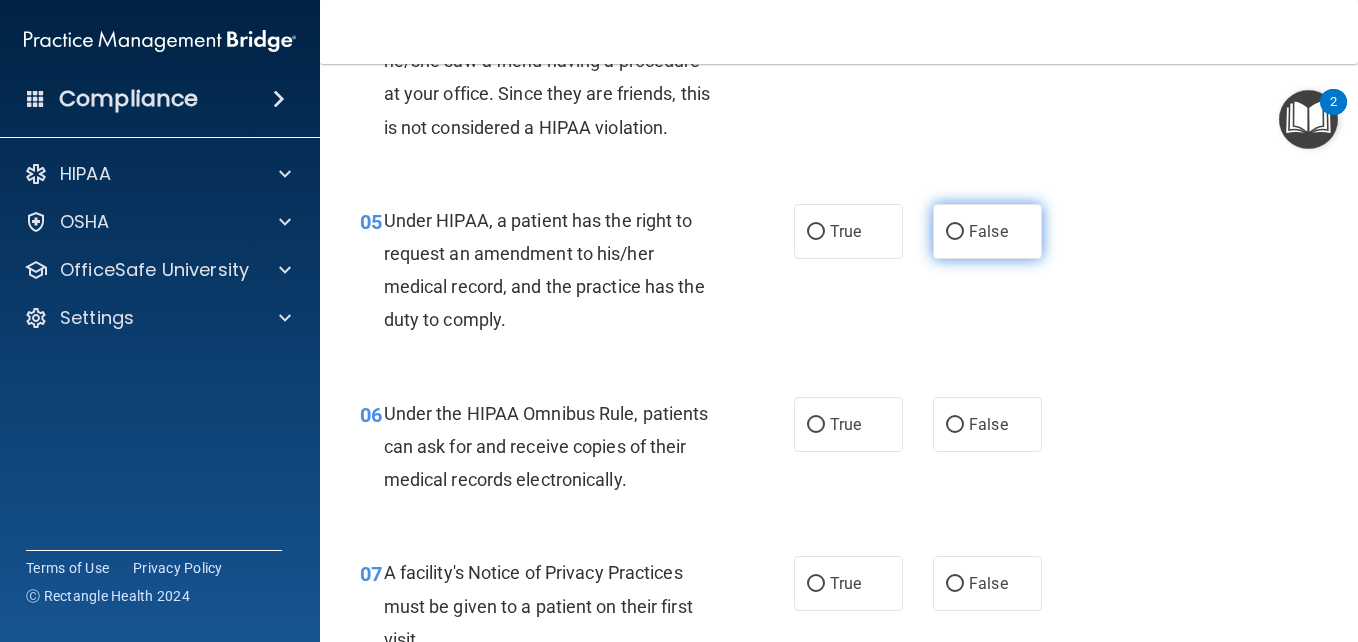 click on "False" at bounding box center (987, 231) 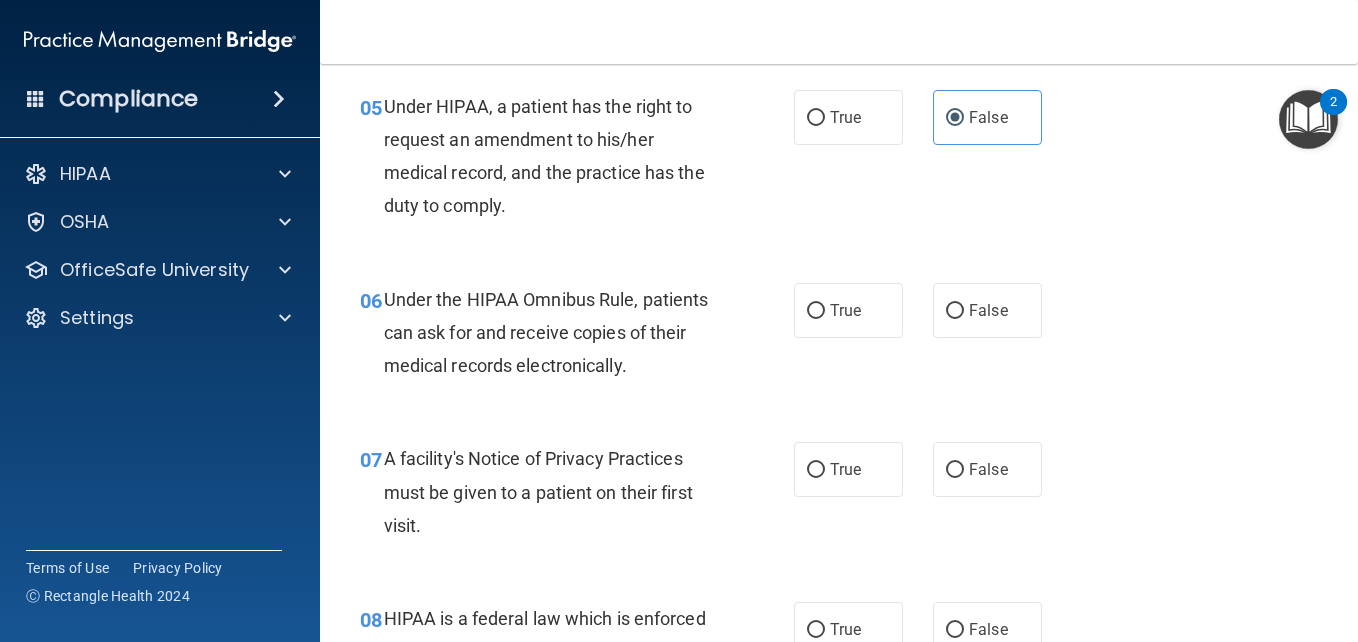 scroll, scrollTop: 939, scrollLeft: 0, axis: vertical 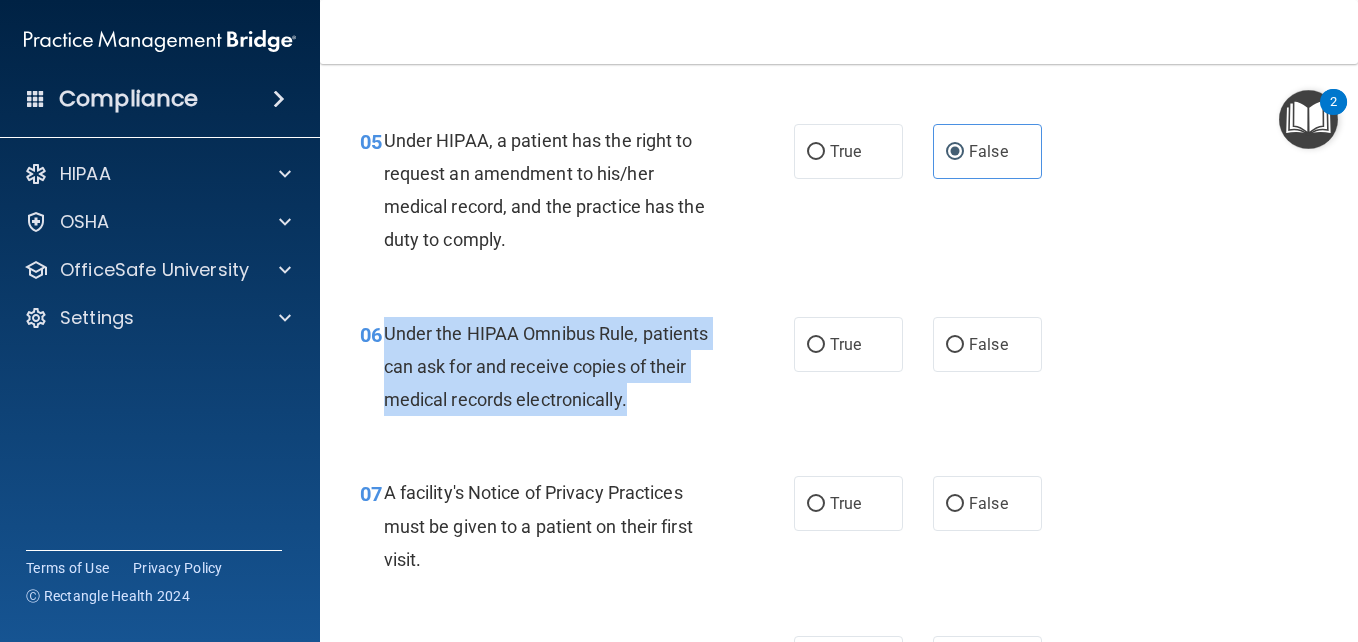 drag, startPoint x: 635, startPoint y: 402, endPoint x: 380, endPoint y: 340, distance: 262.42905 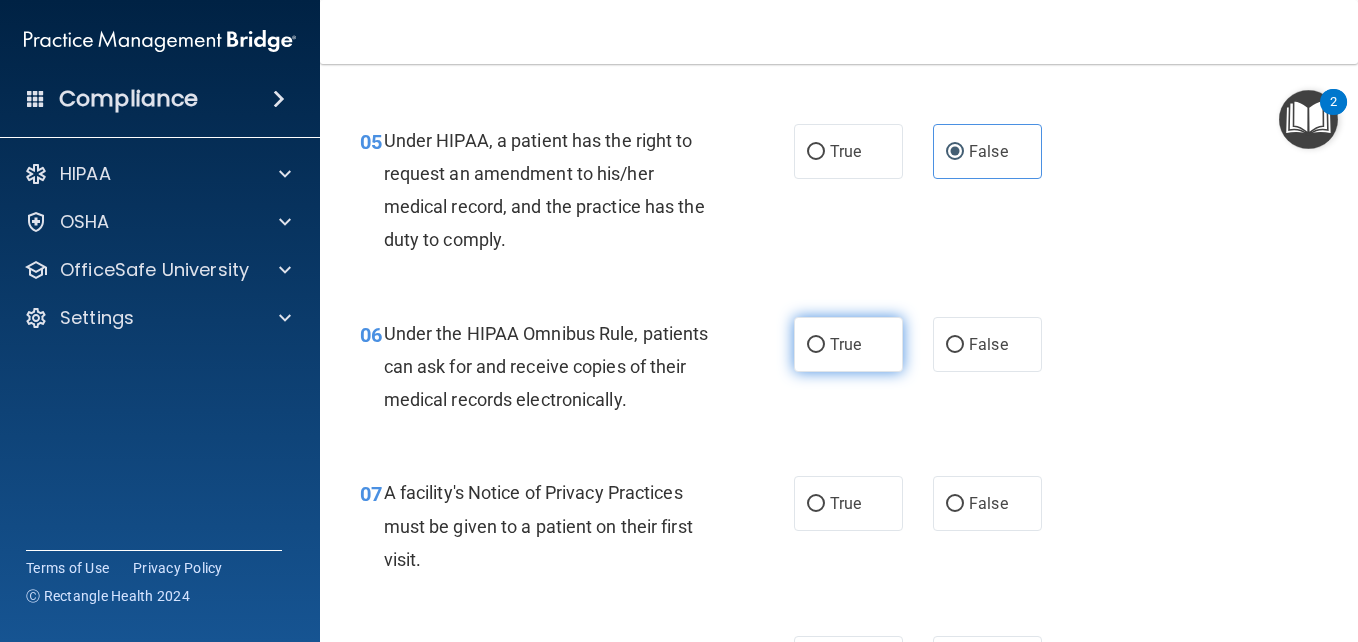 click on "True" at bounding box center (848, 344) 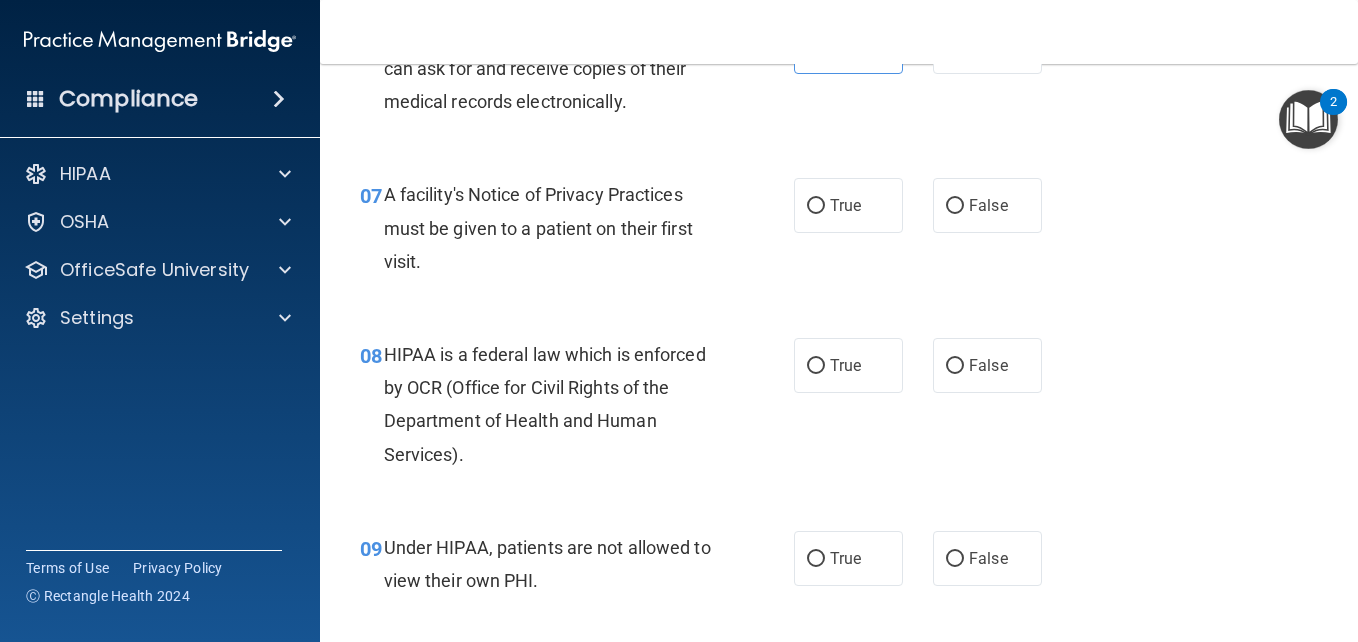 scroll, scrollTop: 1271, scrollLeft: 0, axis: vertical 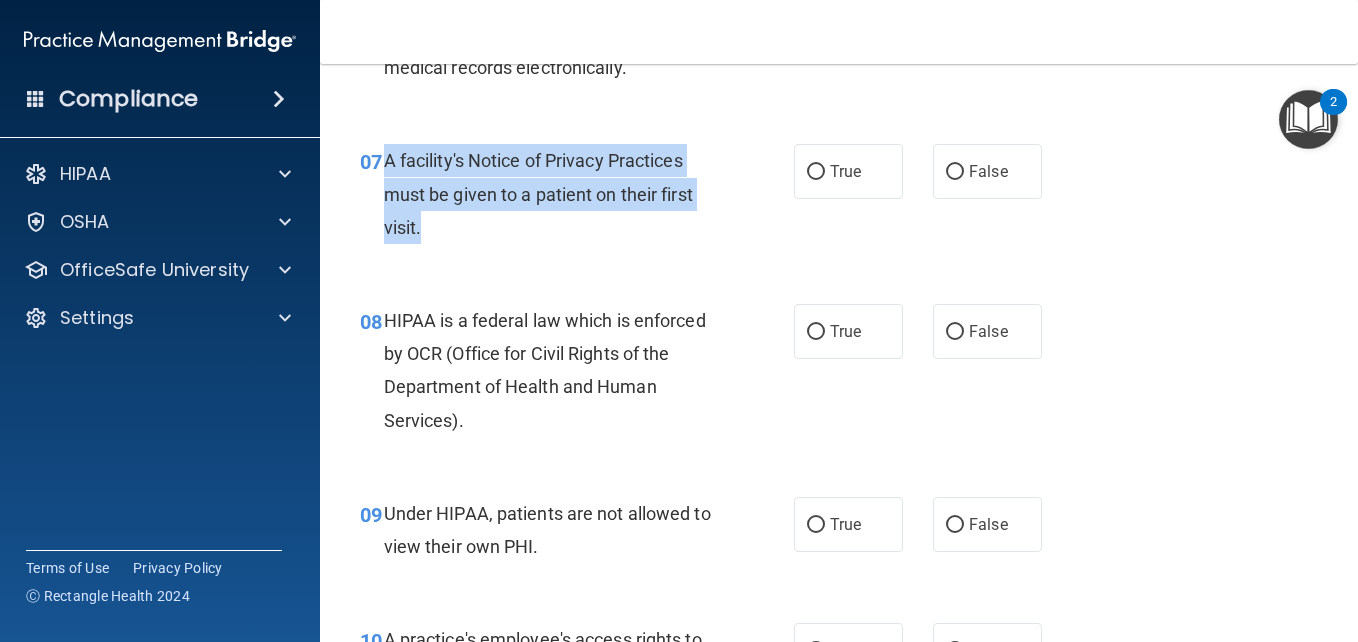 drag, startPoint x: 442, startPoint y: 221, endPoint x: 380, endPoint y: 167, distance: 82.219215 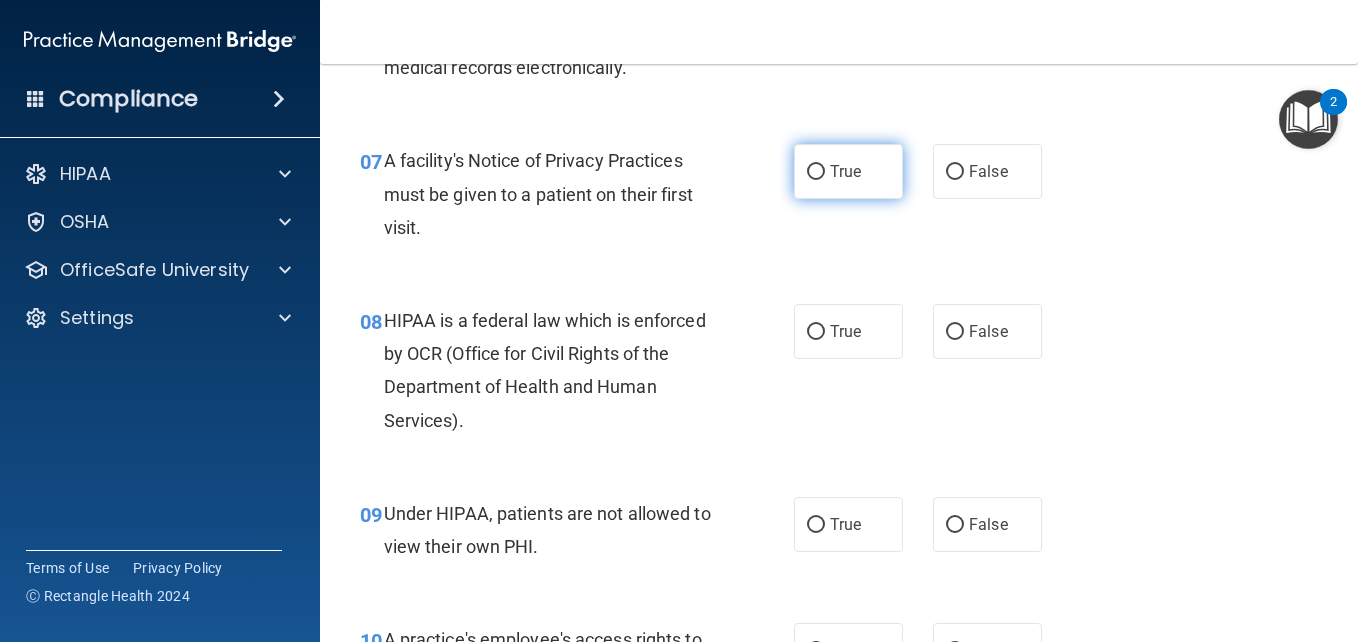 click on "True" at bounding box center [848, 171] 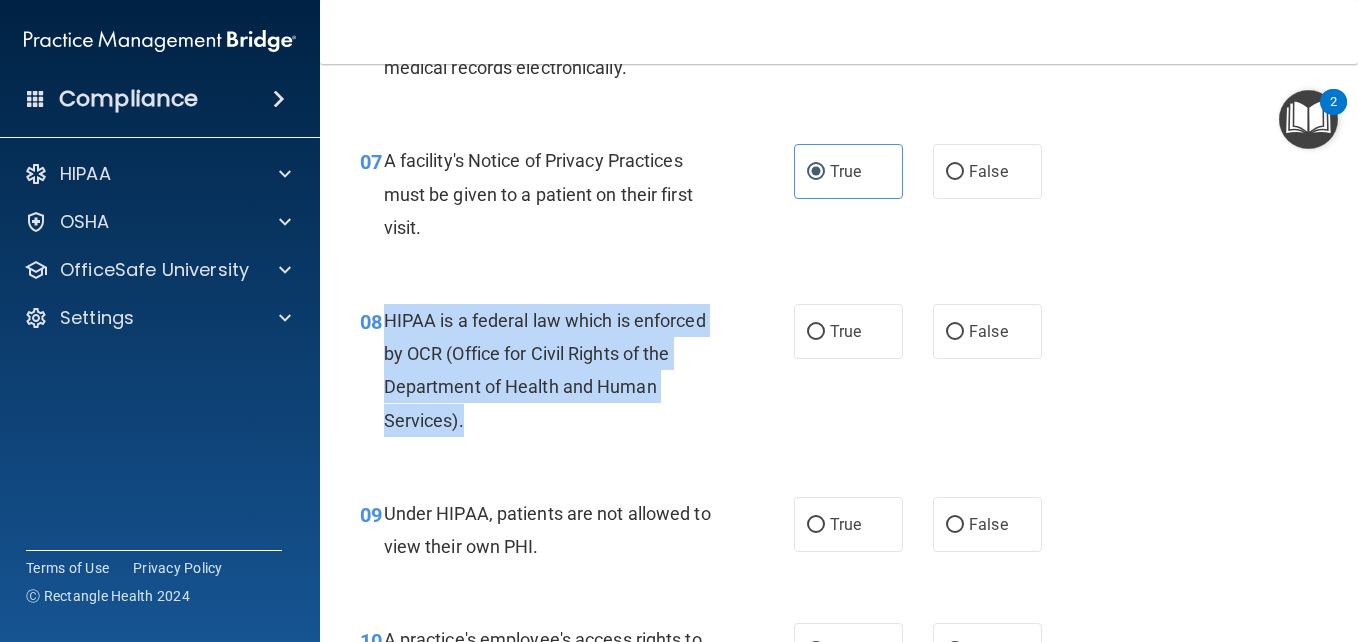 drag, startPoint x: 466, startPoint y: 423, endPoint x: 383, endPoint y: 328, distance: 126.1507 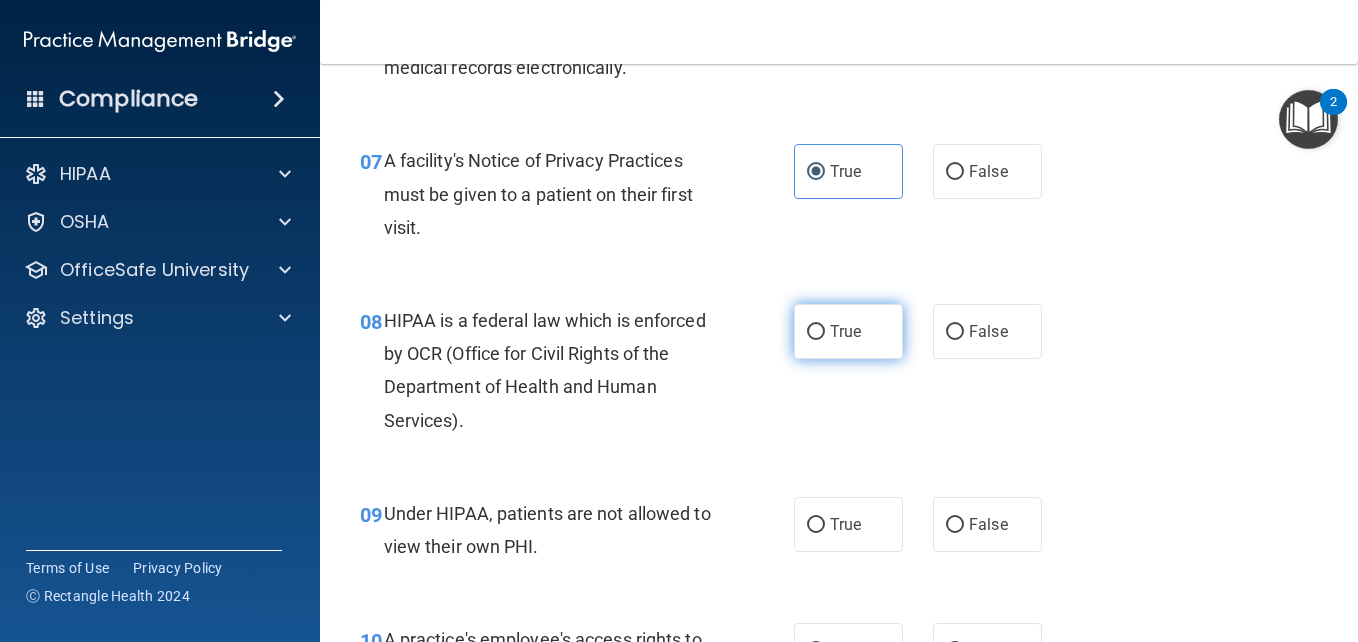 click on "True" at bounding box center [848, 331] 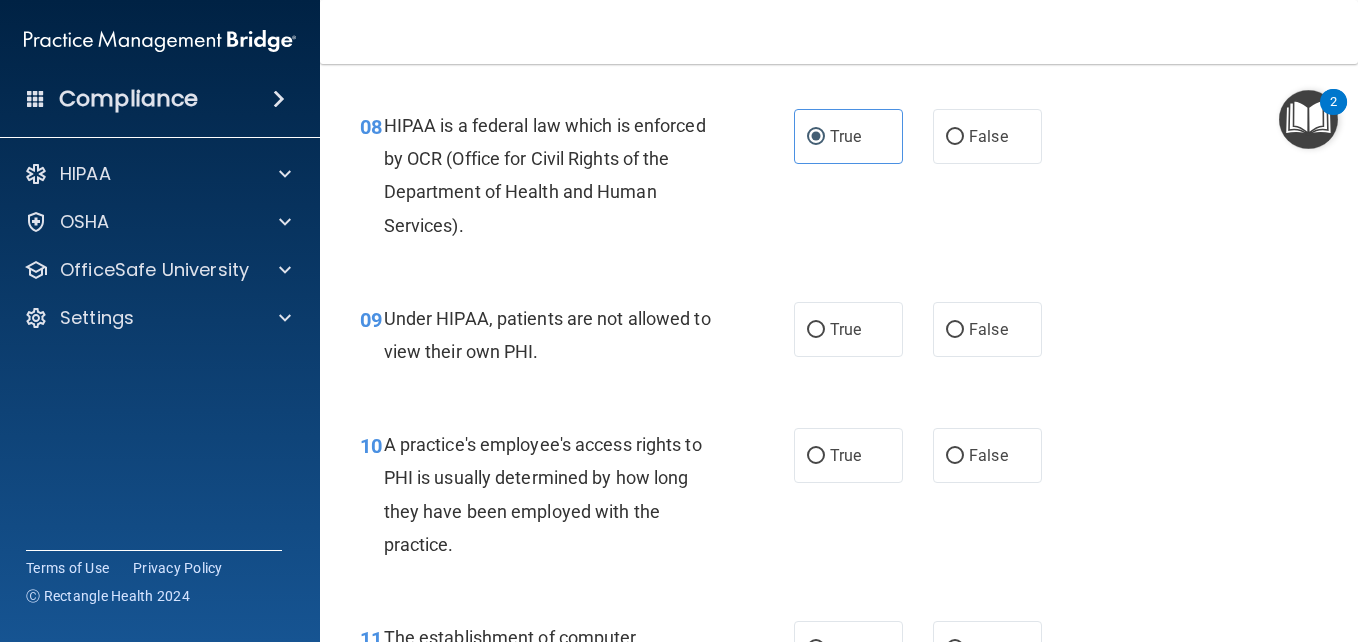 scroll, scrollTop: 1603, scrollLeft: 0, axis: vertical 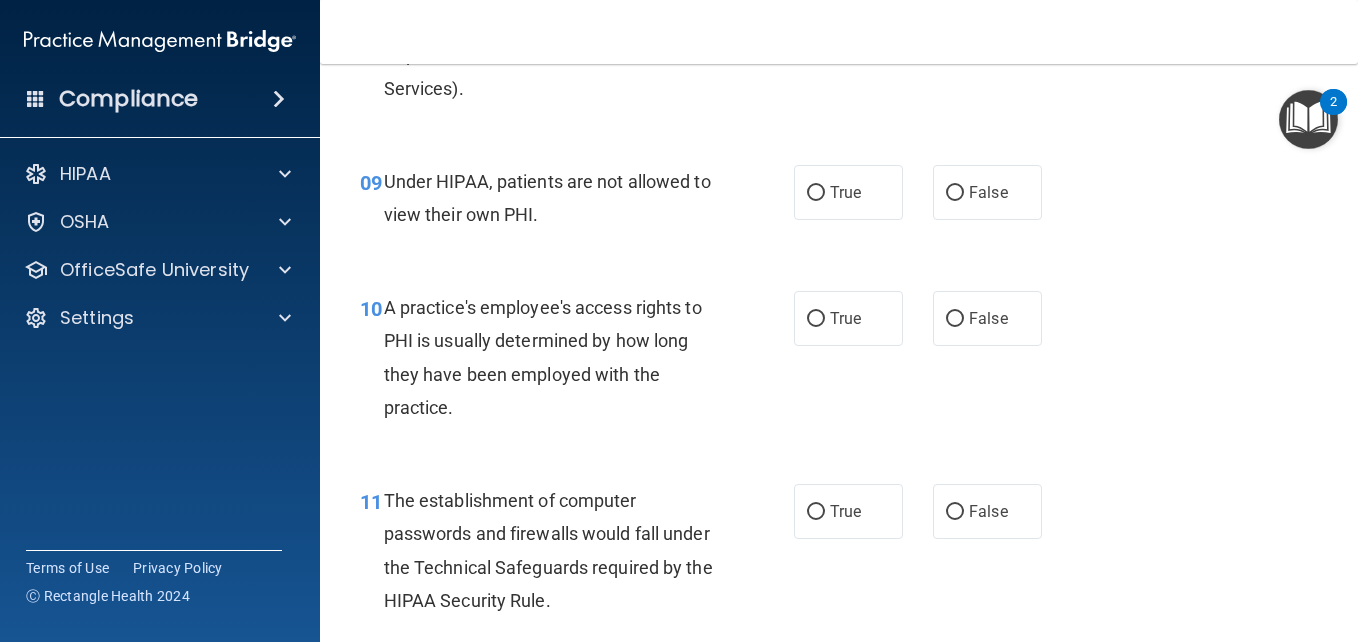 click on "Under HIPAA, patients are not allowed to view their own PHI." at bounding box center [558, 198] 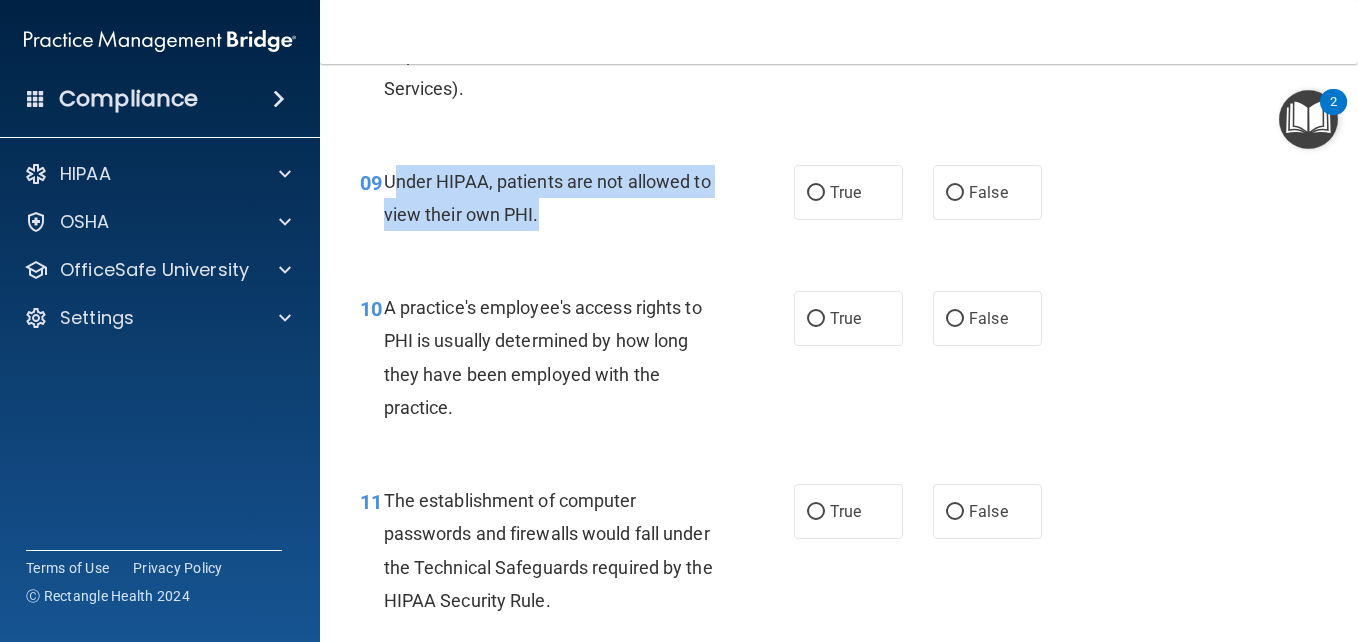 drag, startPoint x: 489, startPoint y: 214, endPoint x: 393, endPoint y: 184, distance: 100.57833 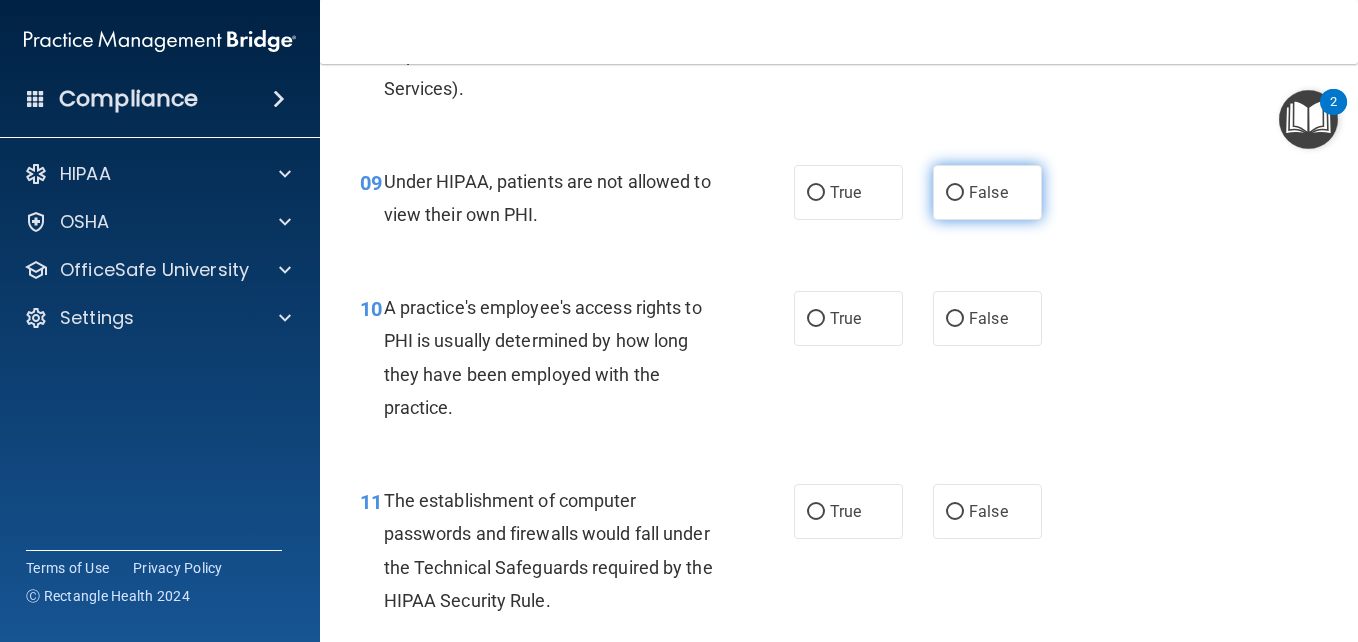 click on "False" at bounding box center (955, 193) 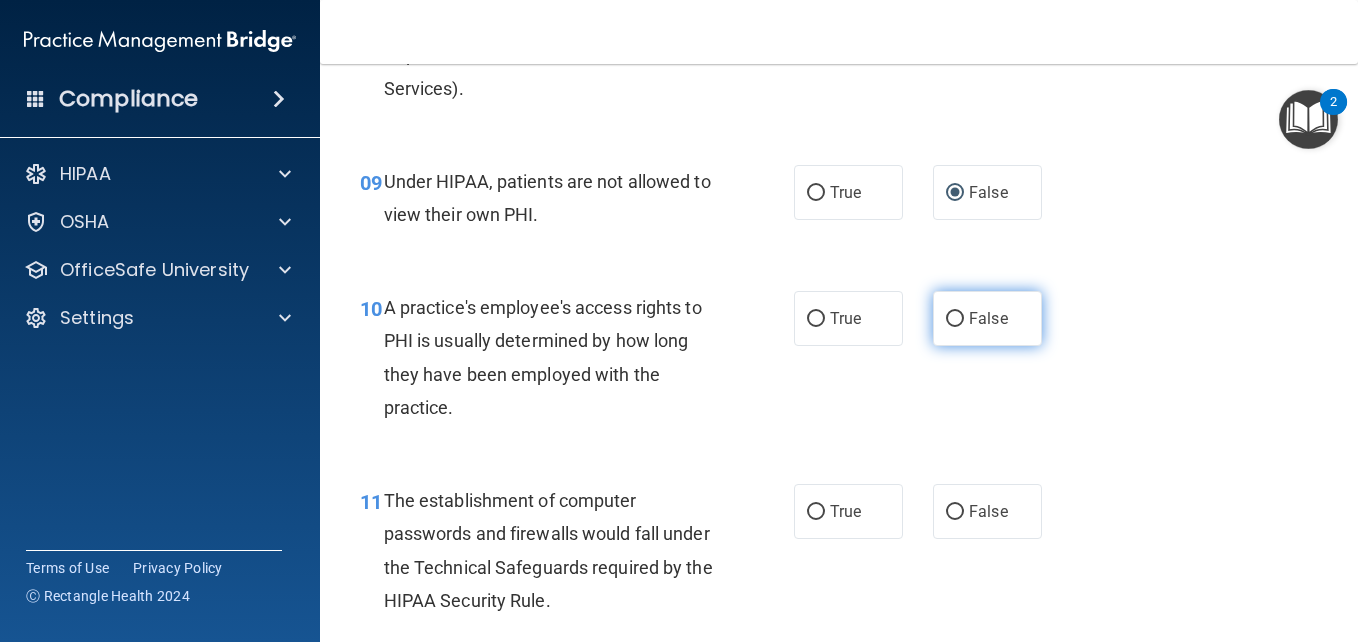 click on "False" at bounding box center (987, 318) 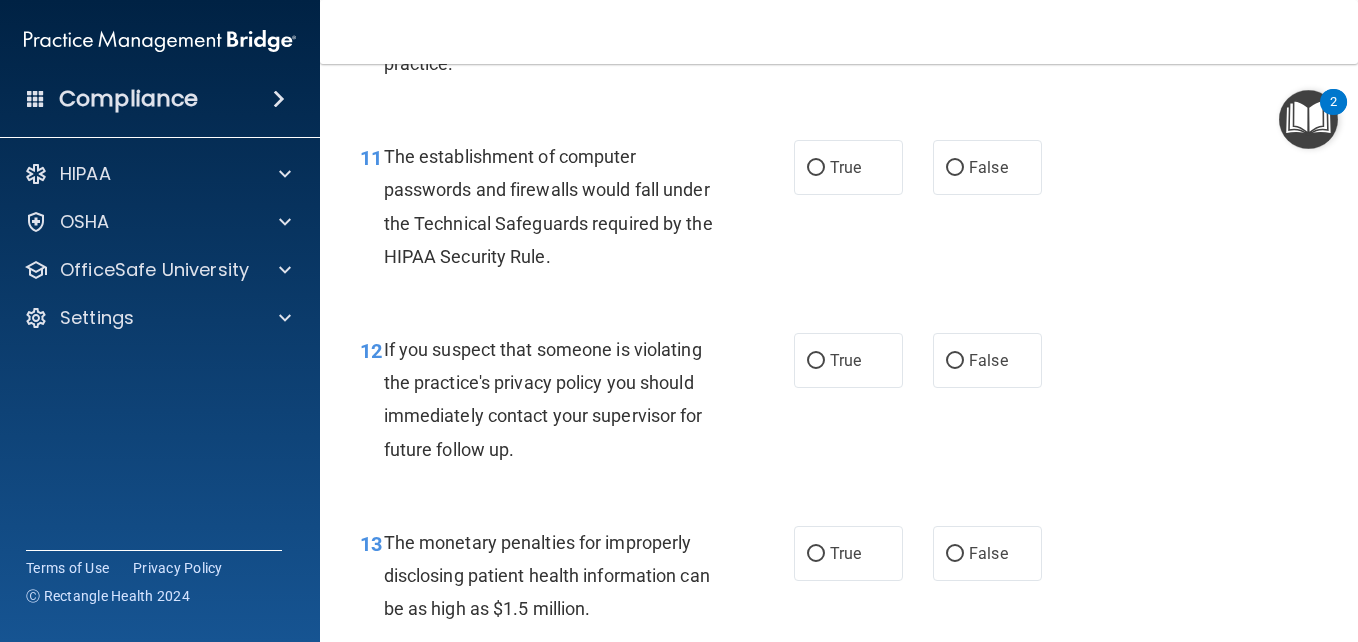 scroll, scrollTop: 1970, scrollLeft: 0, axis: vertical 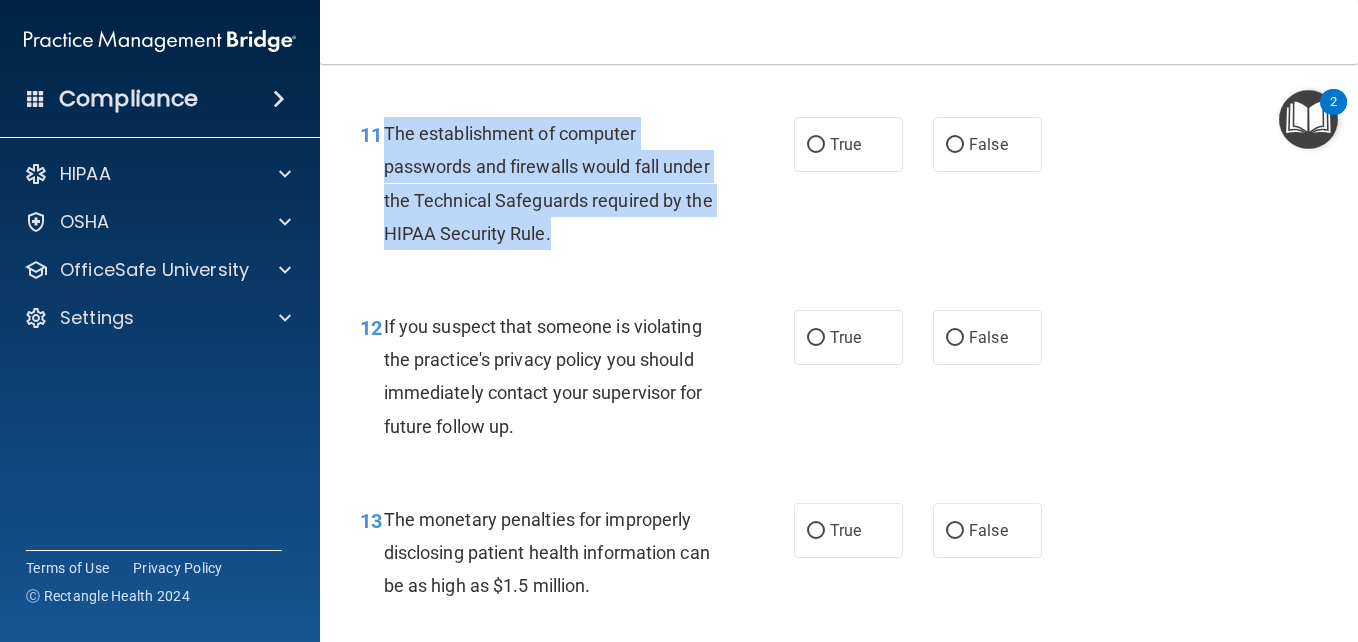 drag, startPoint x: 619, startPoint y: 233, endPoint x: 387, endPoint y: 131, distance: 253.43243 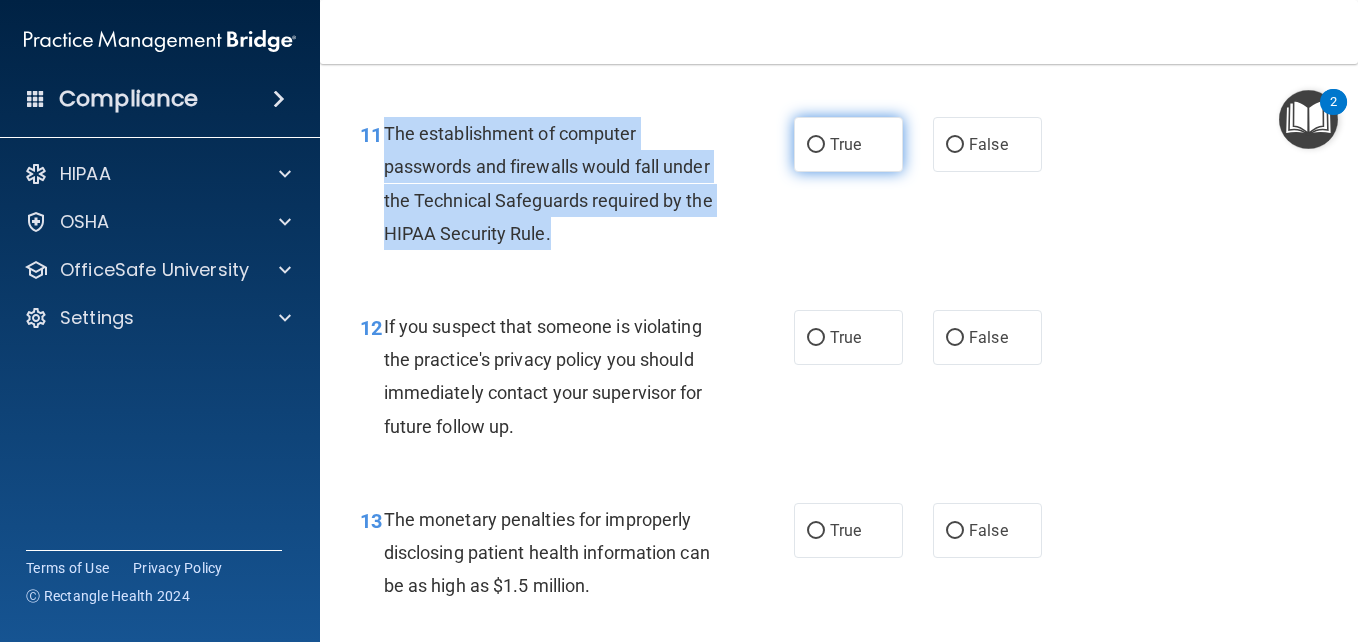 click on "True" at bounding box center [816, 145] 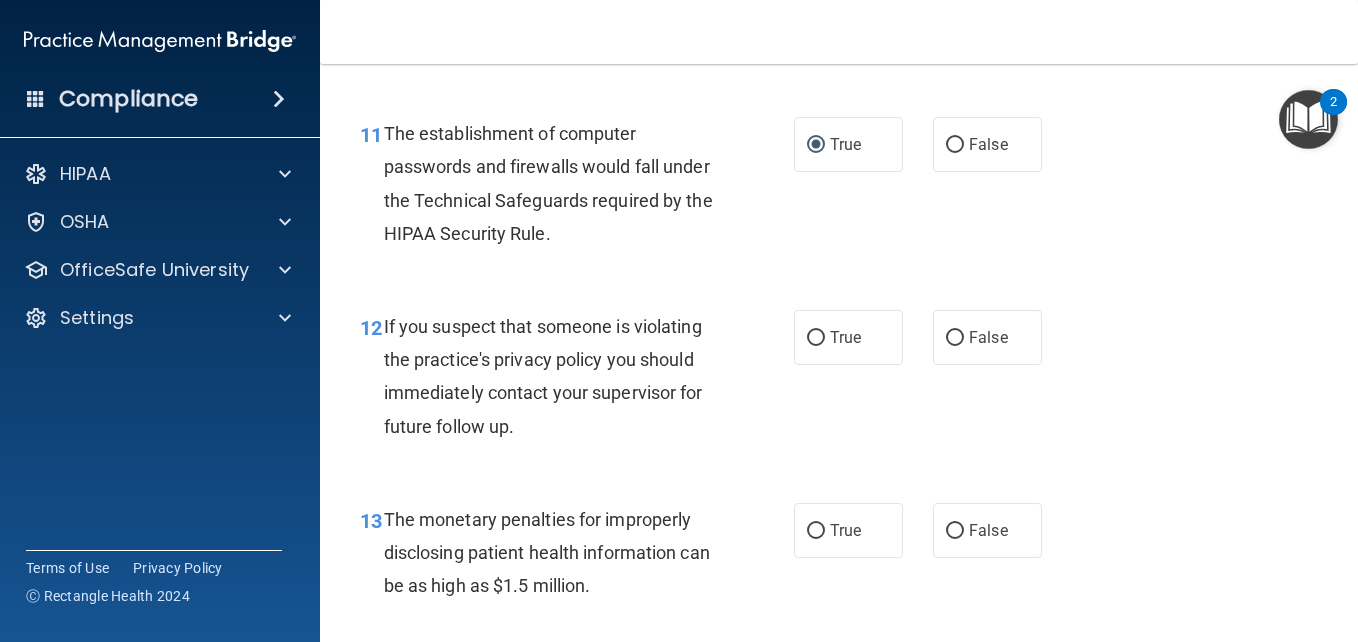 click on "11       The establishment of computer passwords and firewalls would fall under the Technical Safeguards required by the HIPAA Security Rule.                 True           False" at bounding box center [839, 188] 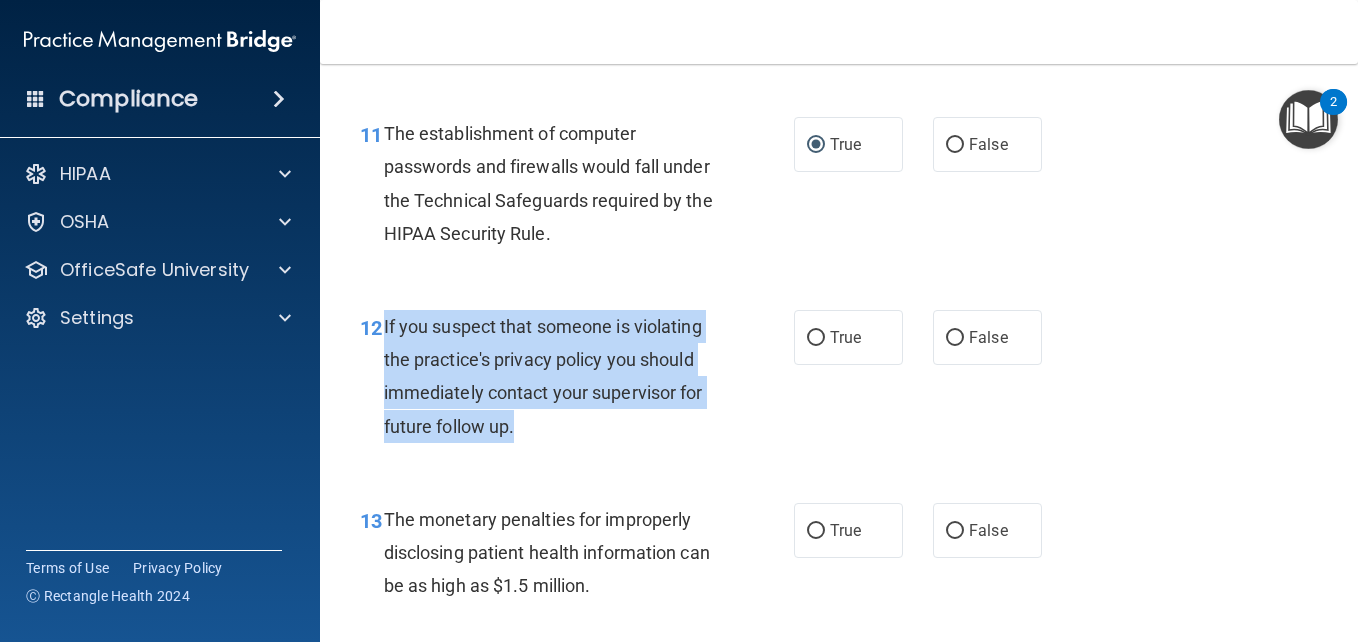 drag, startPoint x: 536, startPoint y: 435, endPoint x: 382, endPoint y: 330, distance: 186.38937 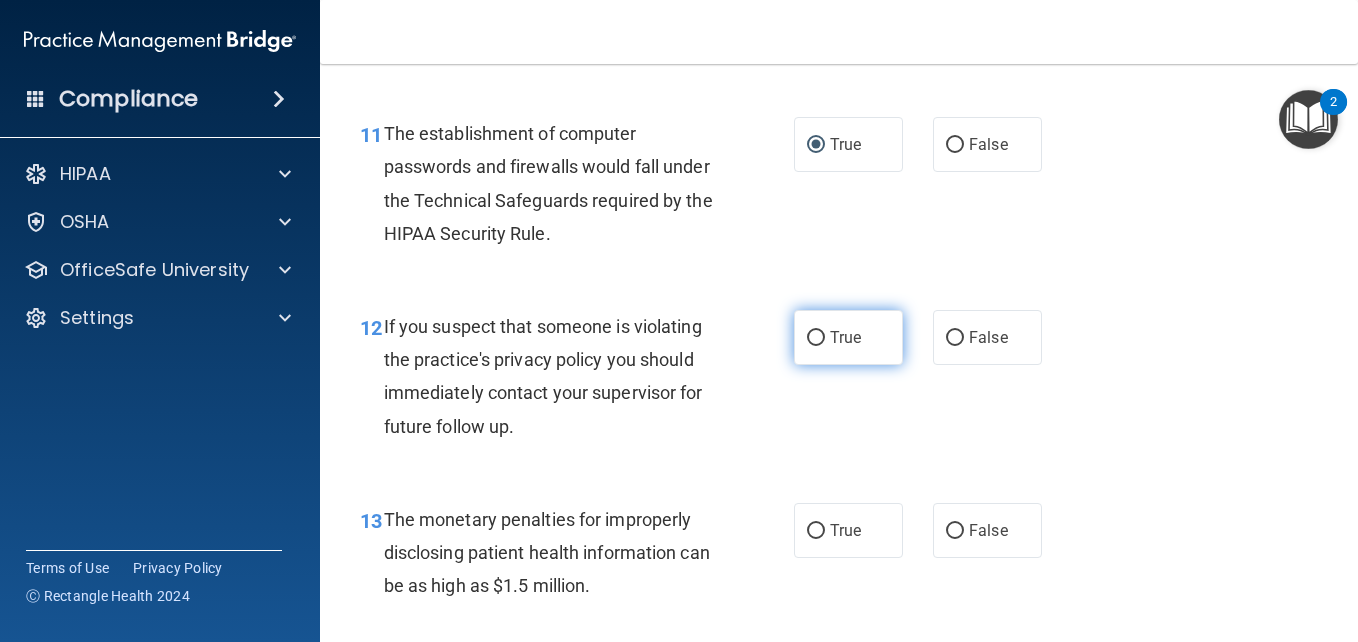 click on "True" at bounding box center [845, 337] 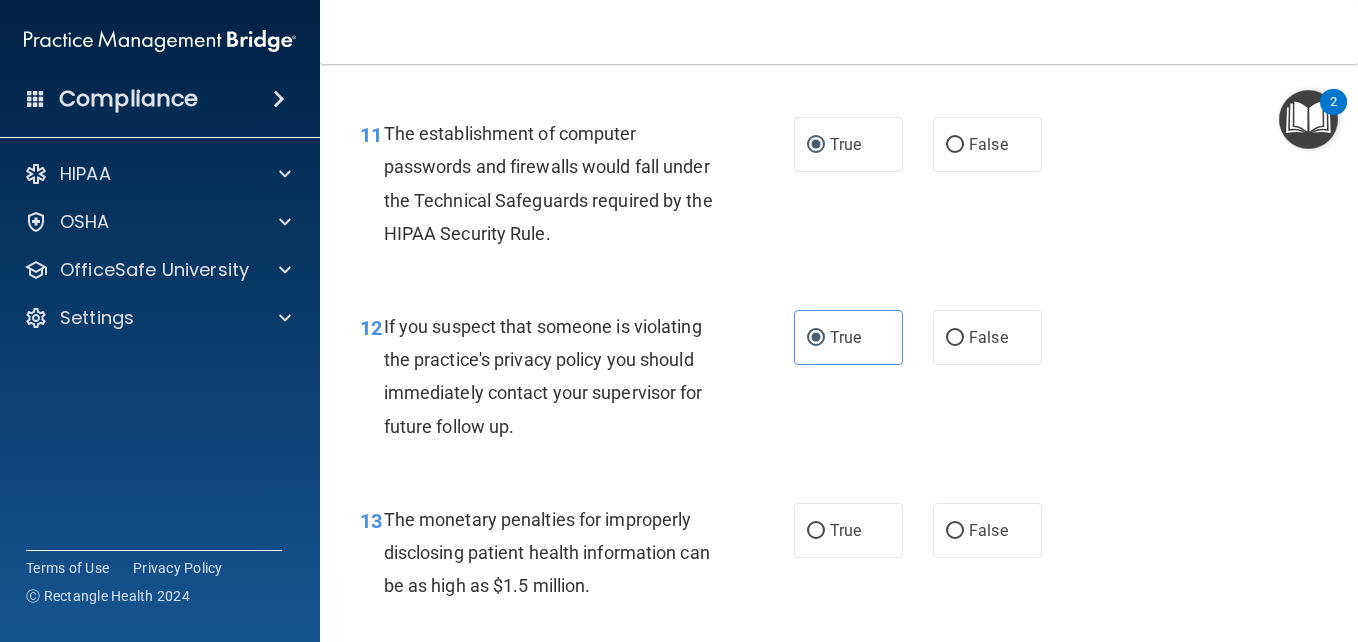 click on "If you suspect that someone is violating the practice's privacy policy you should immediately contact your supervisor for future follow up." at bounding box center [558, 376] 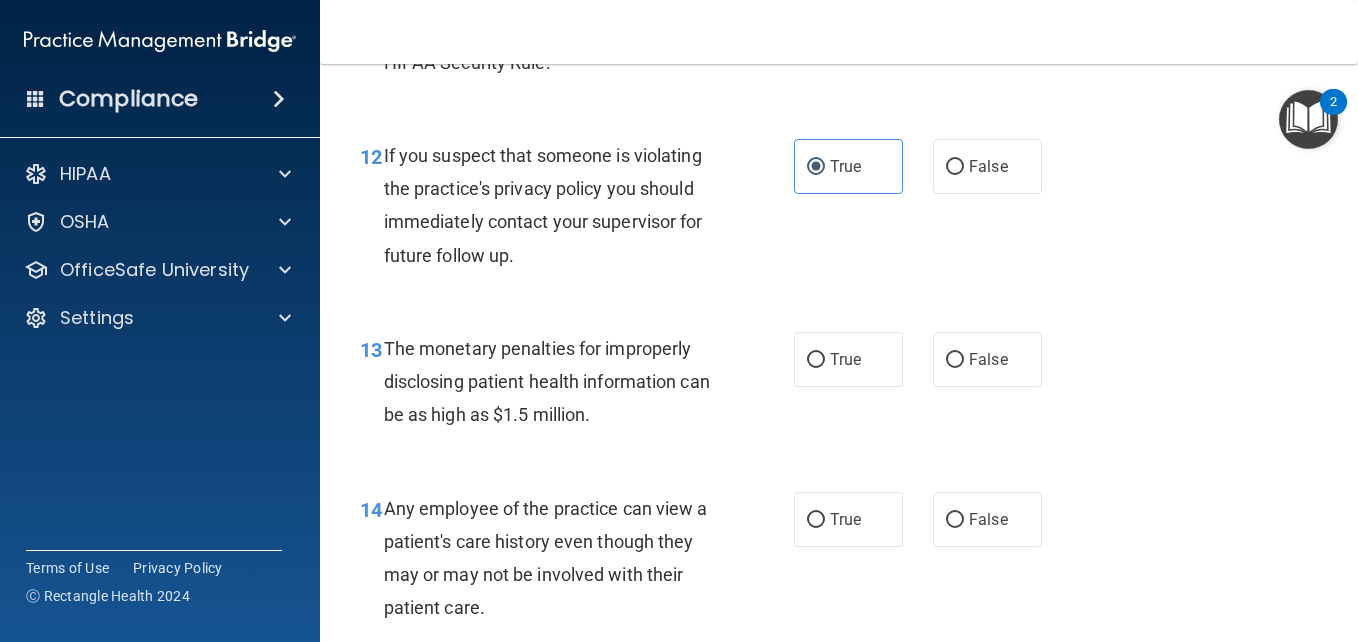 scroll, scrollTop: 2233, scrollLeft: 0, axis: vertical 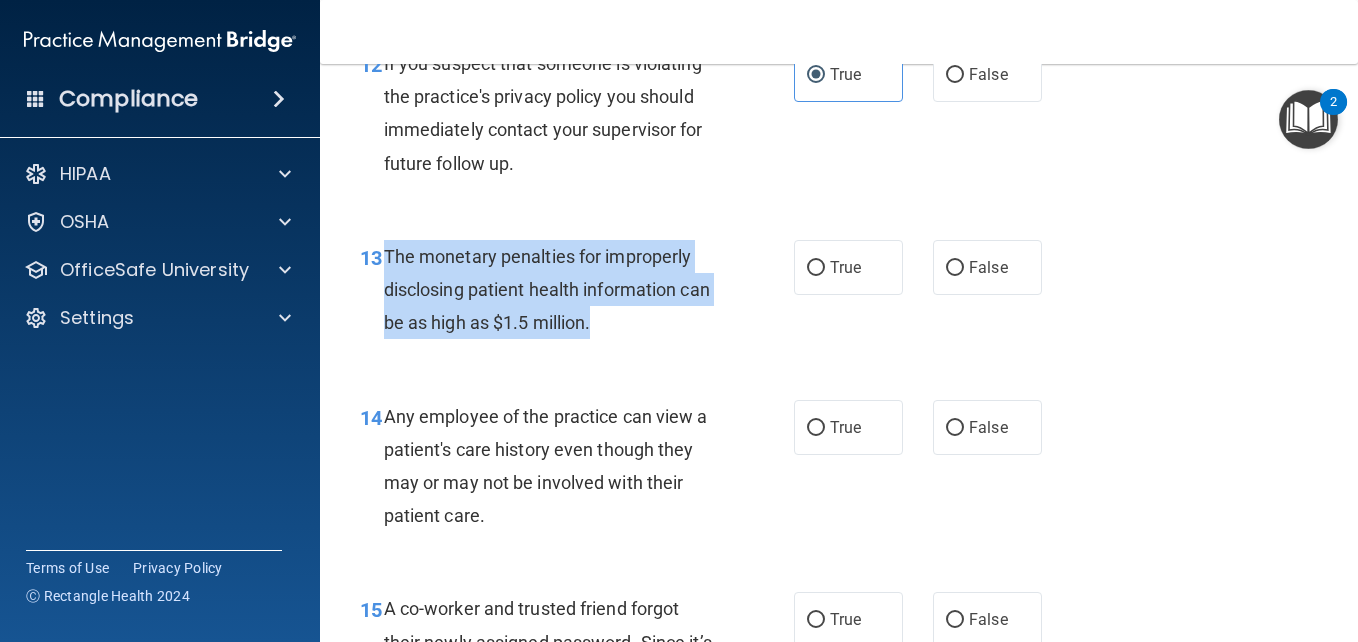drag, startPoint x: 642, startPoint y: 323, endPoint x: 386, endPoint y: 261, distance: 263.40085 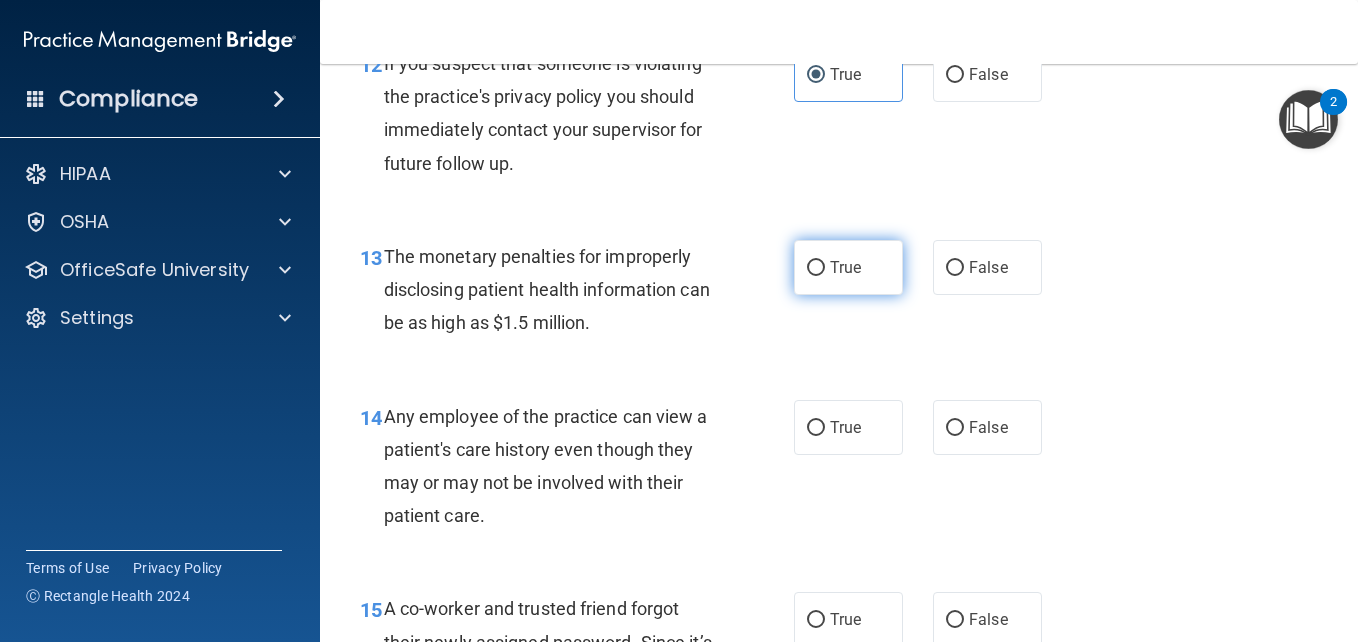 click on "True" at bounding box center (848, 267) 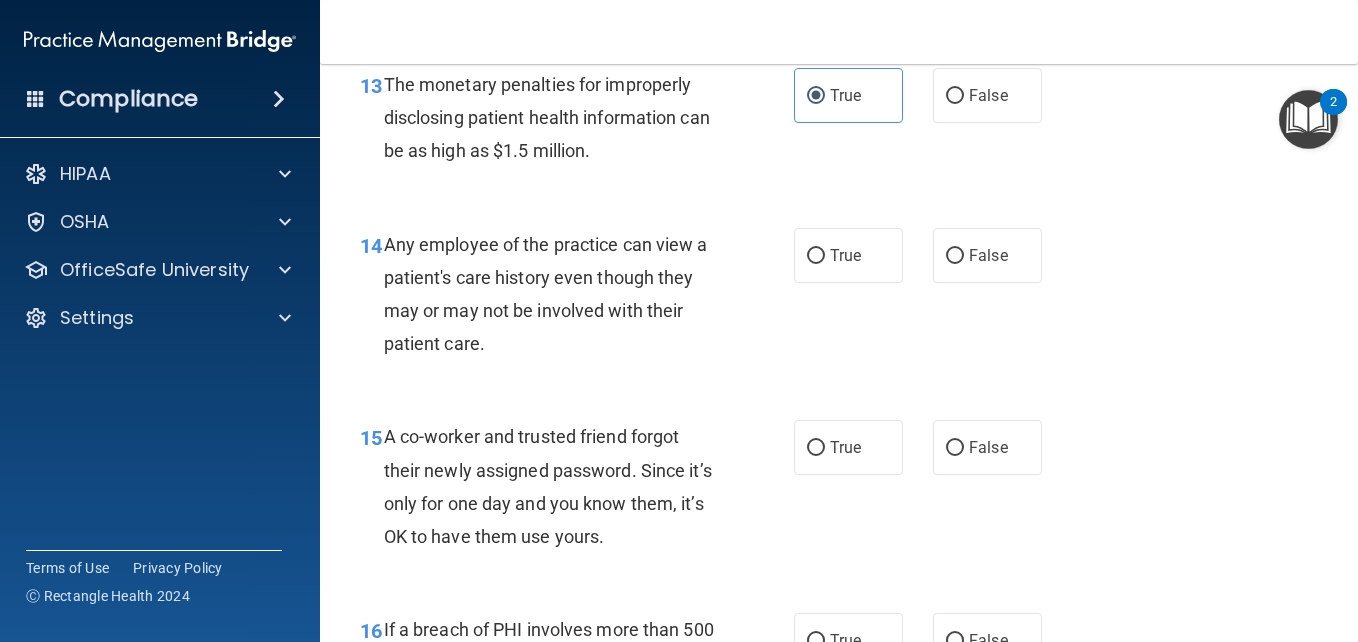 scroll, scrollTop: 2554, scrollLeft: 0, axis: vertical 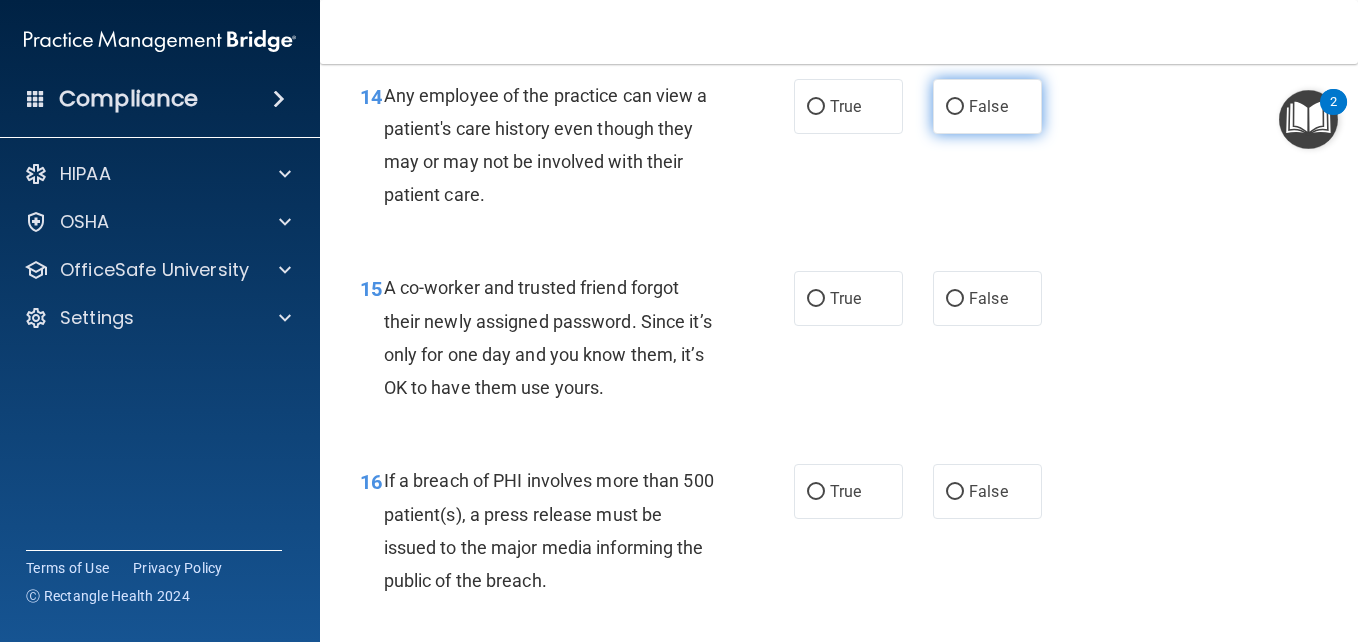 click on "False" at bounding box center [955, 107] 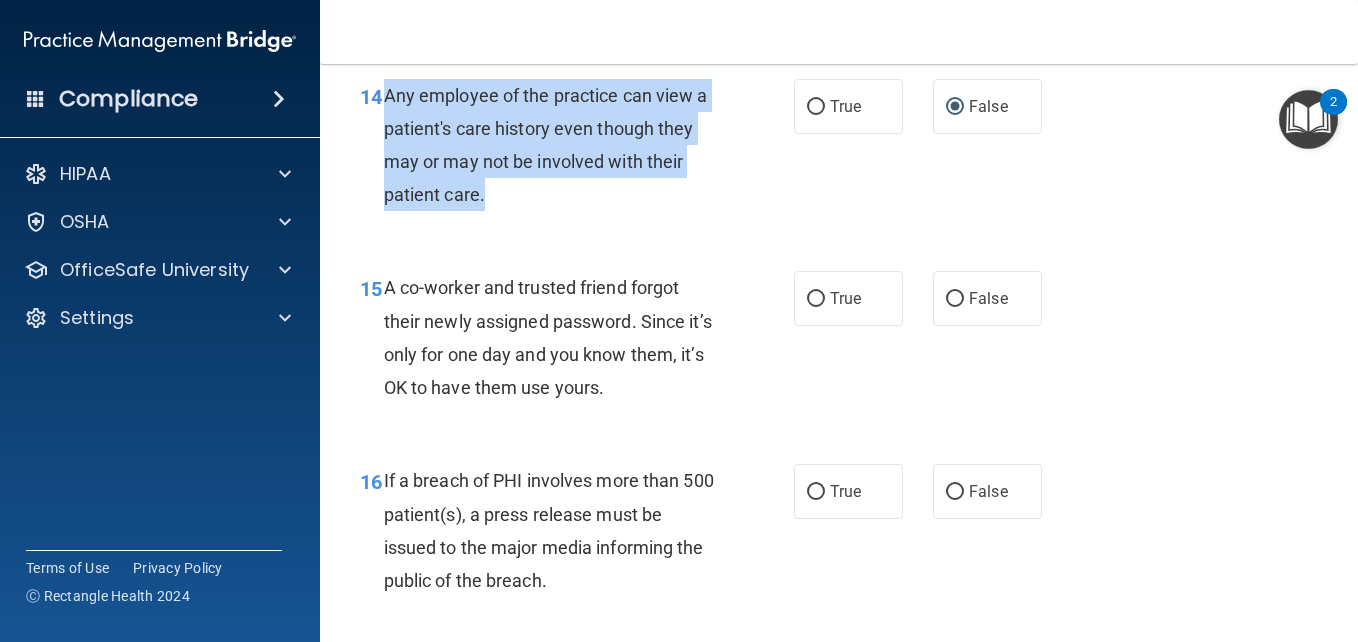 drag, startPoint x: 448, startPoint y: 188, endPoint x: 387, endPoint y: 97, distance: 109.55364 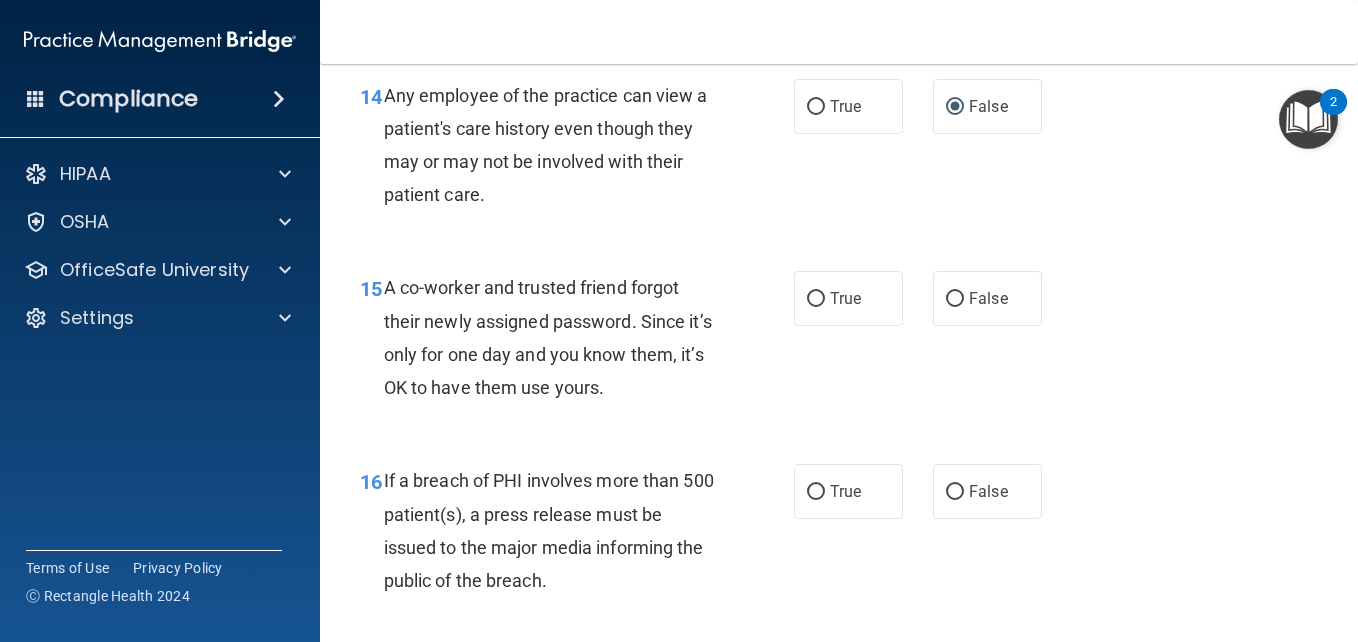 drag, startPoint x: 387, startPoint y: 97, endPoint x: 645, endPoint y: 70, distance: 259.40894 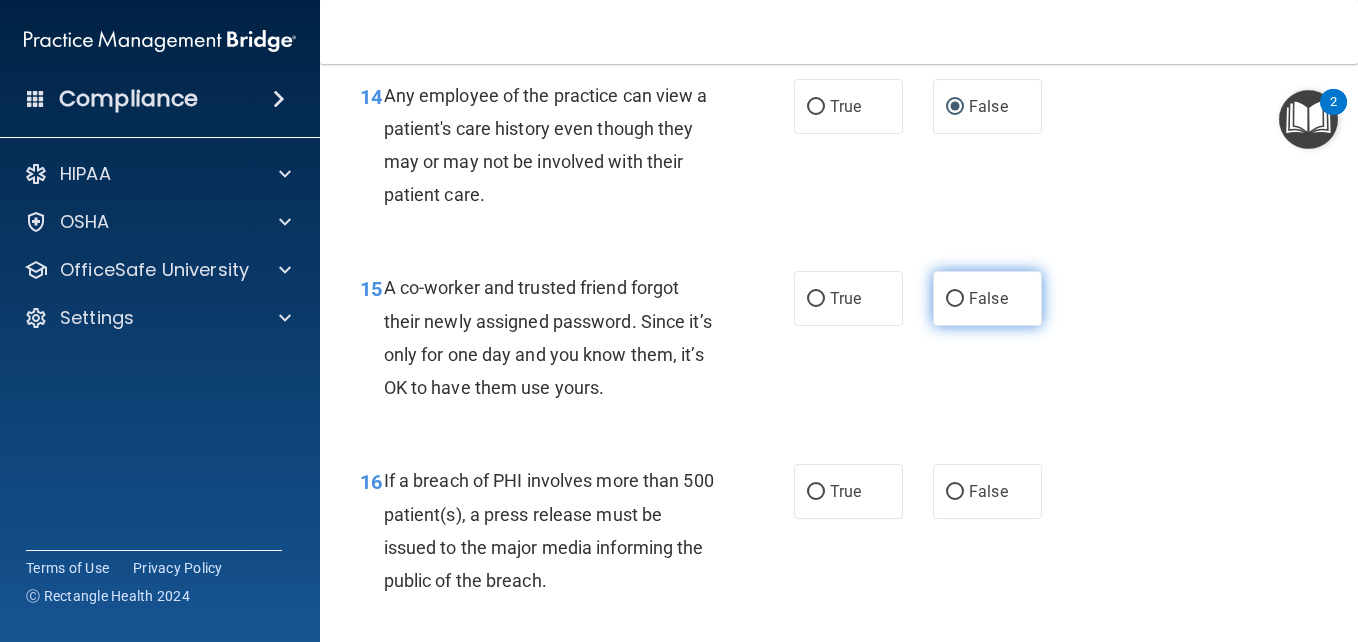 click on "False" at bounding box center (987, 298) 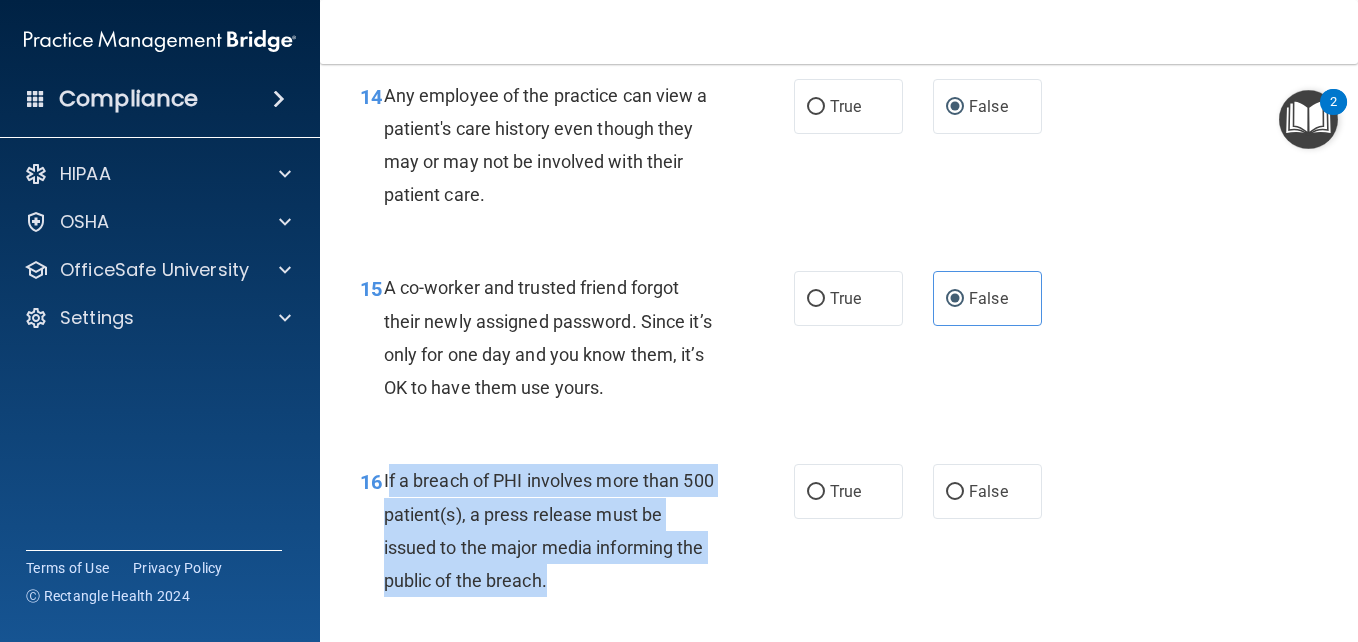 drag, startPoint x: 551, startPoint y: 578, endPoint x: 387, endPoint y: 489, distance: 186.59314 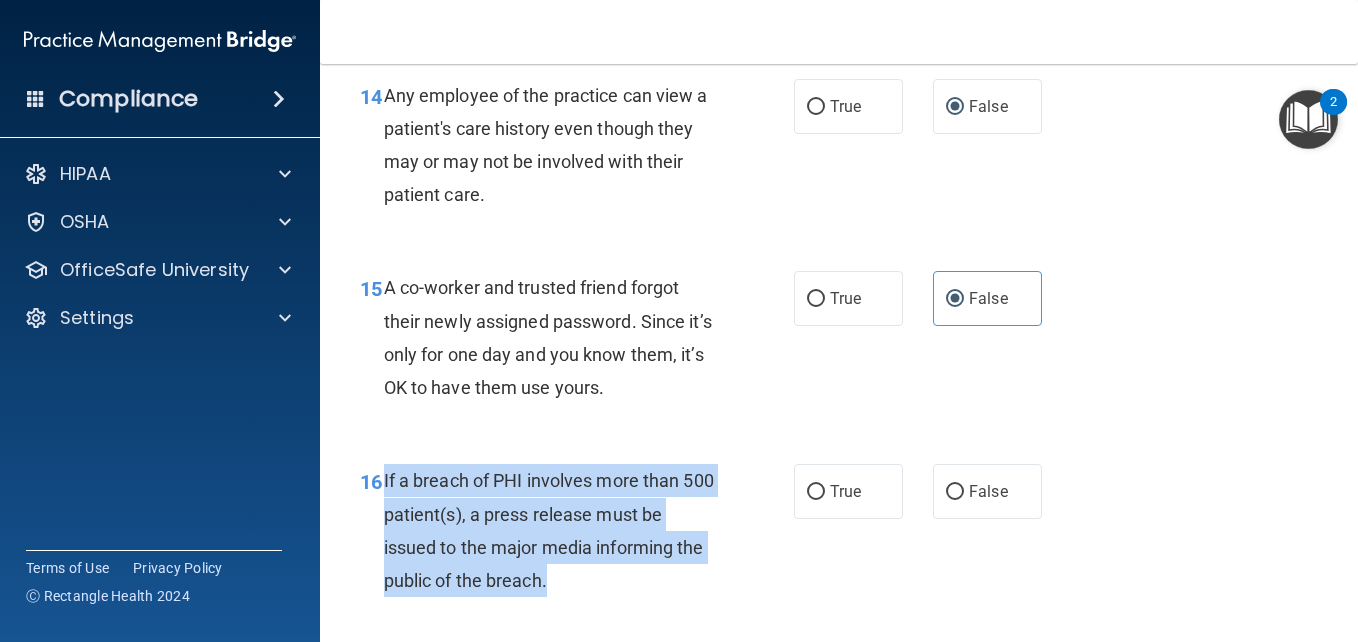 drag, startPoint x: 380, startPoint y: 478, endPoint x: 552, endPoint y: 570, distance: 195.05896 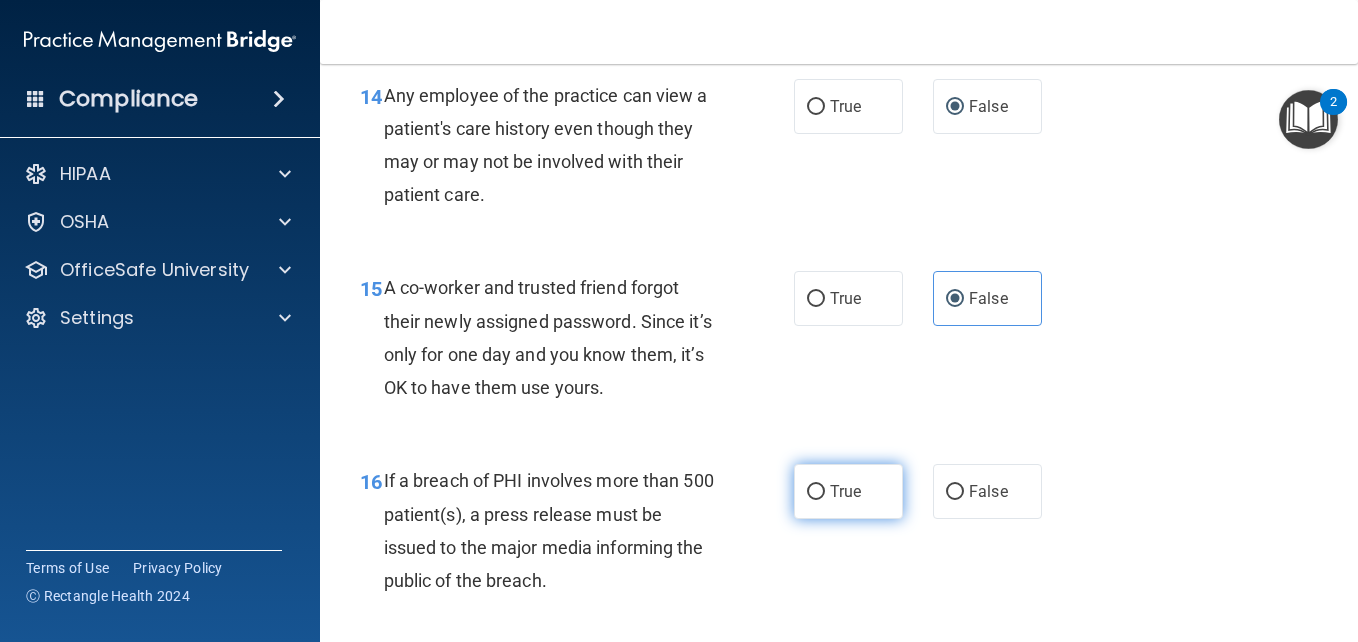 click on "True" at bounding box center (848, 491) 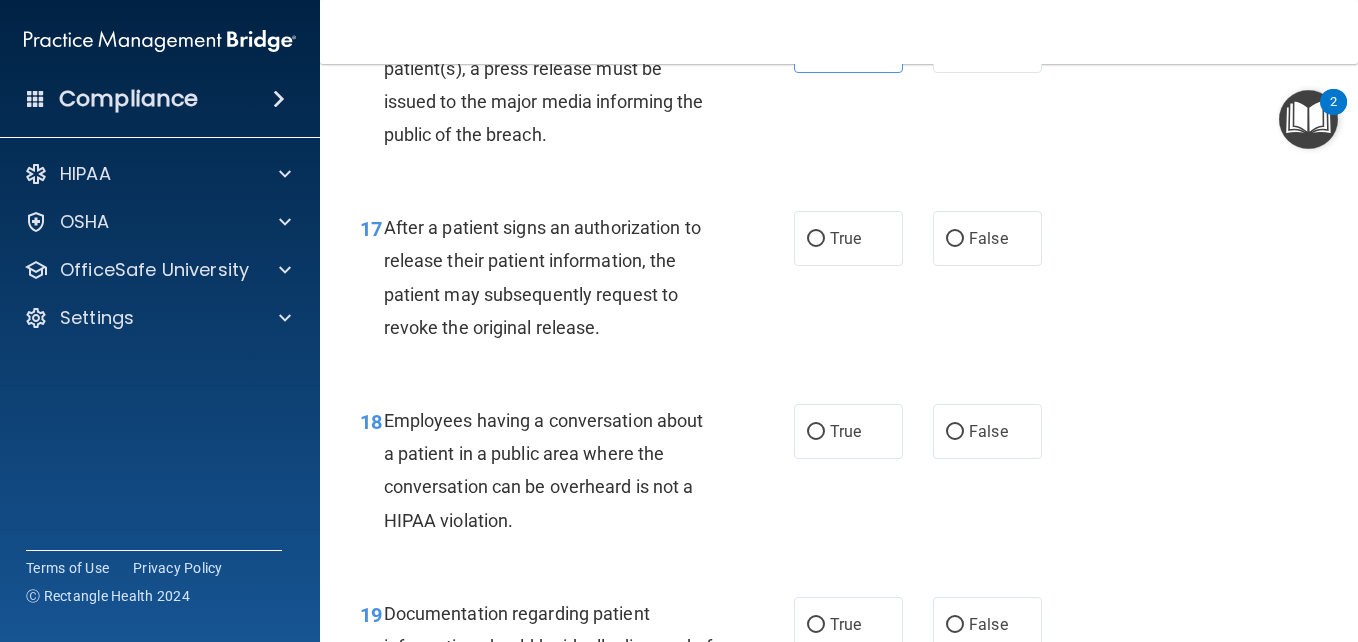scroll, scrollTop: 3046, scrollLeft: 0, axis: vertical 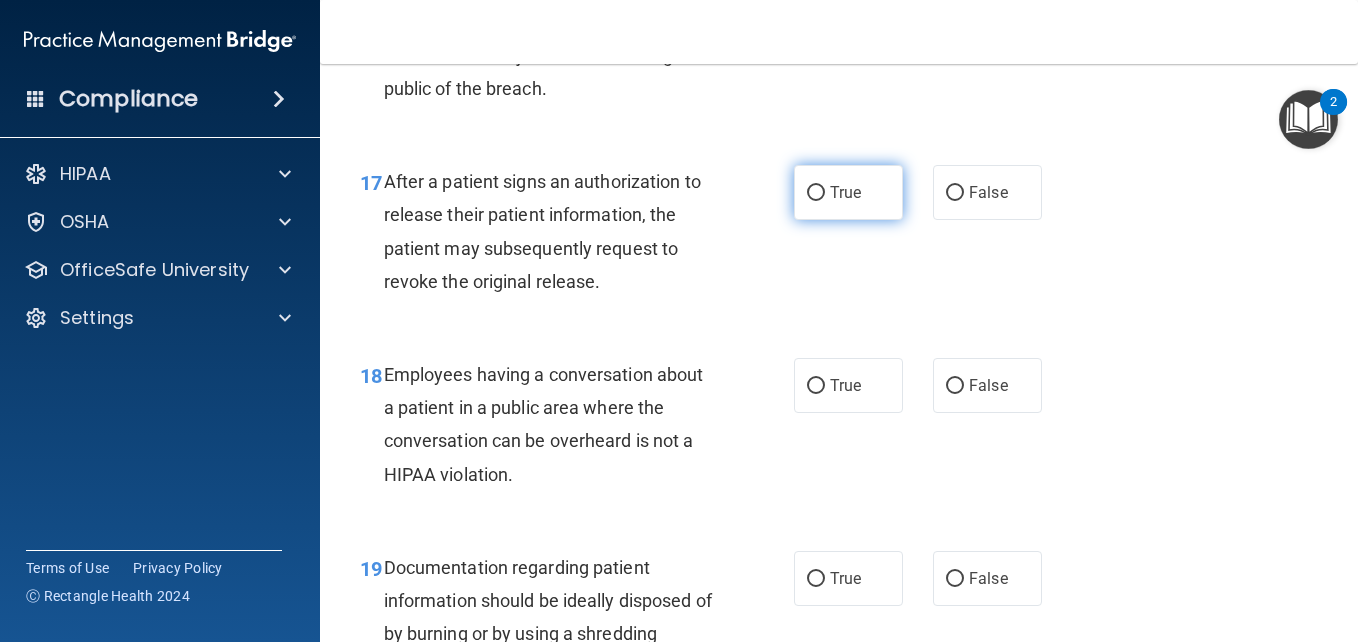 click on "True" at bounding box center (848, 192) 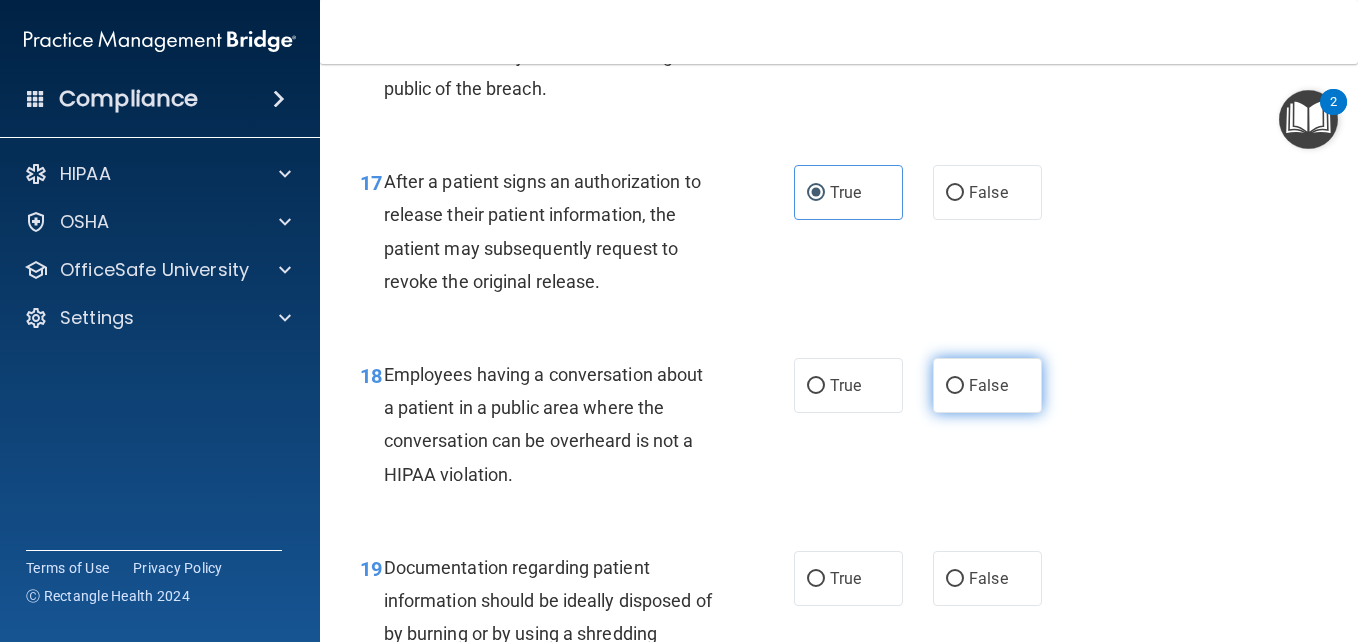 click on "False" at bounding box center (988, 385) 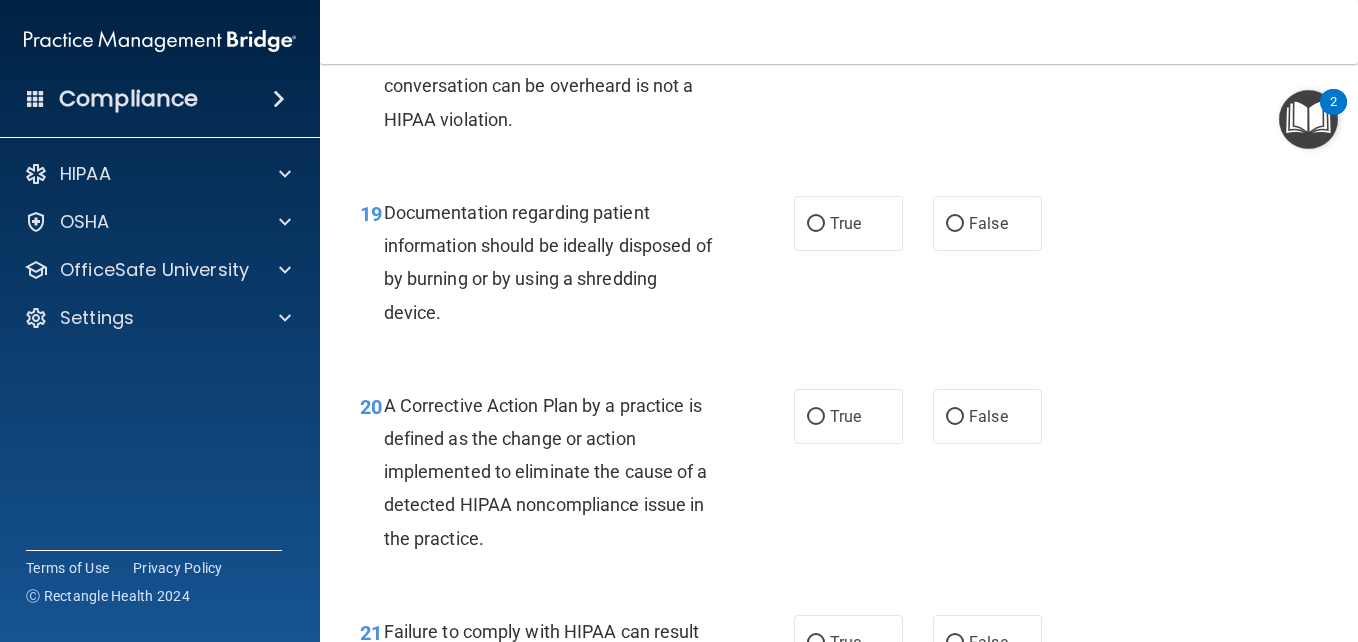 scroll, scrollTop: 3412, scrollLeft: 0, axis: vertical 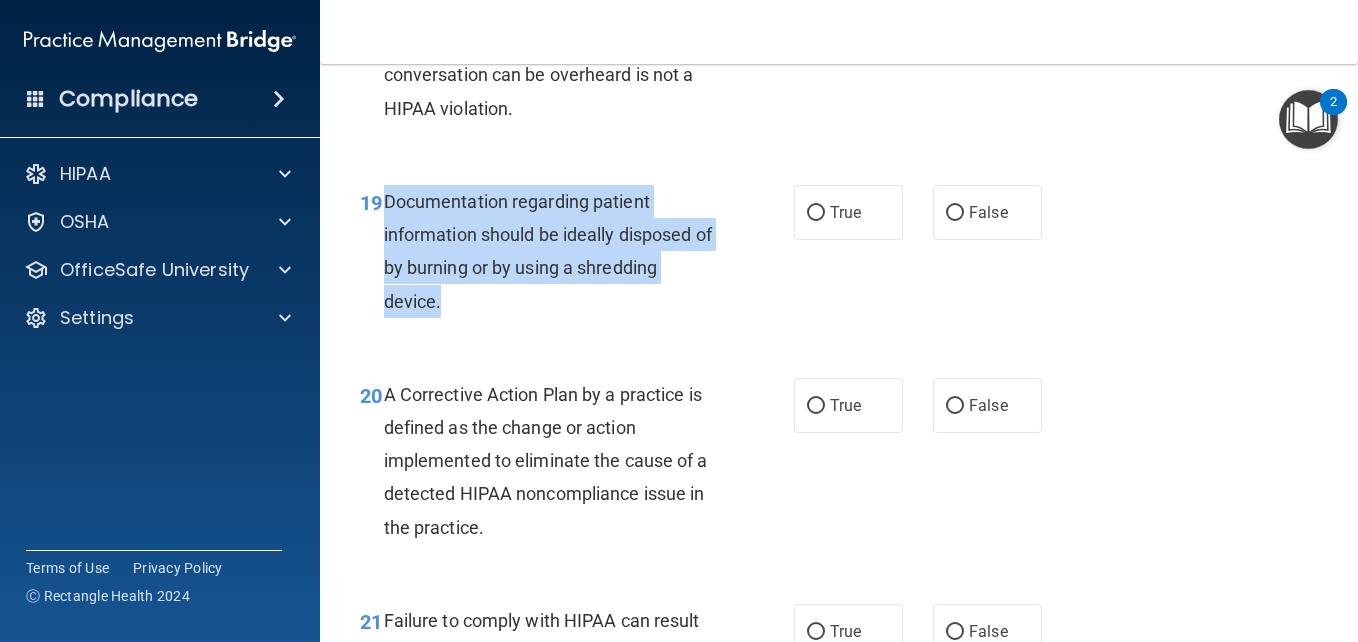 drag, startPoint x: 544, startPoint y: 302, endPoint x: 386, endPoint y: 206, distance: 184.87834 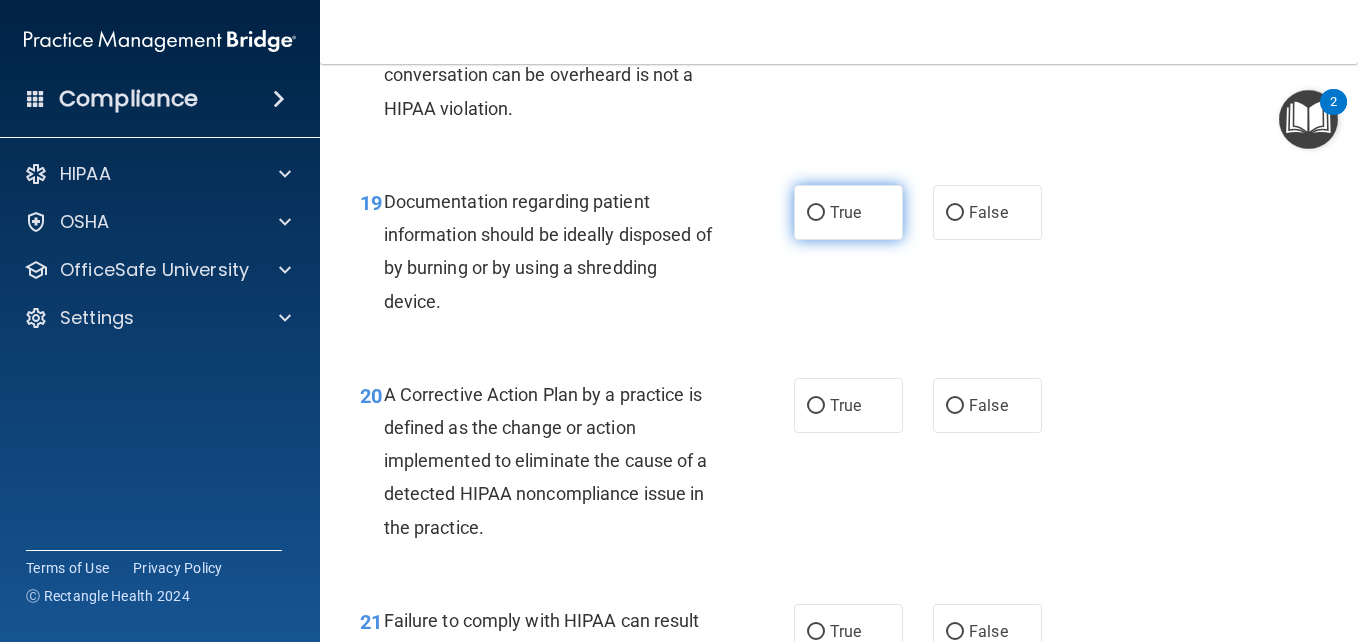 click on "True" at bounding box center (848, 212) 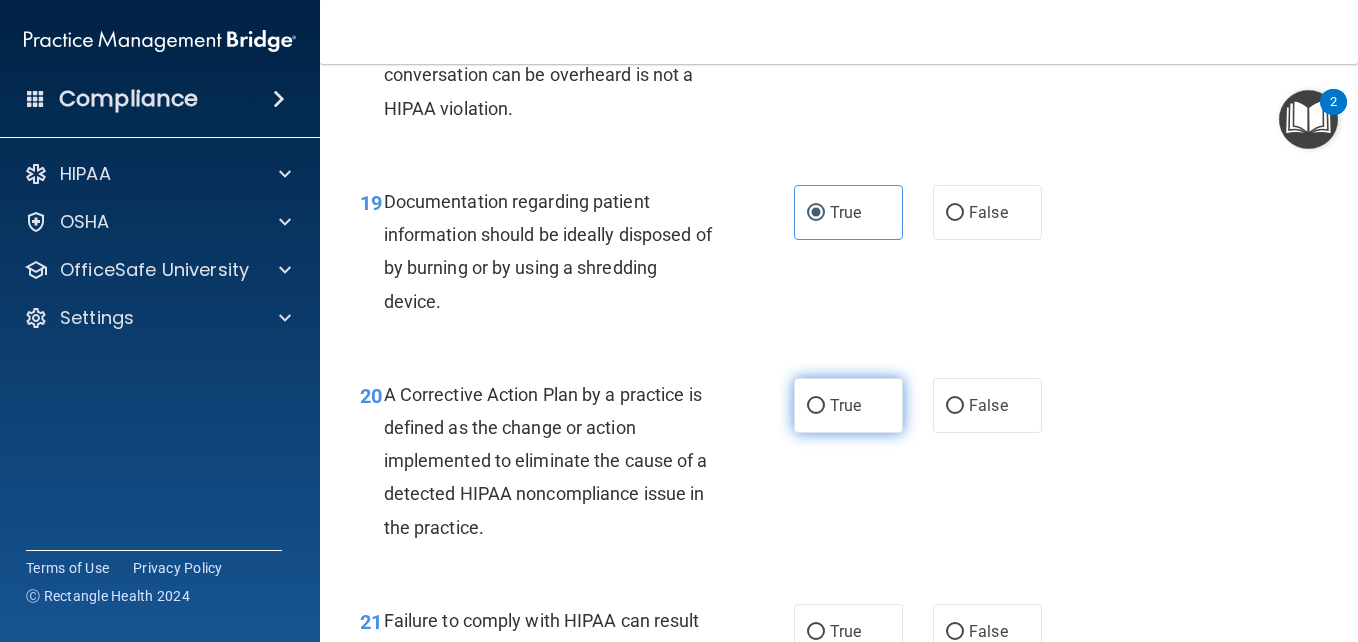 click on "True" at bounding box center (845, 405) 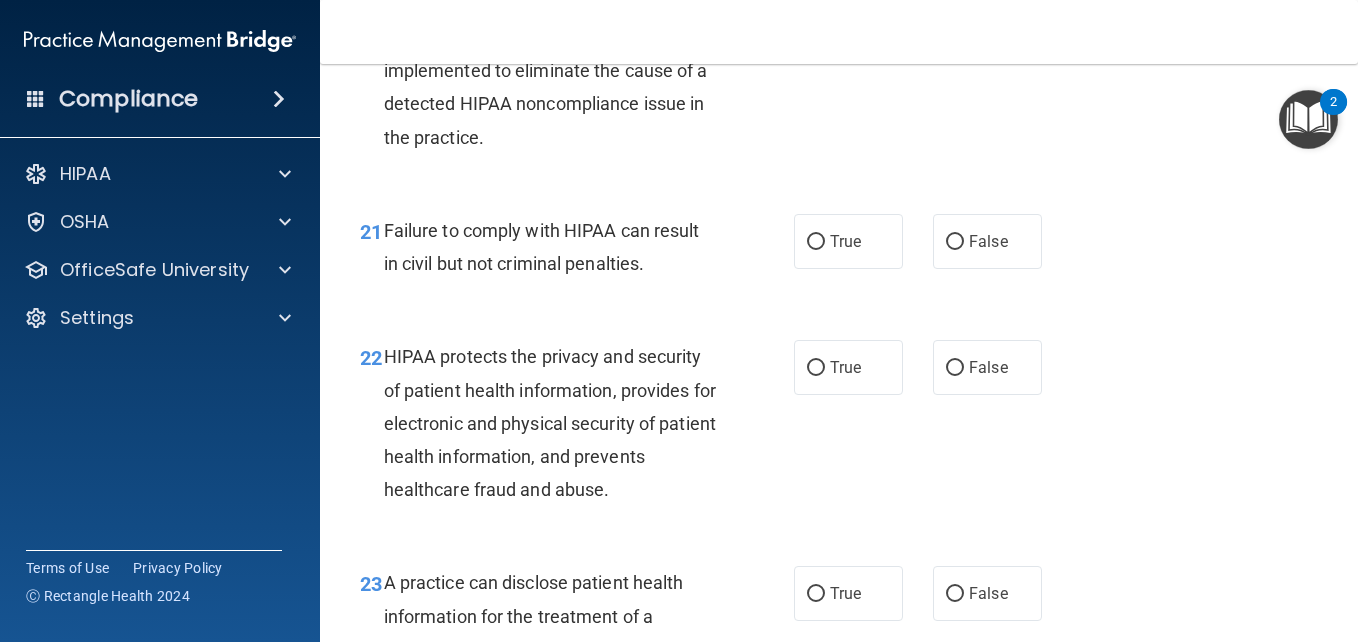 scroll, scrollTop: 3882, scrollLeft: 0, axis: vertical 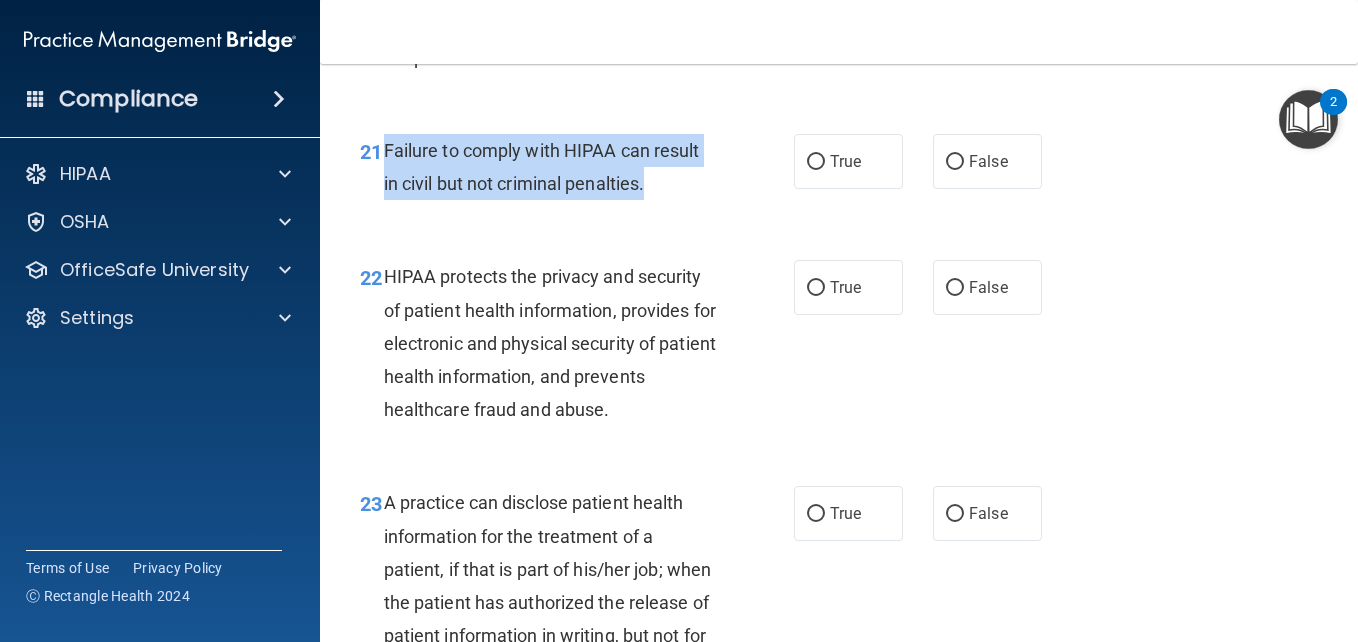 drag, startPoint x: 600, startPoint y: 184, endPoint x: 385, endPoint y: 151, distance: 217.51782 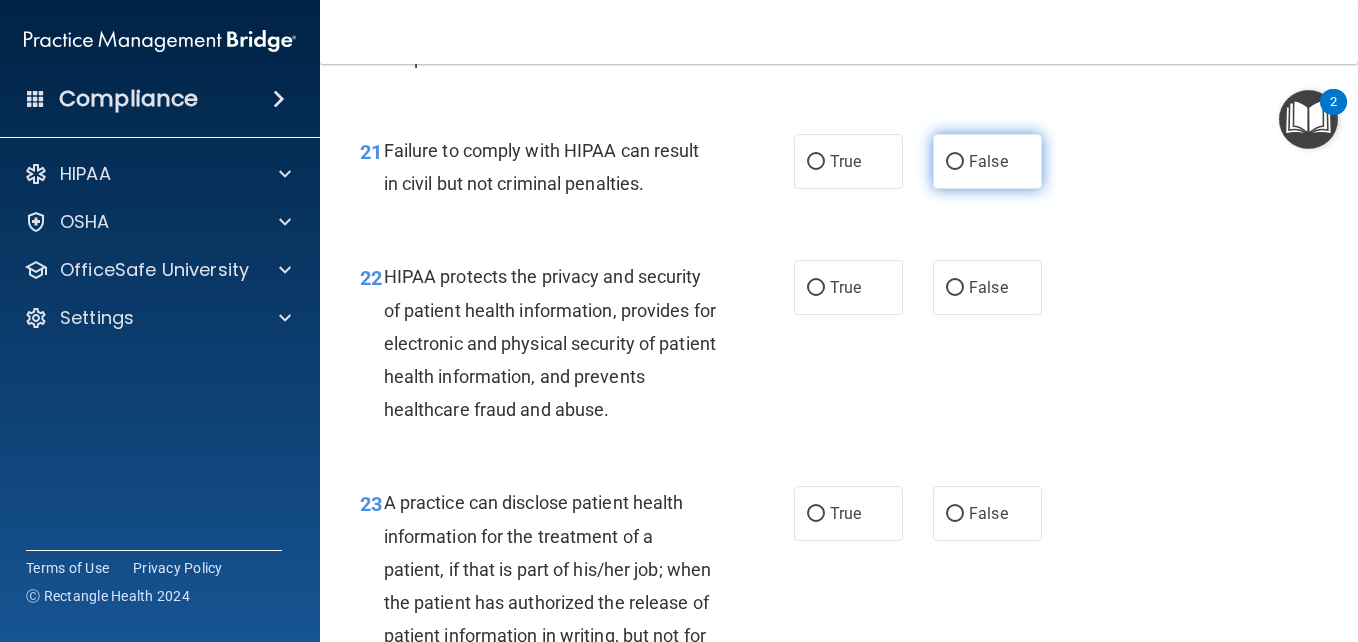 click on "False" at bounding box center (988, 161) 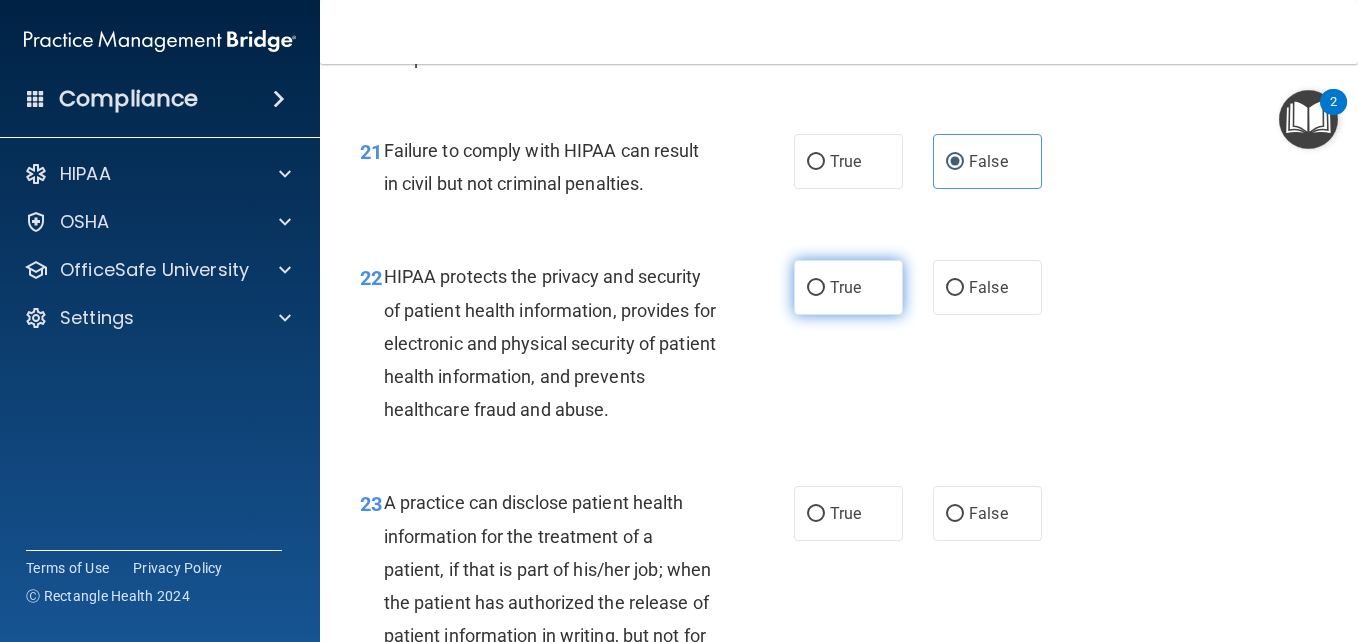 click on "True" at bounding box center (845, 287) 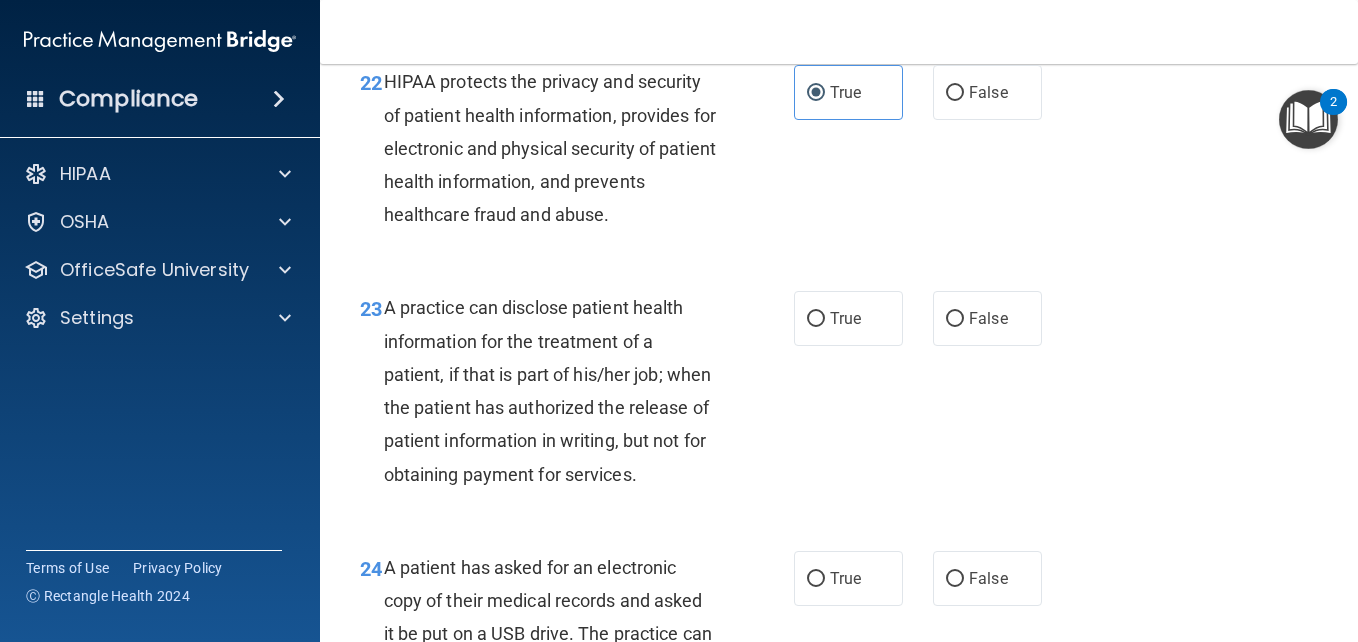 scroll, scrollTop: 4191, scrollLeft: 0, axis: vertical 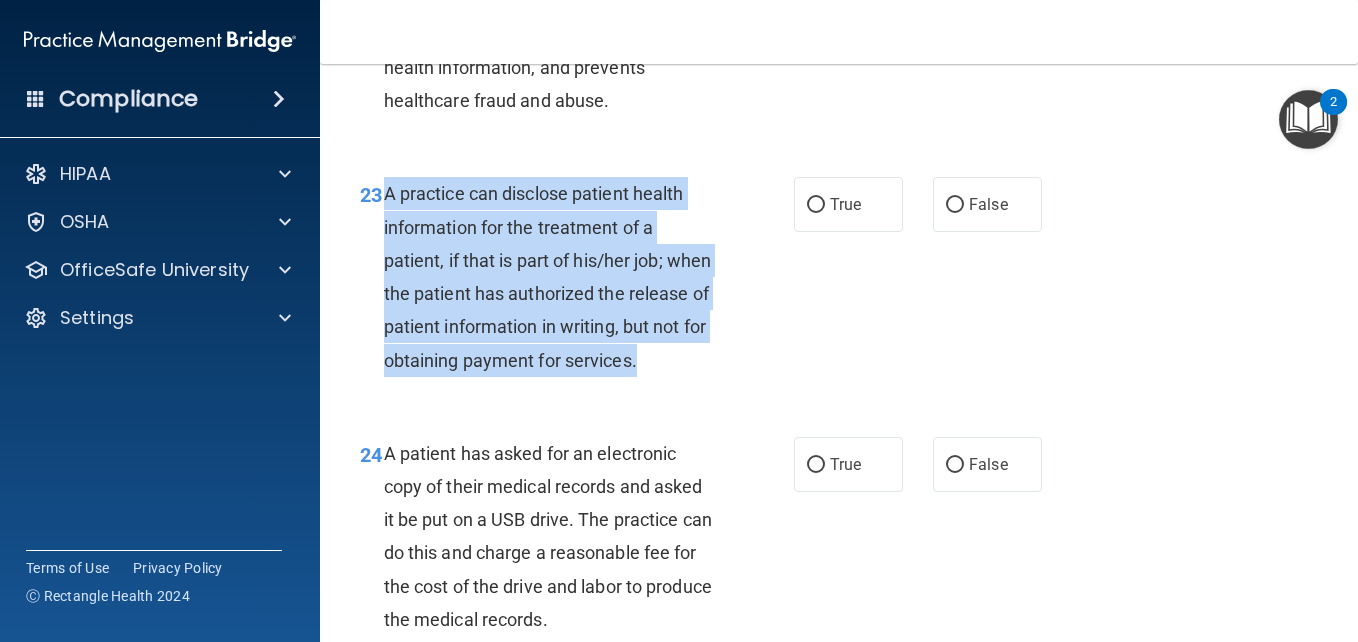 drag, startPoint x: 470, startPoint y: 401, endPoint x: 385, endPoint y: 203, distance: 215.47389 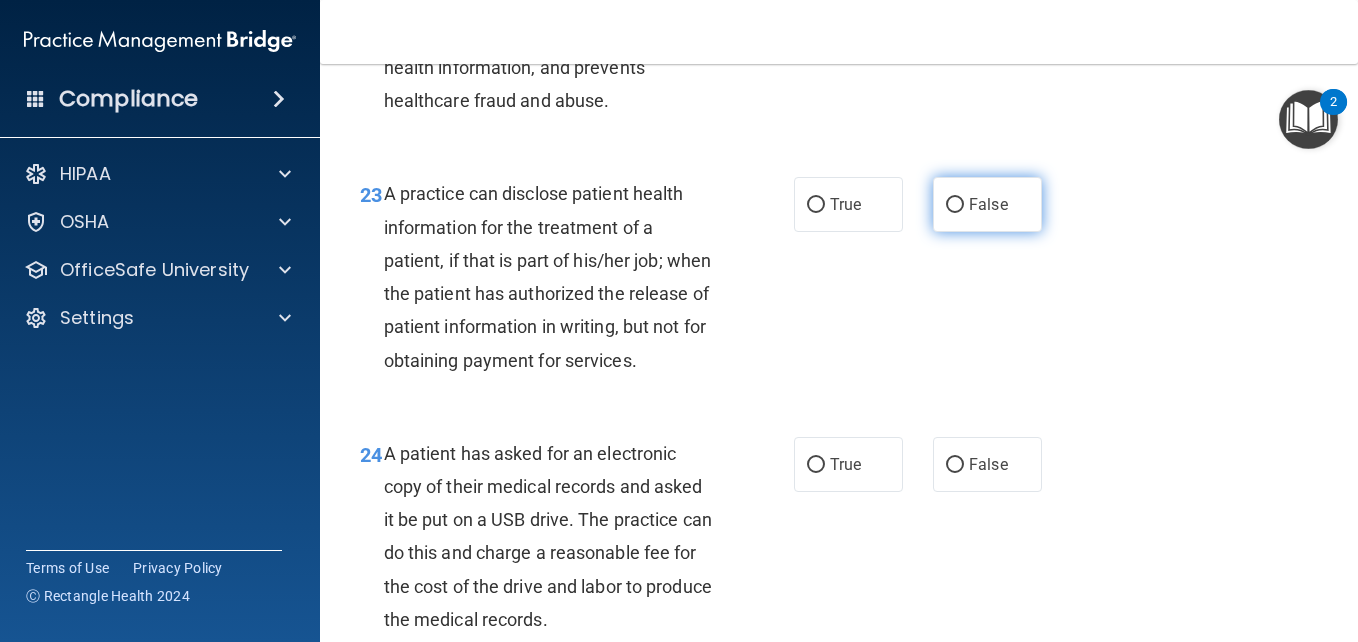 click on "False" at bounding box center (987, 204) 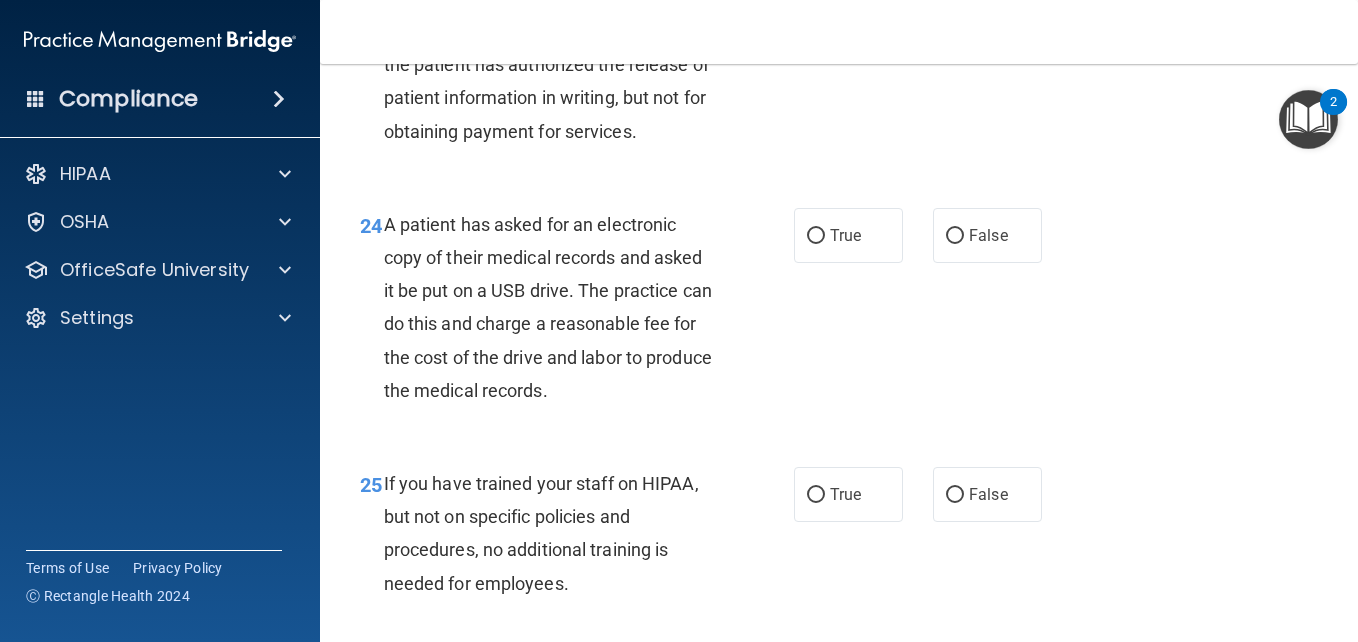 scroll, scrollTop: 4558, scrollLeft: 0, axis: vertical 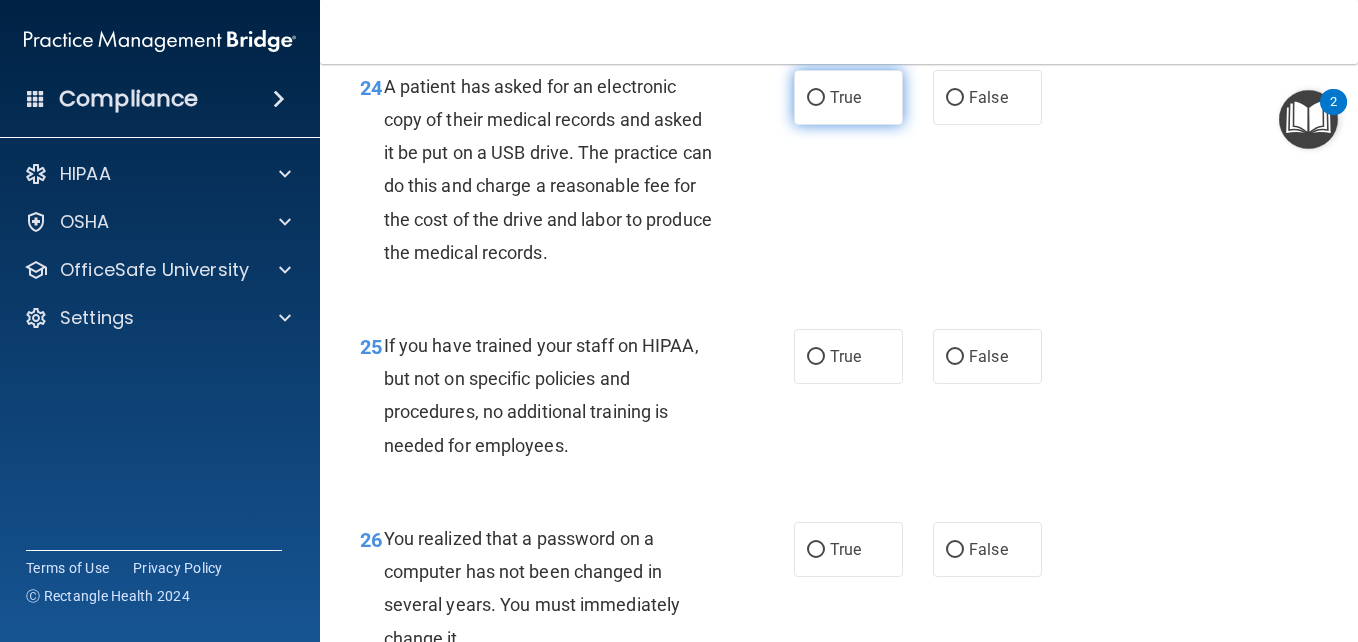 click on "True" at bounding box center [848, 97] 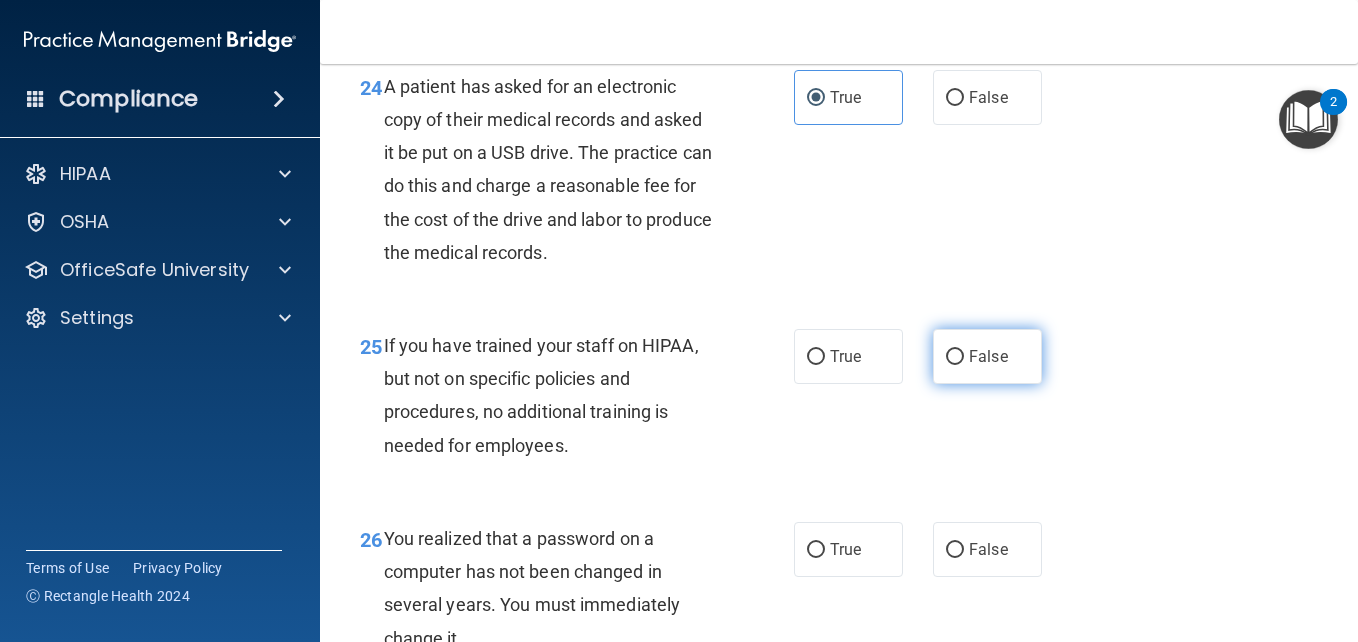 click on "False" at bounding box center (955, 357) 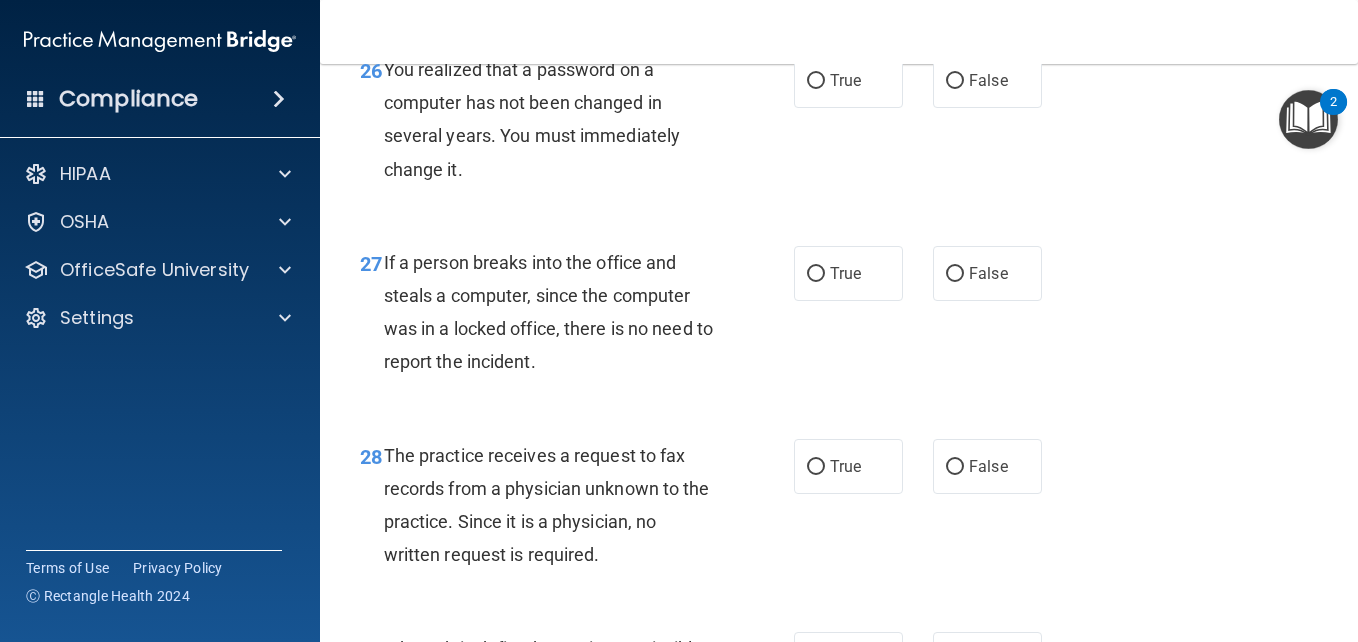 scroll, scrollTop: 4993, scrollLeft: 0, axis: vertical 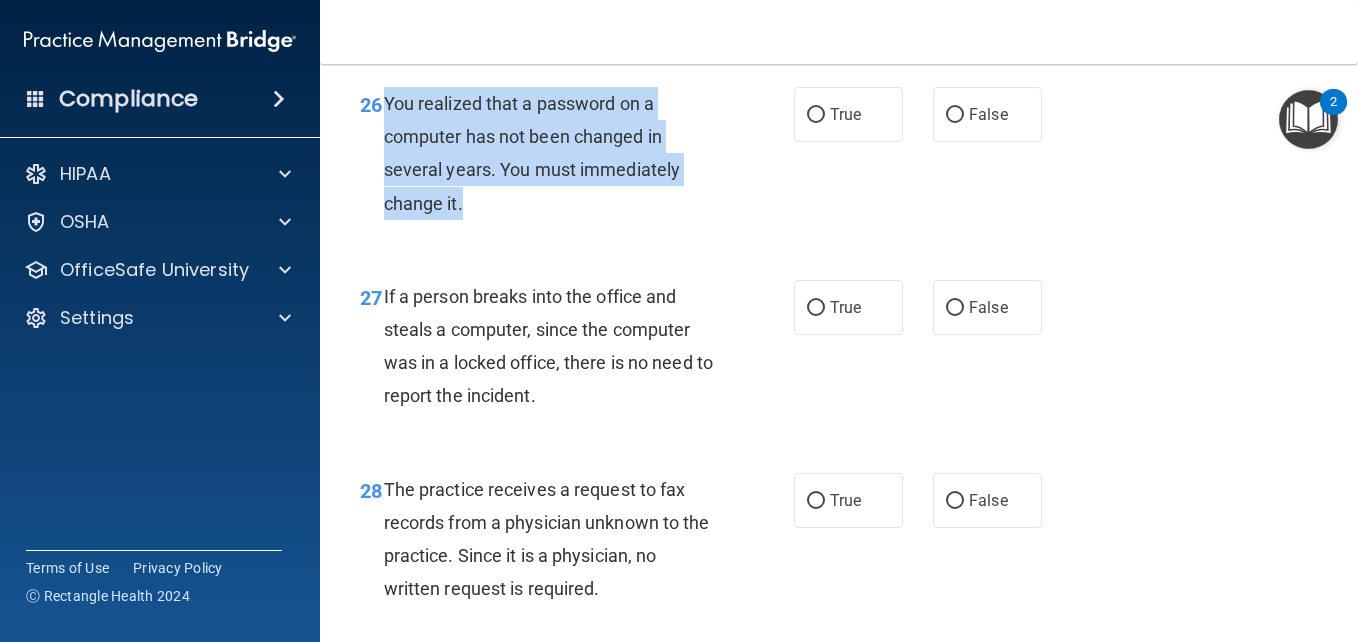 drag, startPoint x: 473, startPoint y: 238, endPoint x: 387, endPoint y: 137, distance: 132.65369 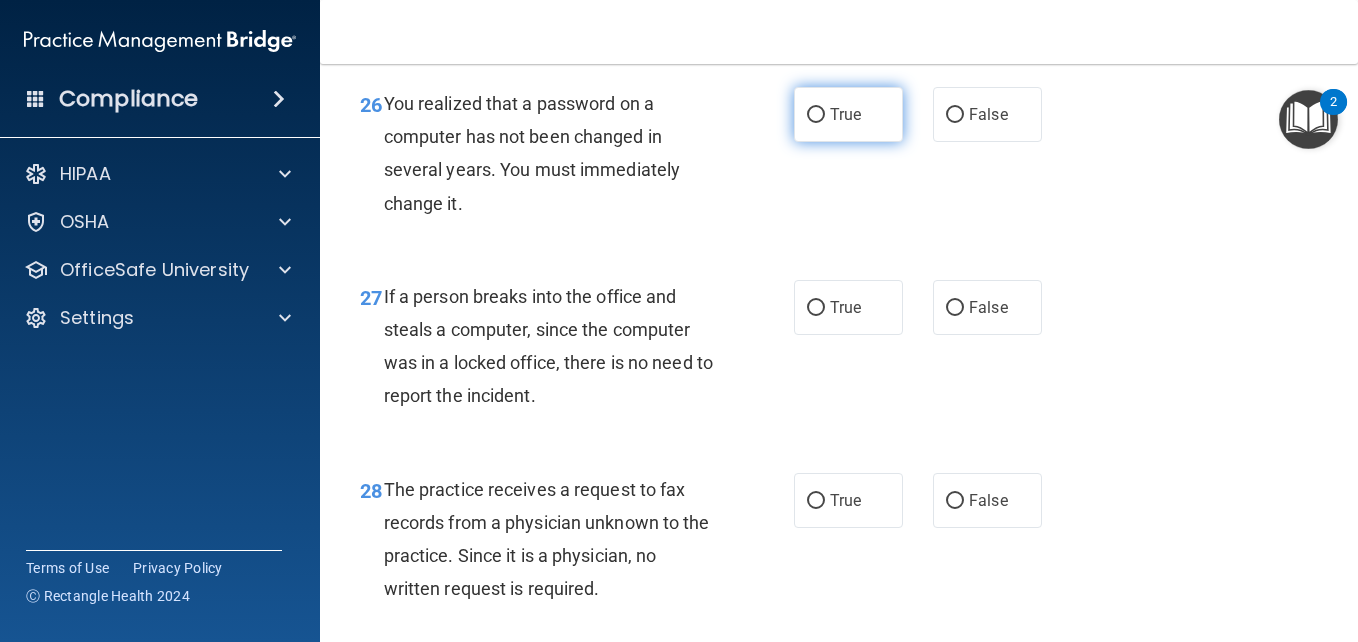 click on "True" at bounding box center [848, 114] 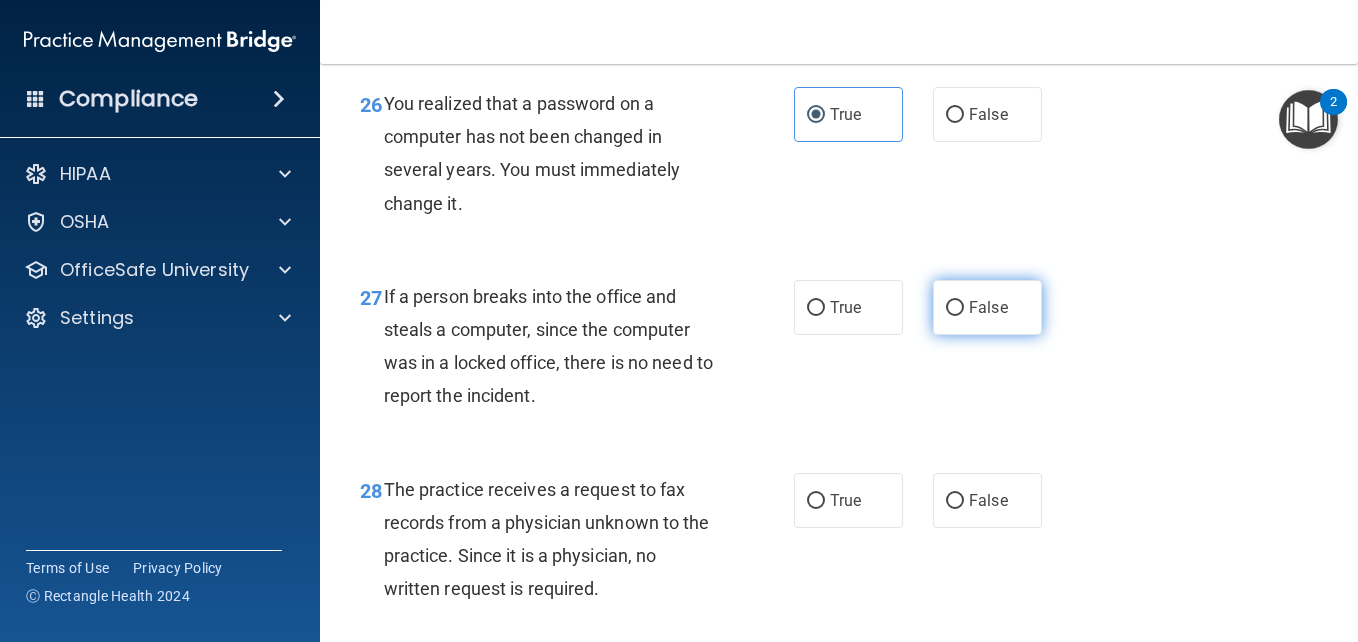 click on "False" at bounding box center [987, 307] 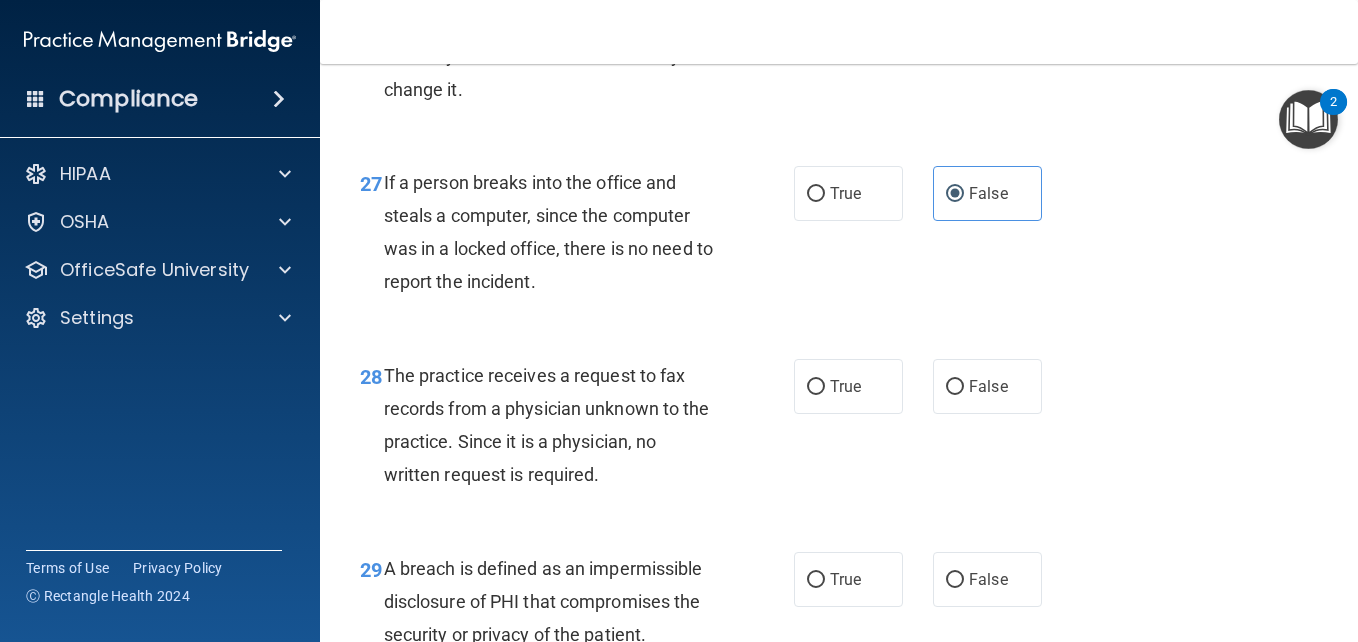 scroll, scrollTop: 5199, scrollLeft: 0, axis: vertical 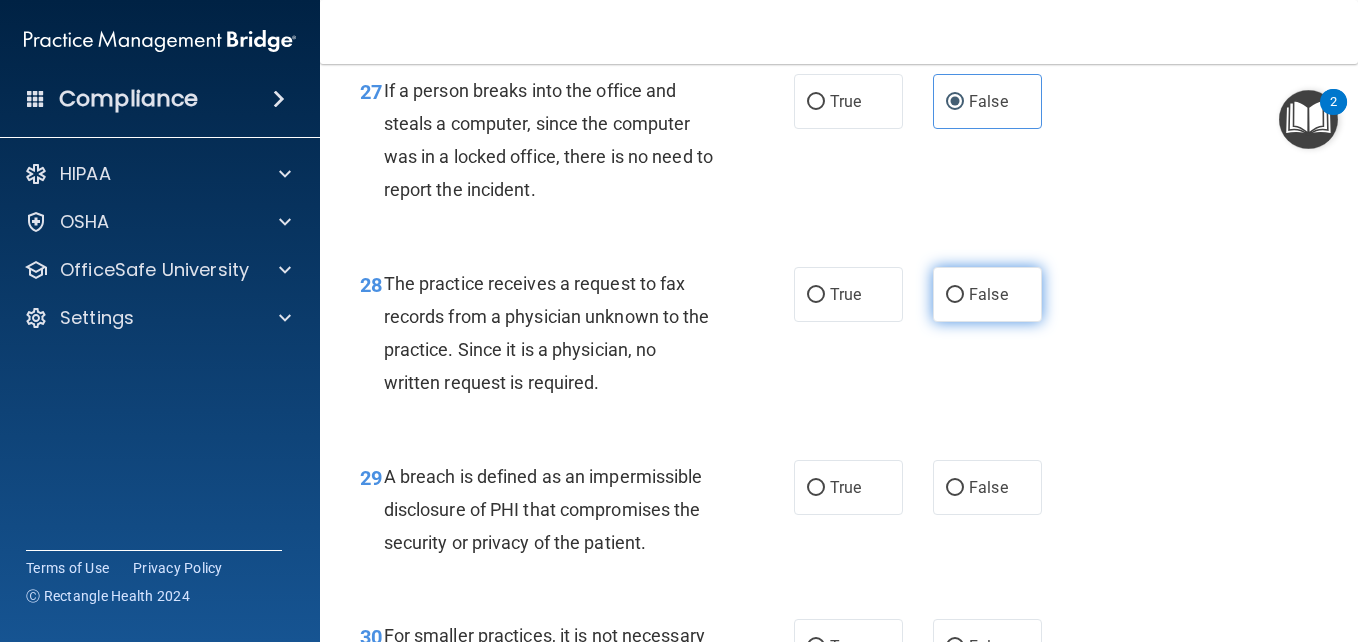 click on "False" at bounding box center (988, 294) 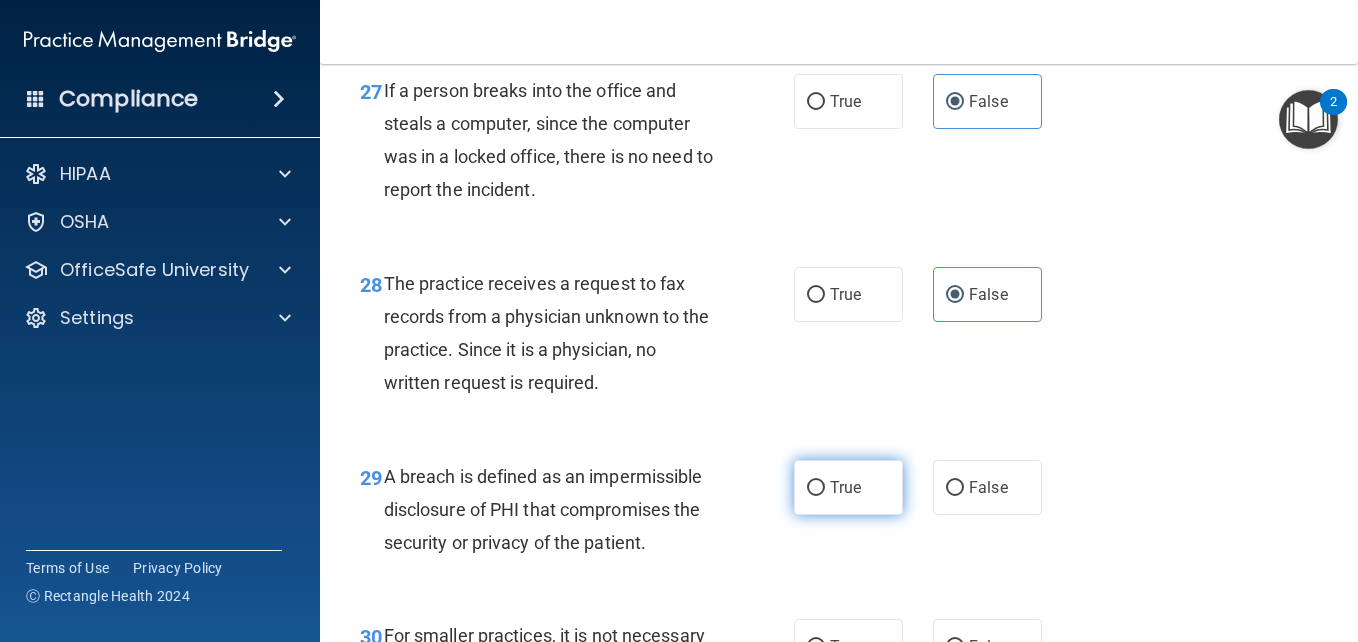 click on "True" at bounding box center (848, 487) 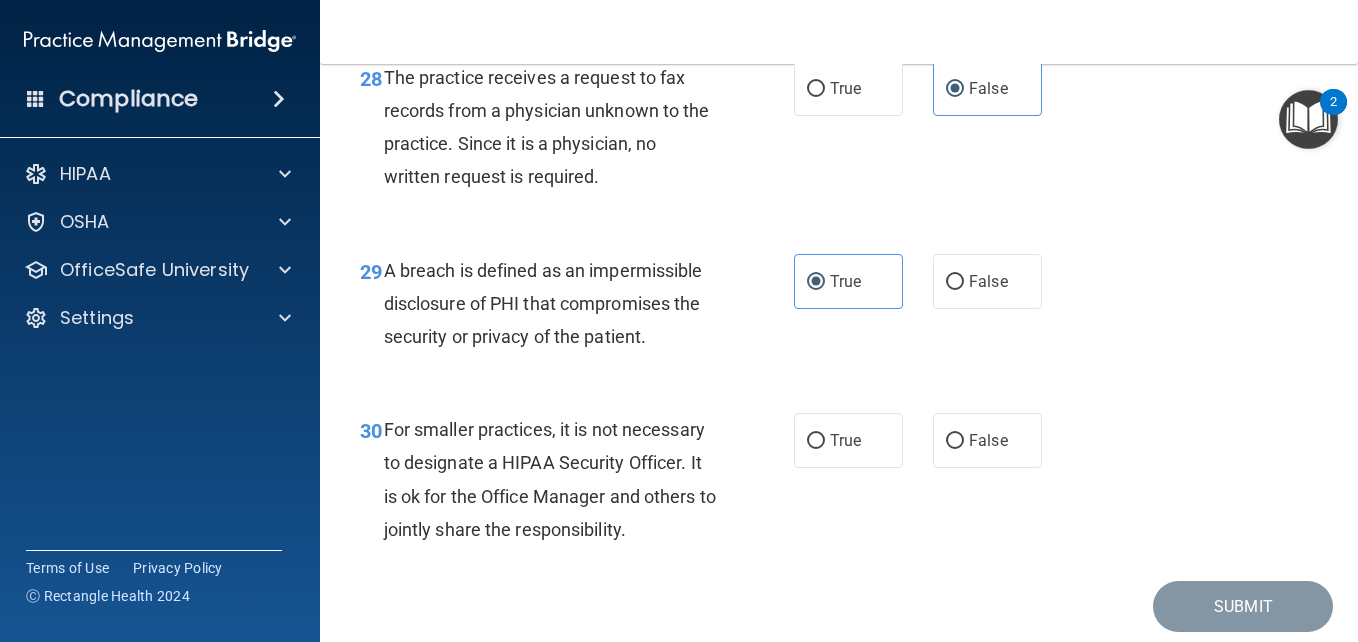 scroll, scrollTop: 5508, scrollLeft: 0, axis: vertical 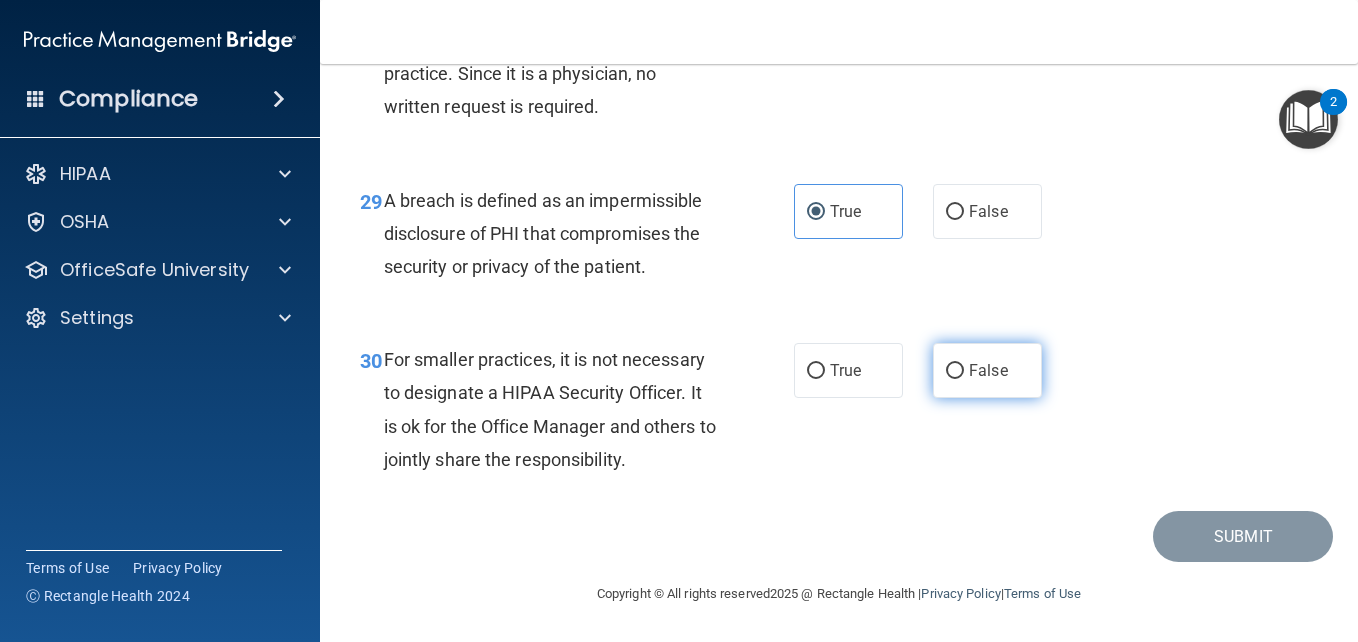 click on "False" at bounding box center [988, 370] 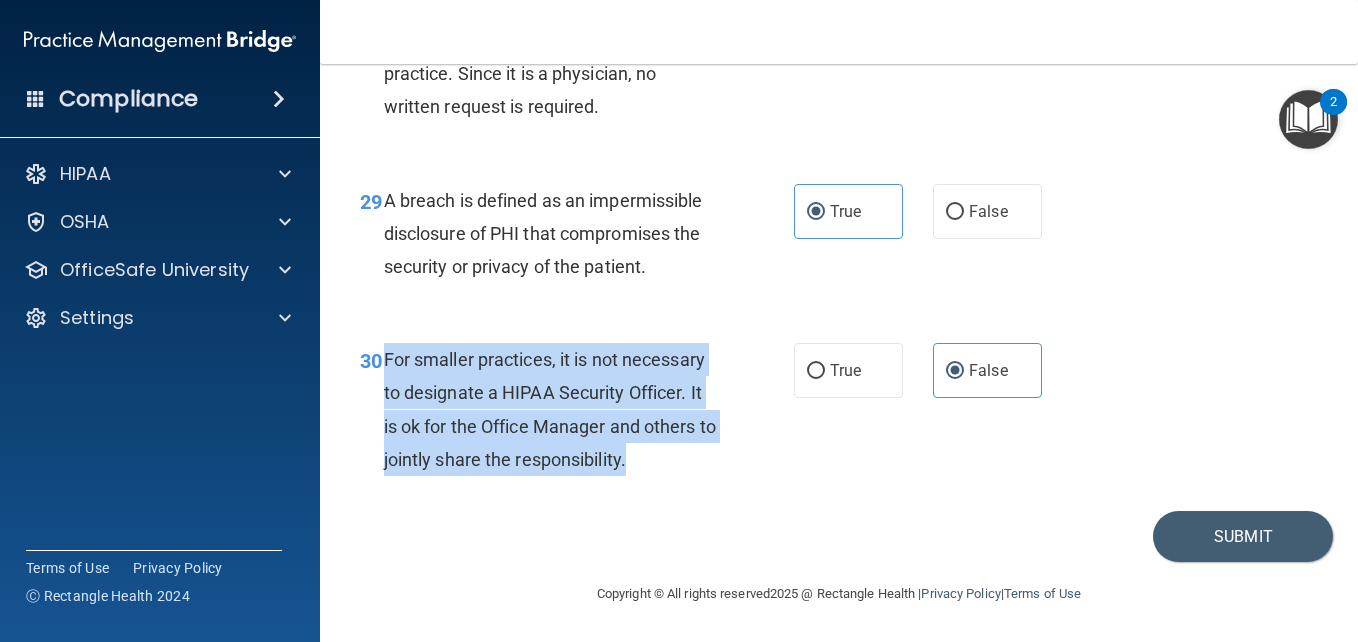 drag, startPoint x: 669, startPoint y: 458, endPoint x: 382, endPoint y: 363, distance: 302.3144 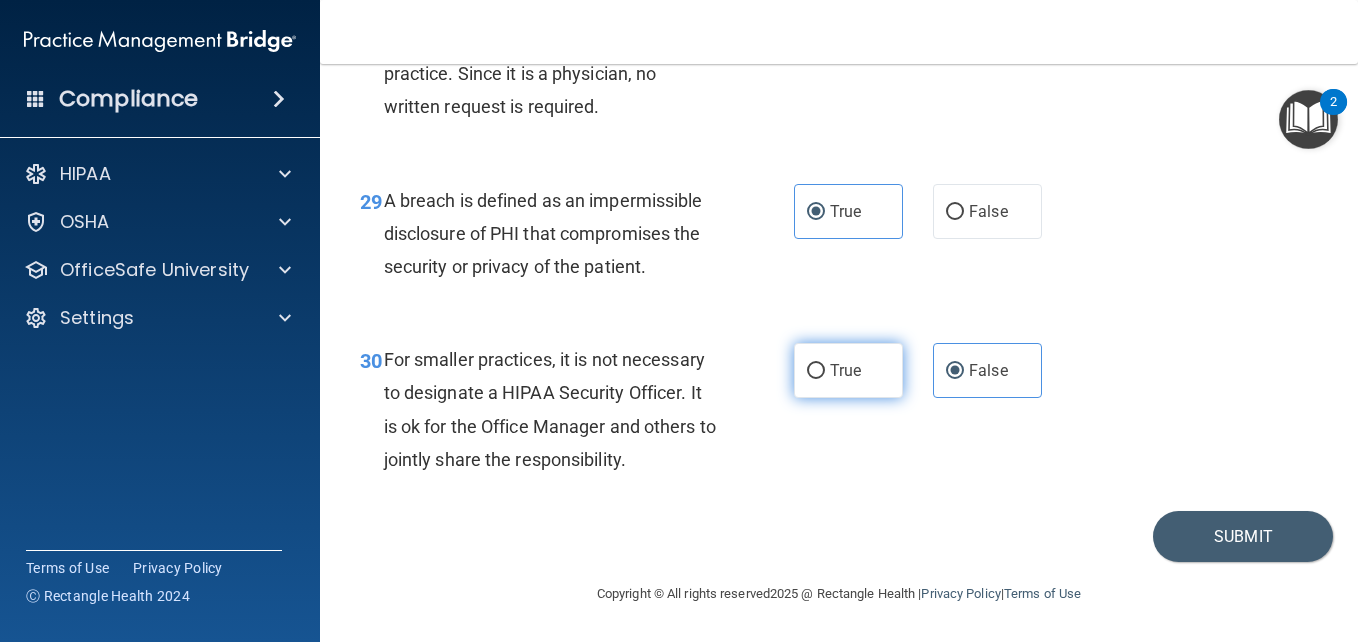click on "True" at bounding box center (848, 370) 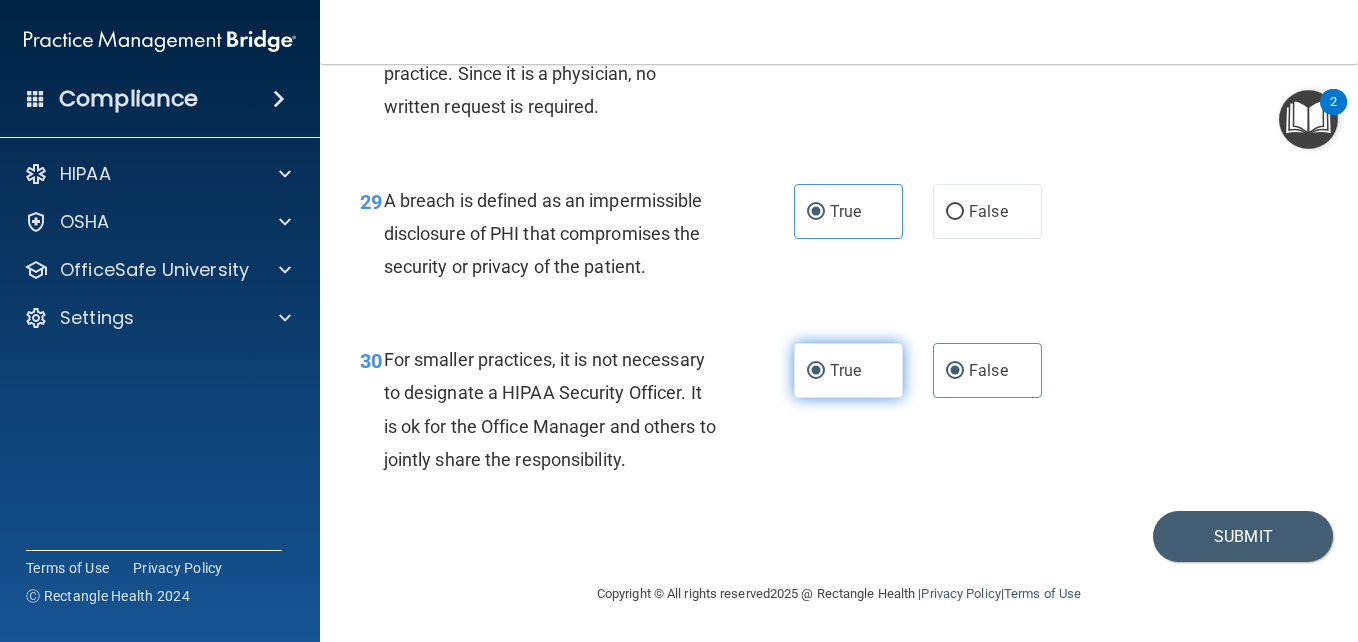 radio on "false" 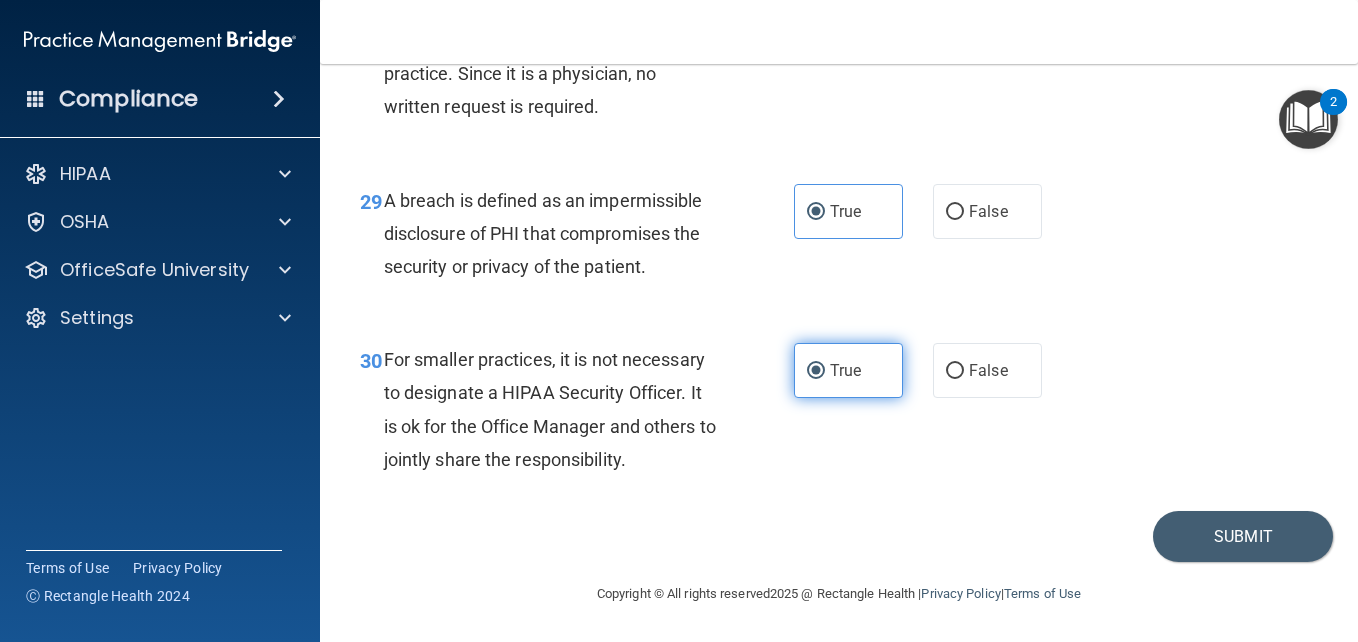 click on "True" at bounding box center [845, 370] 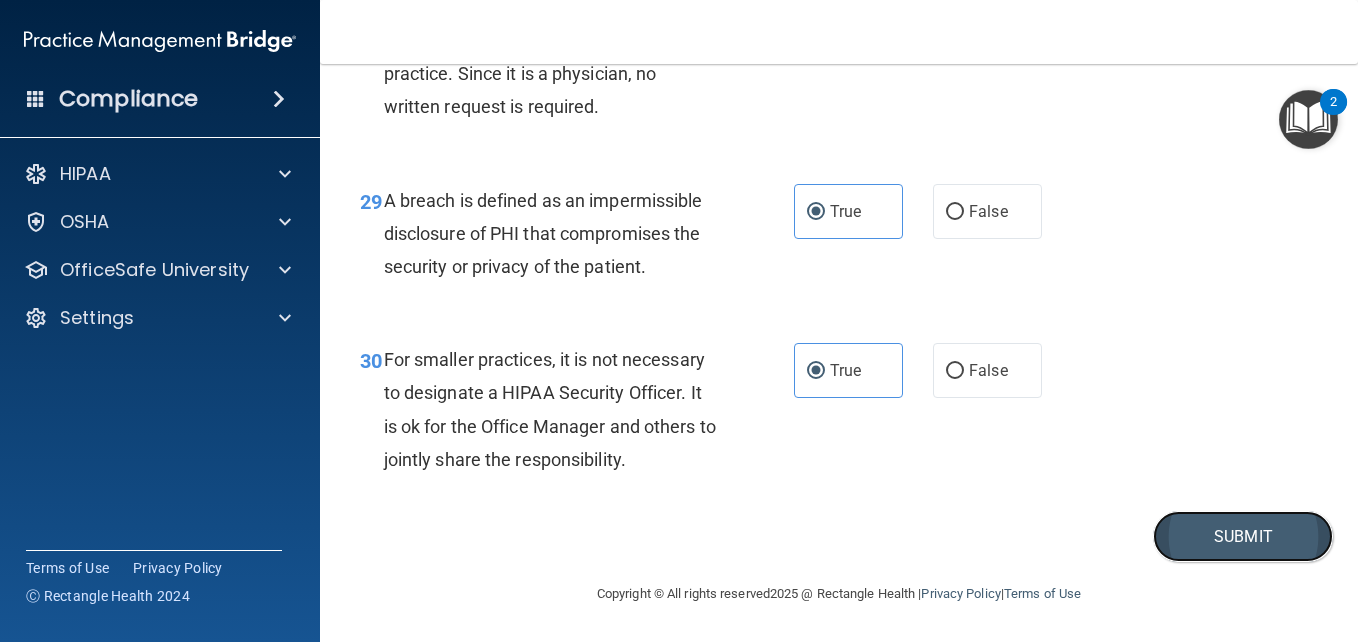 click on "Submit" at bounding box center [1243, 536] 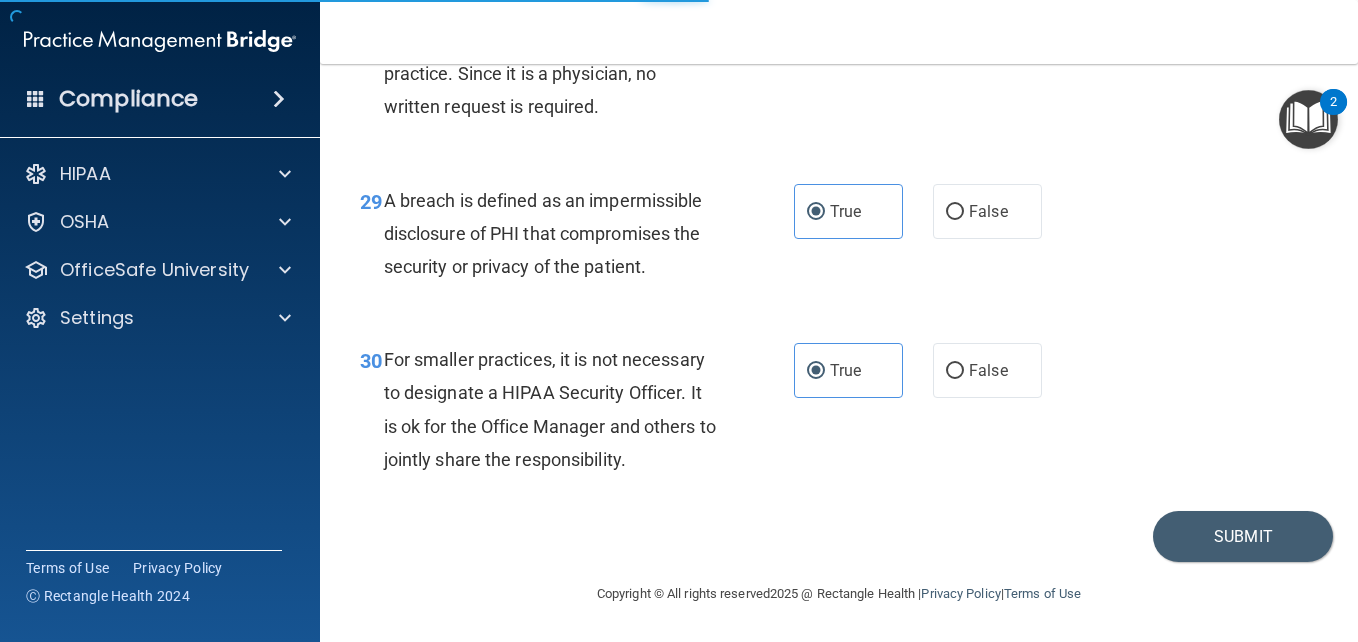 scroll, scrollTop: 0, scrollLeft: 0, axis: both 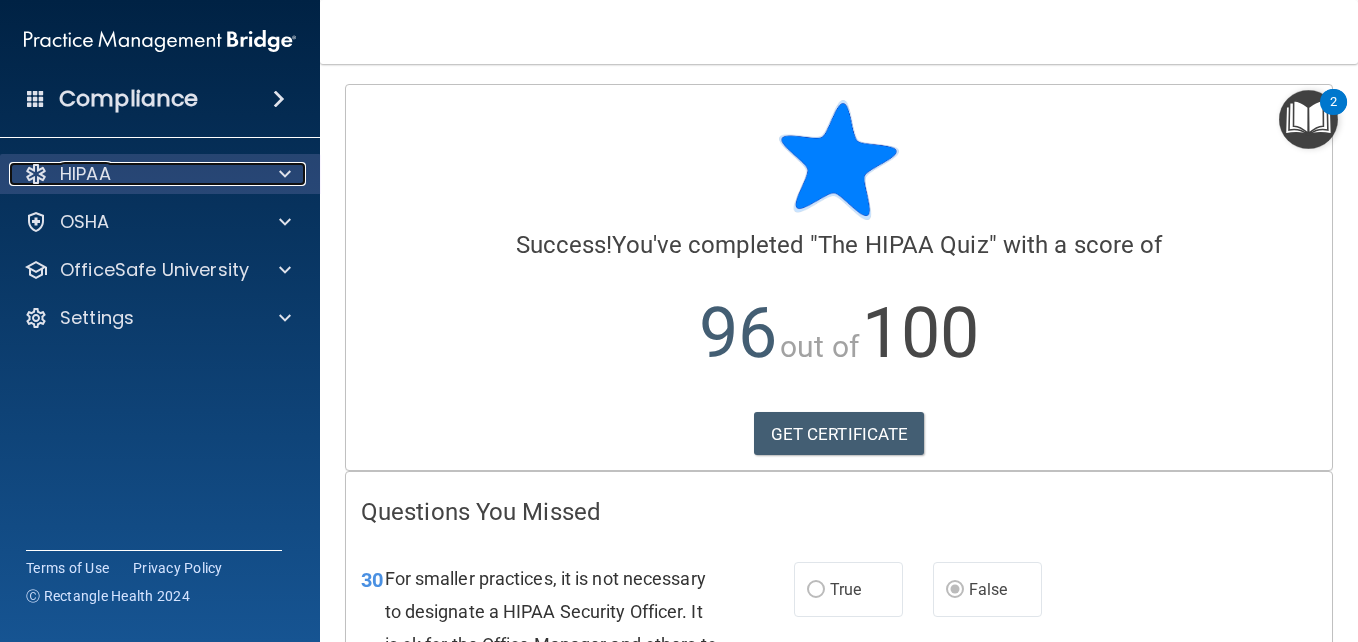 click on "HIPAA" at bounding box center (133, 174) 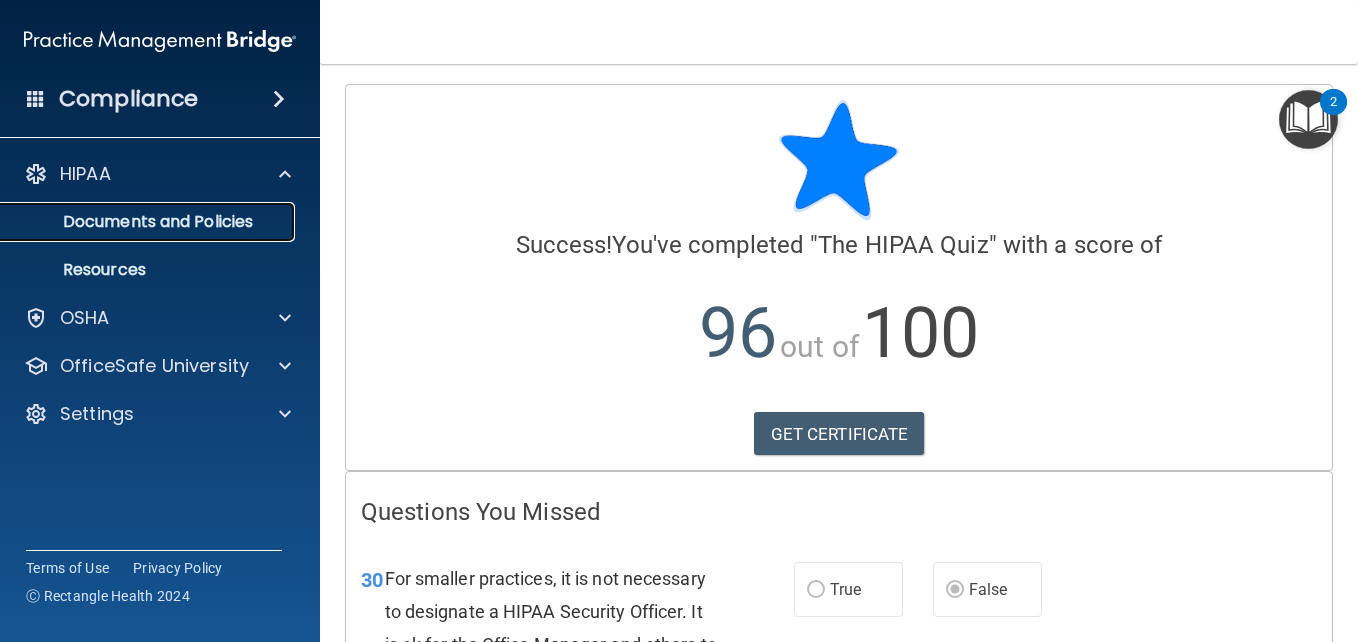 click on "Documents and Policies" at bounding box center [149, 222] 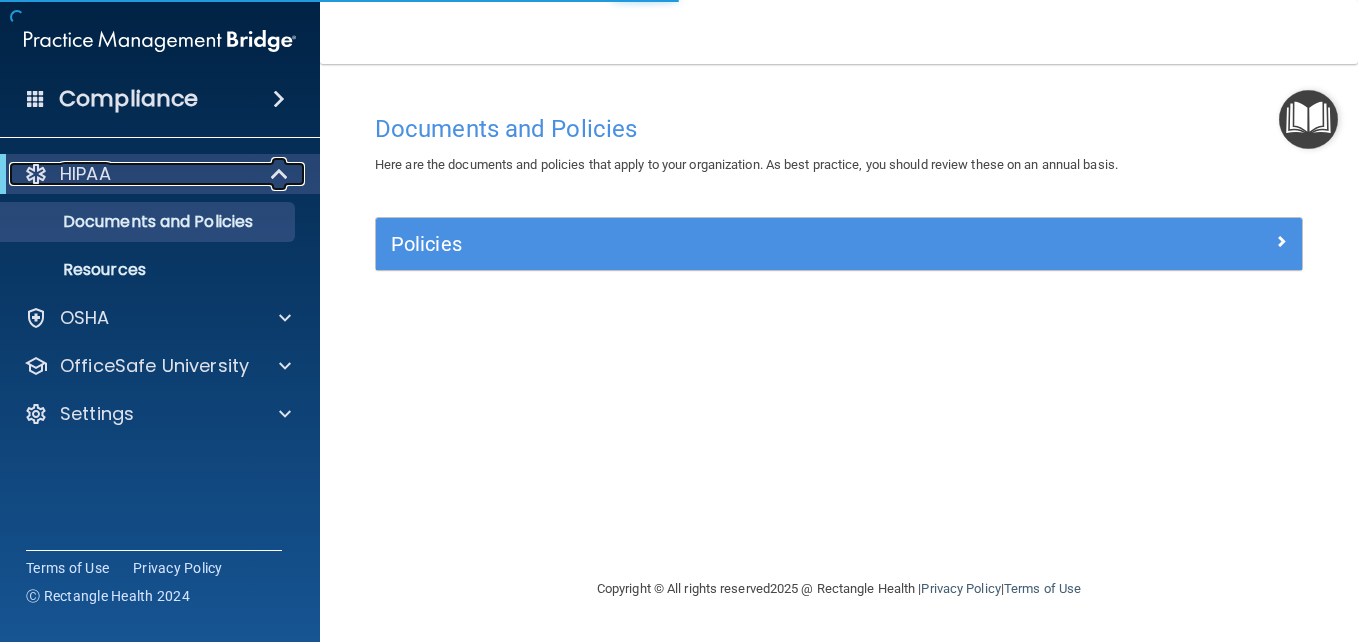 click at bounding box center [280, 174] 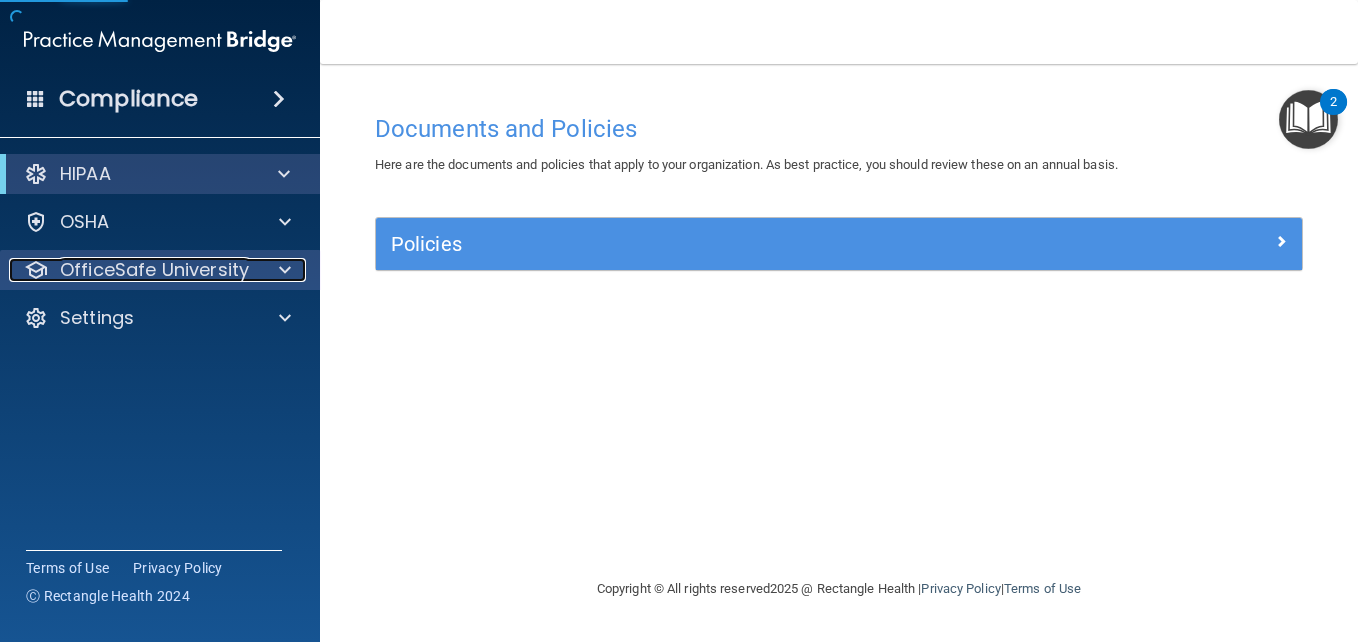 click at bounding box center (285, 270) 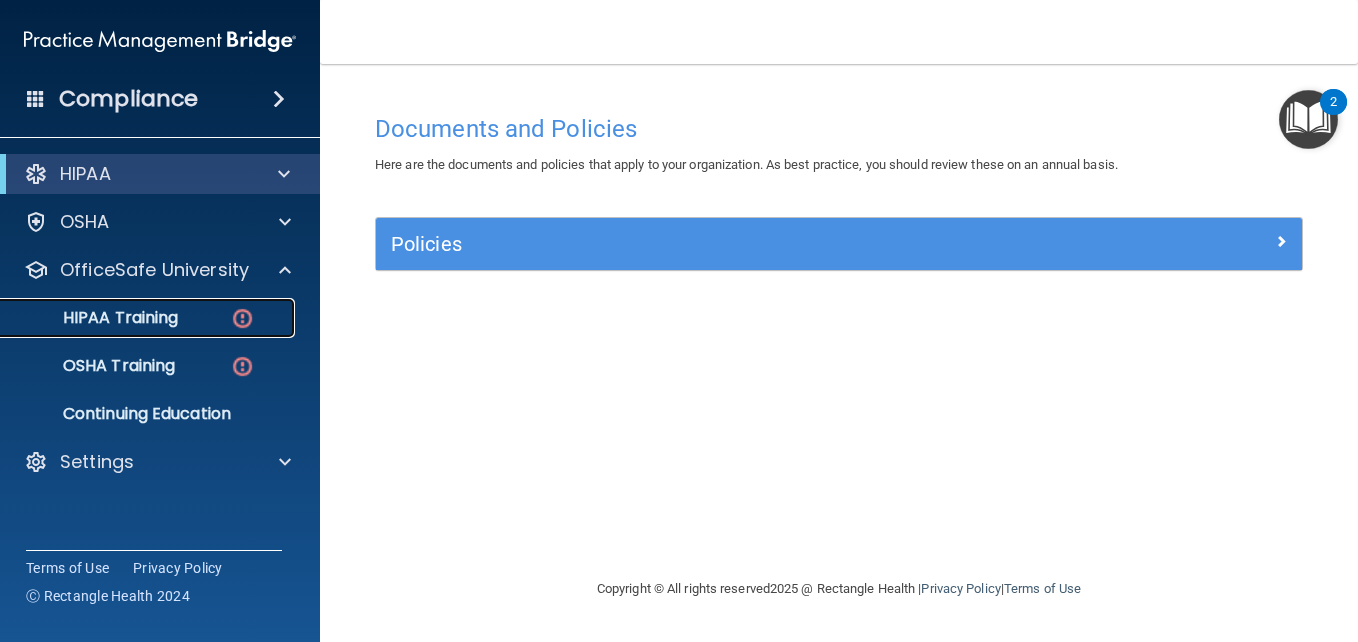 click at bounding box center (242, 318) 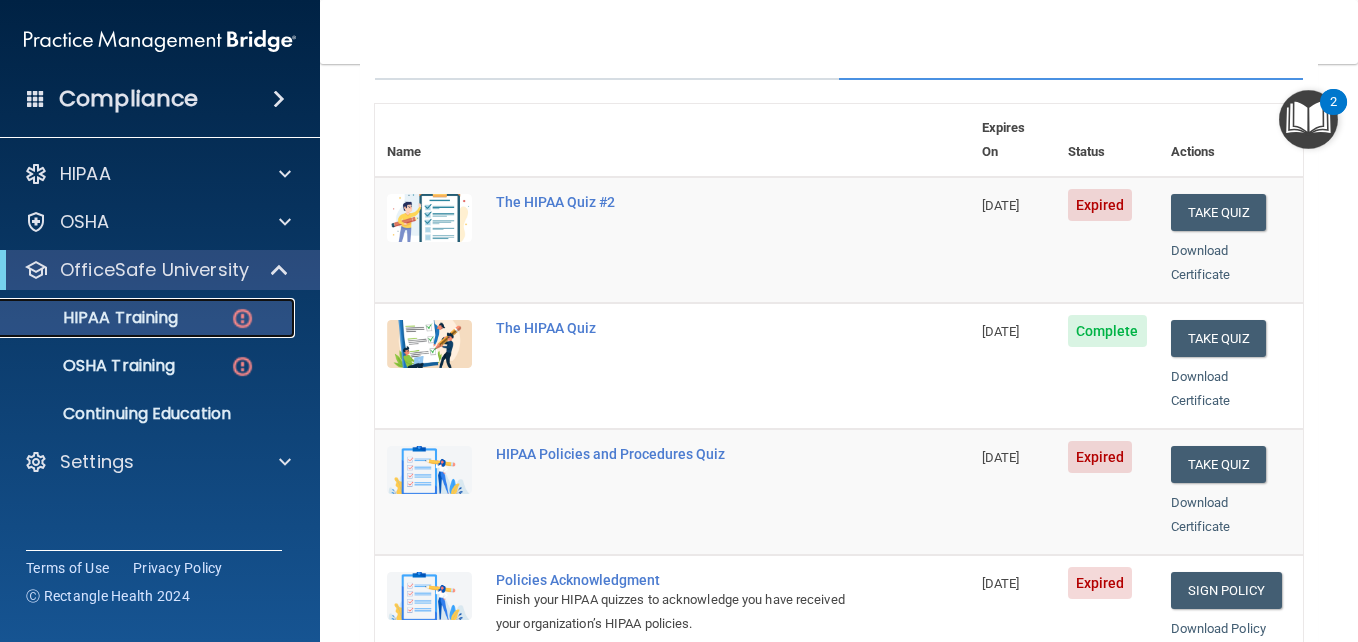 scroll, scrollTop: 119, scrollLeft: 0, axis: vertical 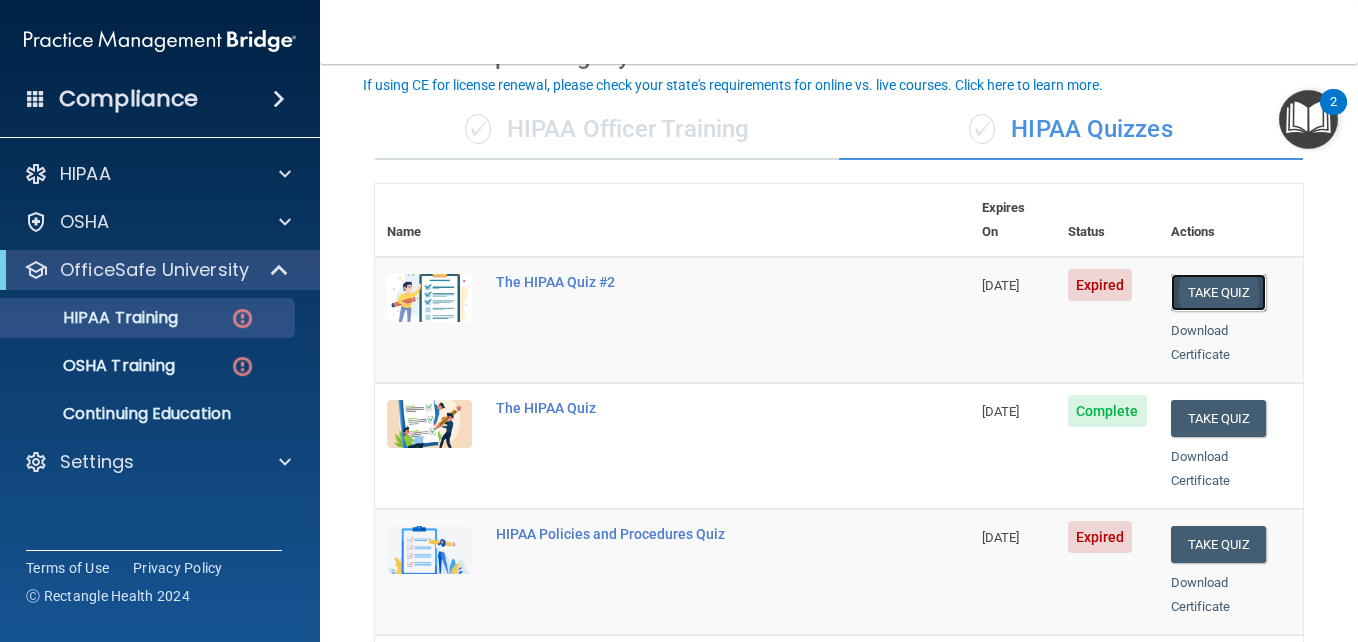 click on "Take Quiz" at bounding box center [1219, 292] 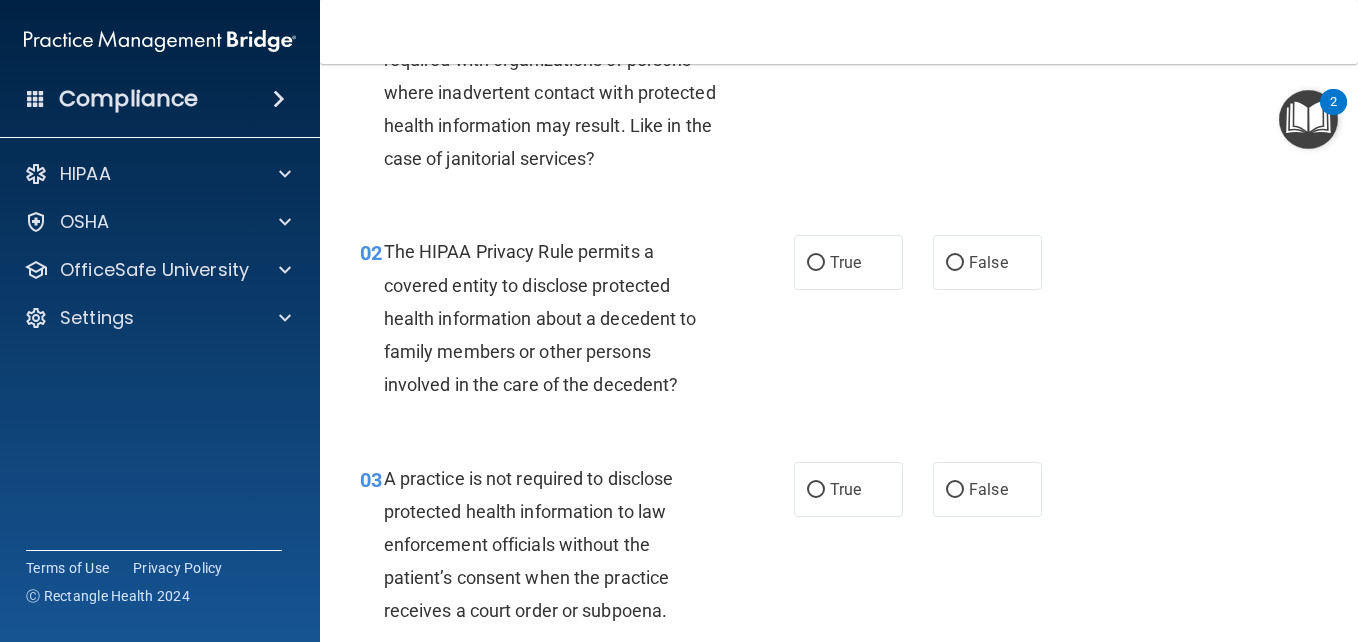 scroll, scrollTop: 0, scrollLeft: 0, axis: both 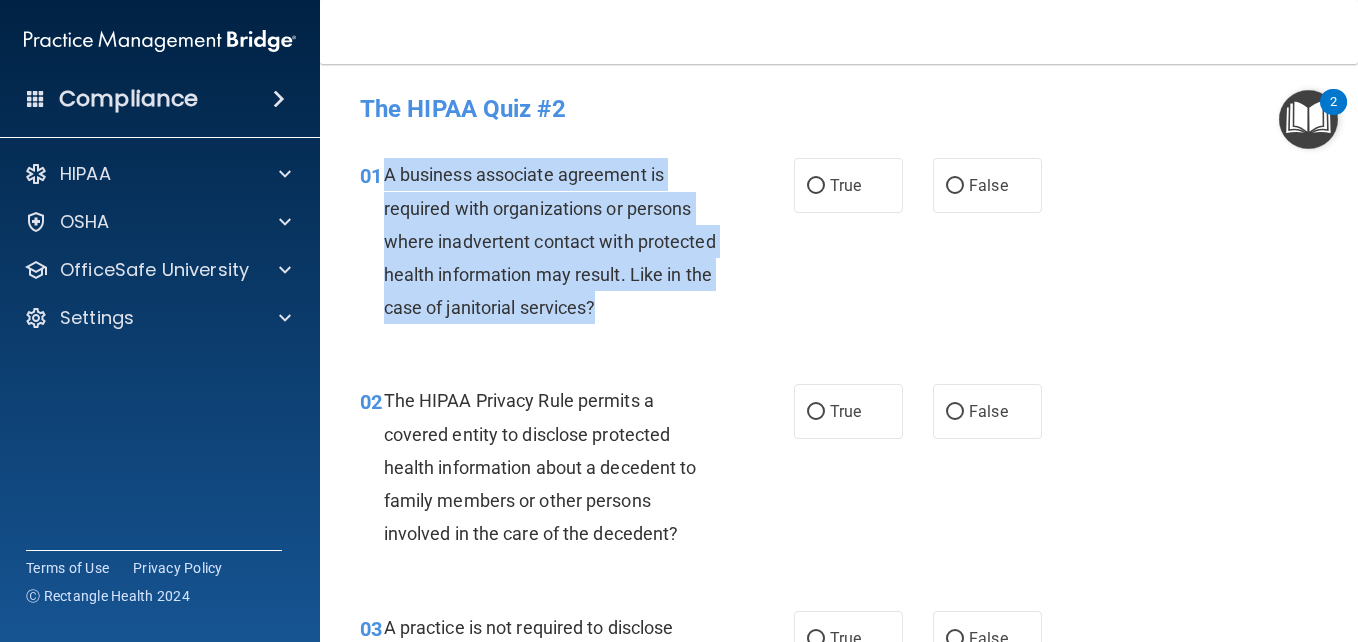 drag, startPoint x: 700, startPoint y: 302, endPoint x: 384, endPoint y: 168, distance: 343.23752 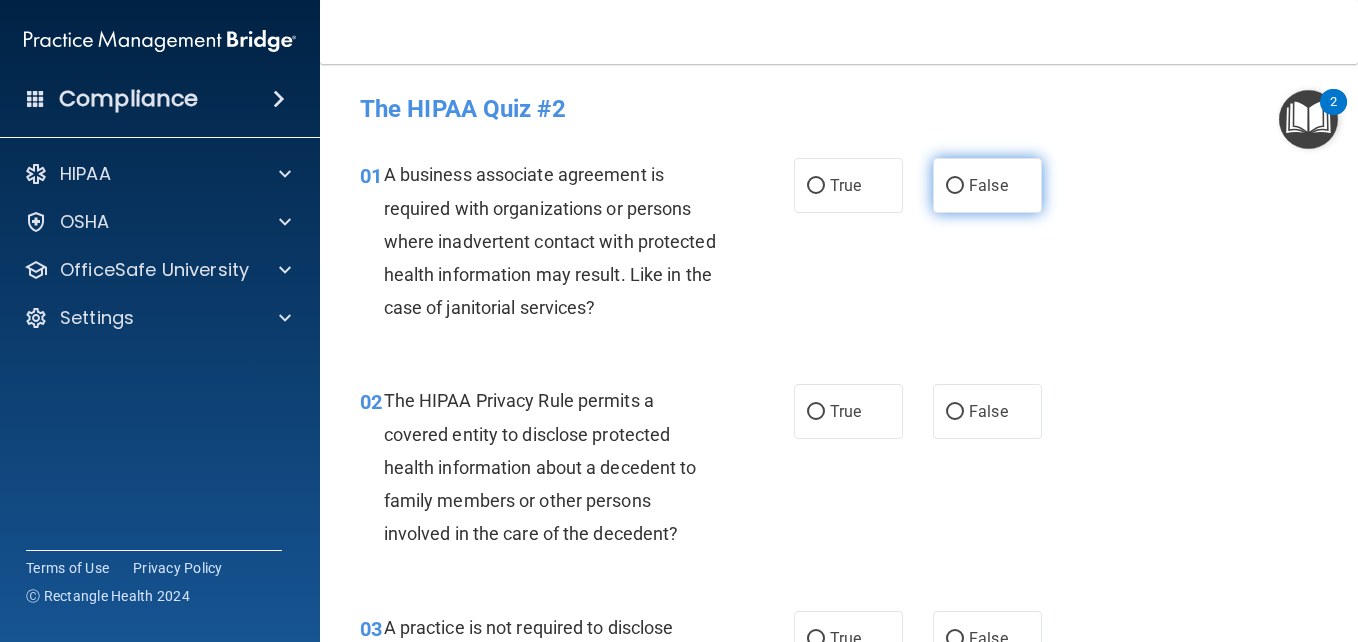 click on "False" at bounding box center [987, 185] 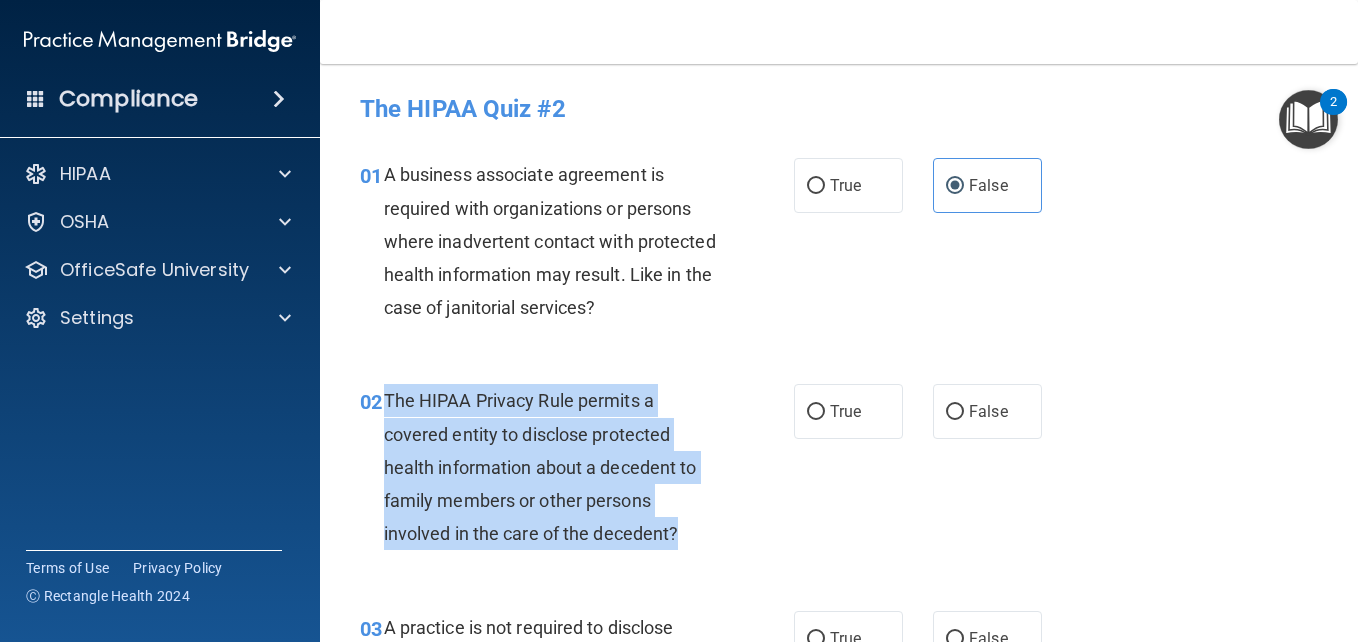 drag, startPoint x: 701, startPoint y: 525, endPoint x: 385, endPoint y: 397, distance: 340.93988 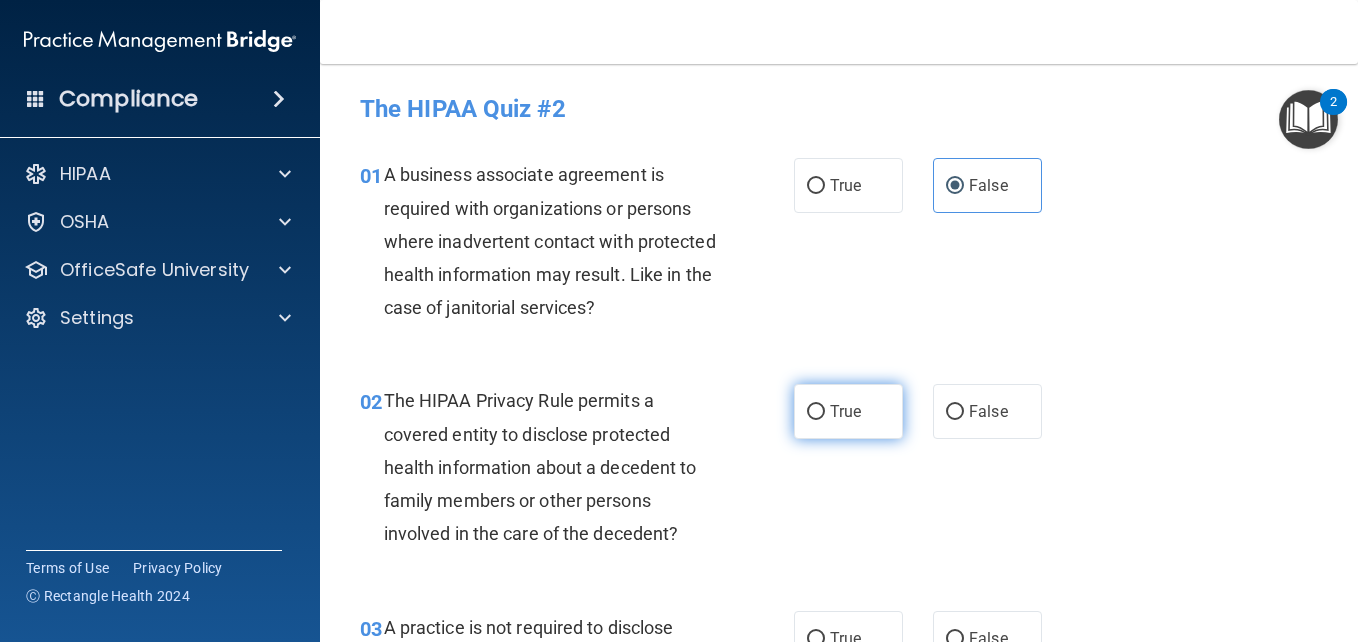 click on "True" at bounding box center [848, 411] 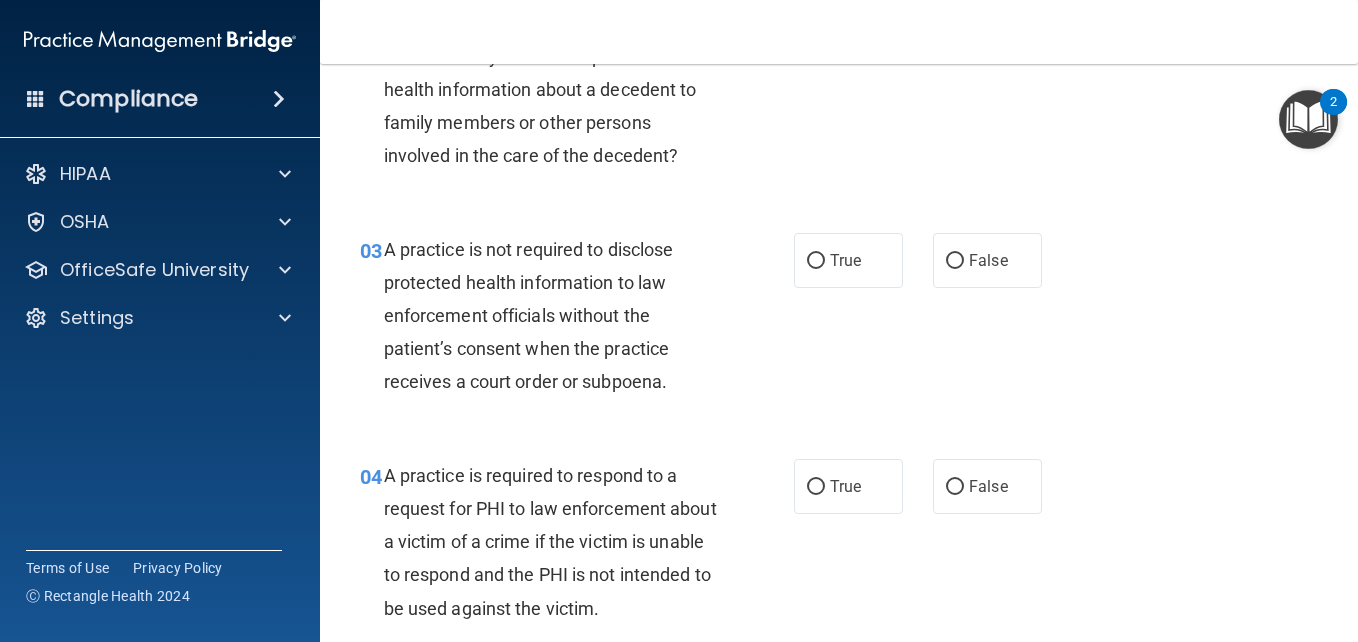 scroll, scrollTop: 389, scrollLeft: 0, axis: vertical 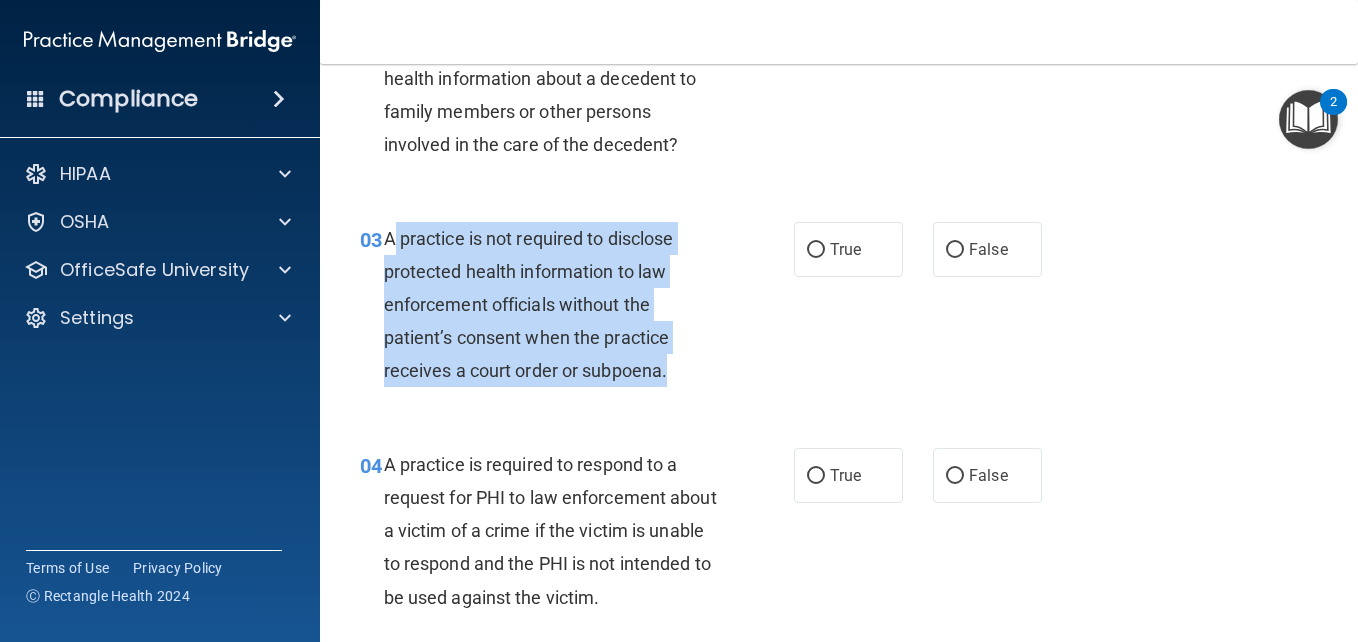 drag, startPoint x: 675, startPoint y: 375, endPoint x: 394, endPoint y: 236, distance: 313.4996 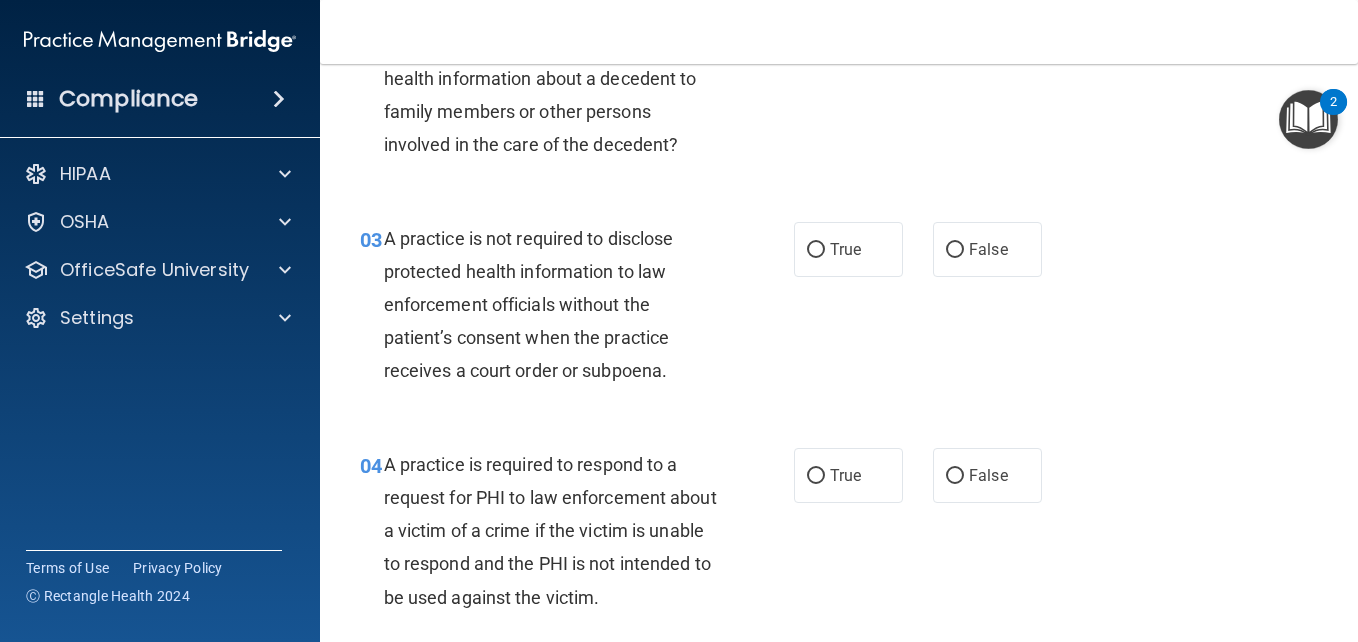 click on "03       A practice is not required to disclose protected health information to law enforcement officials without the patient’s consent when the practice receives  a court order or subpoena.                 True           False" at bounding box center (839, 310) 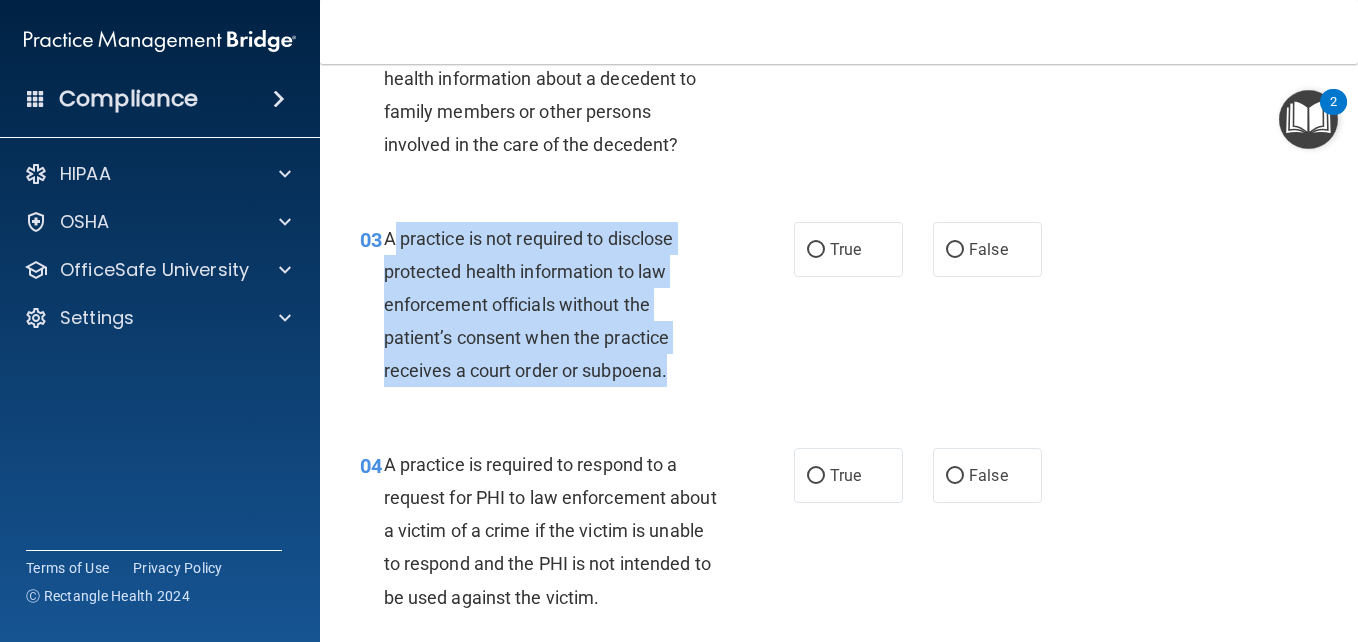 drag, startPoint x: 674, startPoint y: 374, endPoint x: 390, endPoint y: 229, distance: 318.87457 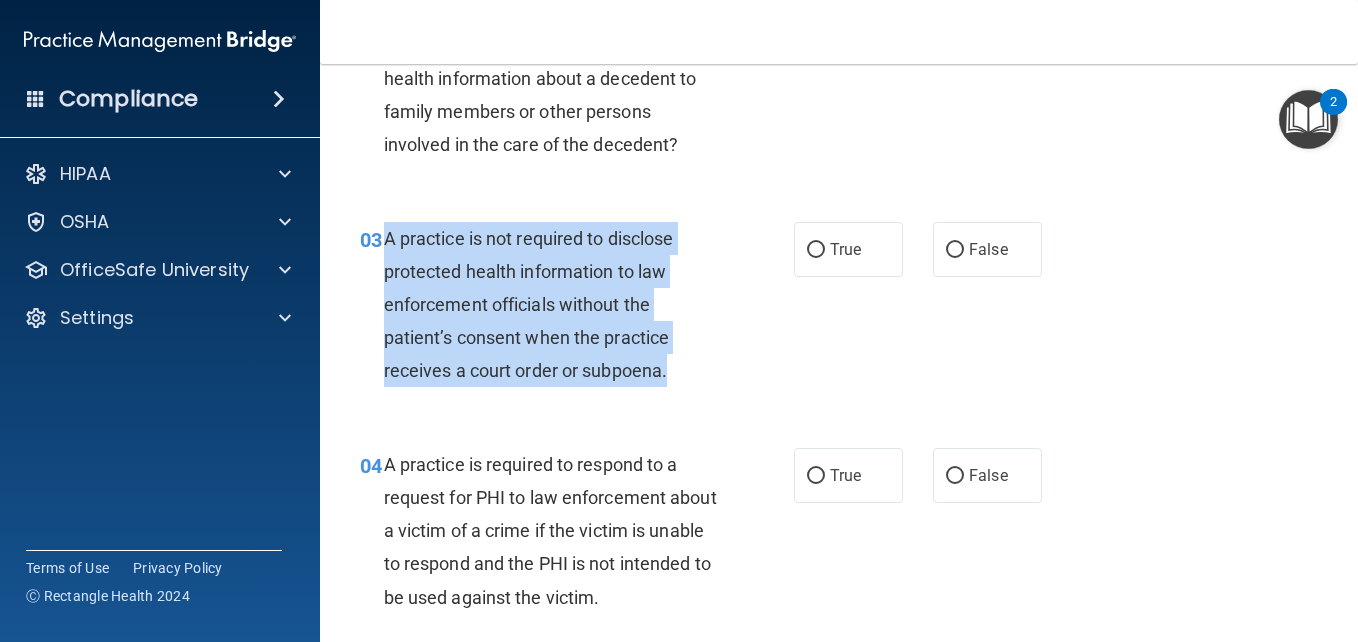 drag, startPoint x: 390, startPoint y: 229, endPoint x: 669, endPoint y: 367, distance: 311.26355 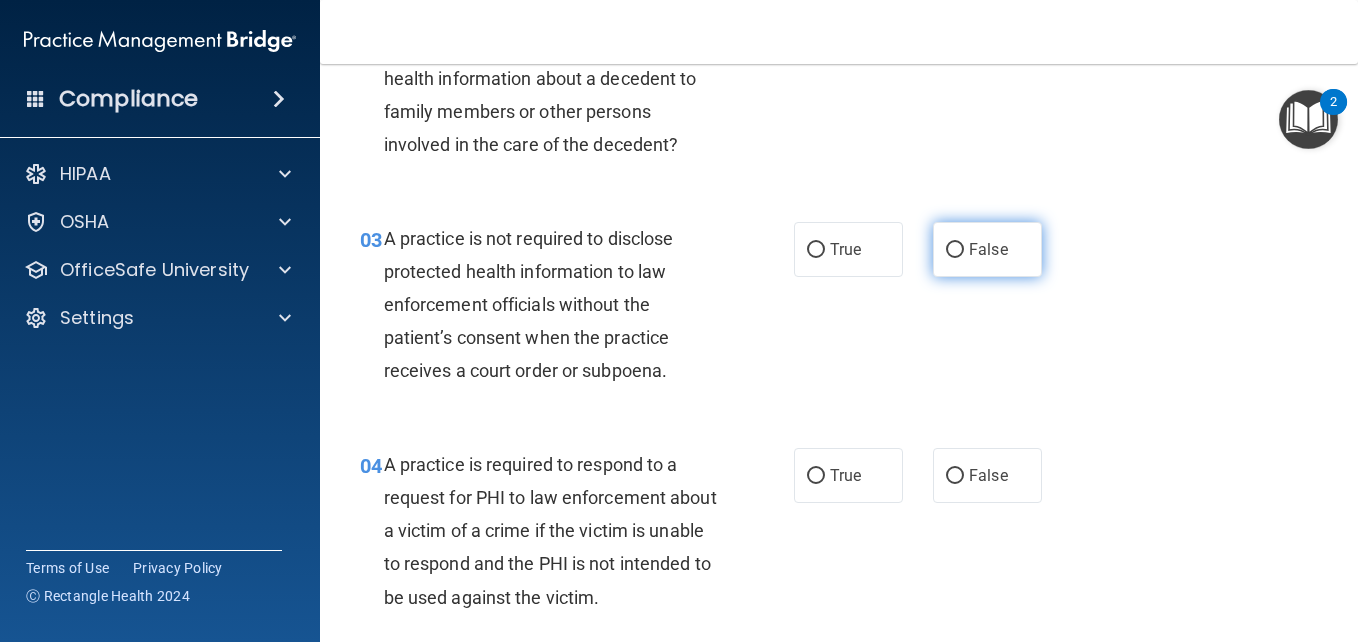 click on "False" at bounding box center [987, 249] 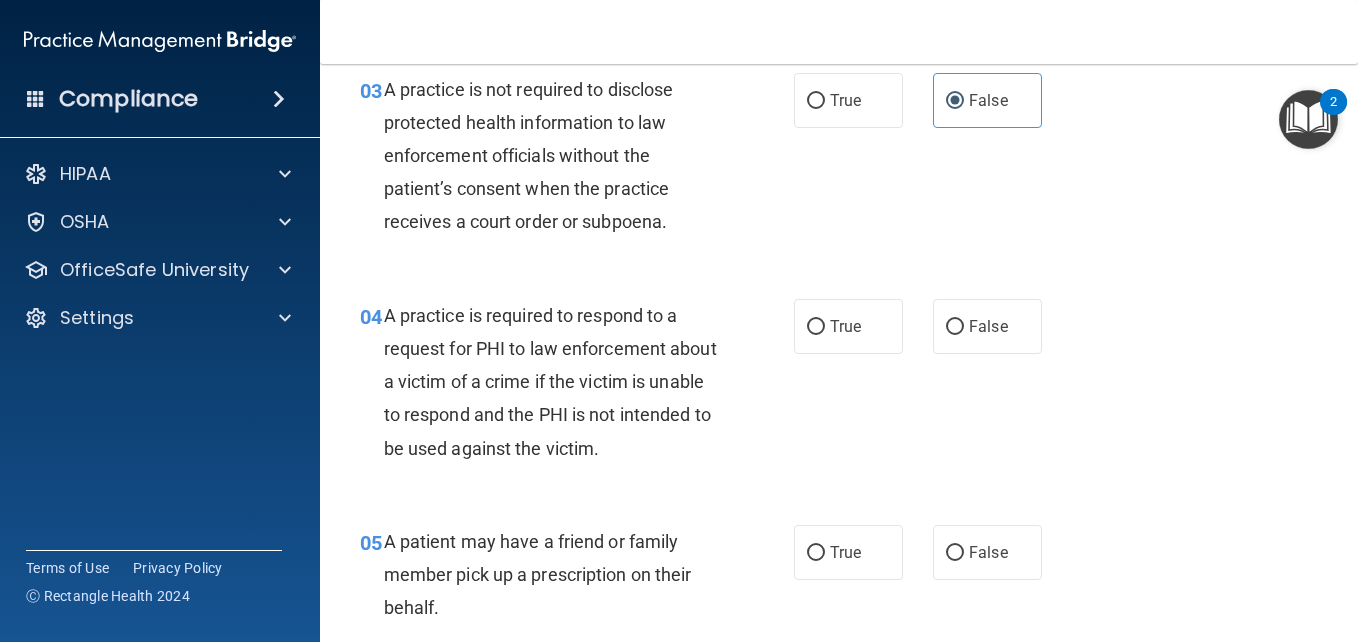 scroll, scrollTop: 630, scrollLeft: 0, axis: vertical 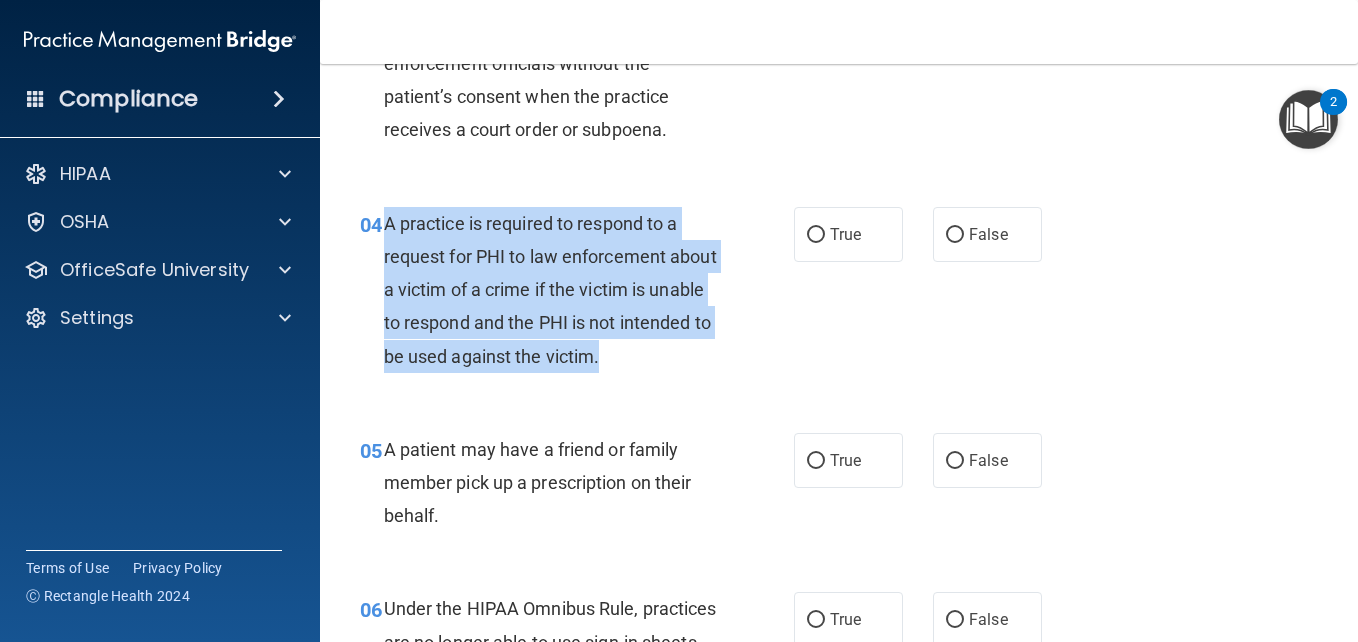 drag, startPoint x: 703, startPoint y: 357, endPoint x: 386, endPoint y: 228, distance: 342.2426 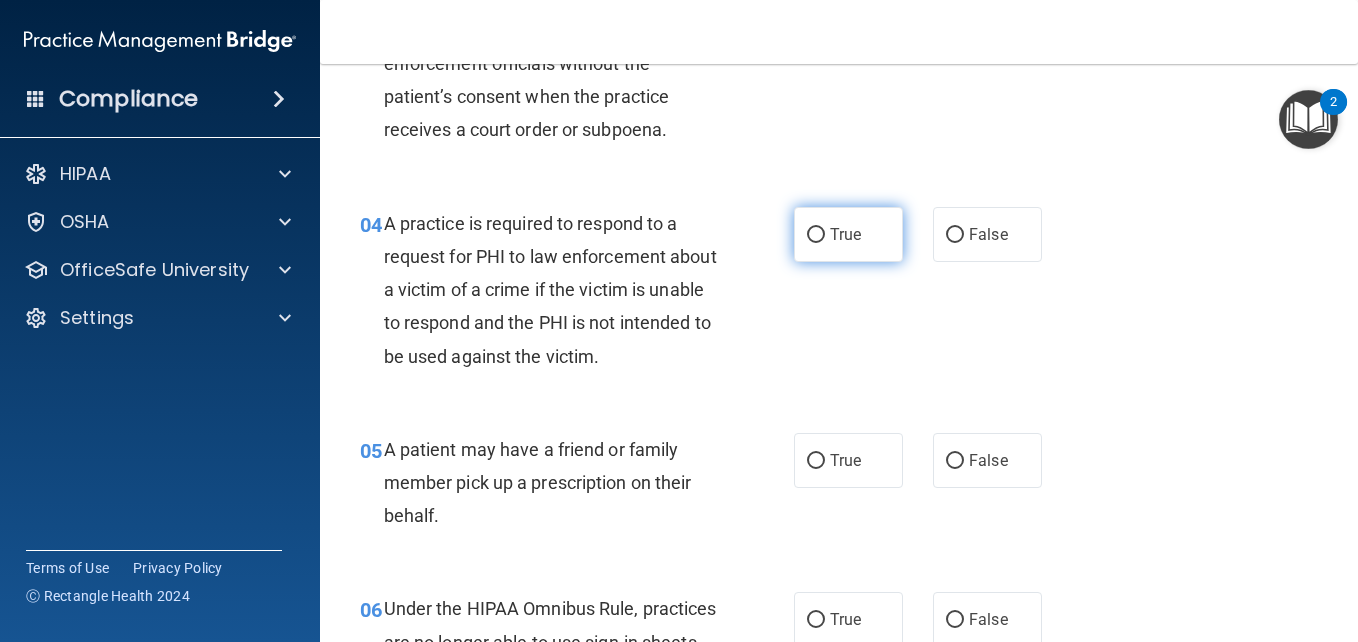 click on "True" at bounding box center (848, 234) 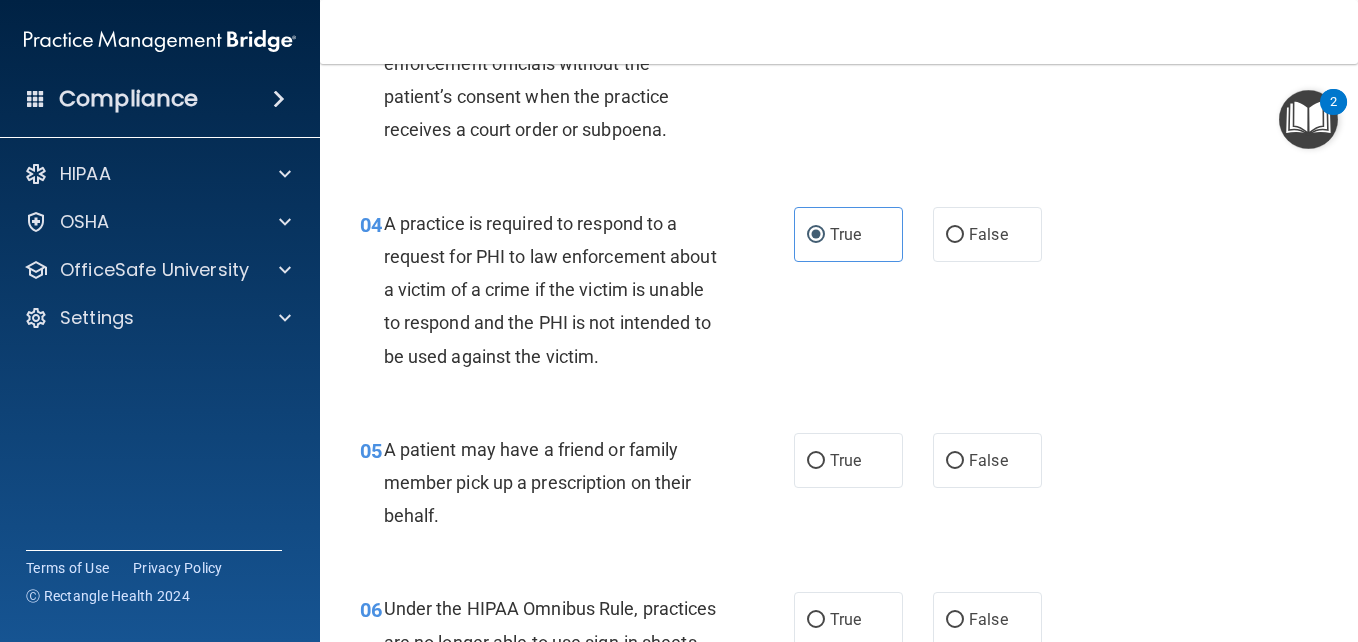 drag, startPoint x: 476, startPoint y: 520, endPoint x: 454, endPoint y: 520, distance: 22 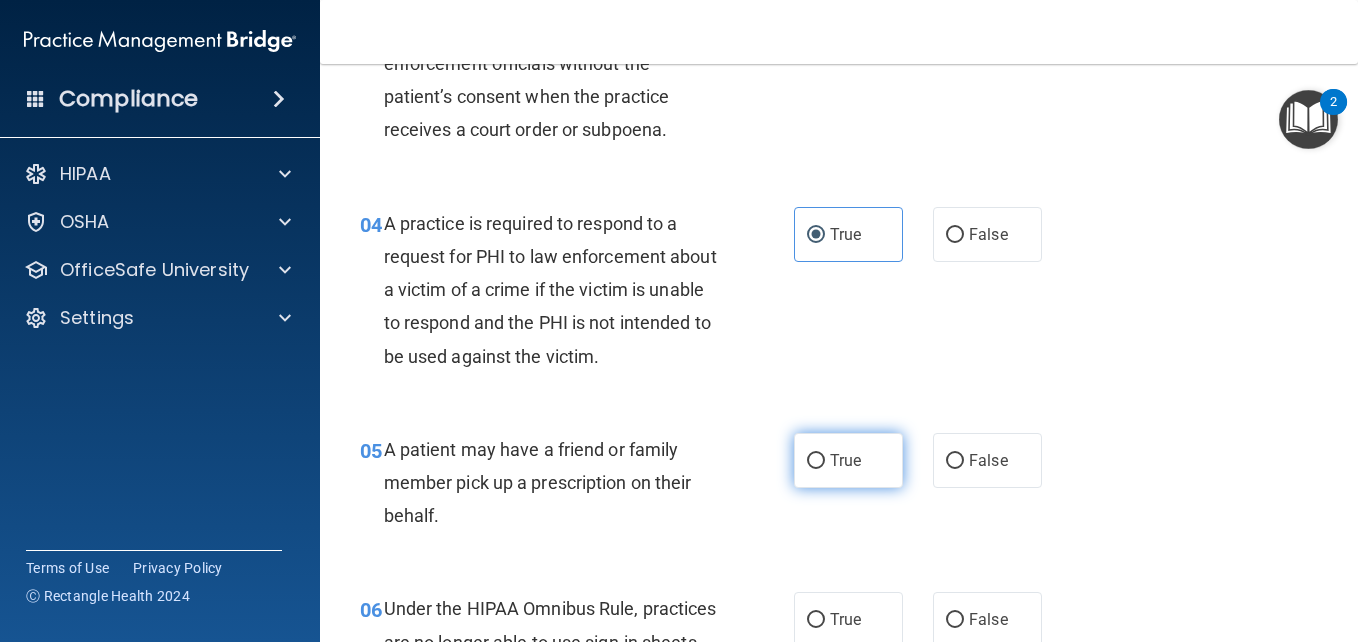 click on "True" at bounding box center [848, 460] 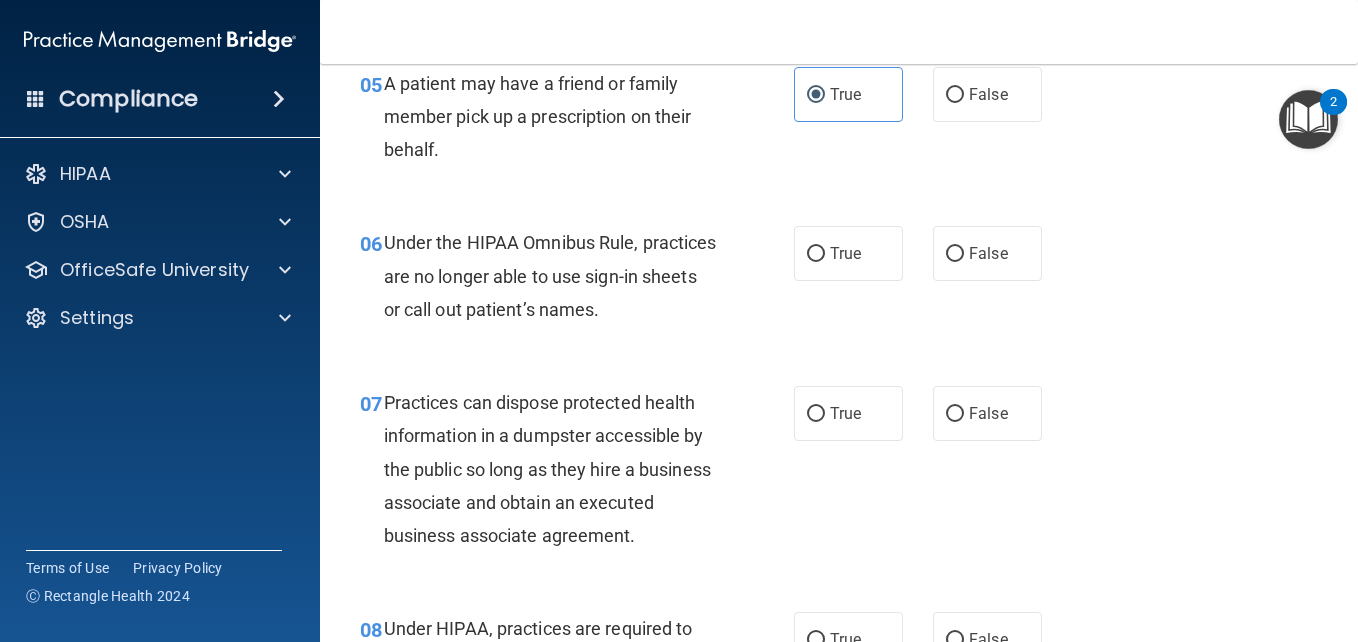 scroll, scrollTop: 1008, scrollLeft: 0, axis: vertical 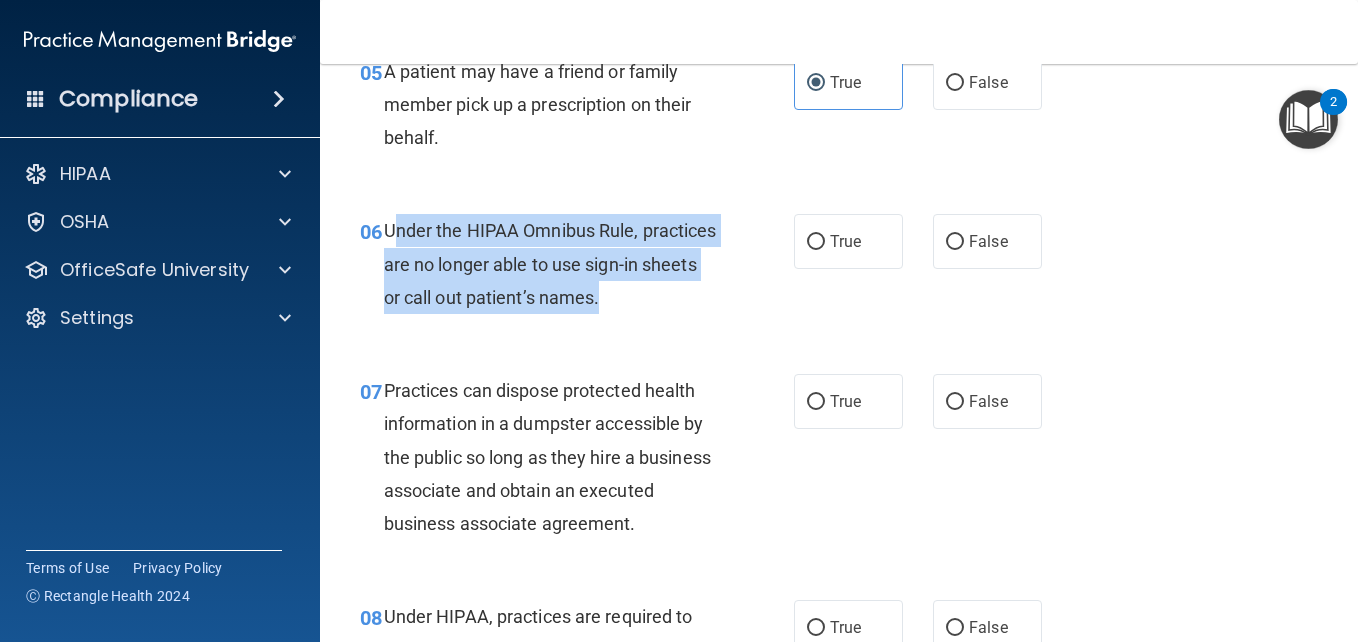 drag, startPoint x: 687, startPoint y: 293, endPoint x: 389, endPoint y: 237, distance: 303.2161 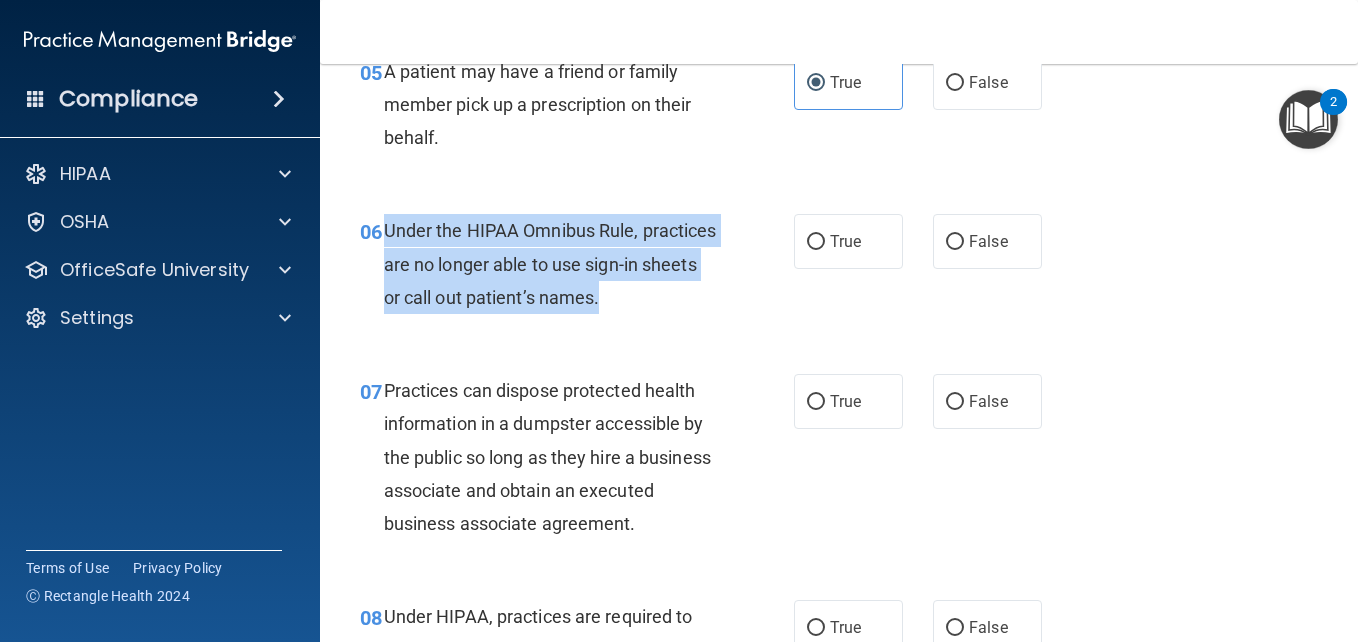drag, startPoint x: 387, startPoint y: 231, endPoint x: 691, endPoint y: 284, distance: 308.58548 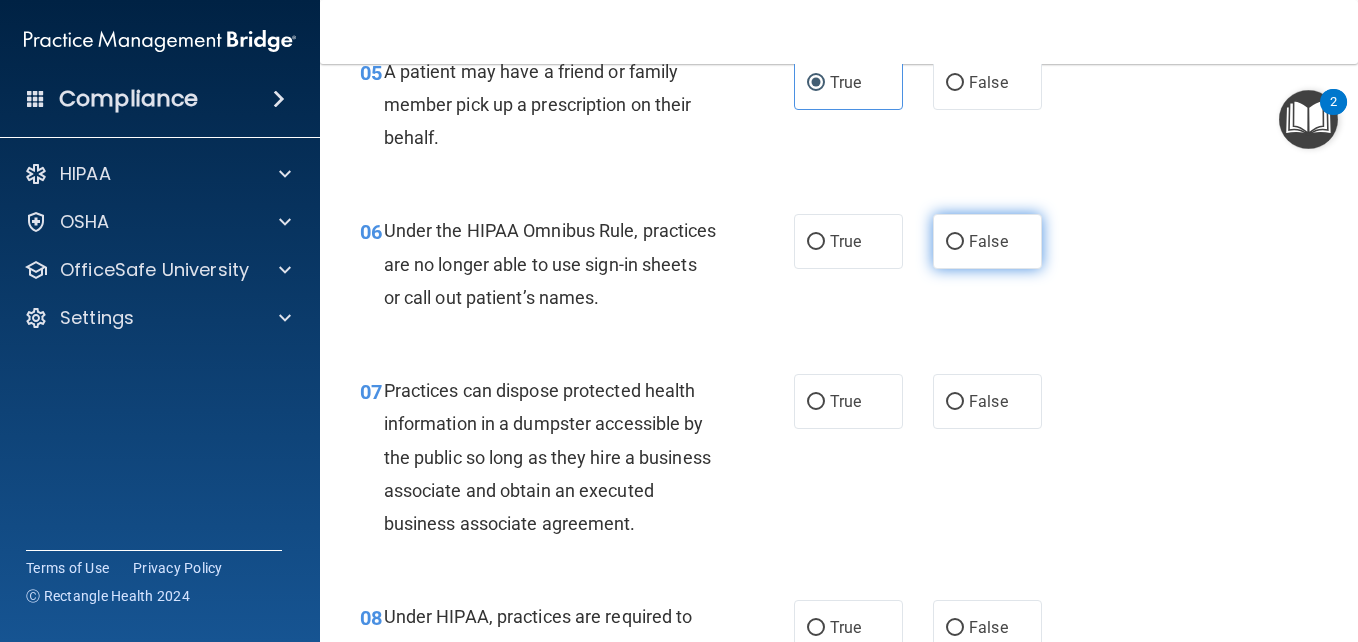 click on "False" at bounding box center (987, 241) 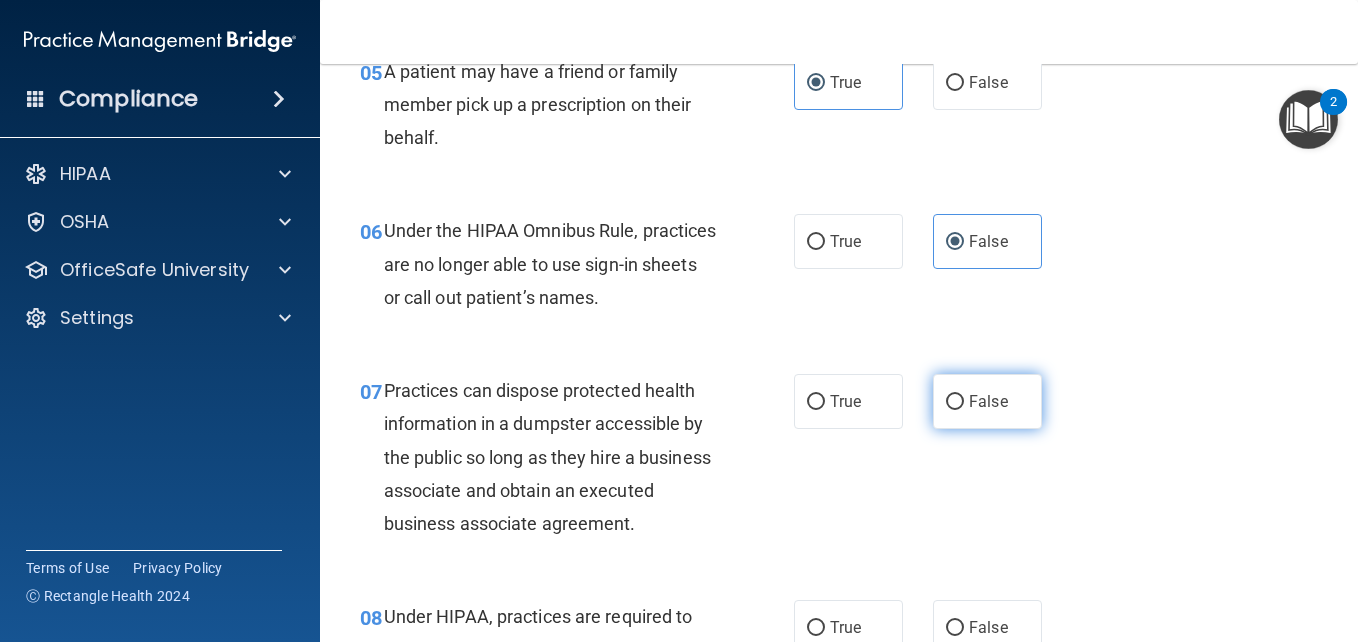 click on "False" at bounding box center [988, 401] 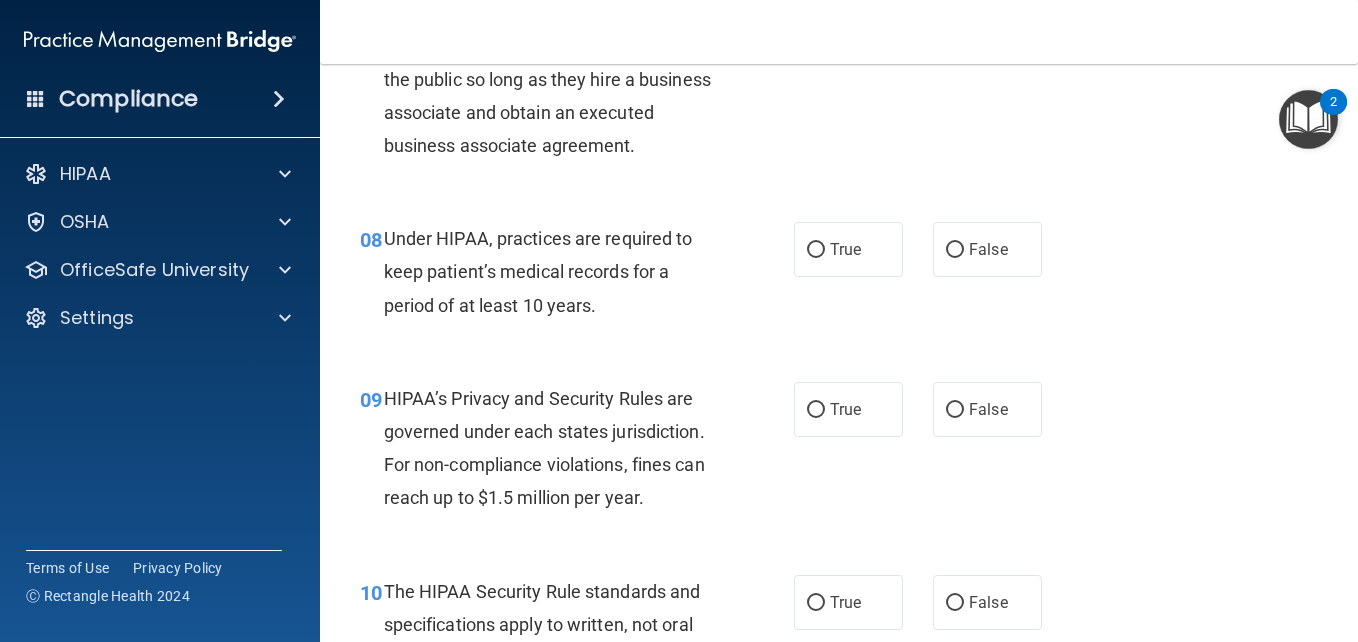 scroll, scrollTop: 1466, scrollLeft: 0, axis: vertical 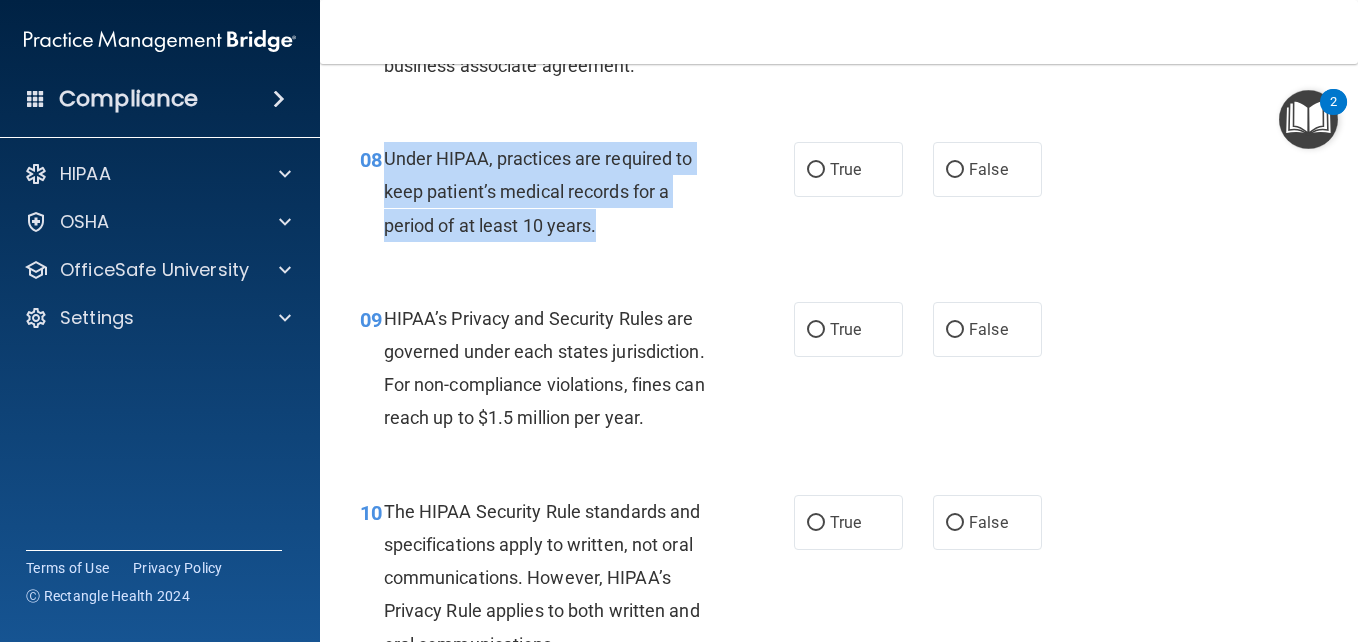 drag, startPoint x: 615, startPoint y: 250, endPoint x: 386, endPoint y: 191, distance: 236.47833 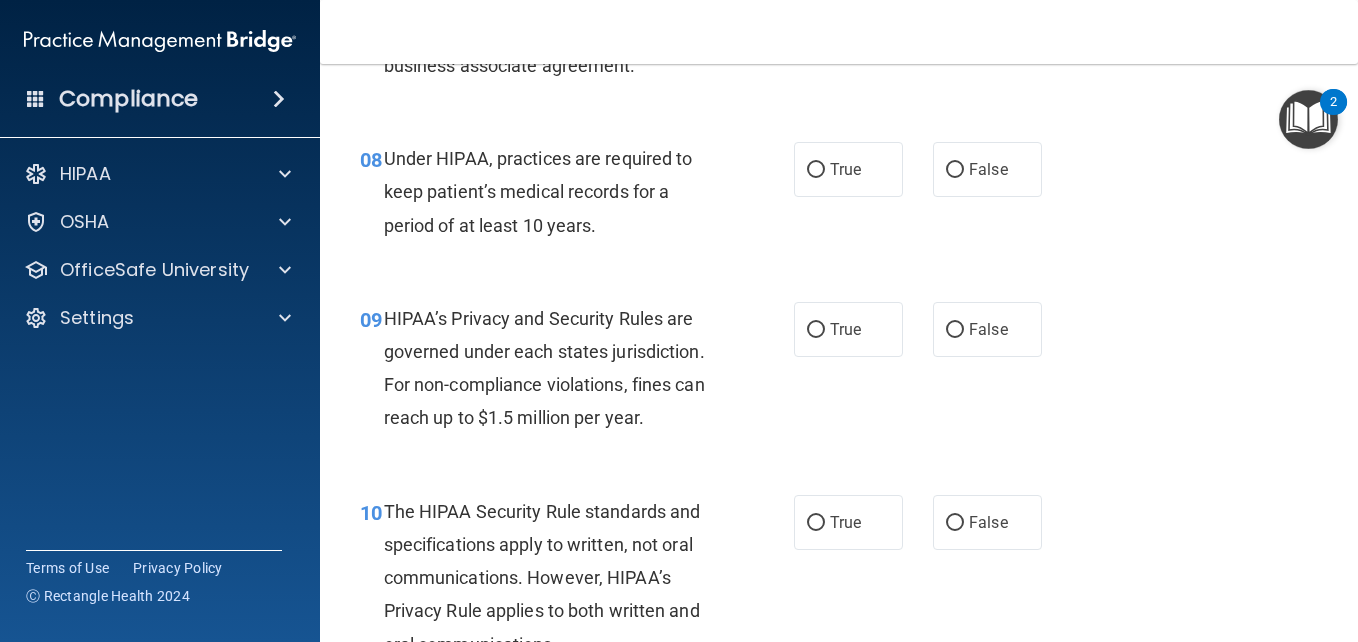 click on "10       The HIPAA Security Rule standards and specifications apply to written, not oral communications. However, HIPAA’s Privacy Rule applies to both written and oral communications.                 True           False" at bounding box center (839, 583) 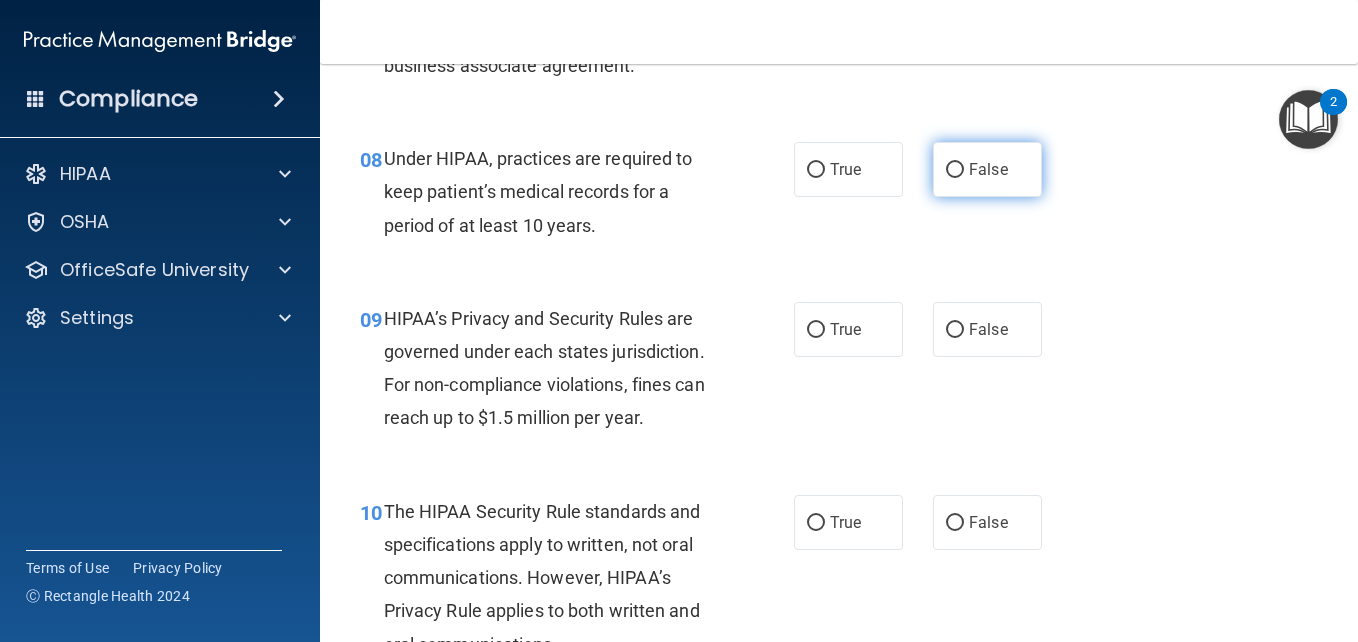 click on "False" at bounding box center (987, 169) 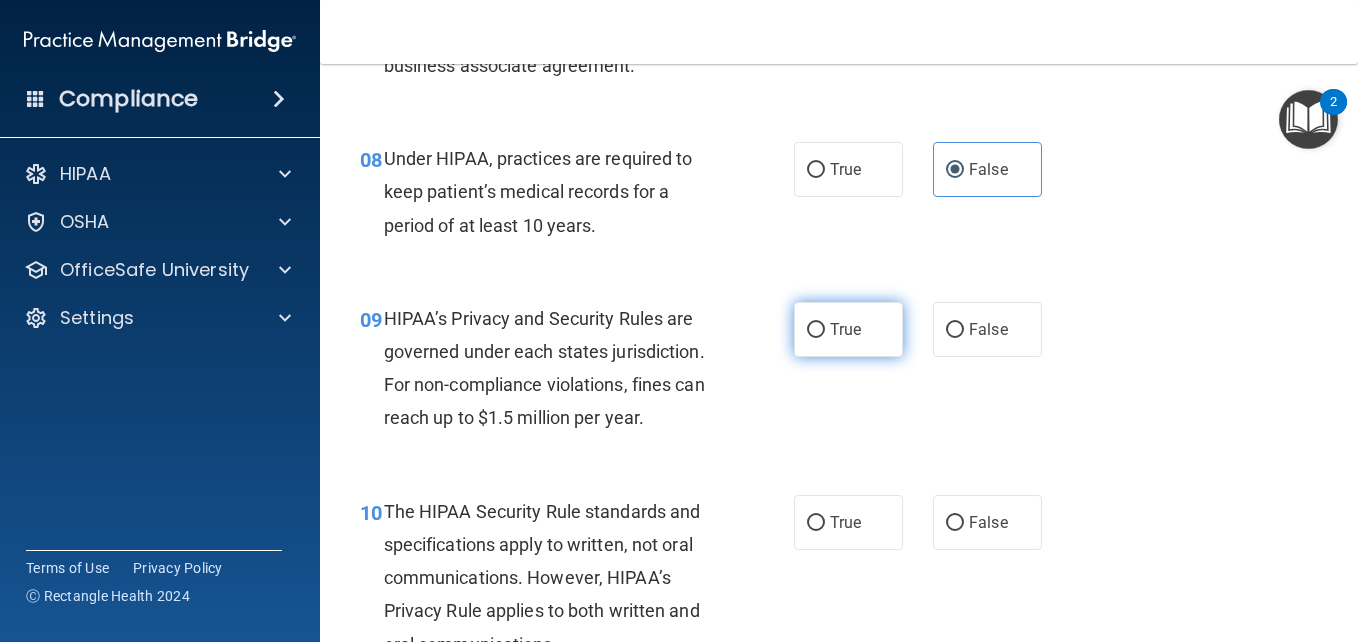 click on "True" at bounding box center [845, 329] 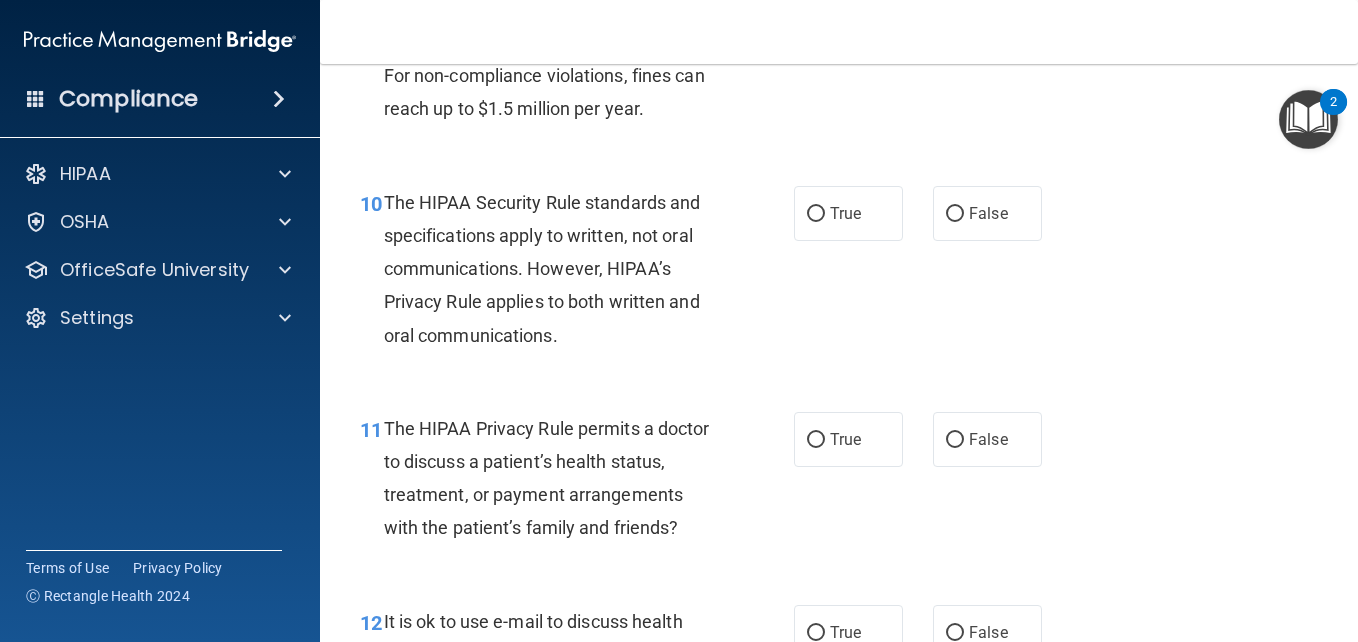 scroll, scrollTop: 1809, scrollLeft: 0, axis: vertical 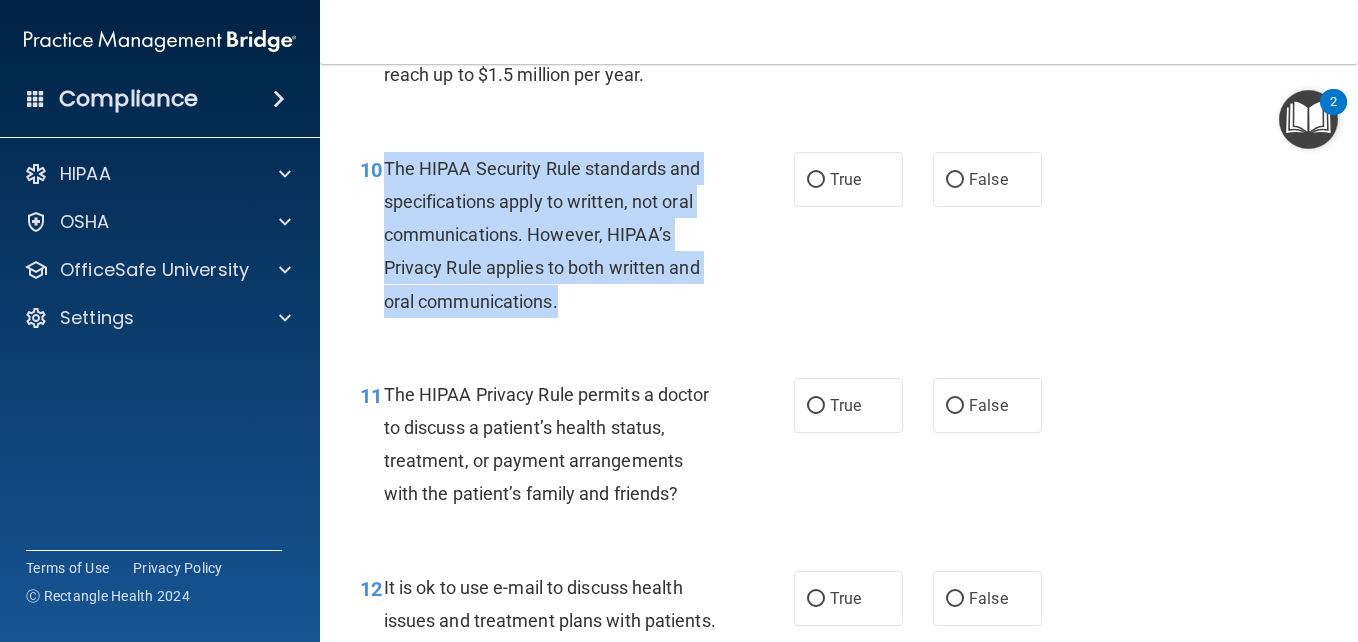 drag, startPoint x: 583, startPoint y: 335, endPoint x: 385, endPoint y: 206, distance: 236.31546 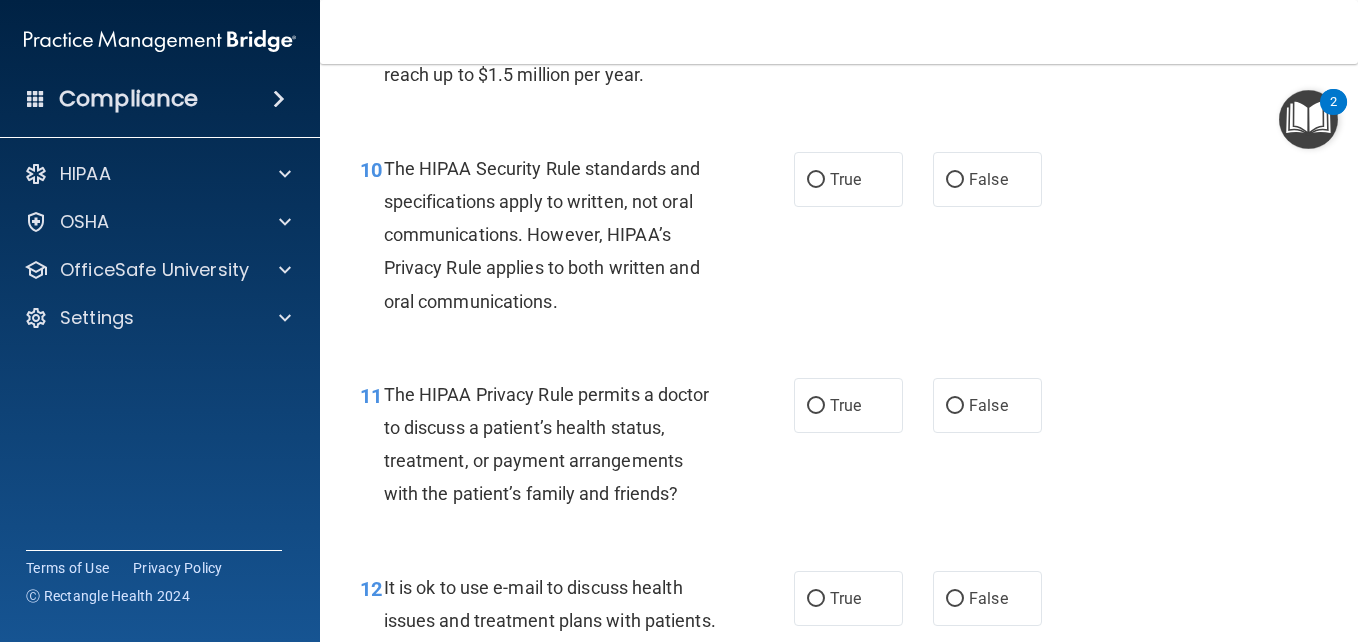 click on "10       The HIPAA Security Rule standards and specifications apply to written, not oral communications. However, HIPAA’s Privacy Rule applies to both written and oral communications.                 True           False" at bounding box center (839, 240) 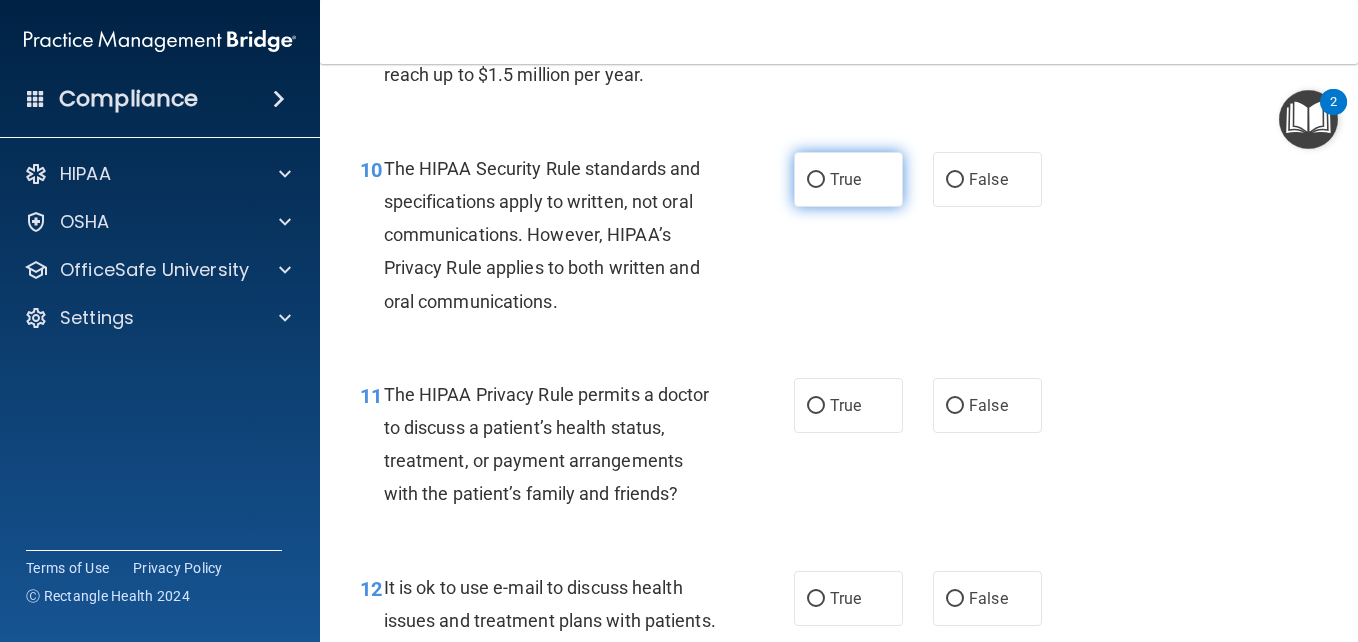 click on "True" at bounding box center (845, 179) 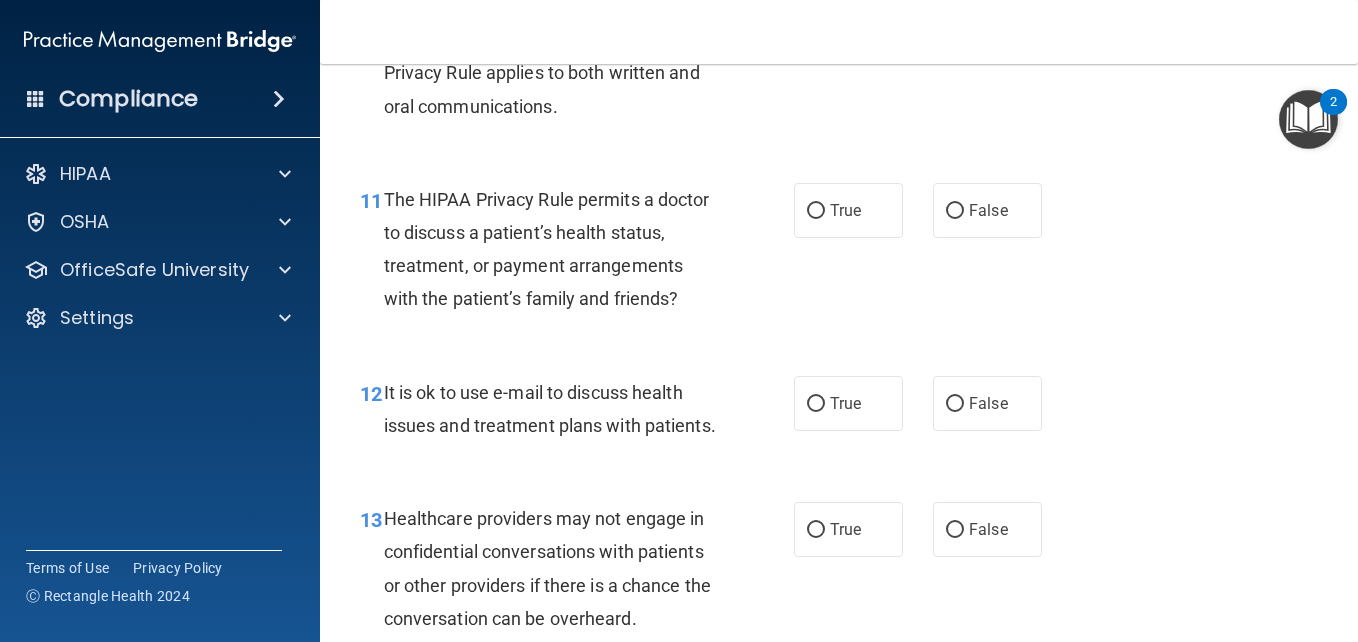 scroll, scrollTop: 2015, scrollLeft: 0, axis: vertical 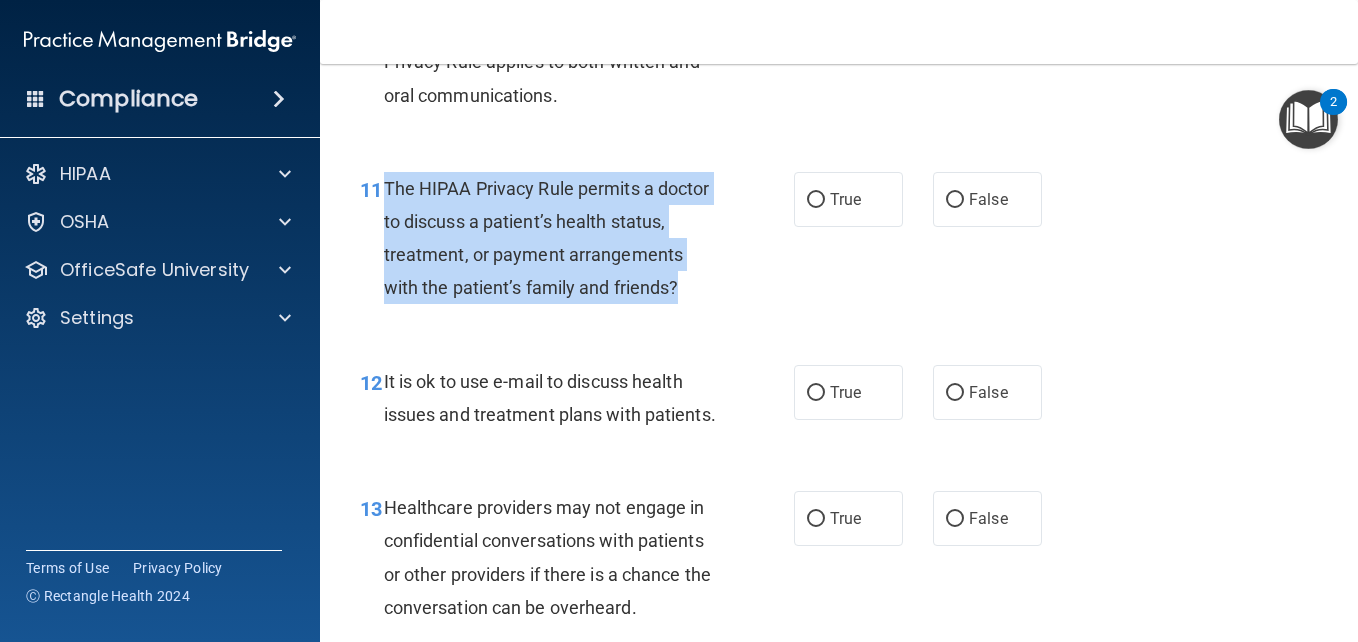 drag, startPoint x: 495, startPoint y: 351, endPoint x: 382, endPoint y: 223, distance: 170.7425 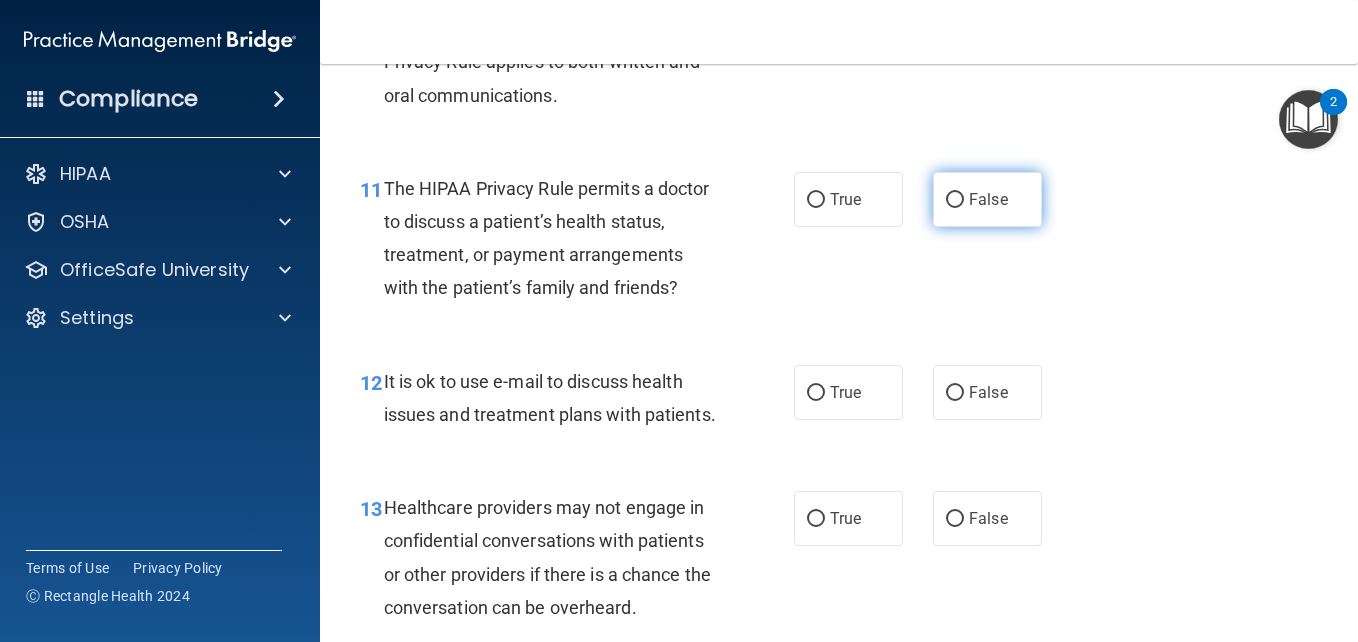 click on "False" at bounding box center (987, 199) 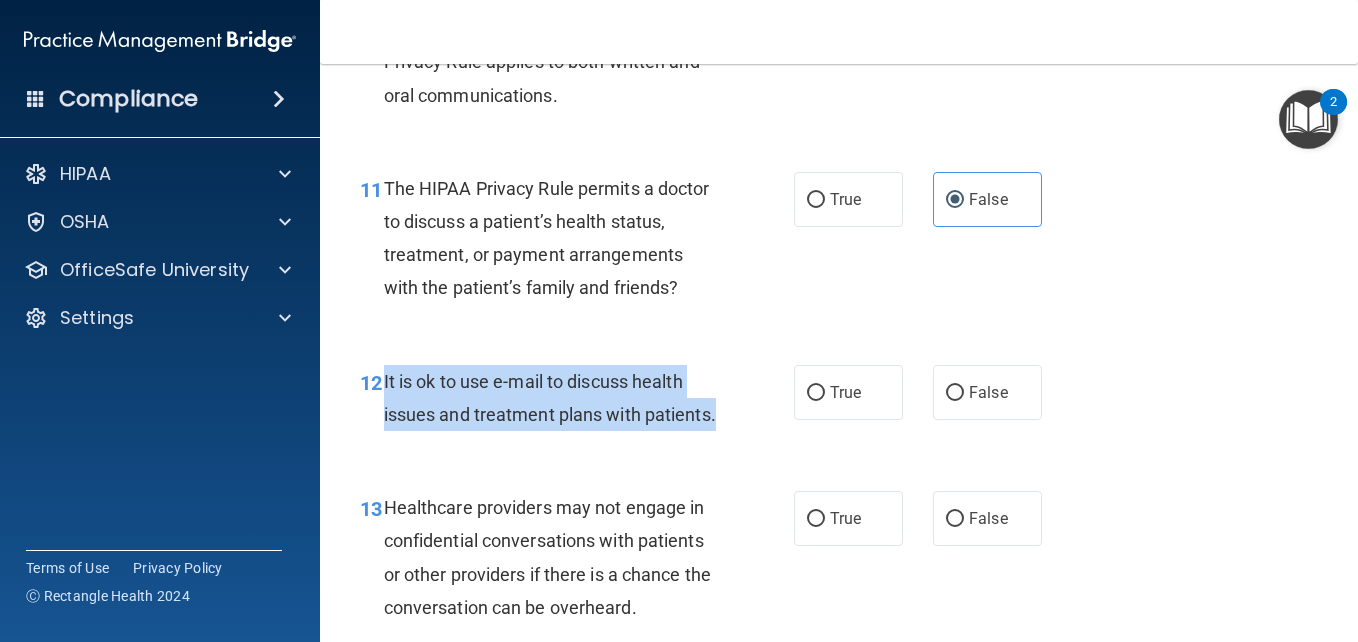 drag, startPoint x: 455, startPoint y: 515, endPoint x: 382, endPoint y: 446, distance: 100.44899 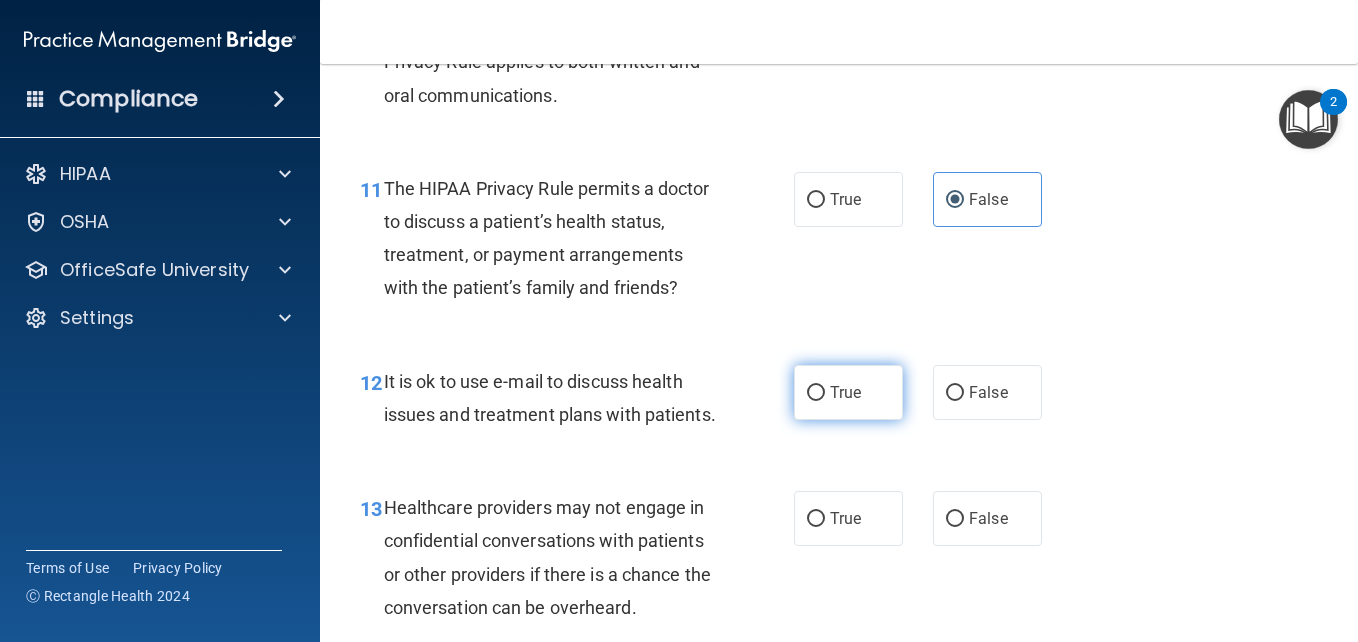 click on "True" at bounding box center [848, 392] 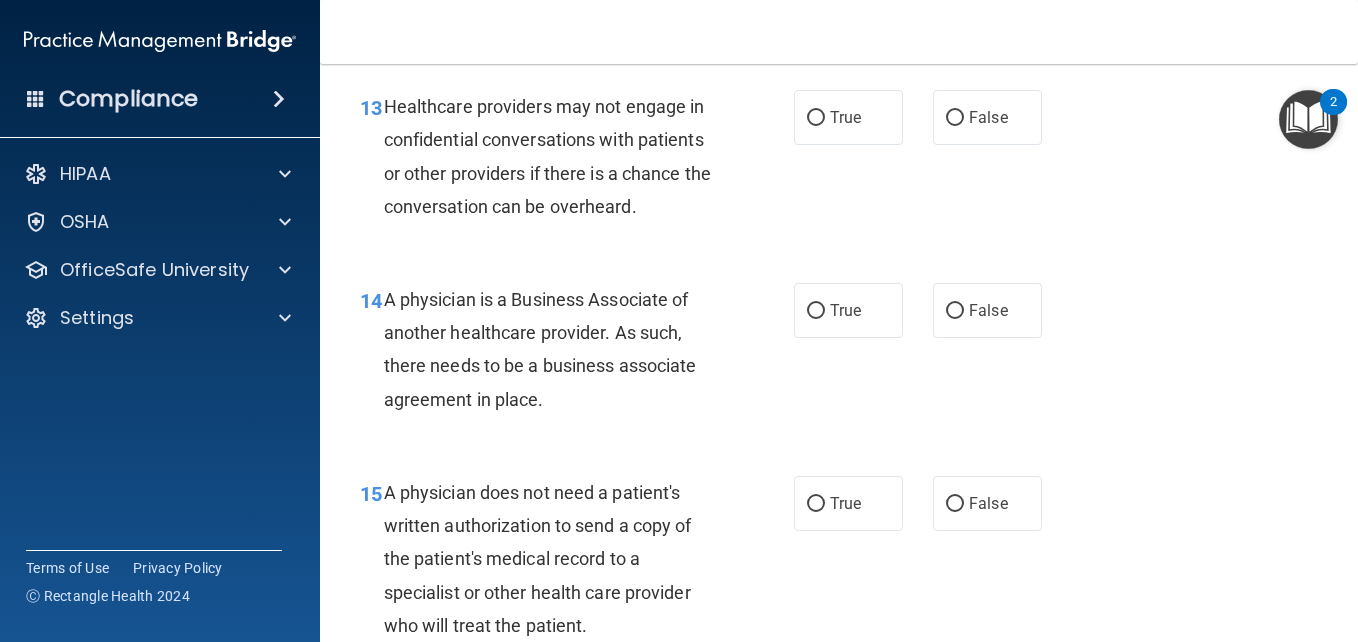 scroll, scrollTop: 2428, scrollLeft: 0, axis: vertical 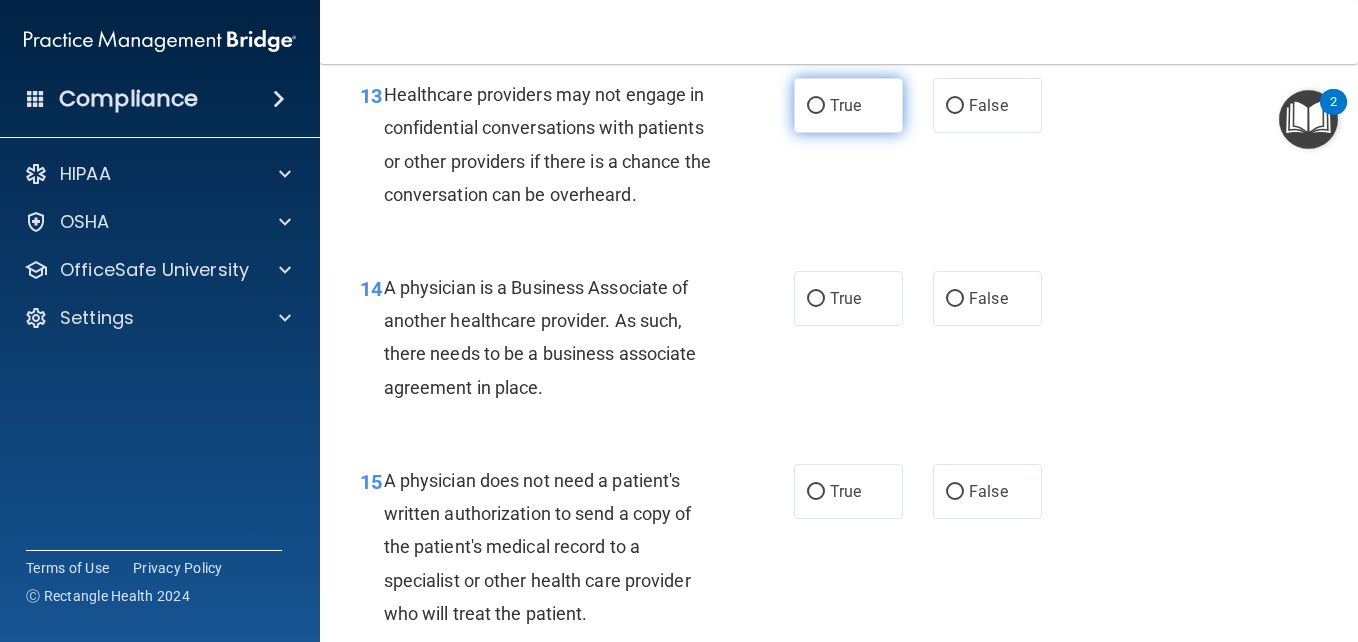 click on "True" at bounding box center (848, 105) 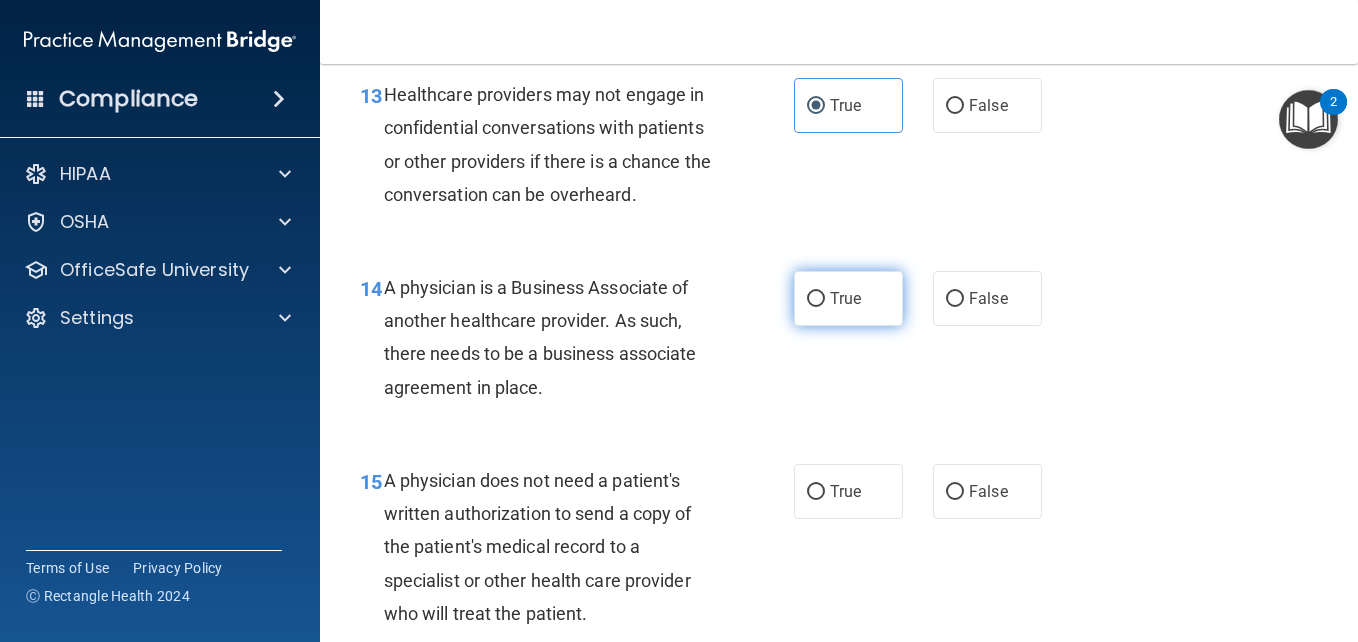 click on "True" at bounding box center (848, 298) 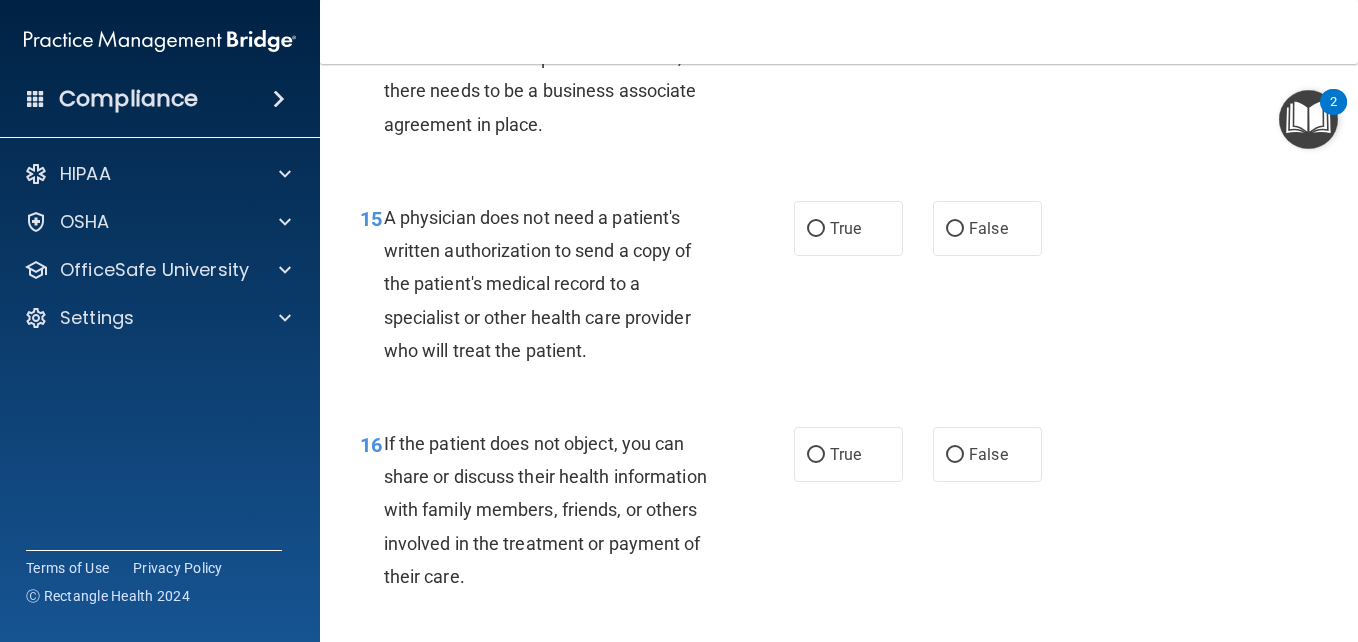 scroll, scrollTop: 2783, scrollLeft: 0, axis: vertical 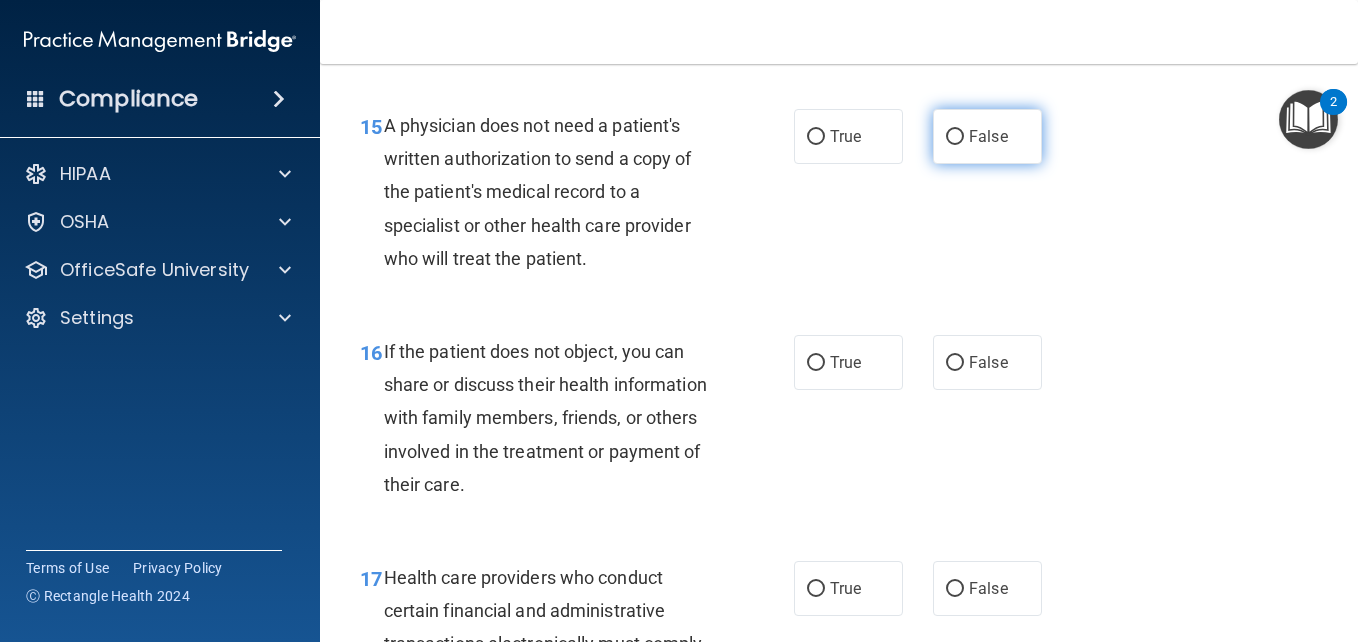 click on "False" at bounding box center [987, 136] 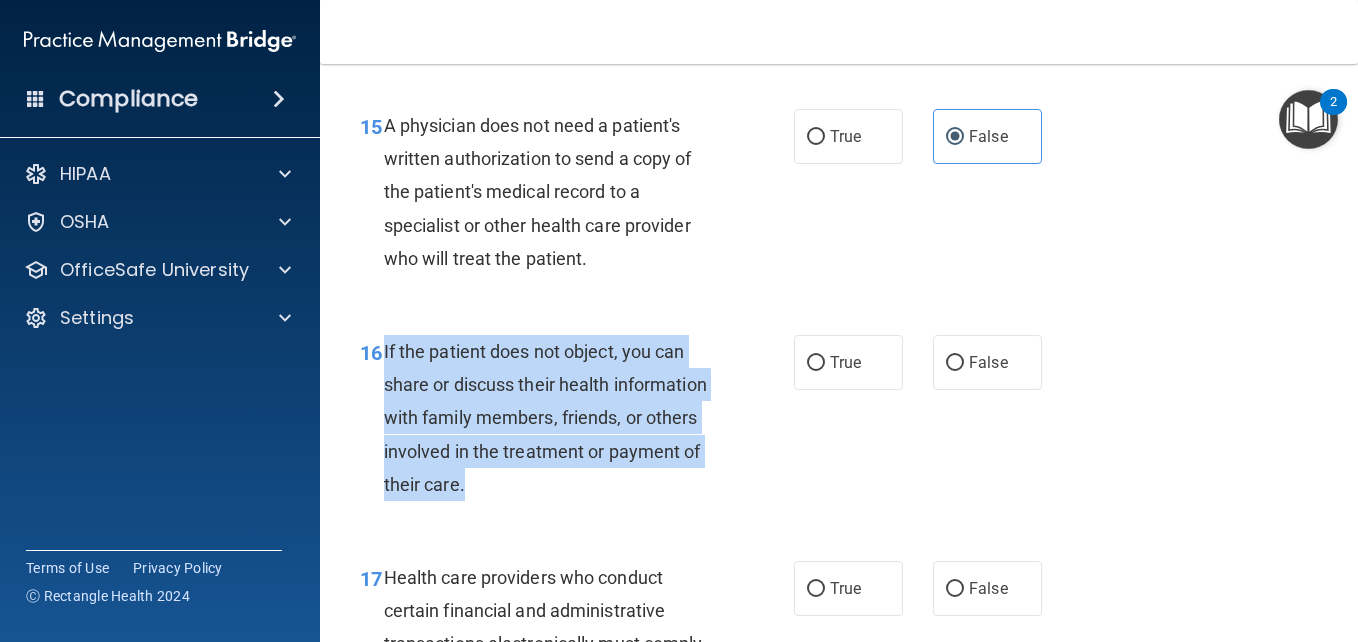 drag, startPoint x: 472, startPoint y: 583, endPoint x: 384, endPoint y: 460, distance: 151.23822 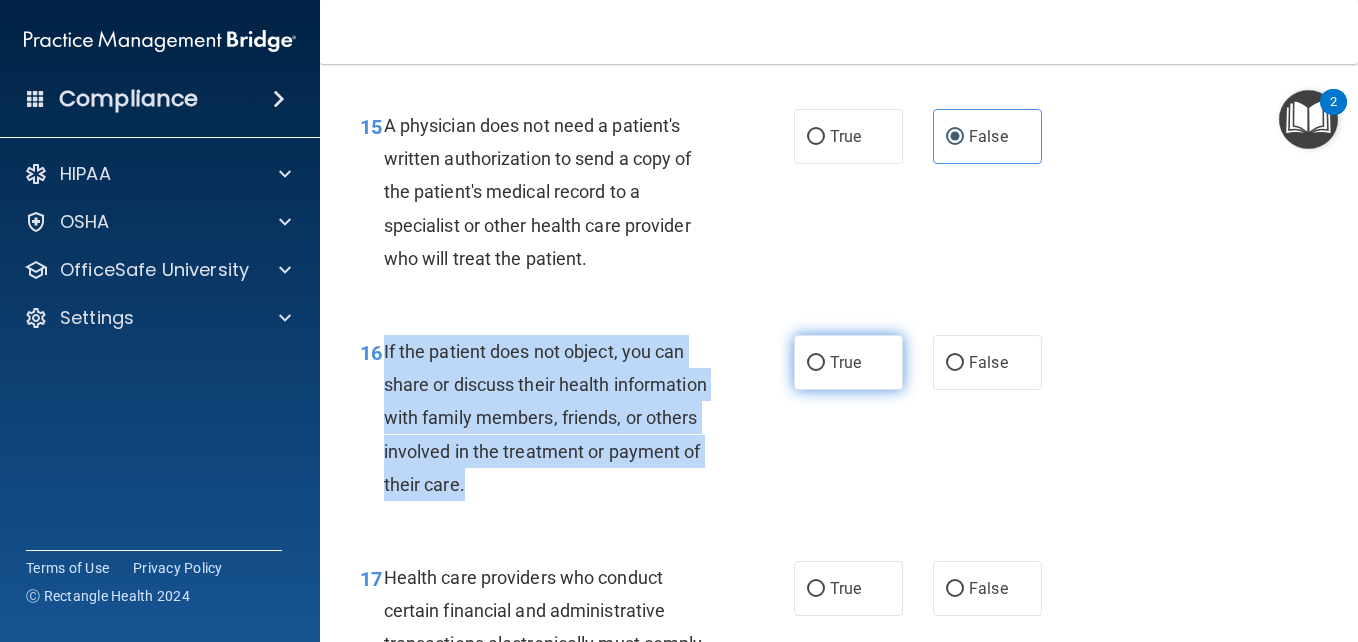 click on "True" at bounding box center [816, 363] 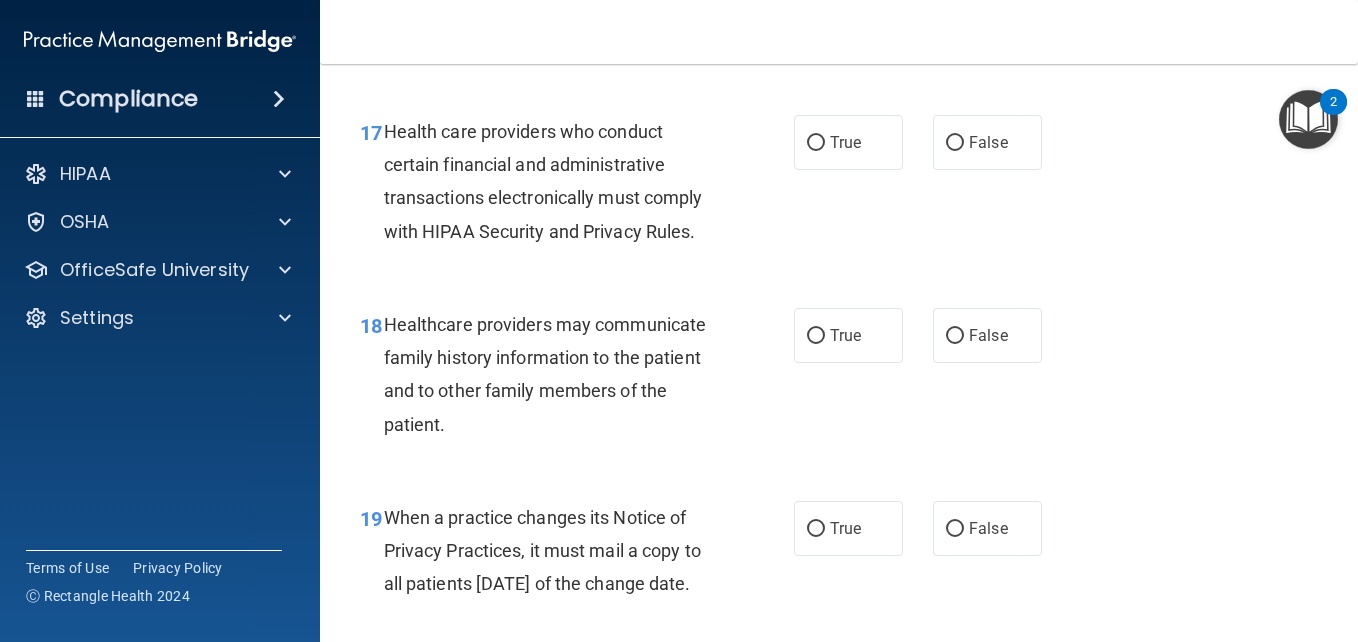 scroll, scrollTop: 3275, scrollLeft: 0, axis: vertical 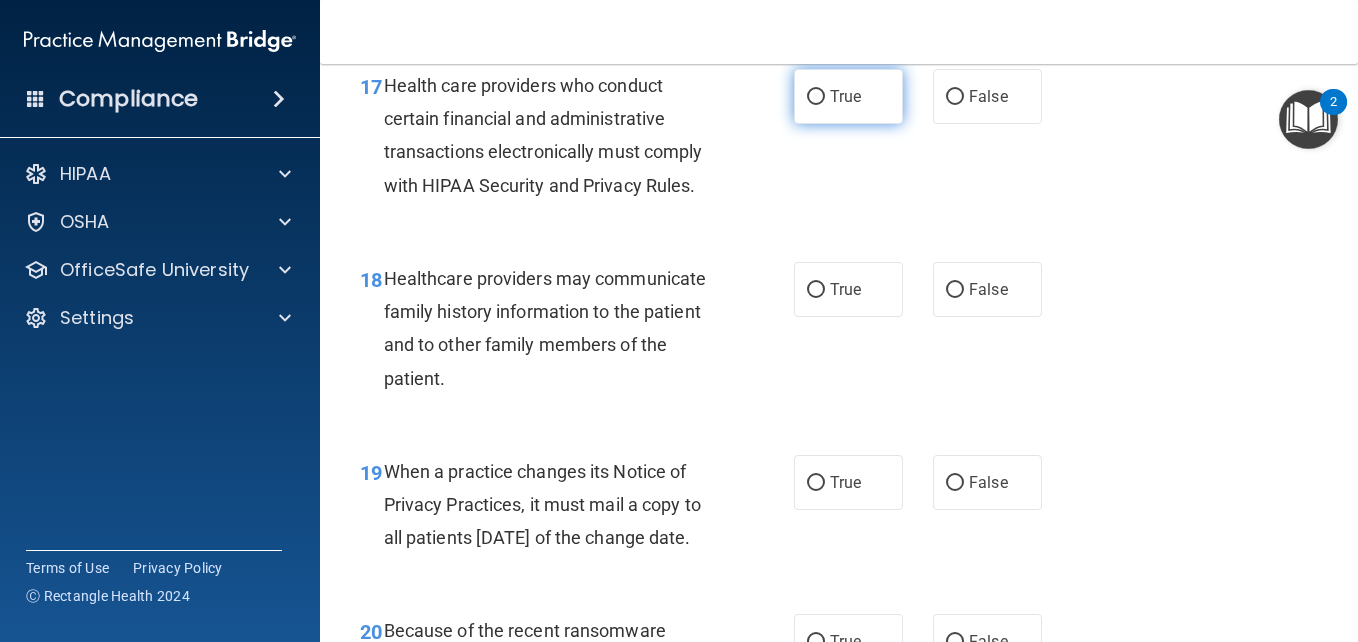 click on "True" at bounding box center (848, 96) 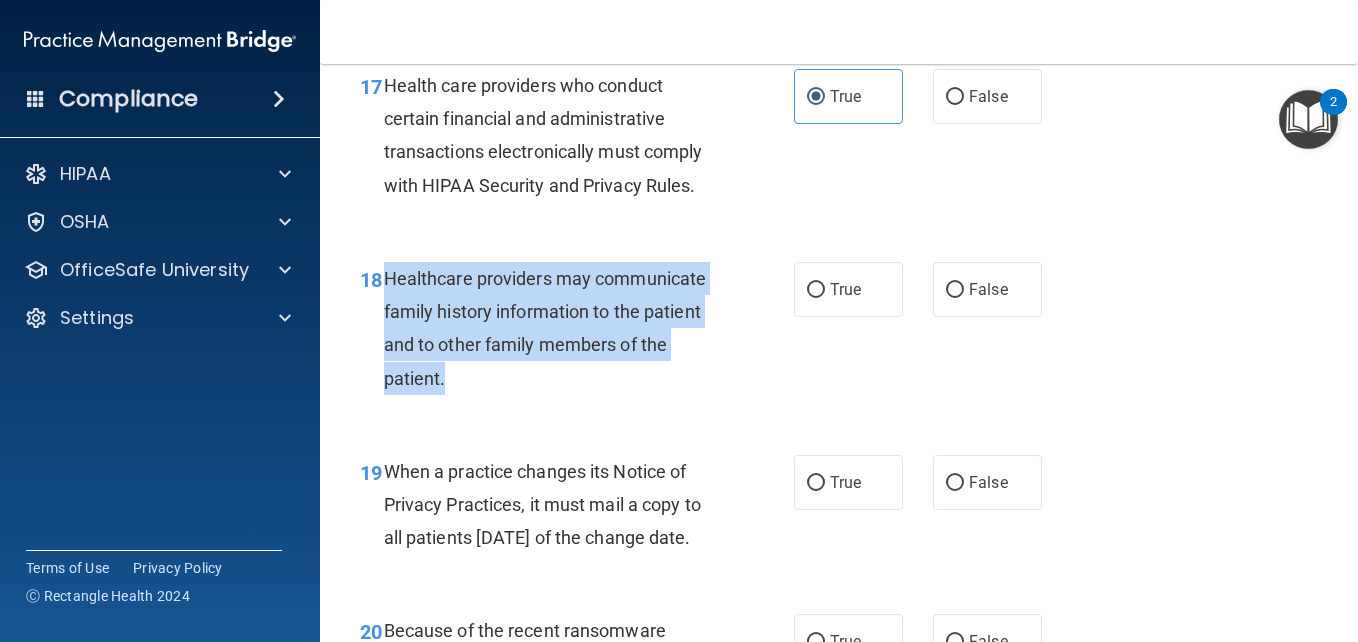drag, startPoint x: 468, startPoint y: 481, endPoint x: 387, endPoint y: 378, distance: 131.03435 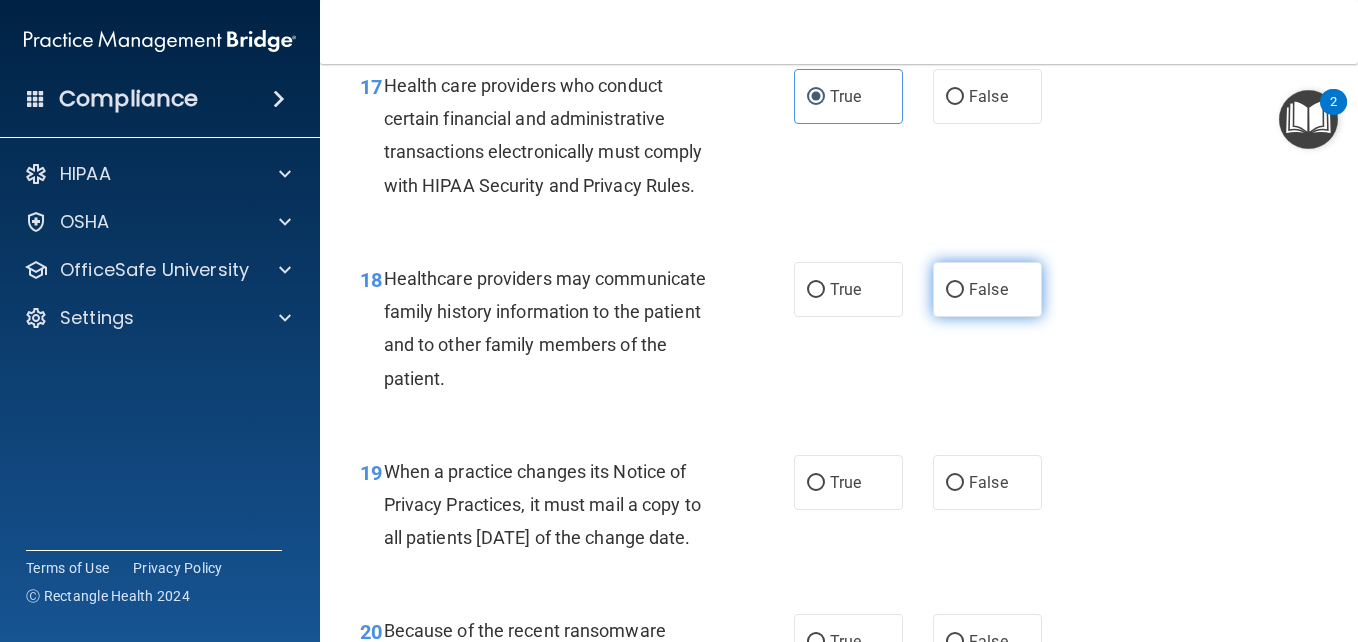 click on "False" at bounding box center (987, 289) 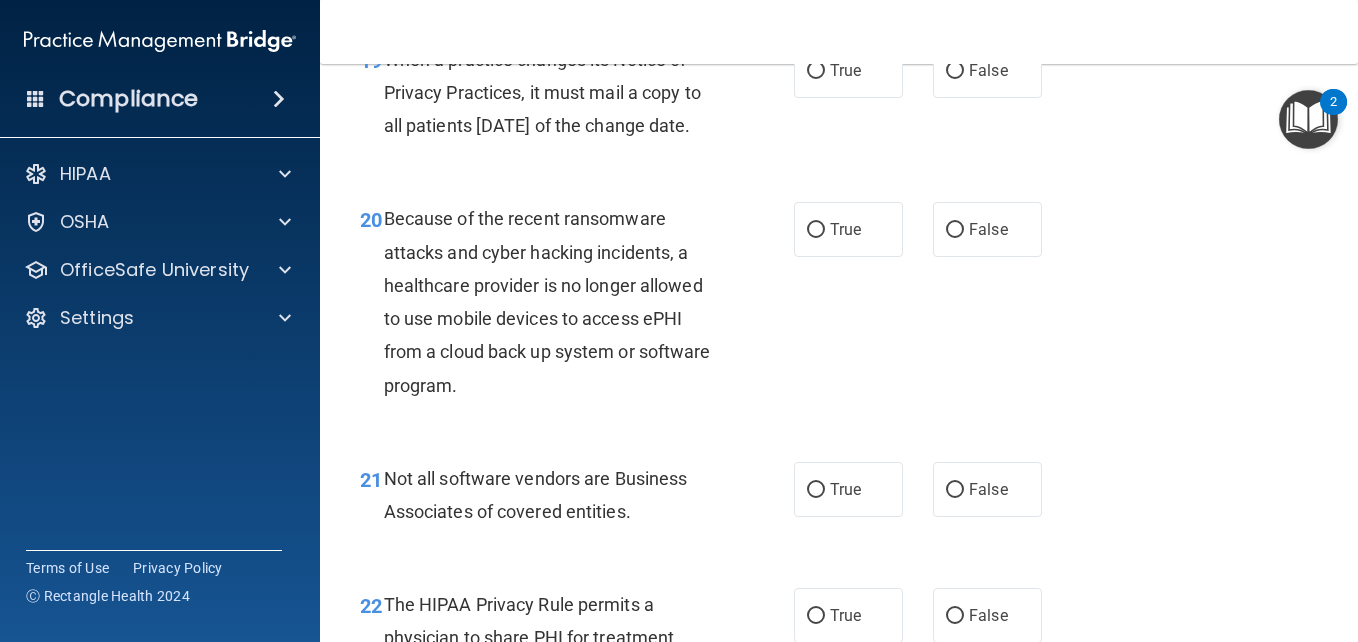 scroll, scrollTop: 3722, scrollLeft: 0, axis: vertical 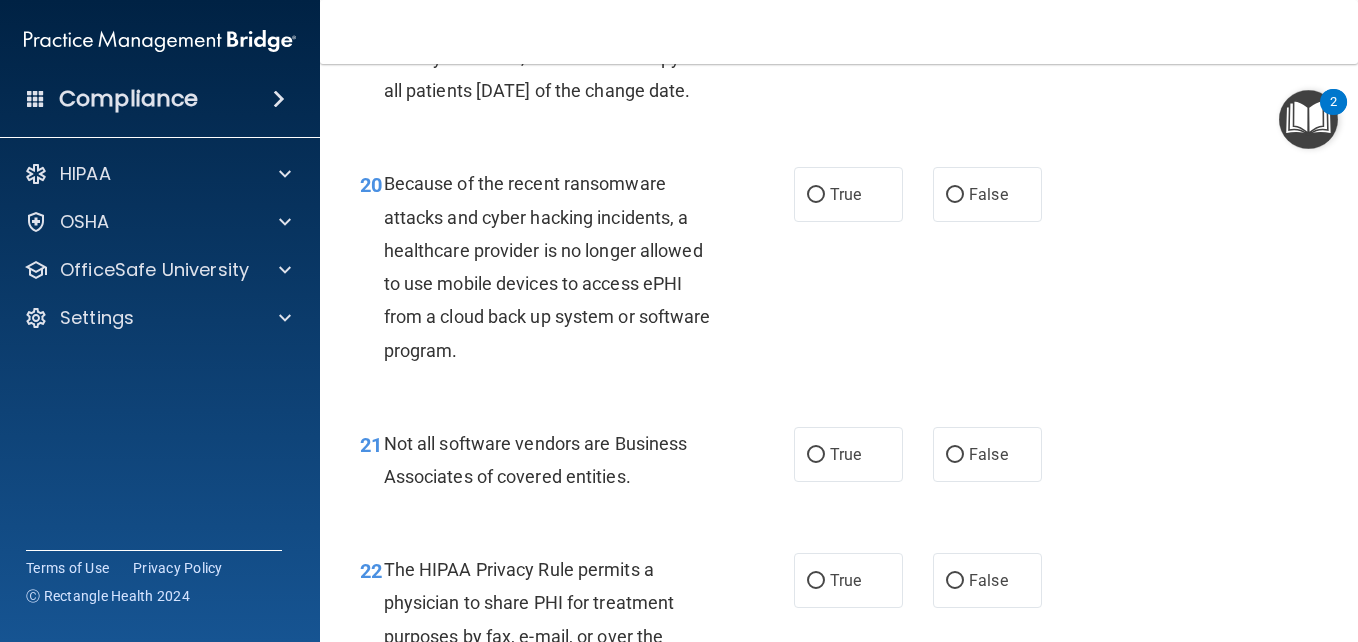 click on "When a practice changes its Notice of Privacy Practices, it must mail a copy to all patients [DATE] of the change date." at bounding box center [558, 58] 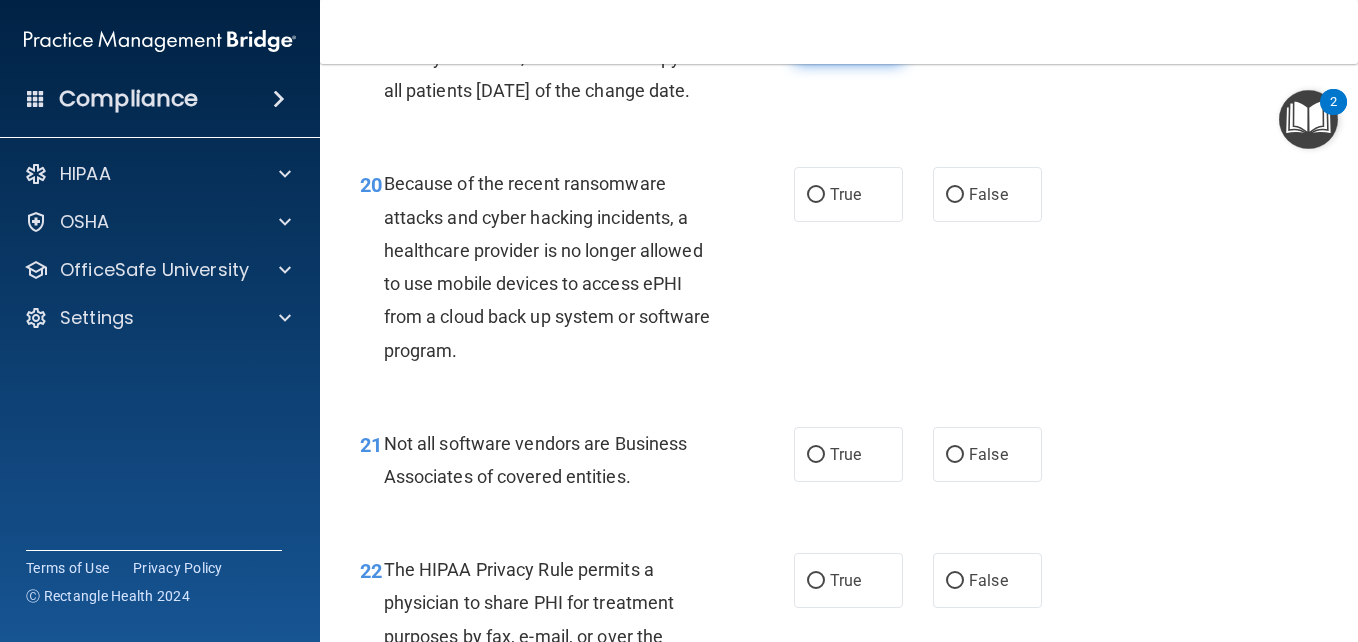click on "True" at bounding box center [848, 35] 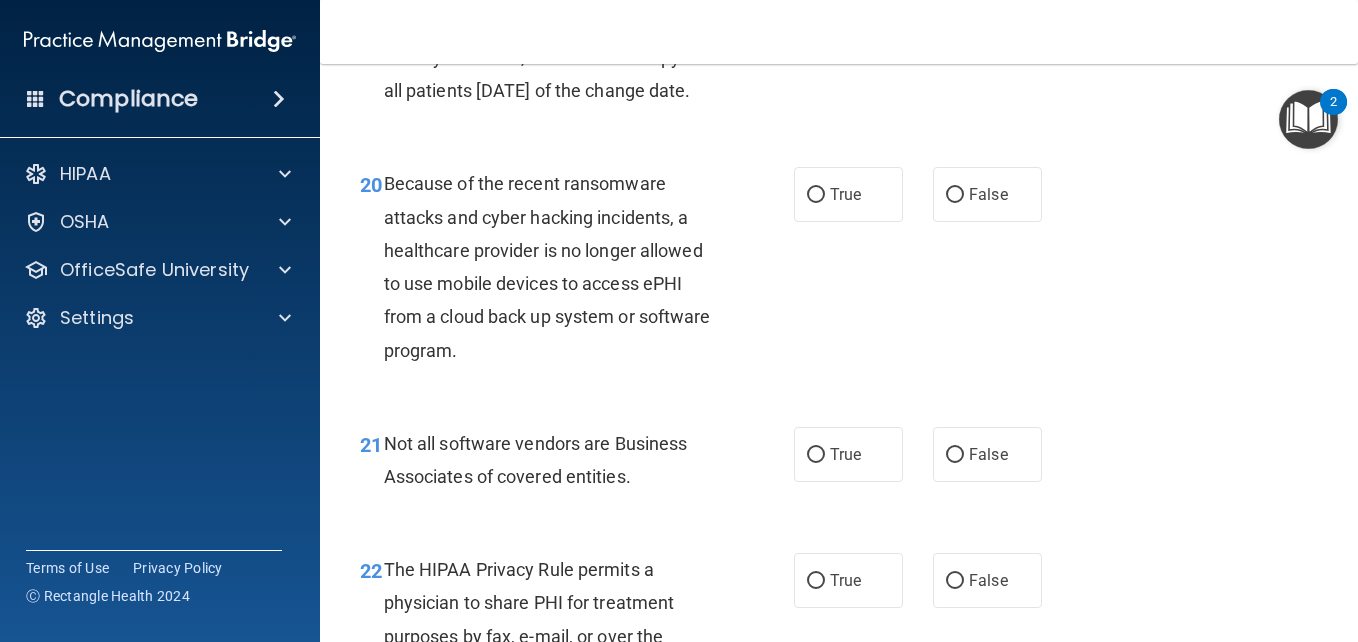 drag, startPoint x: 463, startPoint y: 227, endPoint x: 388, endPoint y: 133, distance: 120.2539 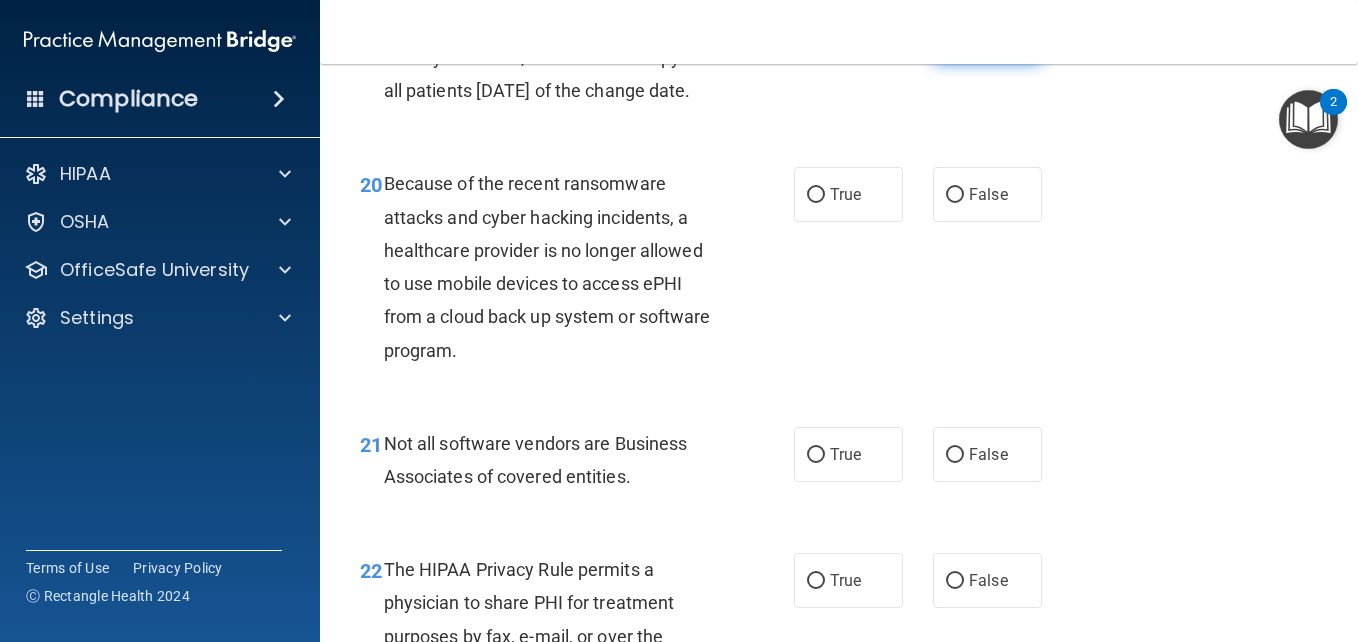 click on "False" at bounding box center (987, 35) 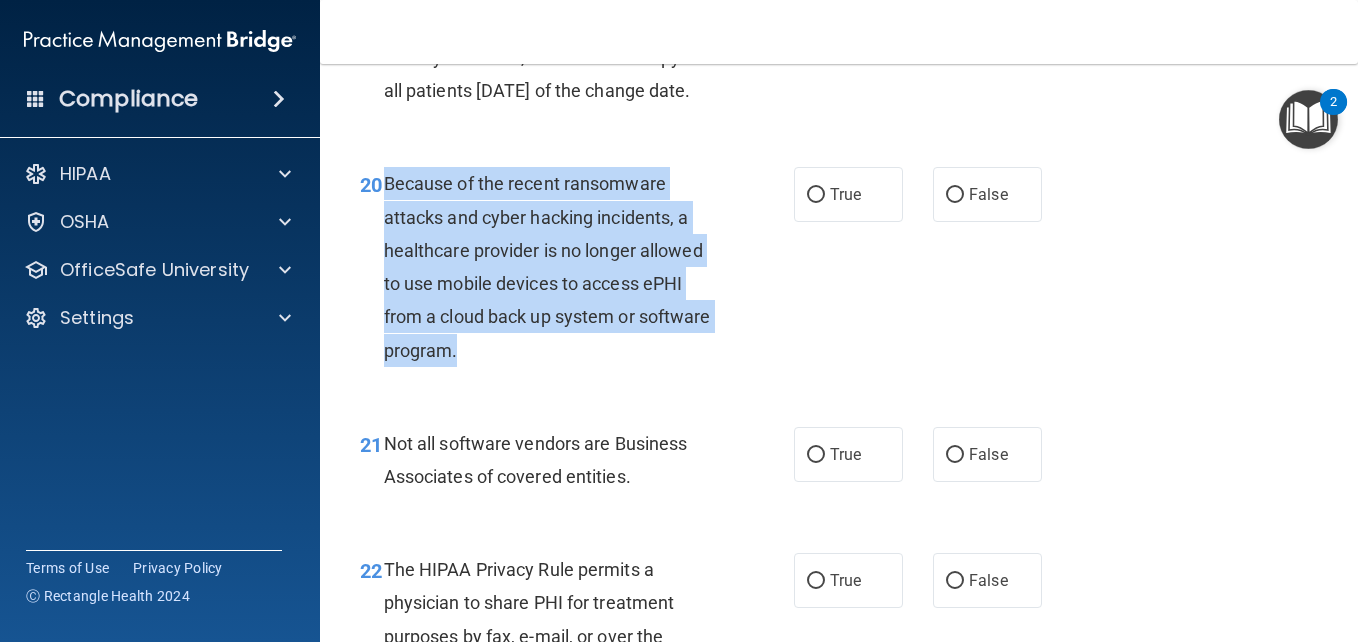 drag, startPoint x: 558, startPoint y: 488, endPoint x: 388, endPoint y: 314, distance: 243.26117 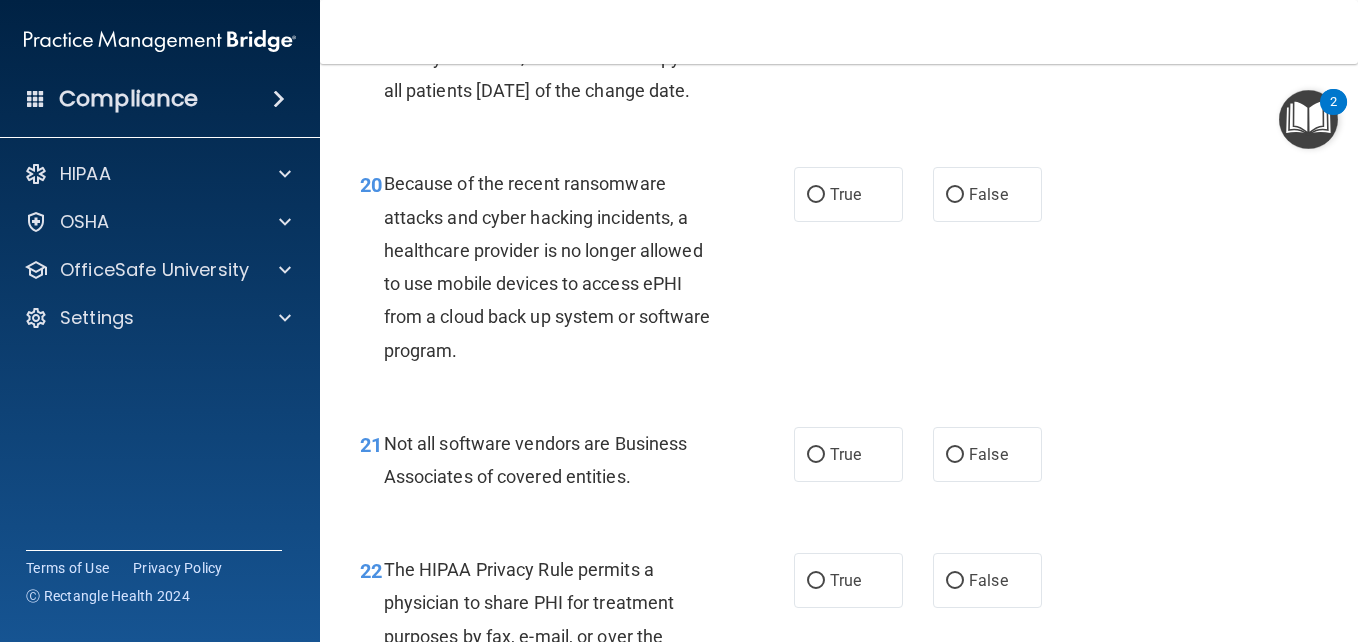 click on "20       Because of the recent ransomware attacks and cyber hacking incidents, a healthcare provider is no longer allowed to use mobile devices to access ePHI from a cloud back up system or software program.                 True           False" at bounding box center (839, 271) 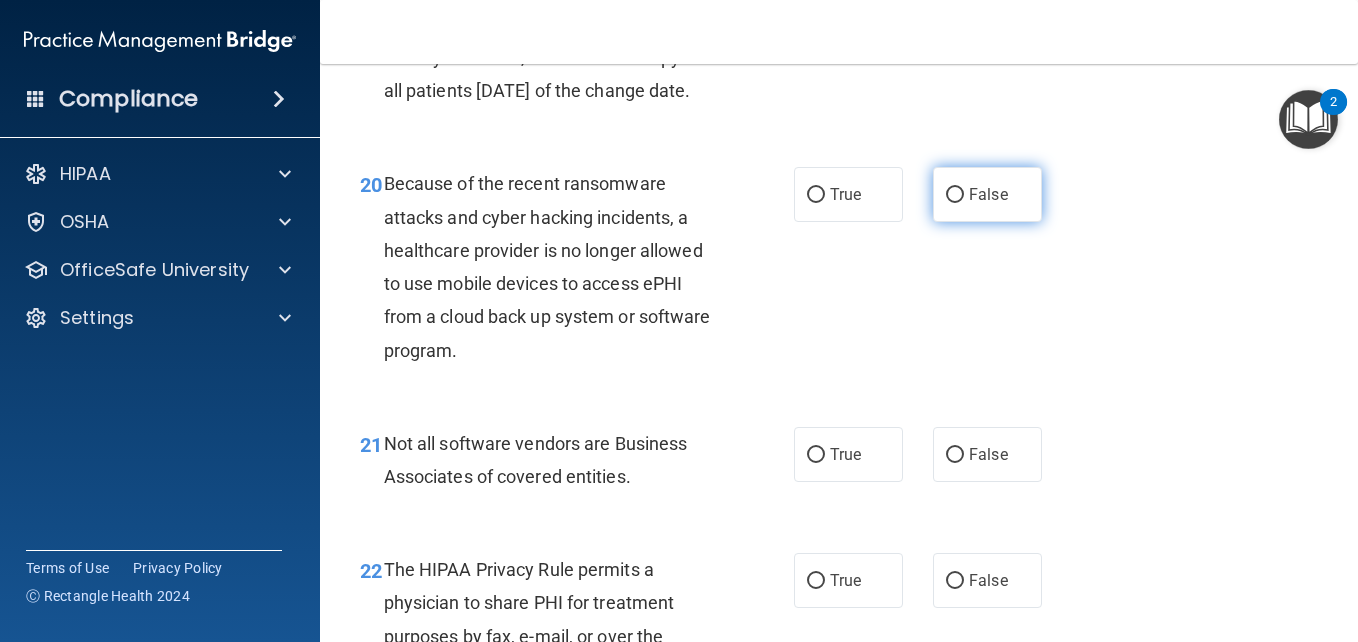 click on "False" at bounding box center (987, 194) 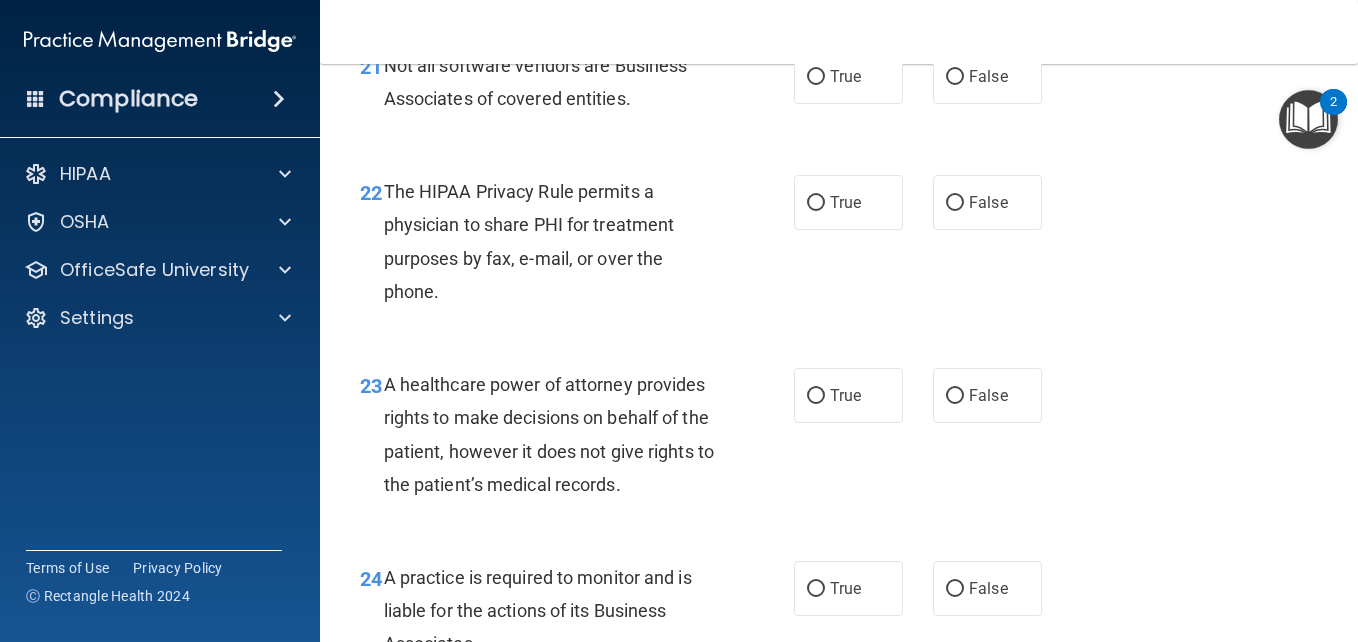 scroll, scrollTop: 4111, scrollLeft: 0, axis: vertical 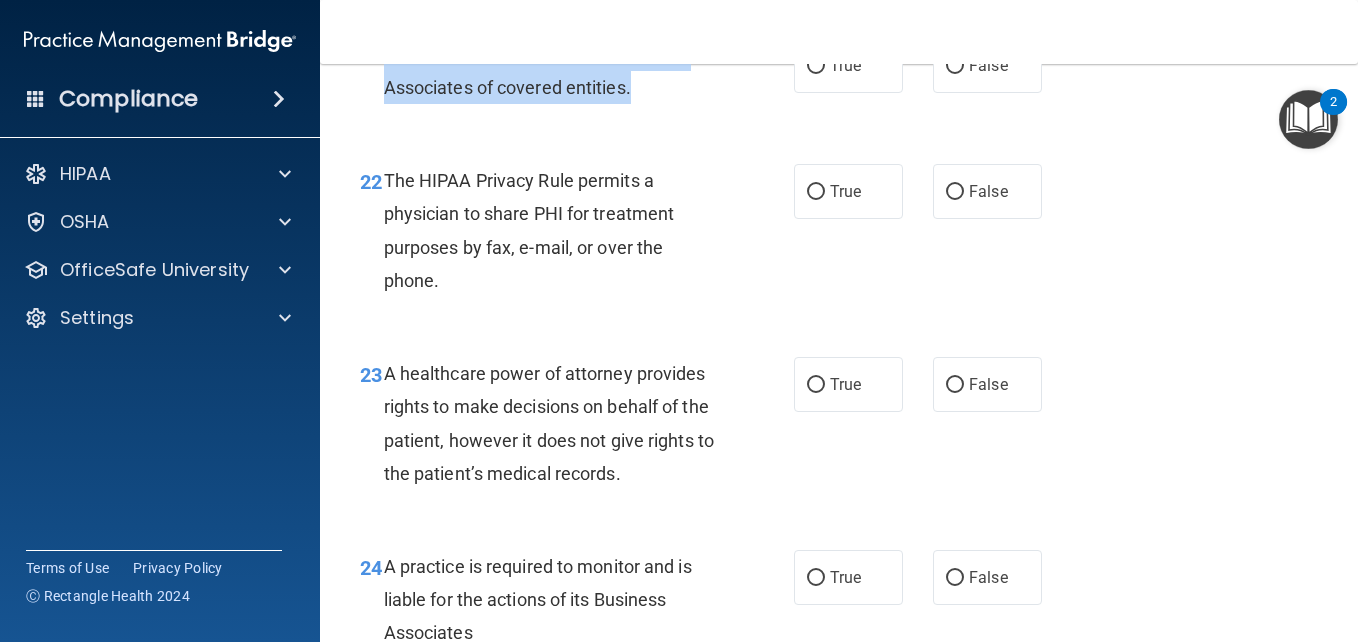 drag, startPoint x: 657, startPoint y: 219, endPoint x: 387, endPoint y: 195, distance: 271.06458 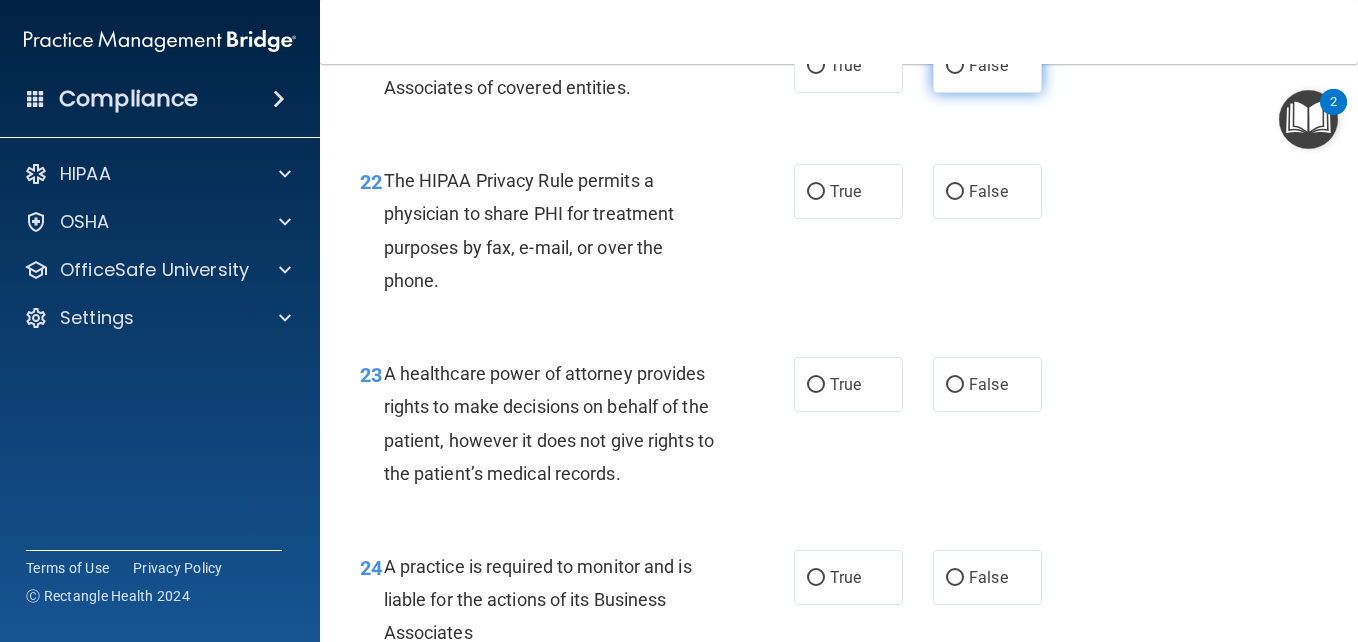 click on "False" at bounding box center [987, 65] 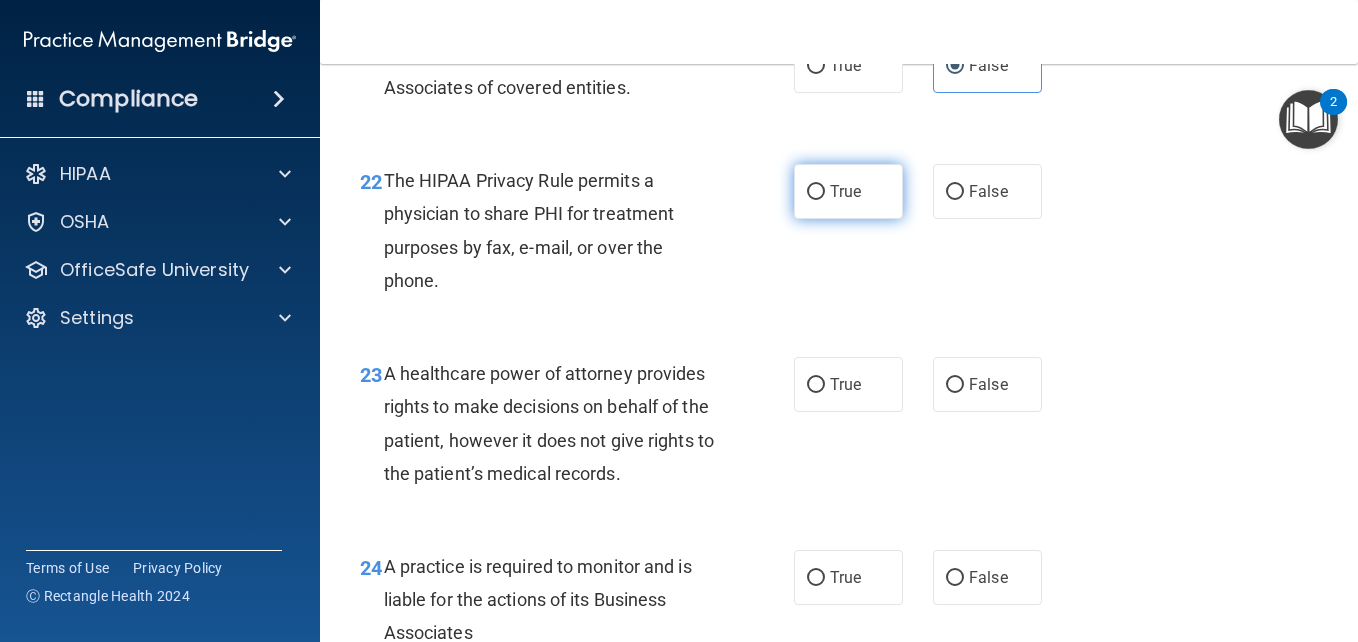 click on "True" at bounding box center (816, 192) 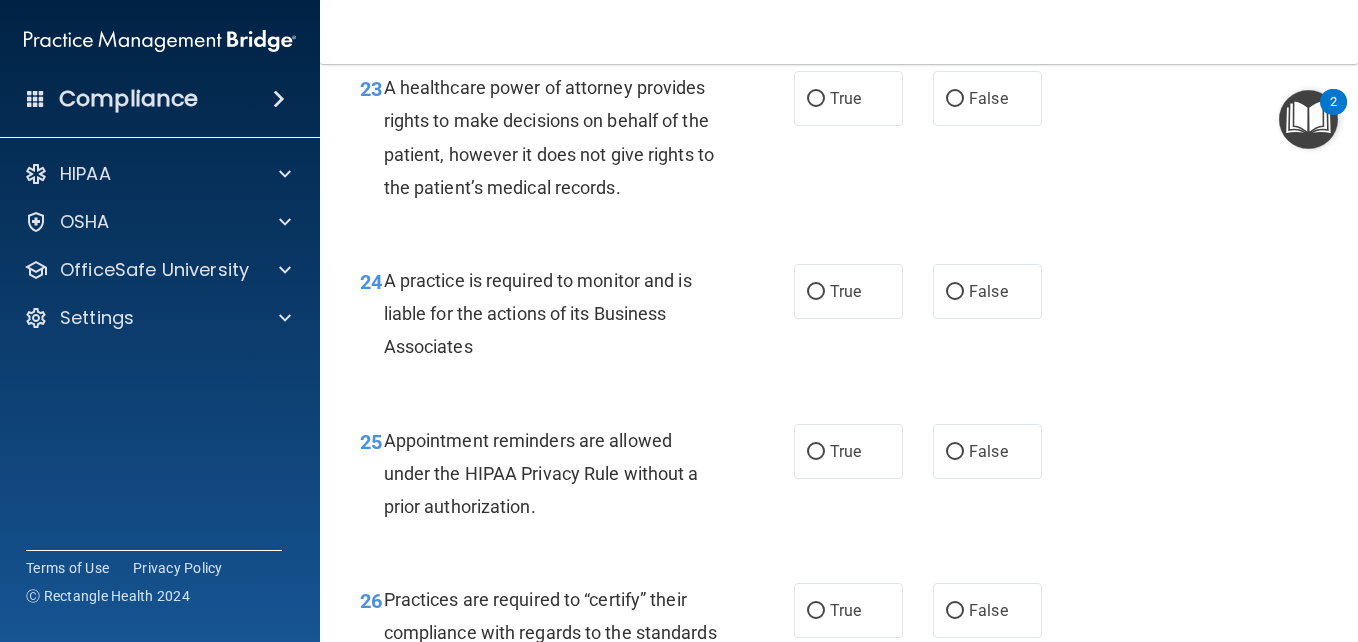 scroll, scrollTop: 4443, scrollLeft: 0, axis: vertical 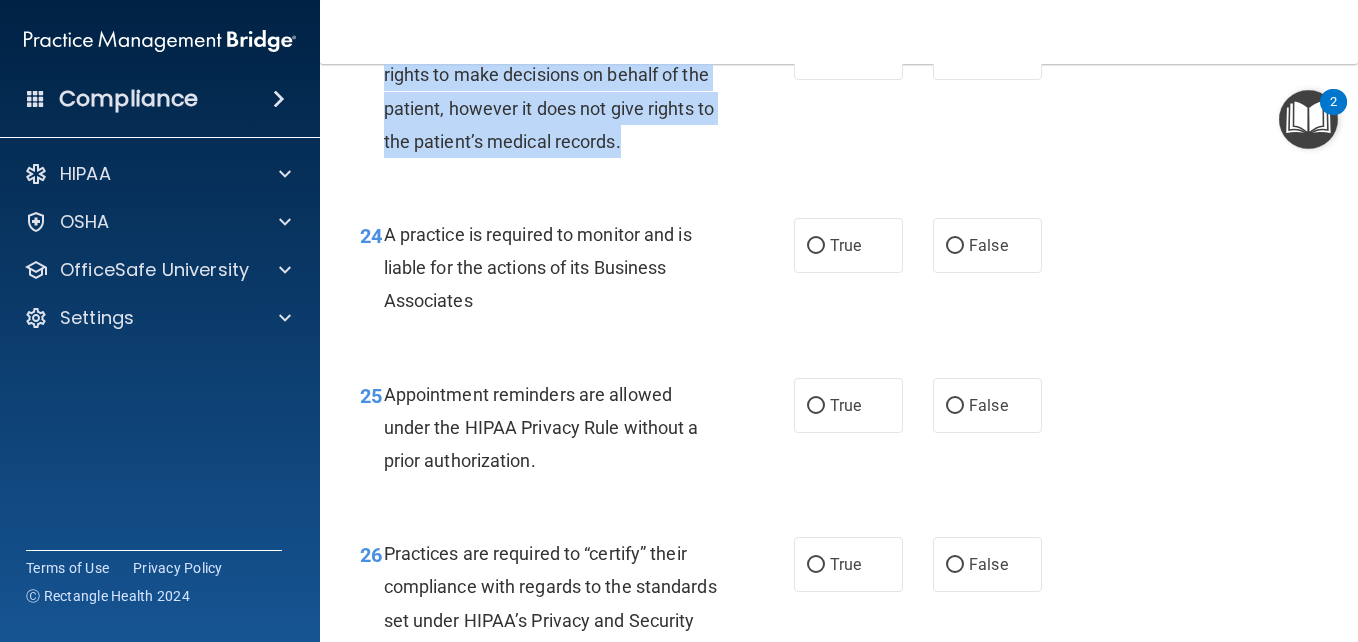 drag, startPoint x: 693, startPoint y: 273, endPoint x: 388, endPoint y: 178, distance: 319.45267 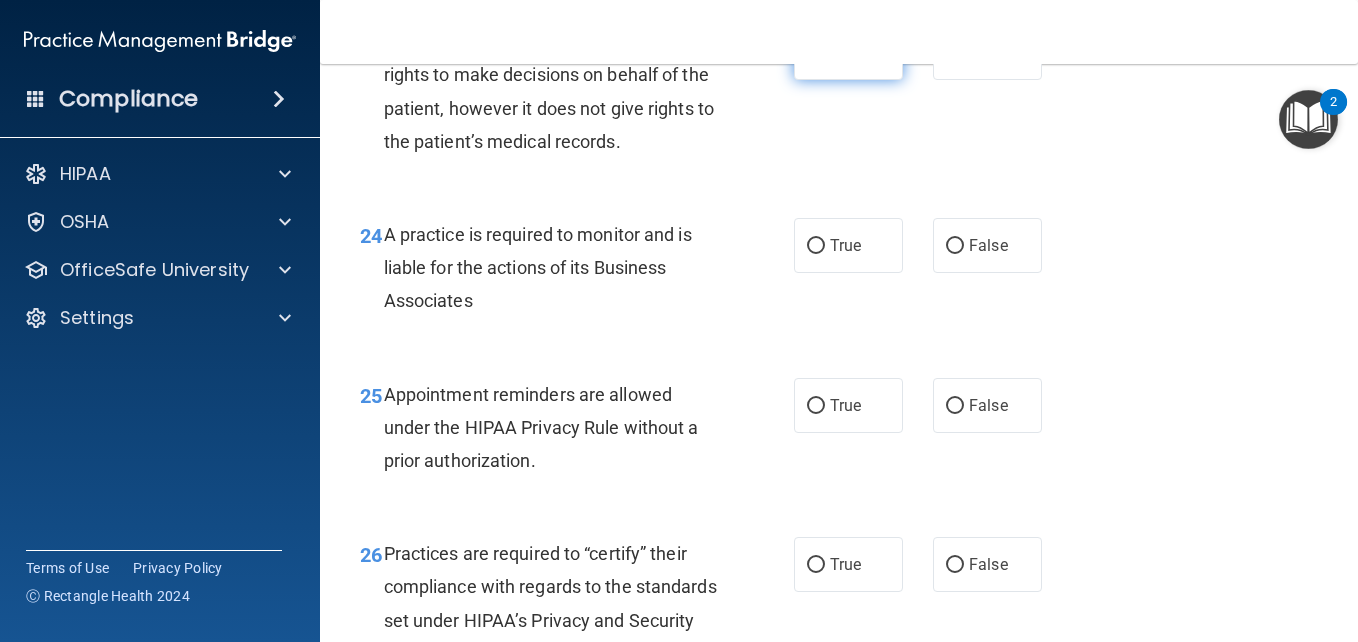click on "True" at bounding box center [848, 52] 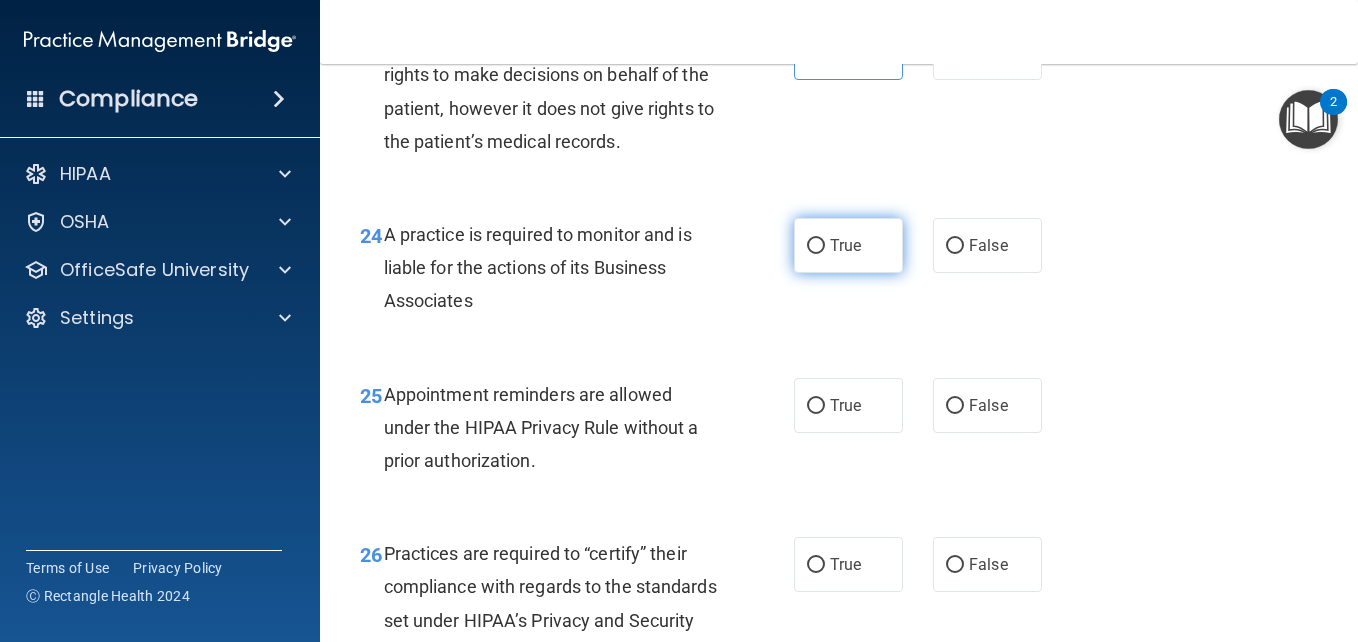 click on "True" at bounding box center [816, 246] 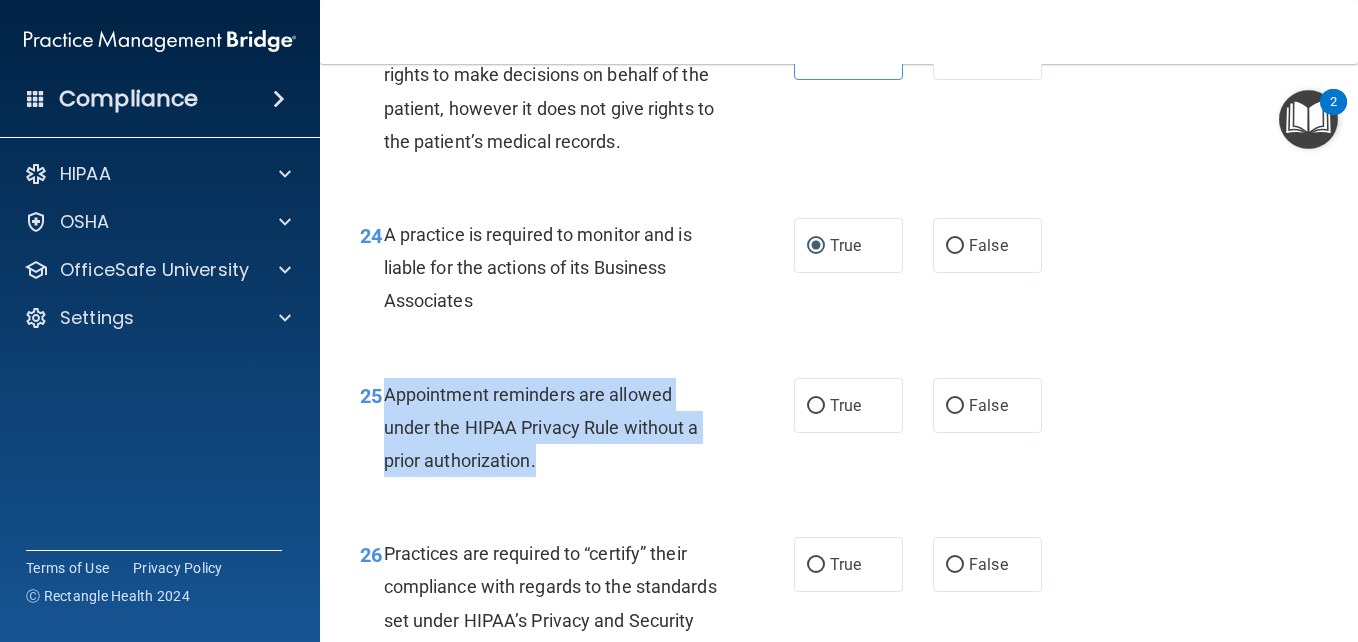 drag, startPoint x: 582, startPoint y: 592, endPoint x: 381, endPoint y: 532, distance: 209.76416 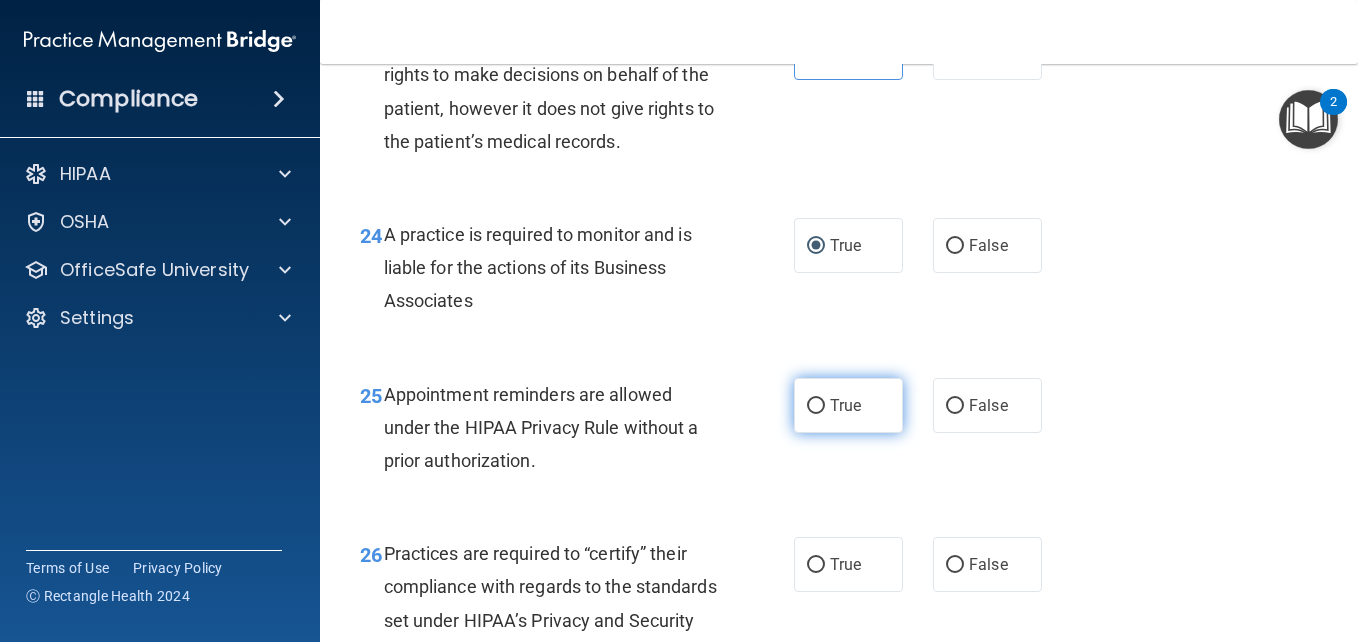 click on "True" at bounding box center (848, 405) 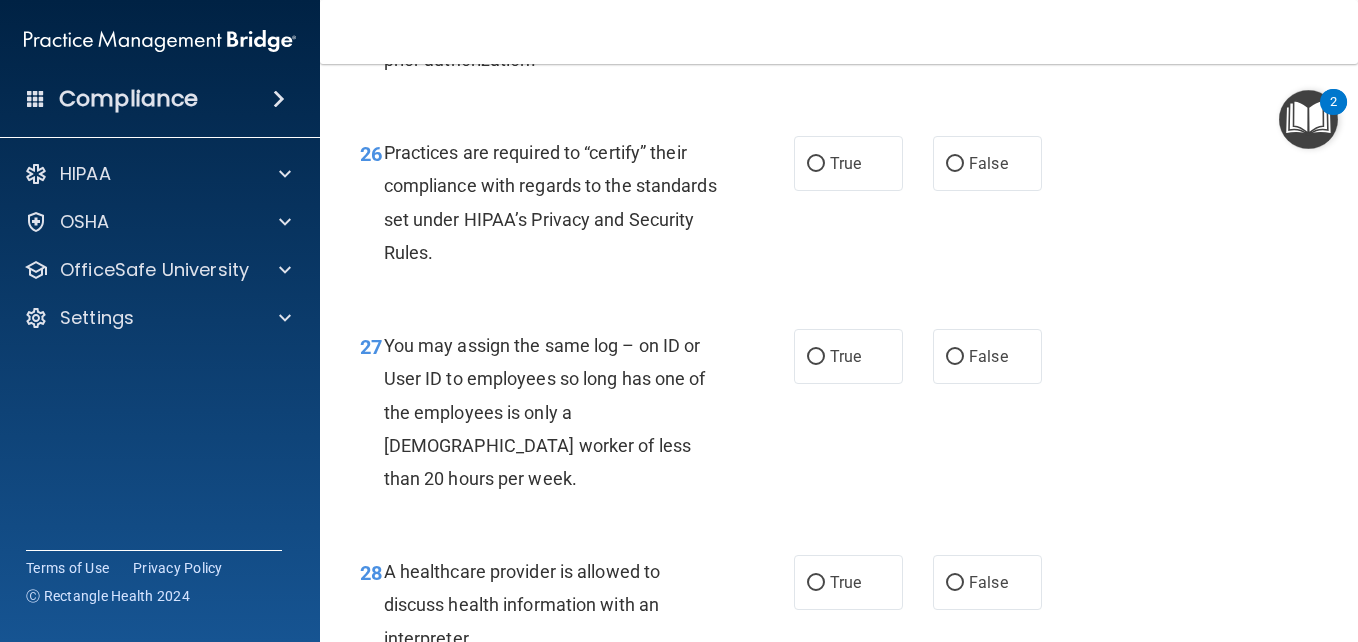 scroll, scrollTop: 4913, scrollLeft: 0, axis: vertical 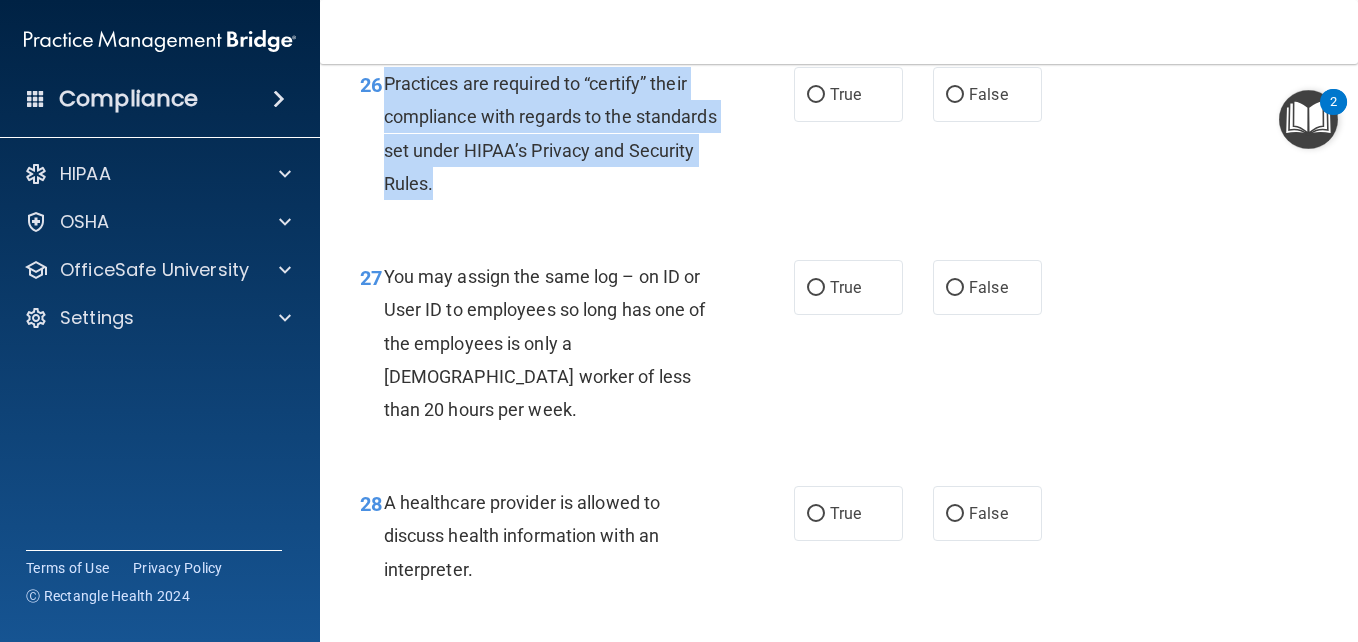 drag, startPoint x: 524, startPoint y: 311, endPoint x: 385, endPoint y: 222, distance: 165.05151 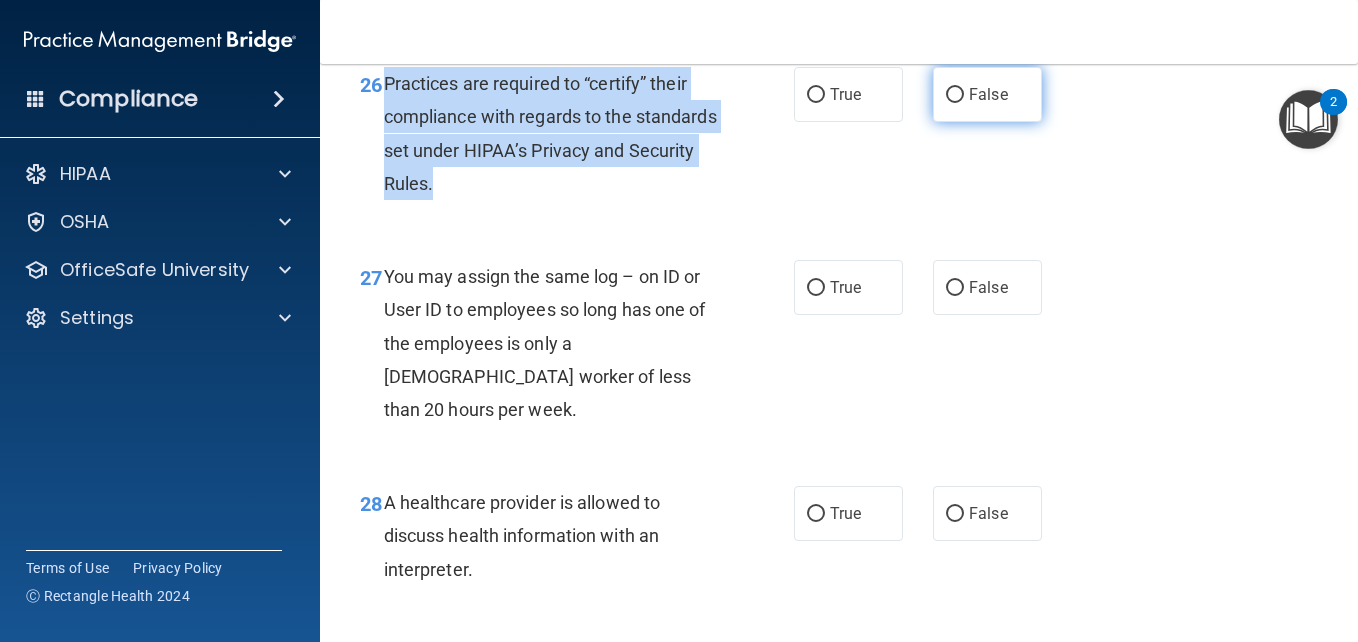click on "False" at bounding box center (955, 95) 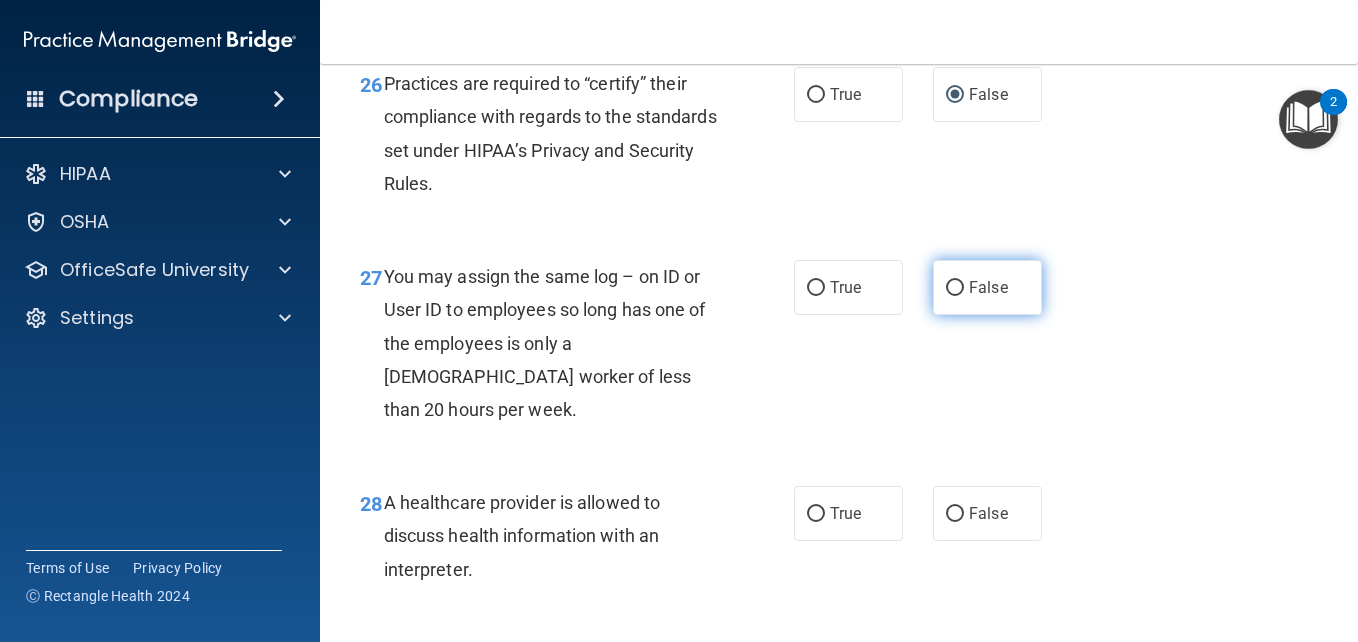 click on "False" at bounding box center [987, 287] 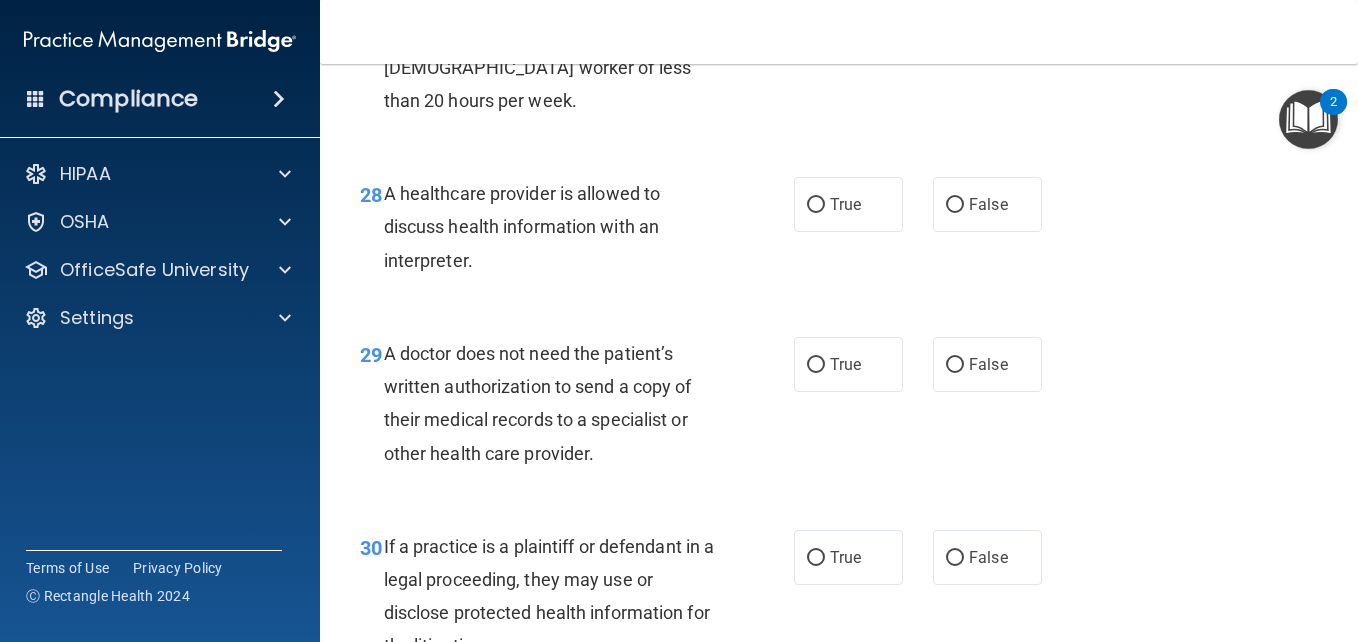 scroll, scrollTop: 5245, scrollLeft: 0, axis: vertical 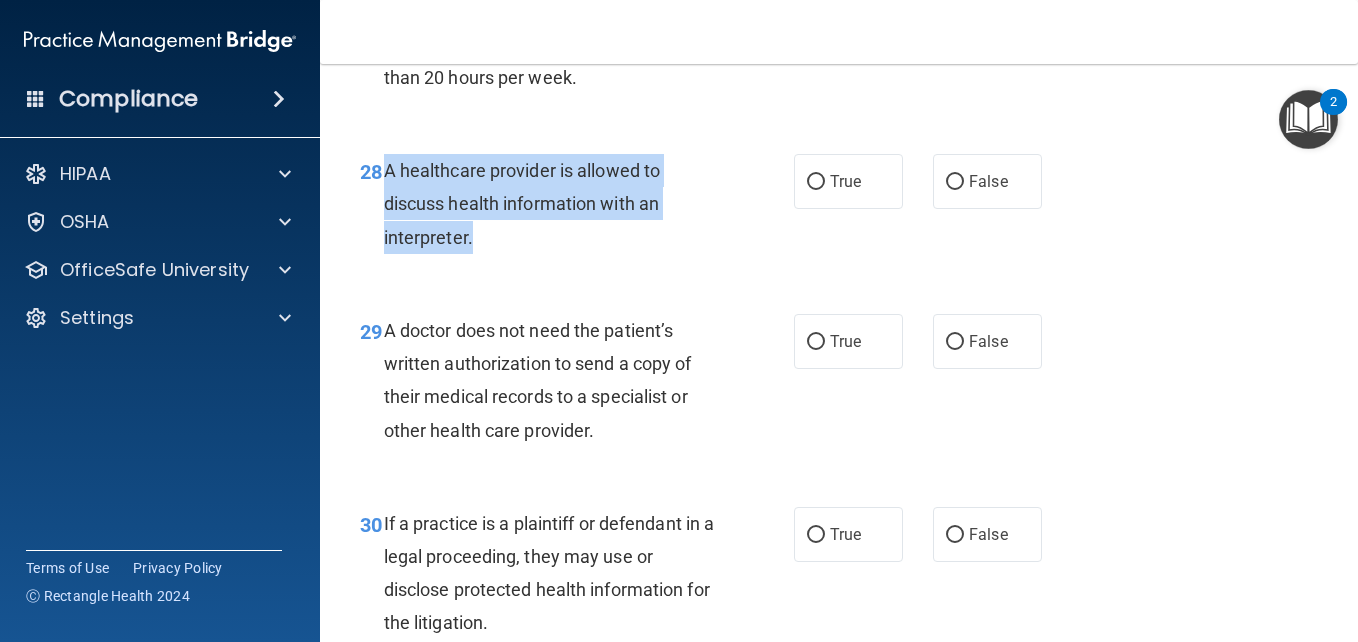drag, startPoint x: 544, startPoint y: 340, endPoint x: 382, endPoint y: 273, distance: 175.3083 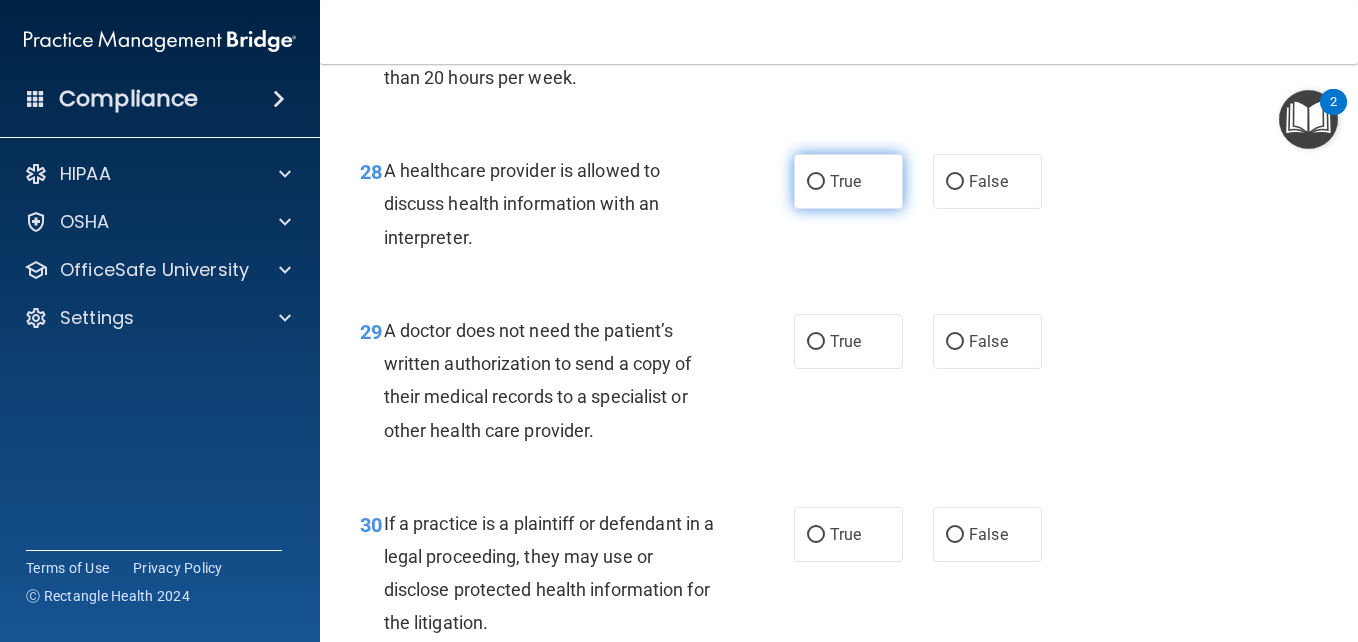 click on "True" at bounding box center (848, 181) 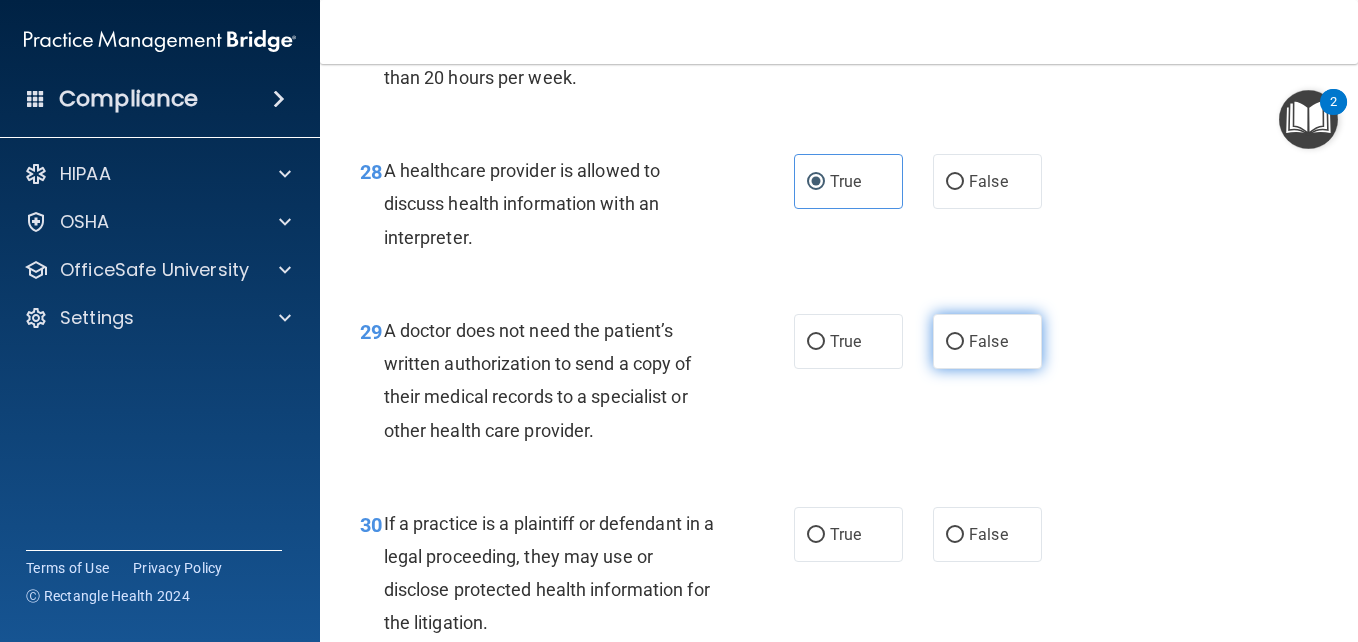click on "False" at bounding box center (955, 342) 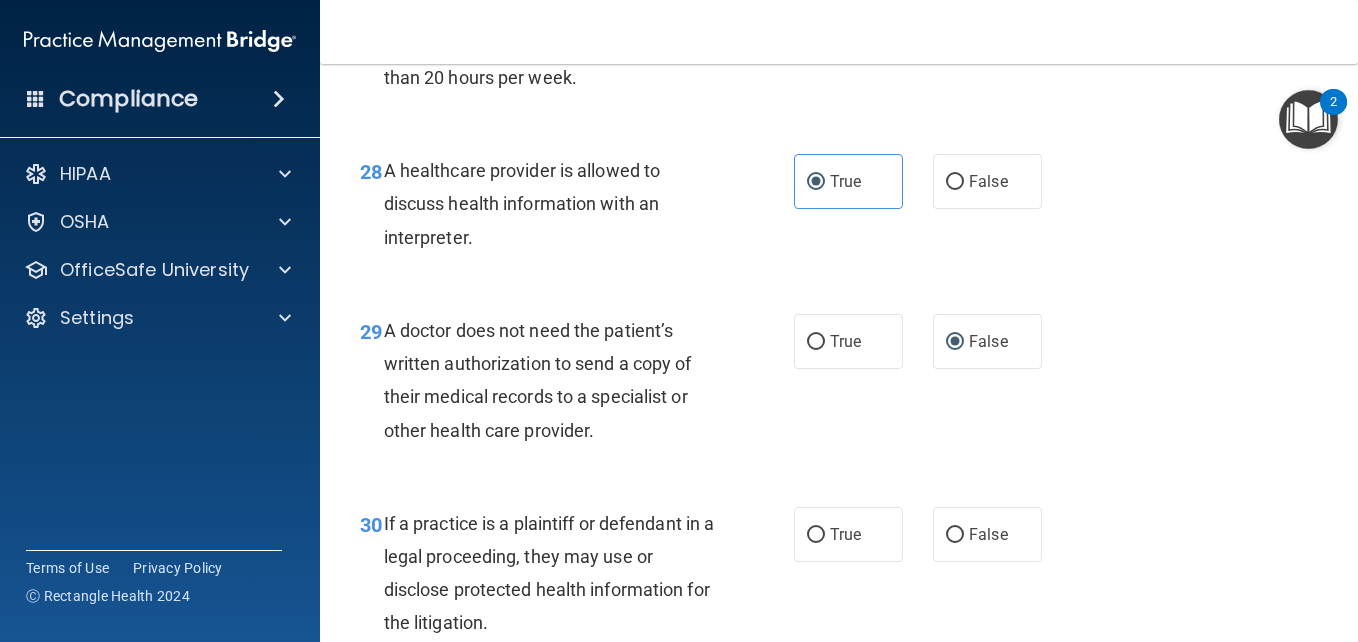 drag, startPoint x: 566, startPoint y: 530, endPoint x: 384, endPoint y: 428, distance: 208.63365 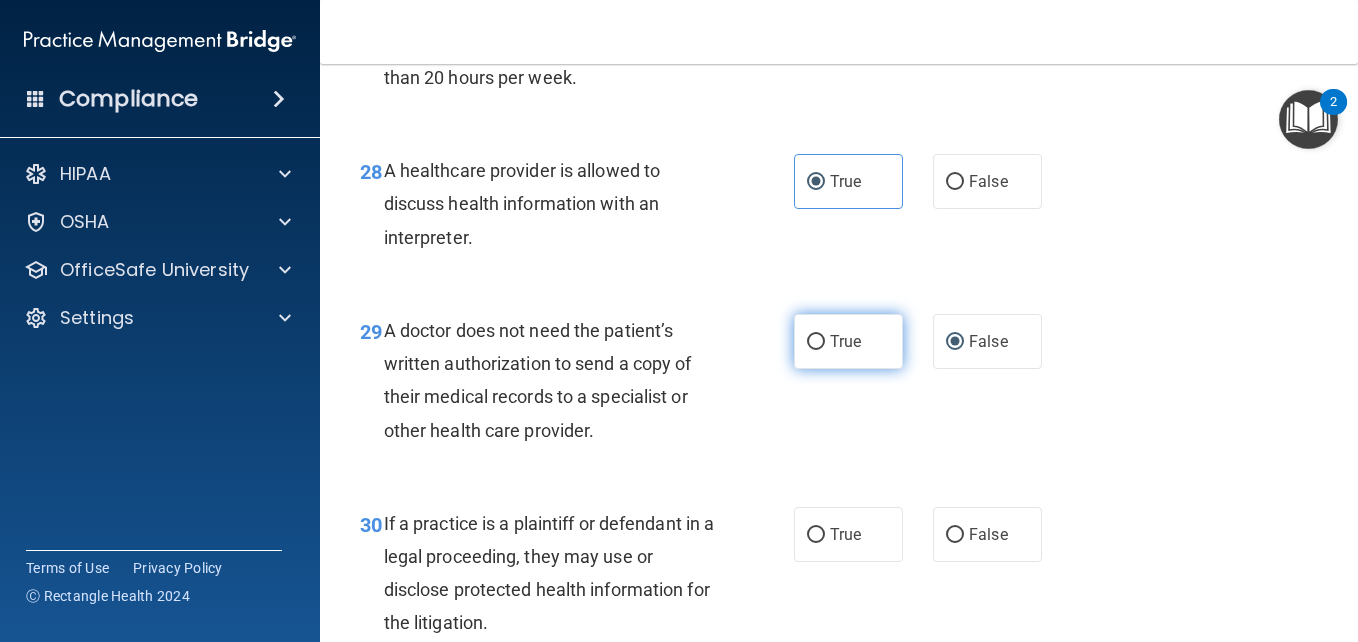 click on "True" at bounding box center (845, 341) 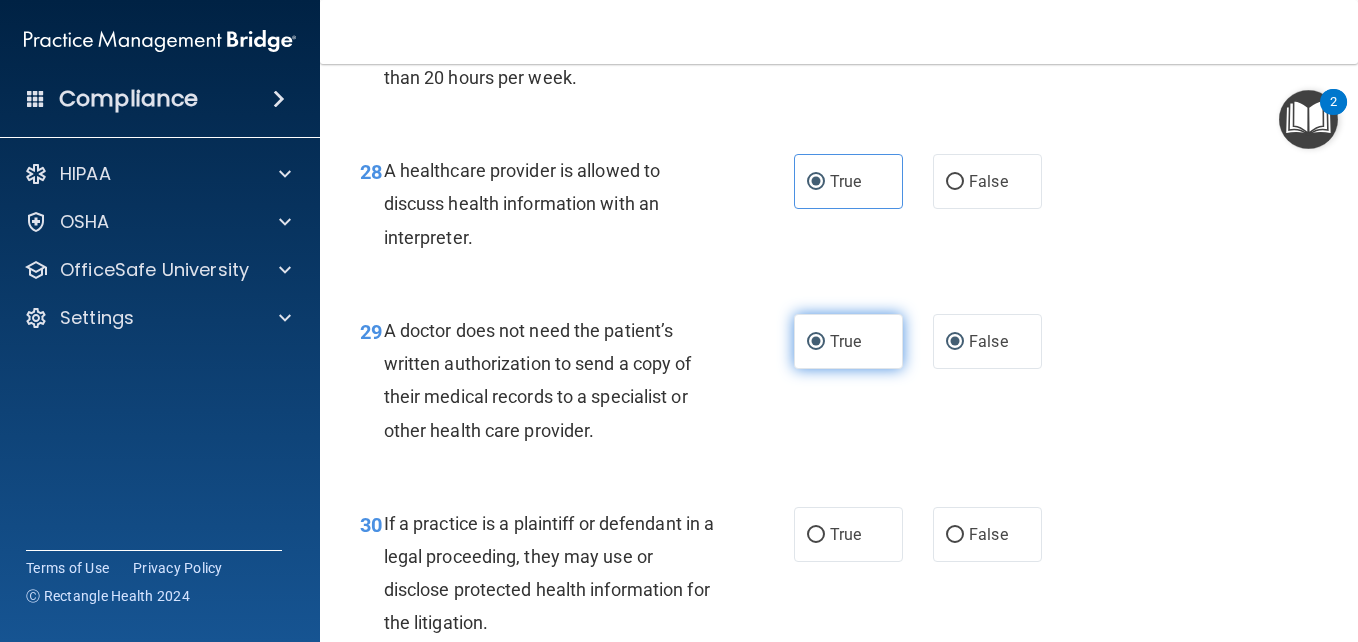 radio on "false" 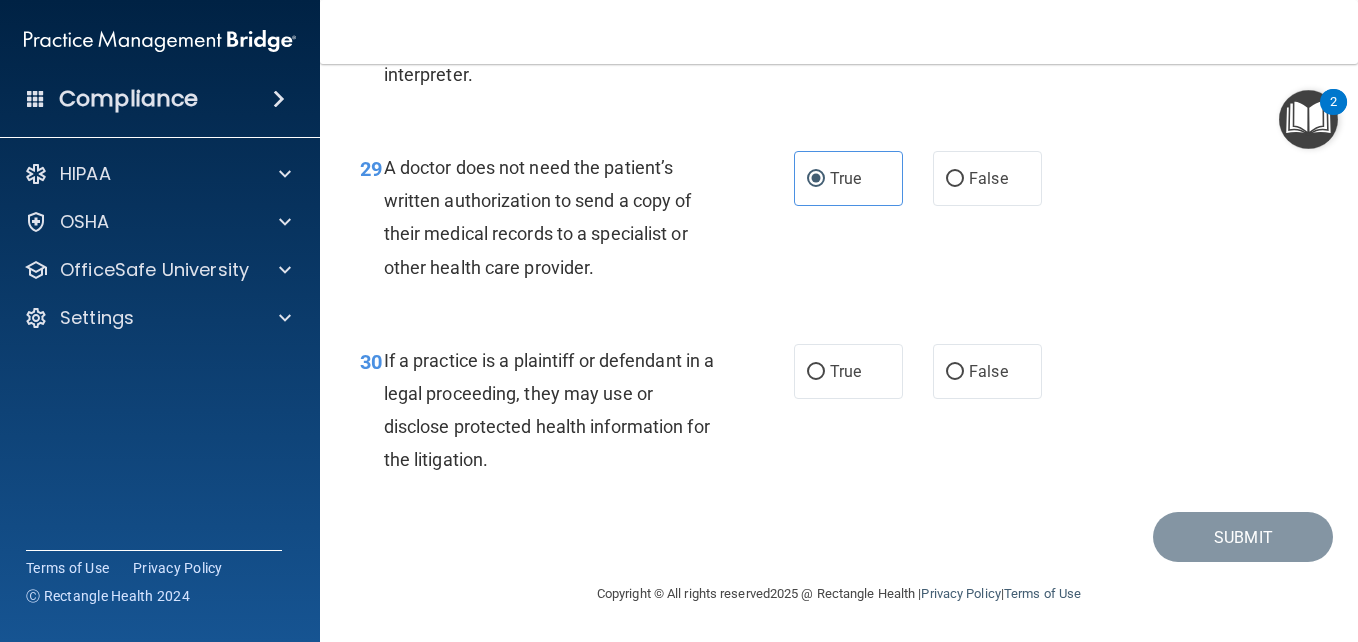 scroll, scrollTop: 5508, scrollLeft: 0, axis: vertical 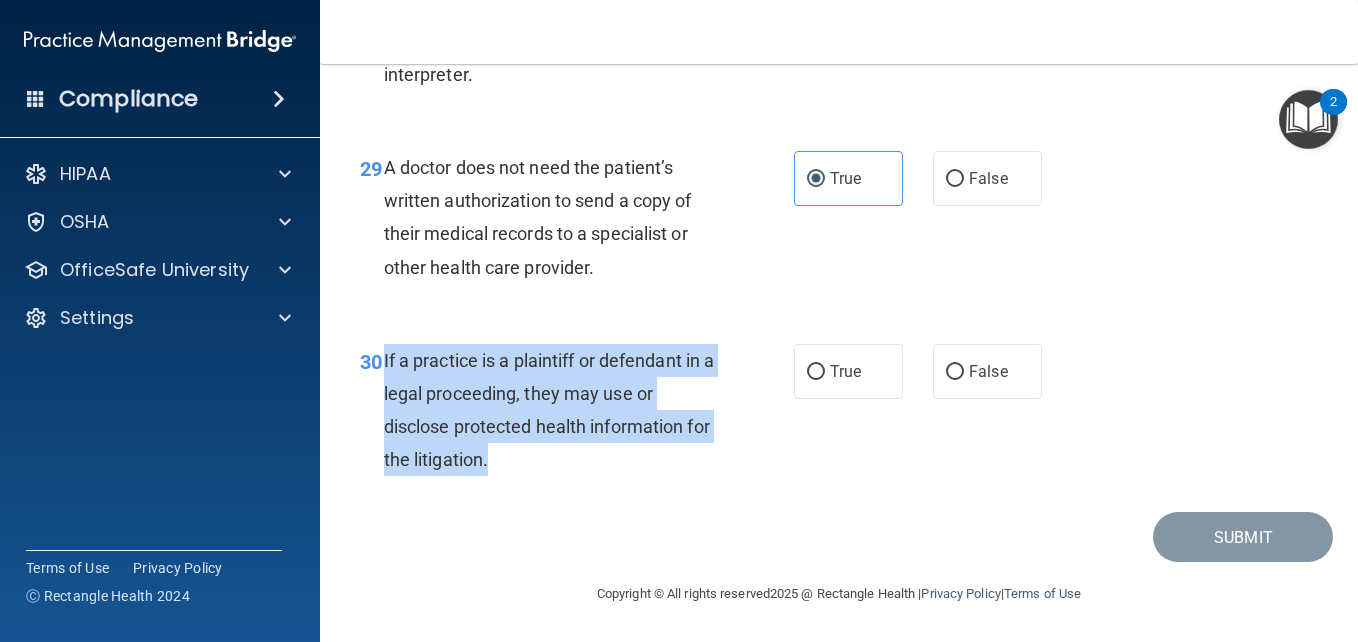 drag, startPoint x: 497, startPoint y: 458, endPoint x: 381, endPoint y: 366, distance: 148.05405 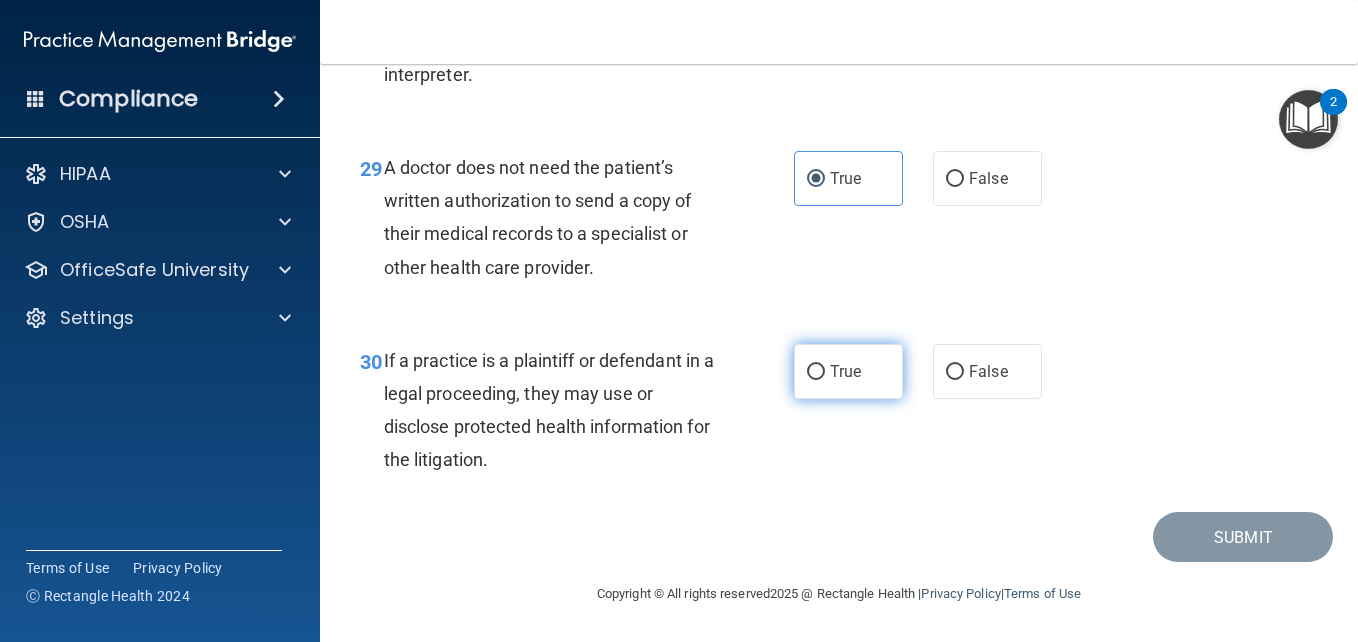 click on "True" at bounding box center [845, 371] 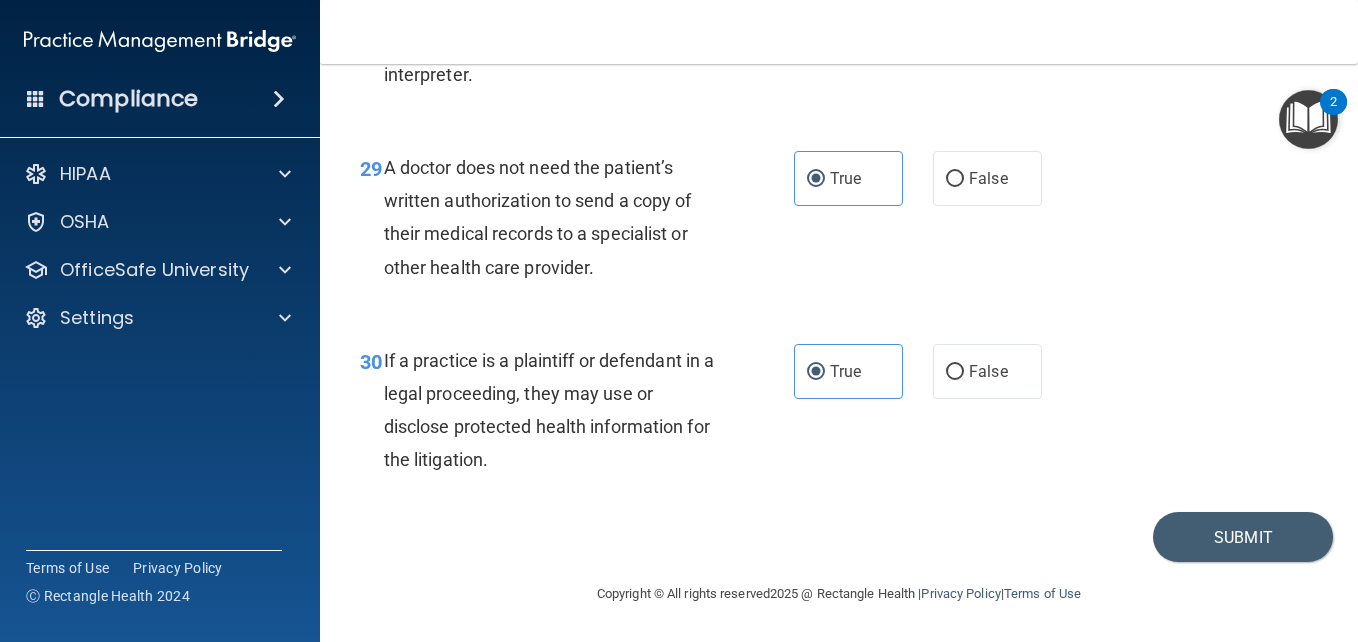 click on "30       If a practice is a plaintiff or defendant in a legal proceeding, they may use or disclose protected health information for the litigation.                 True           False" at bounding box center [839, 415] 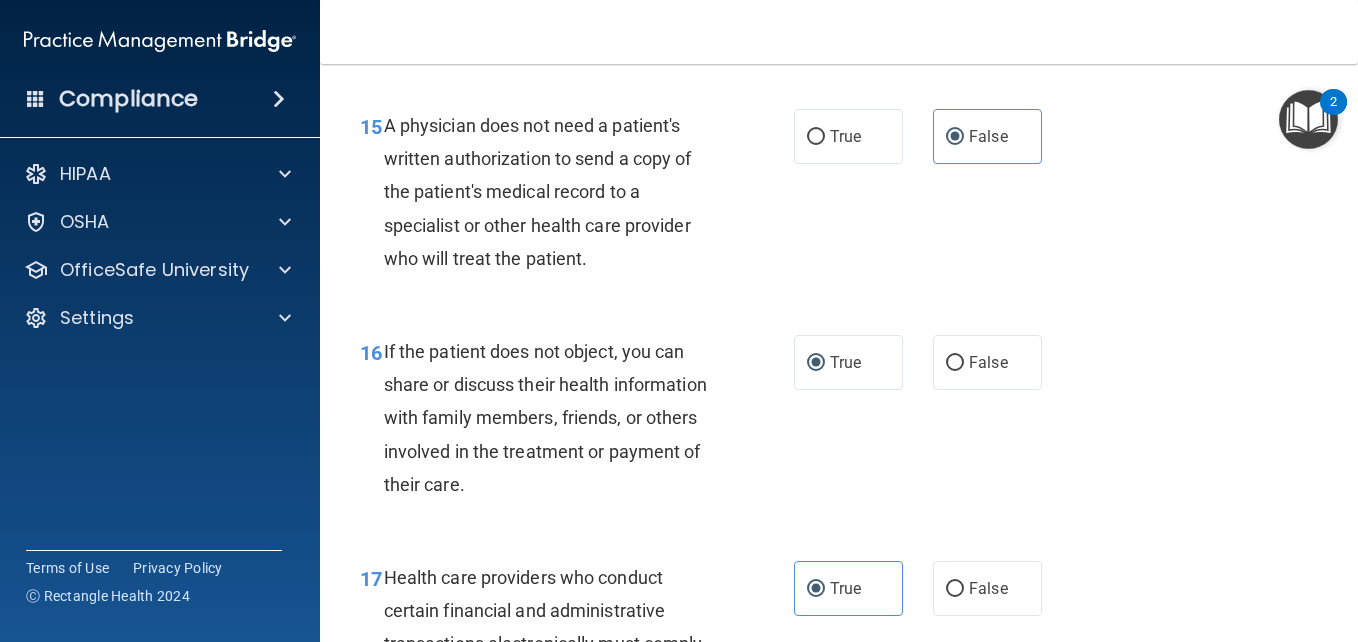 scroll, scrollTop: 2748, scrollLeft: 0, axis: vertical 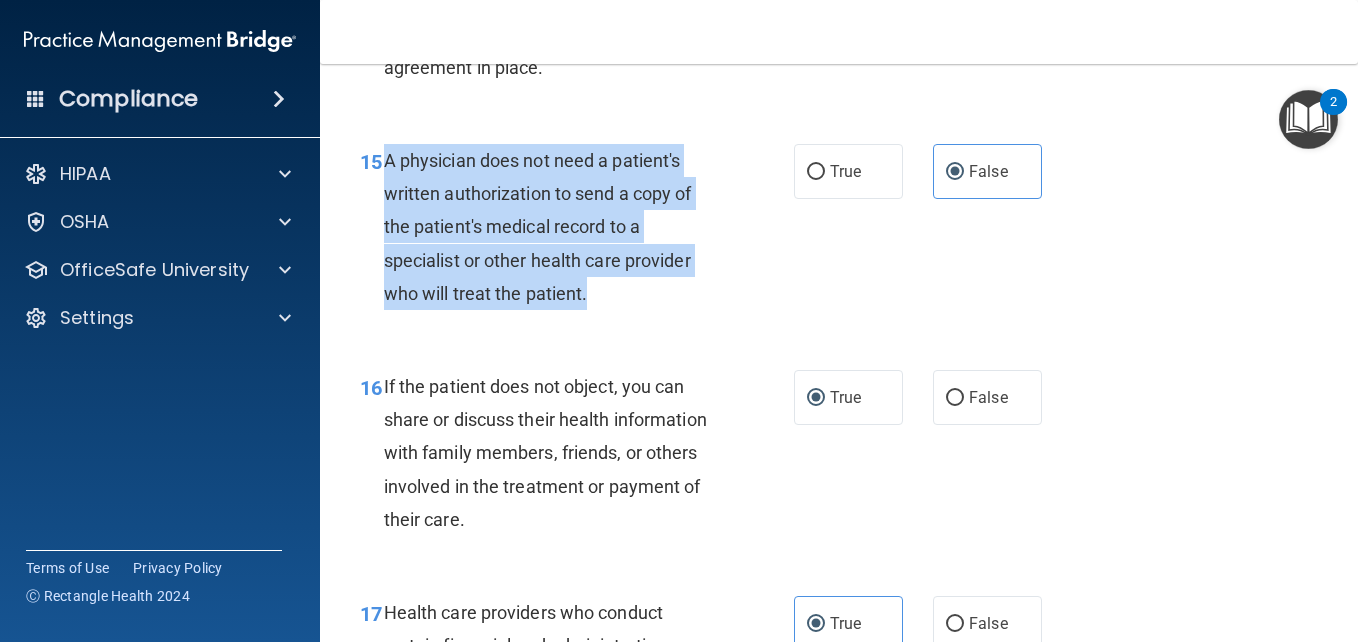 drag, startPoint x: 601, startPoint y: 390, endPoint x: 383, endPoint y: 264, distance: 251.79356 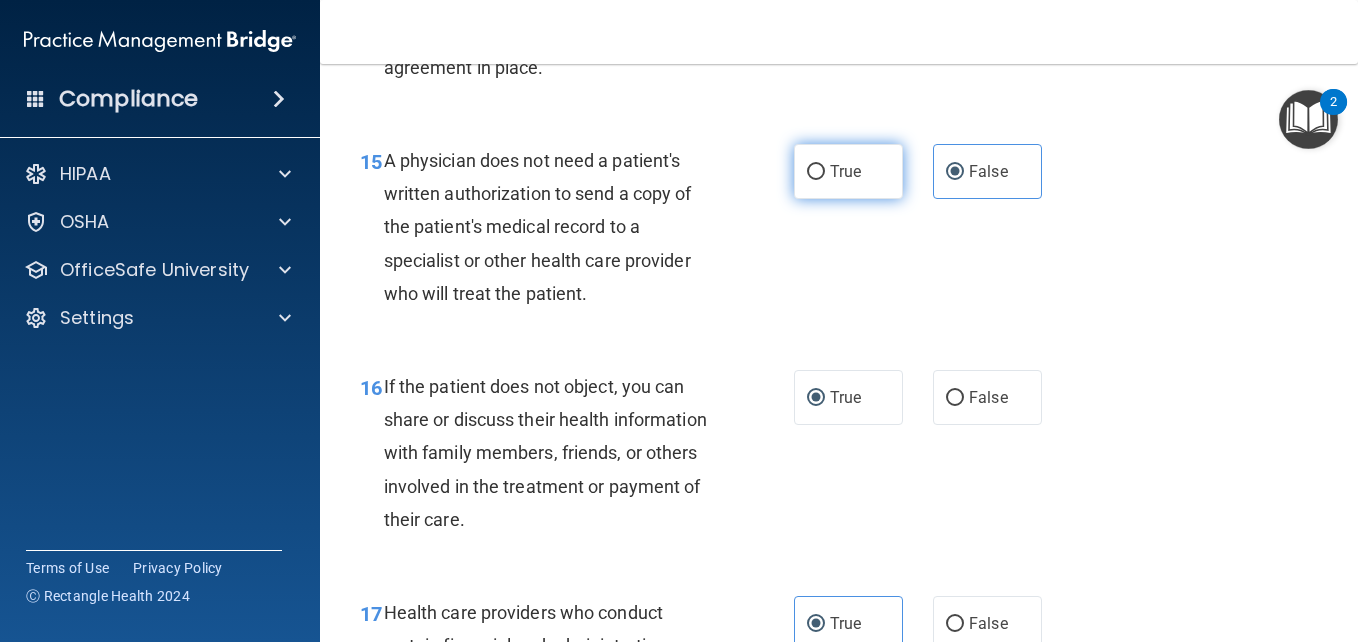 click on "True" at bounding box center (848, 171) 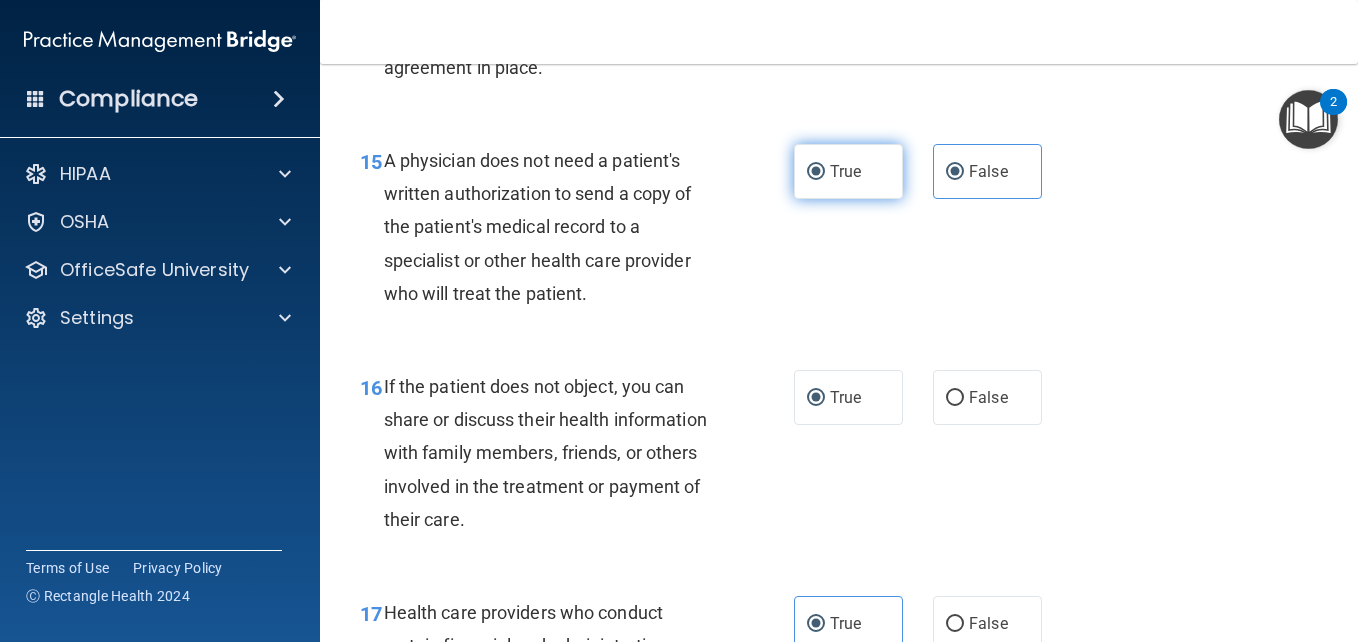 radio on "false" 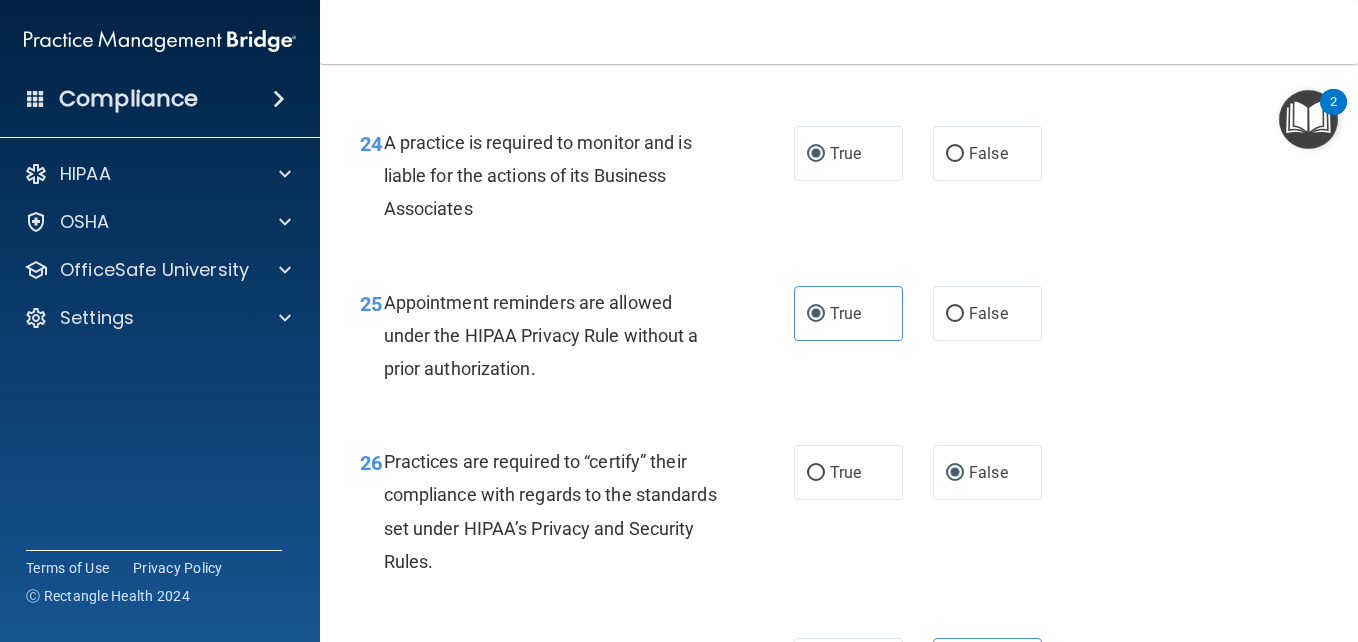 scroll, scrollTop: 5508, scrollLeft: 0, axis: vertical 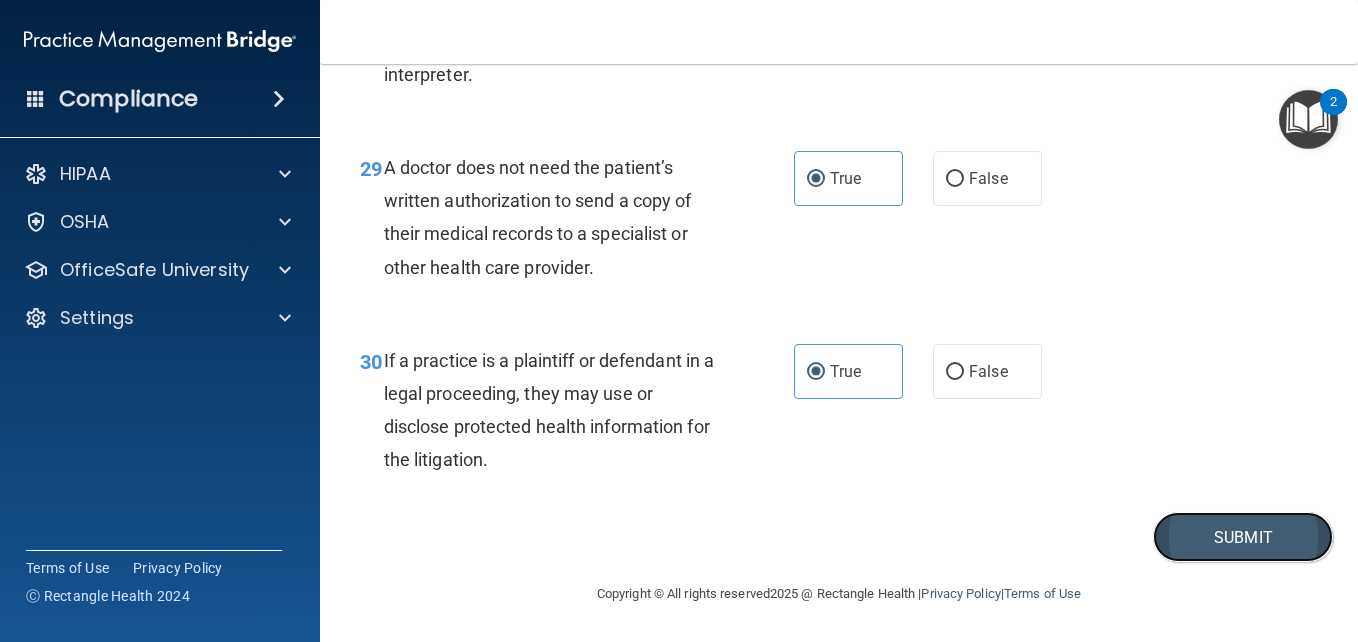 click on "Submit" at bounding box center [1243, 537] 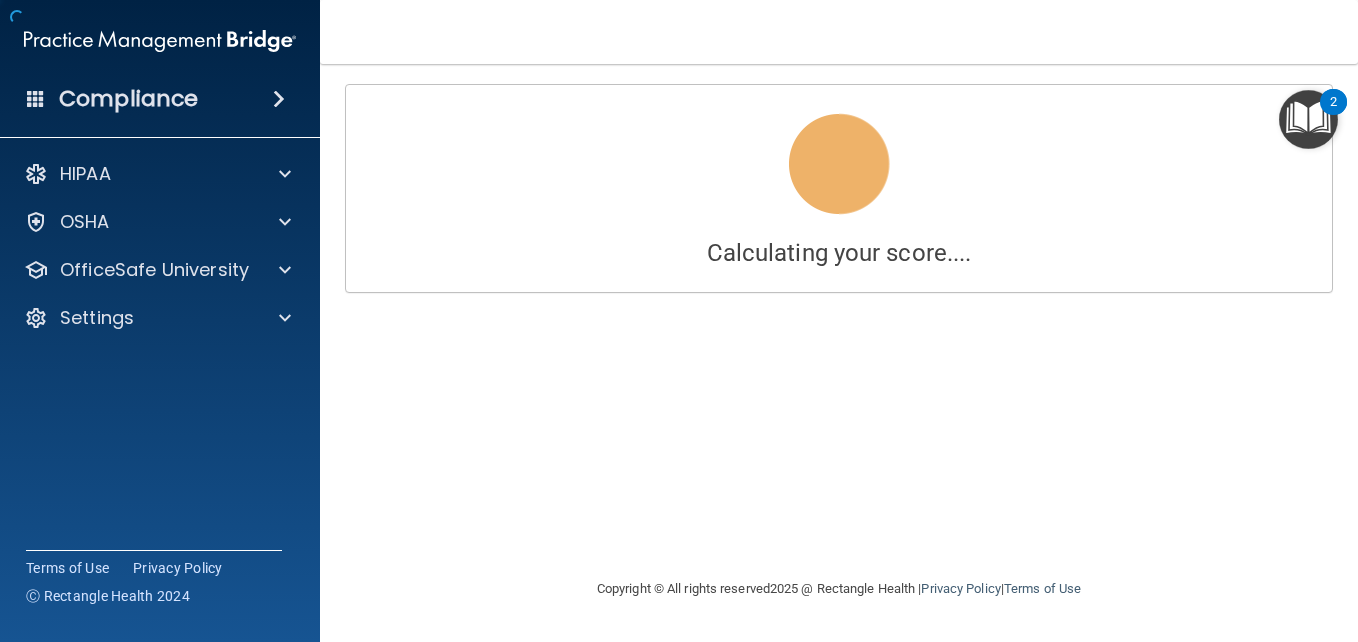 scroll, scrollTop: 0, scrollLeft: 0, axis: both 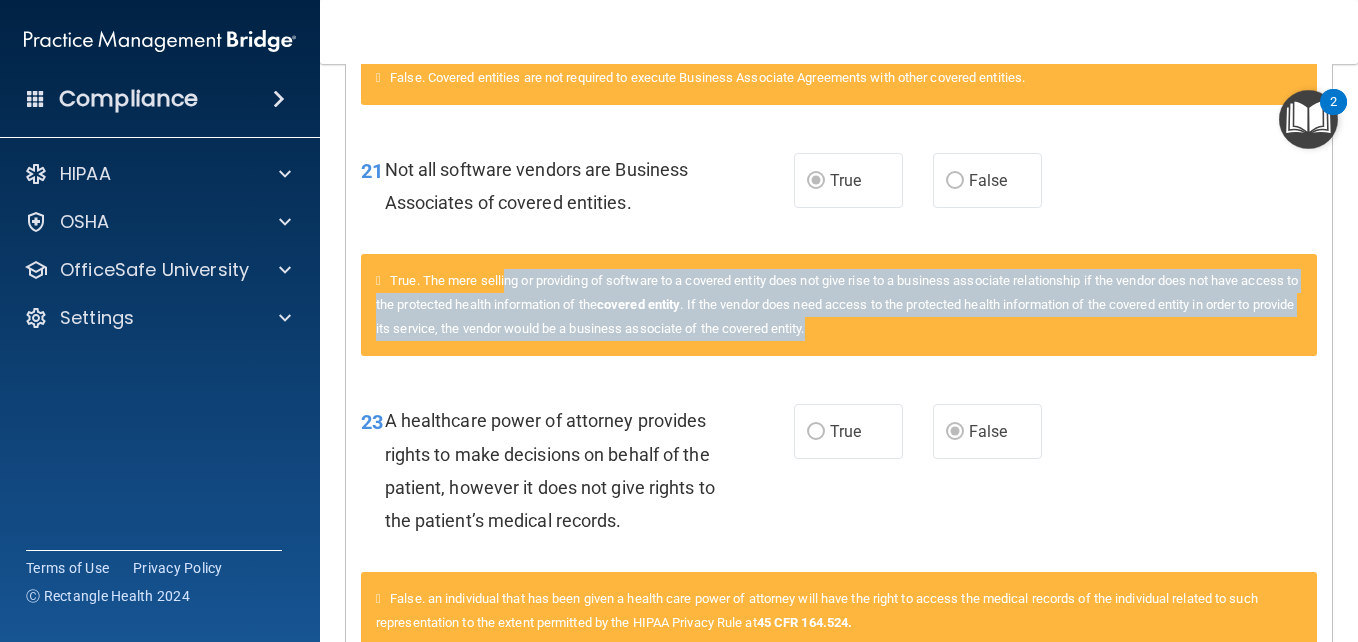drag, startPoint x: 514, startPoint y: 319, endPoint x: 1001, endPoint y: 383, distance: 491.18735 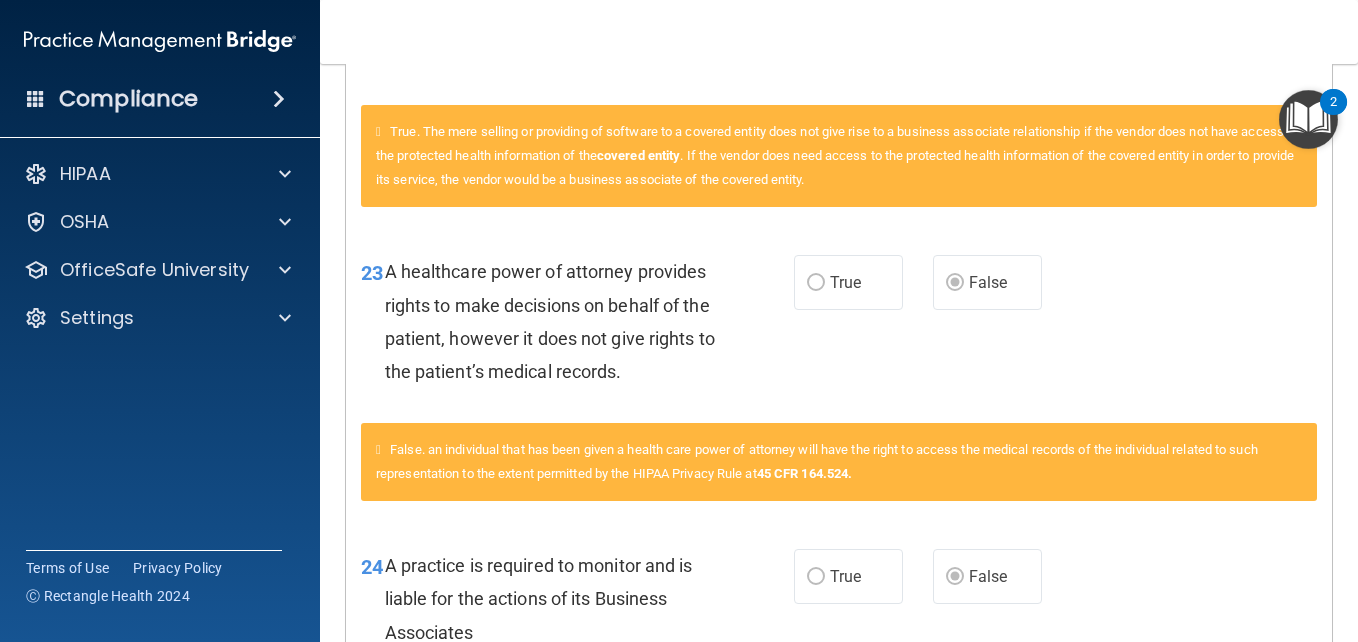 scroll, scrollTop: 1887, scrollLeft: 0, axis: vertical 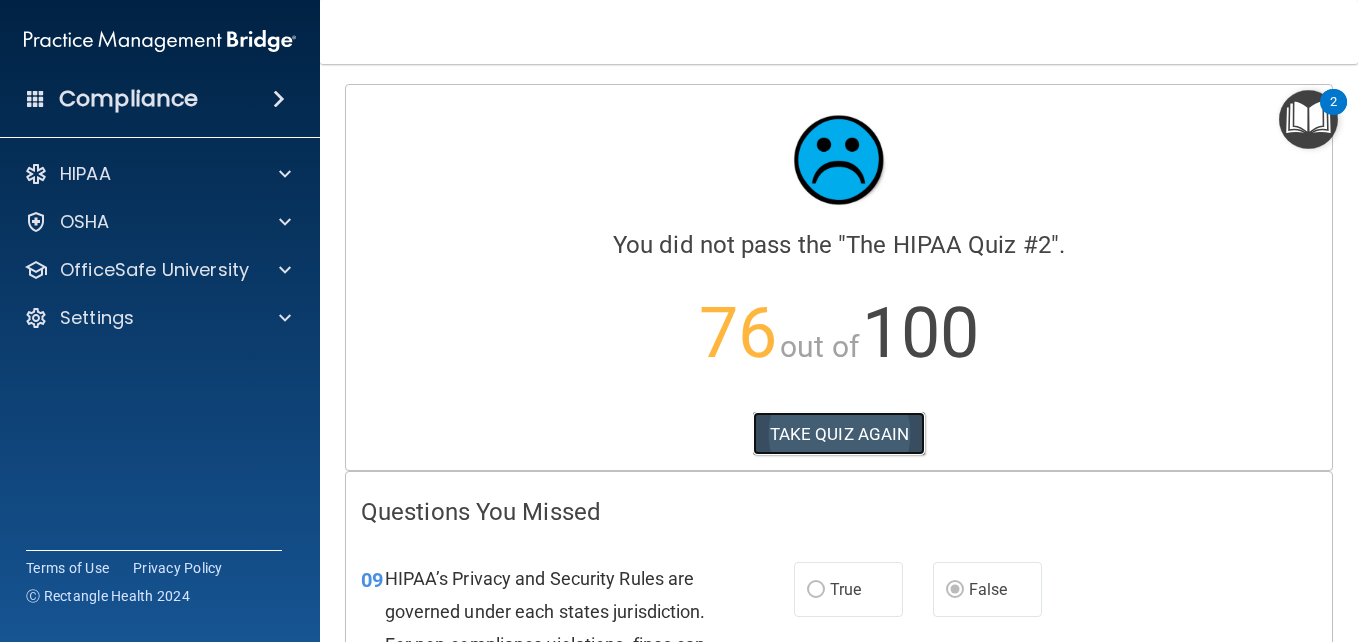 click on "TAKE QUIZ AGAIN" at bounding box center [839, 434] 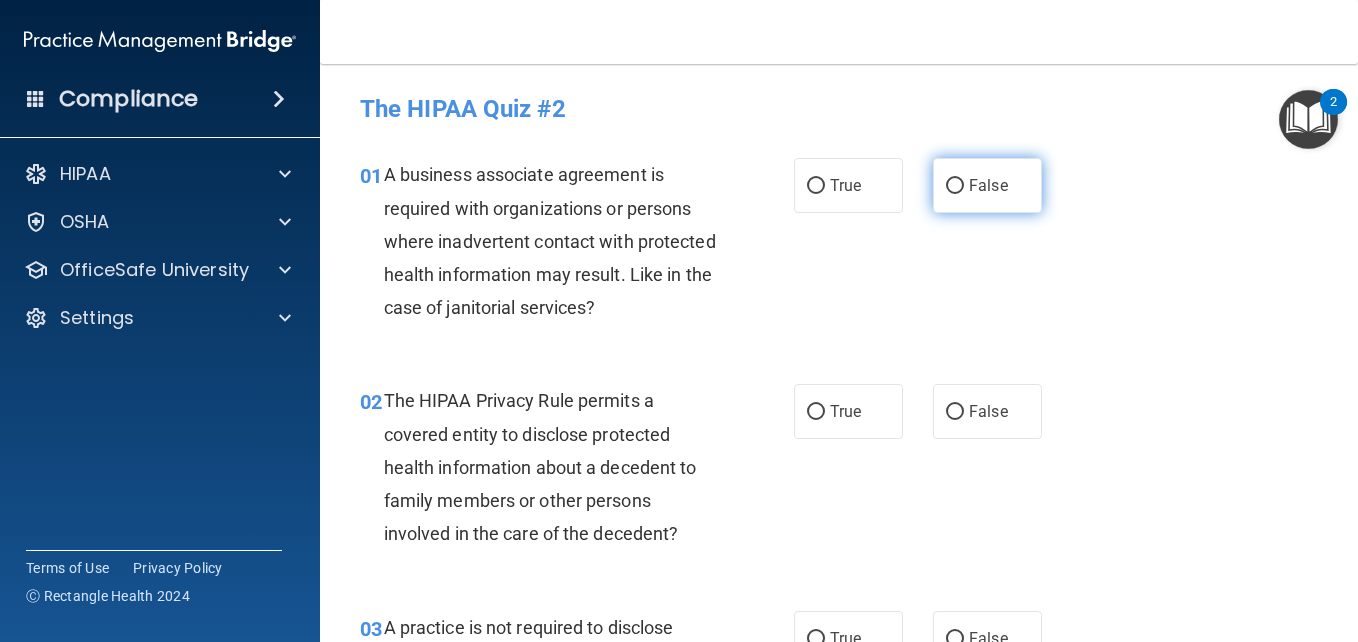 click on "False" at bounding box center (987, 185) 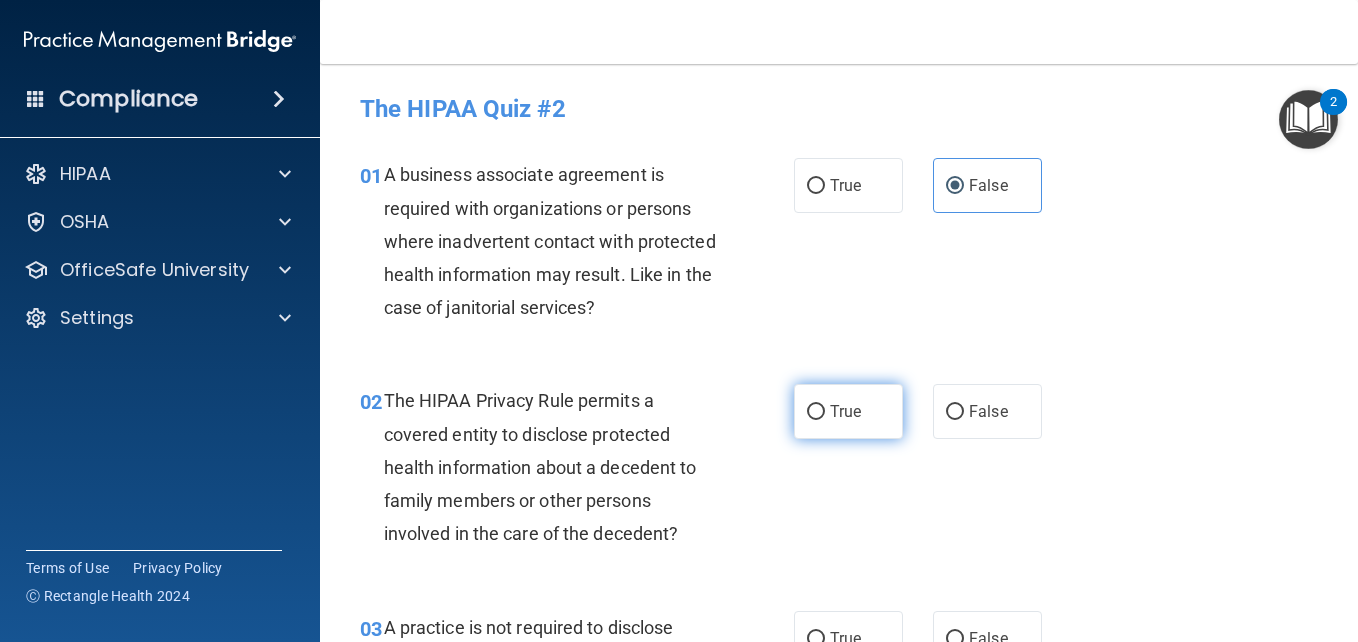 click on "True" at bounding box center (848, 411) 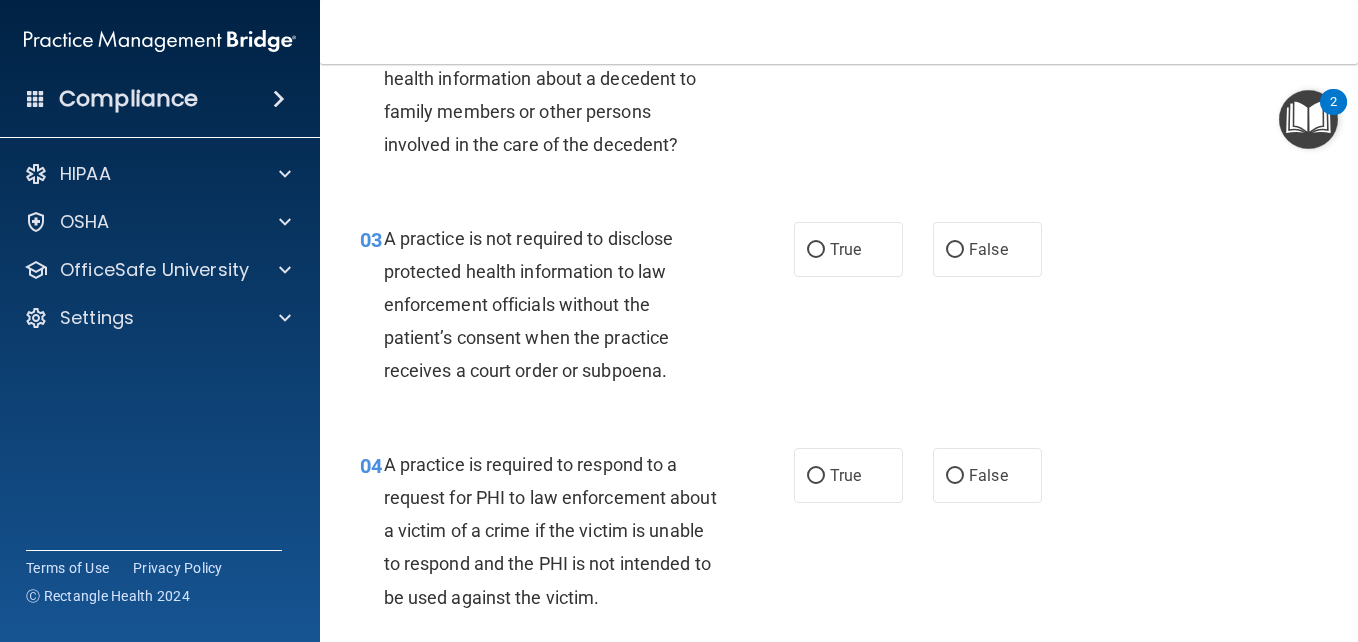 scroll, scrollTop: 424, scrollLeft: 0, axis: vertical 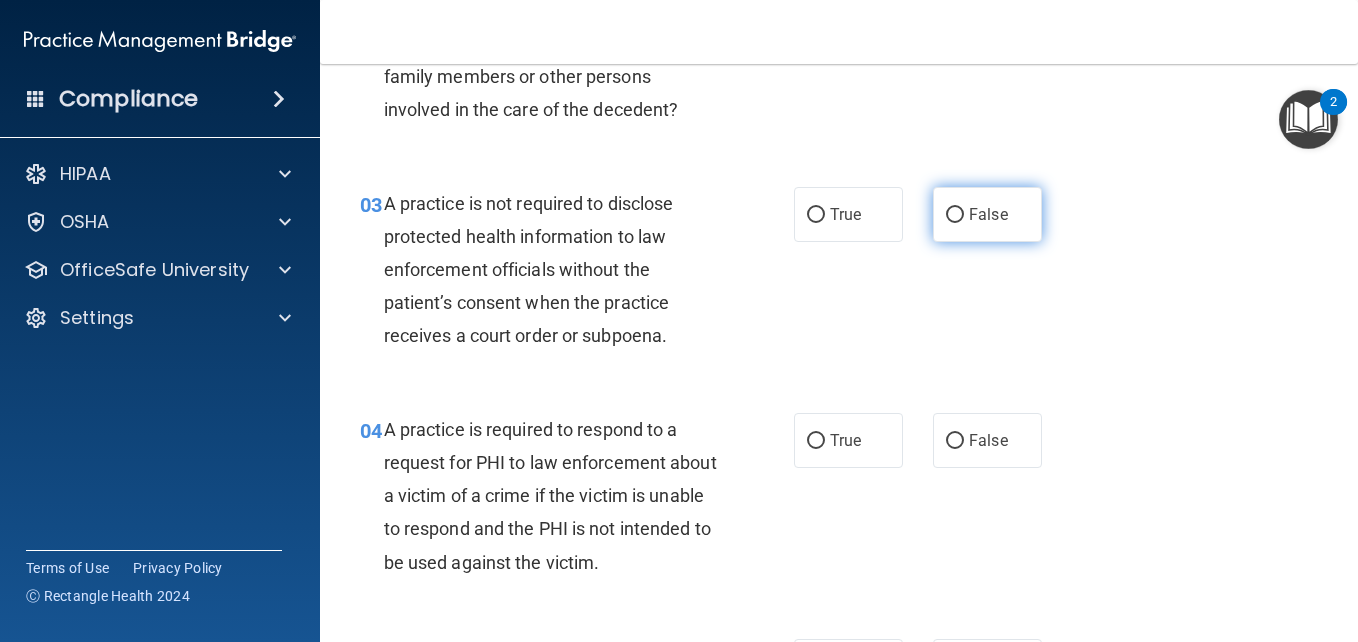 click on "False" at bounding box center (987, 214) 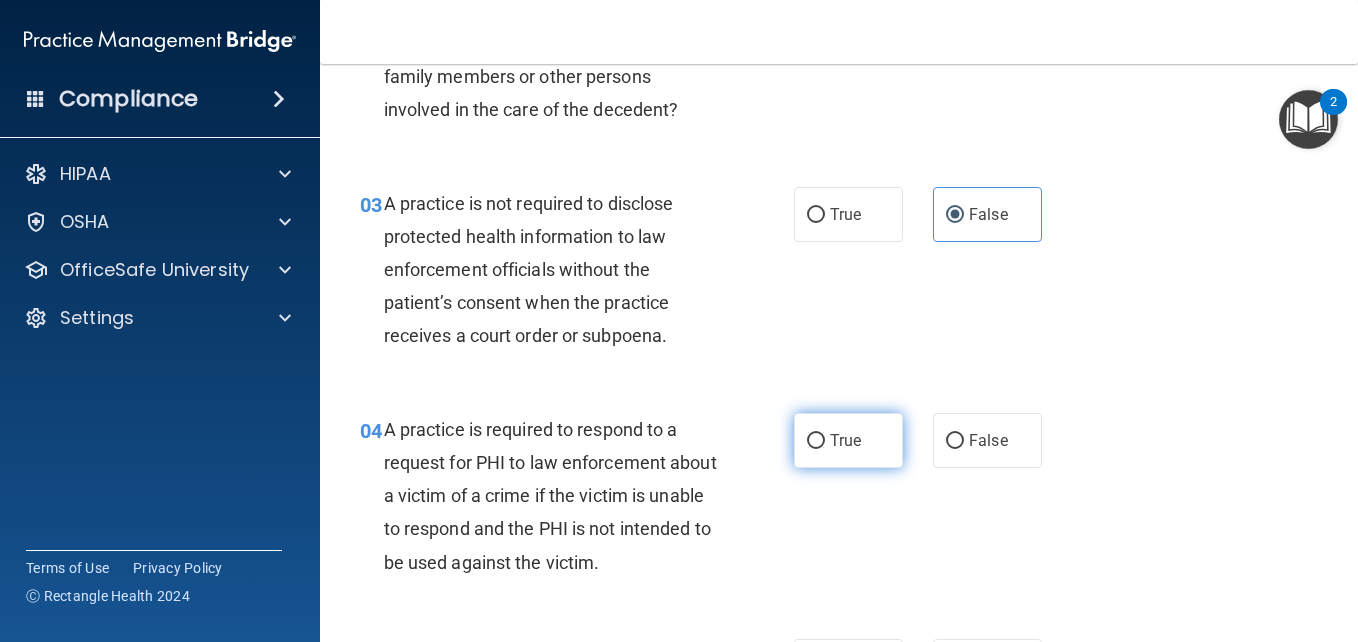 click on "True" at bounding box center (845, 440) 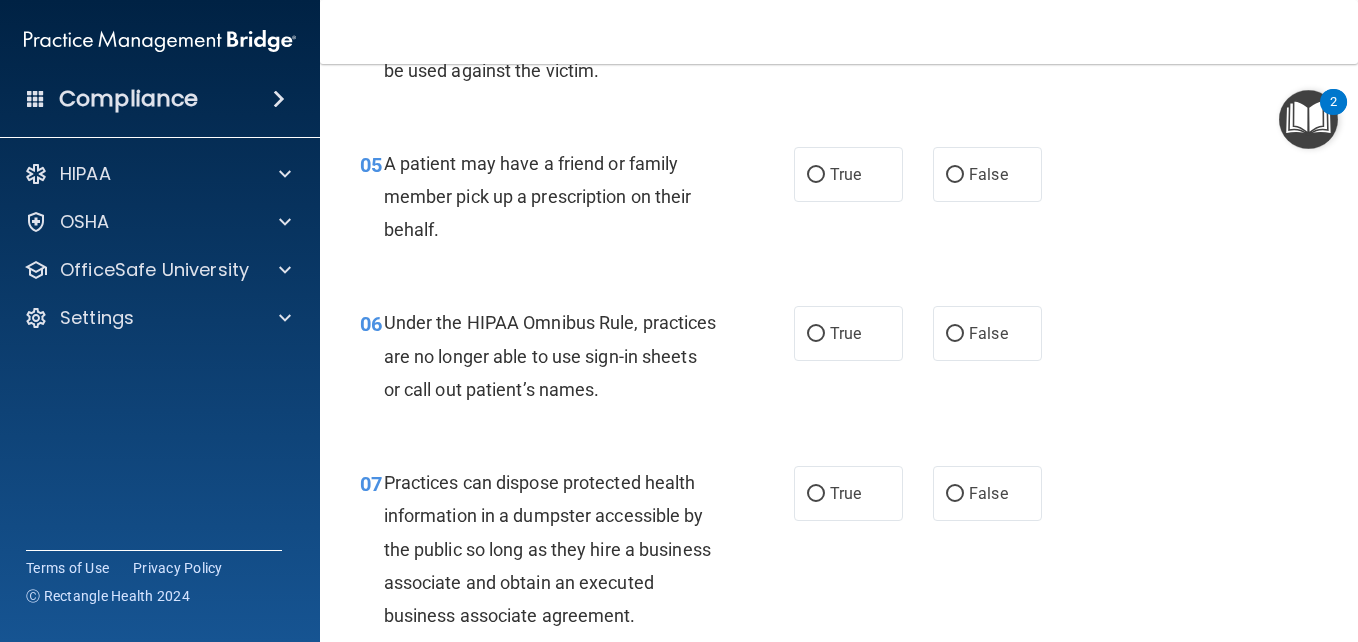 scroll, scrollTop: 928, scrollLeft: 0, axis: vertical 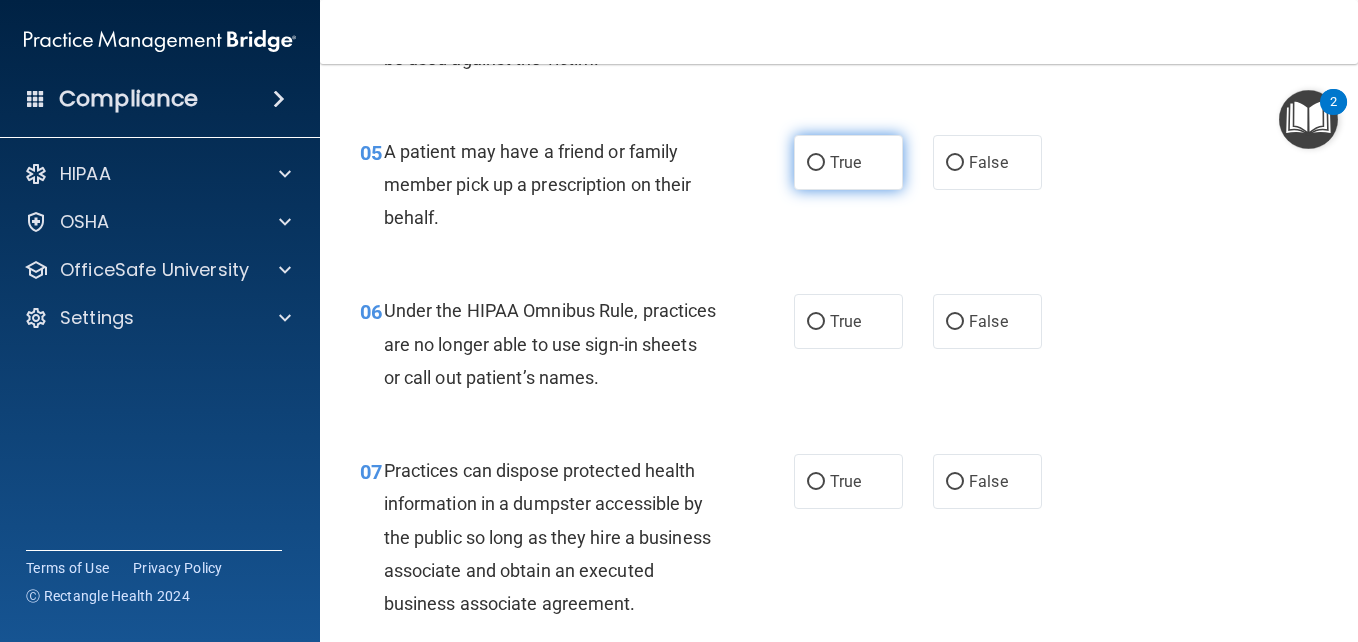 click on "True" at bounding box center (848, 162) 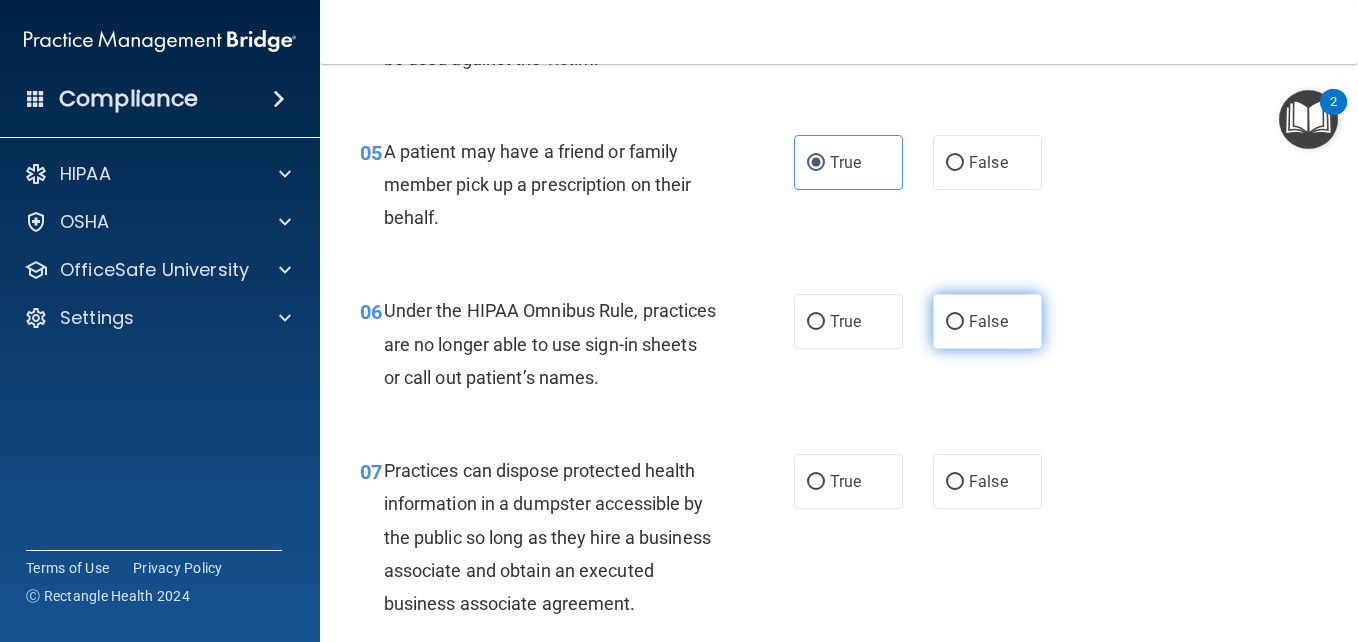 click on "False" at bounding box center [987, 321] 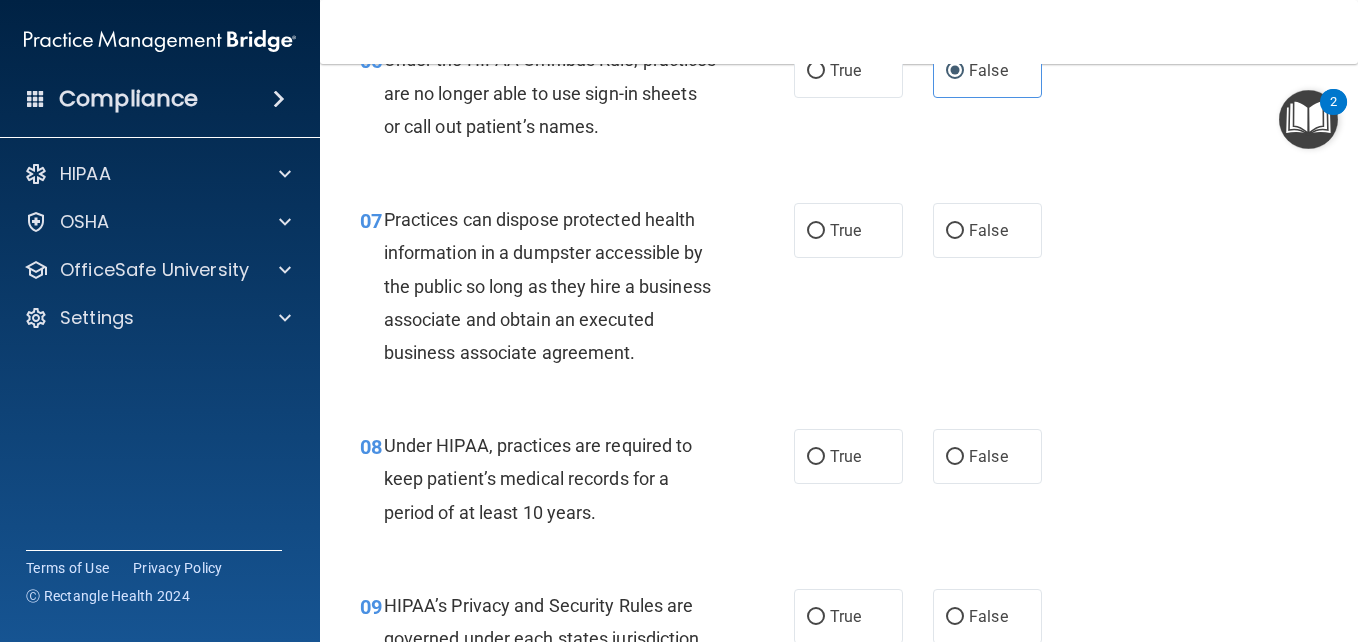 scroll, scrollTop: 1191, scrollLeft: 0, axis: vertical 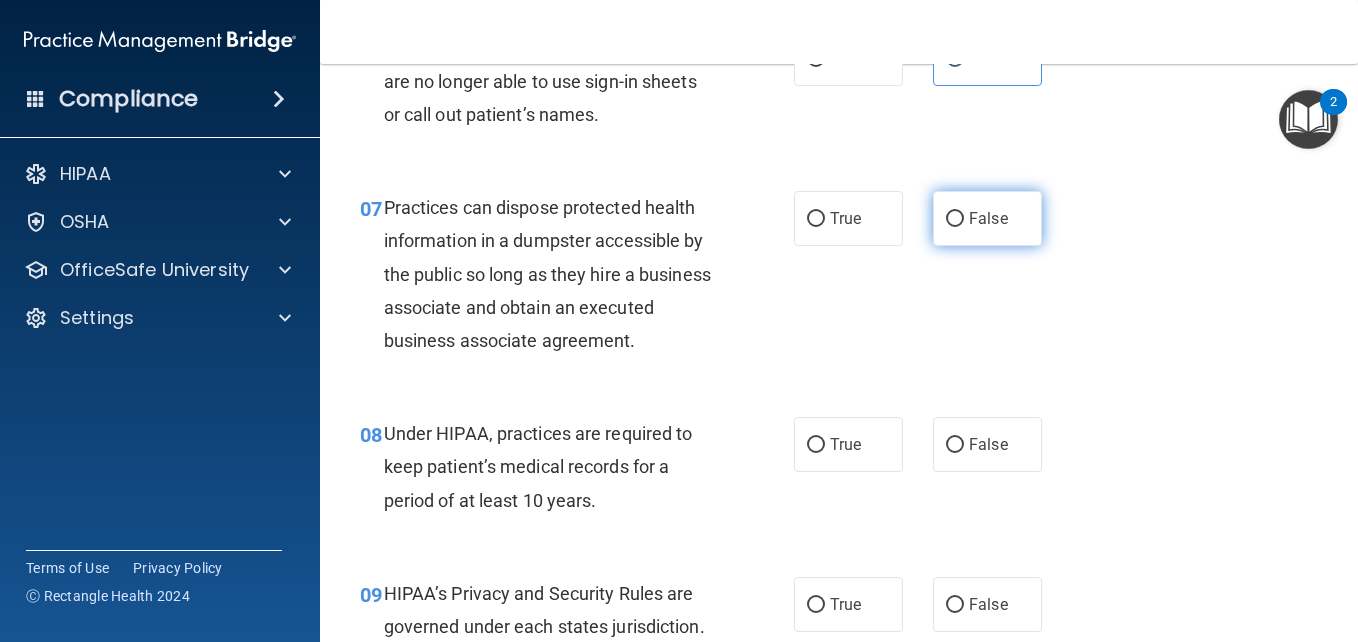 click on "False" at bounding box center [987, 218] 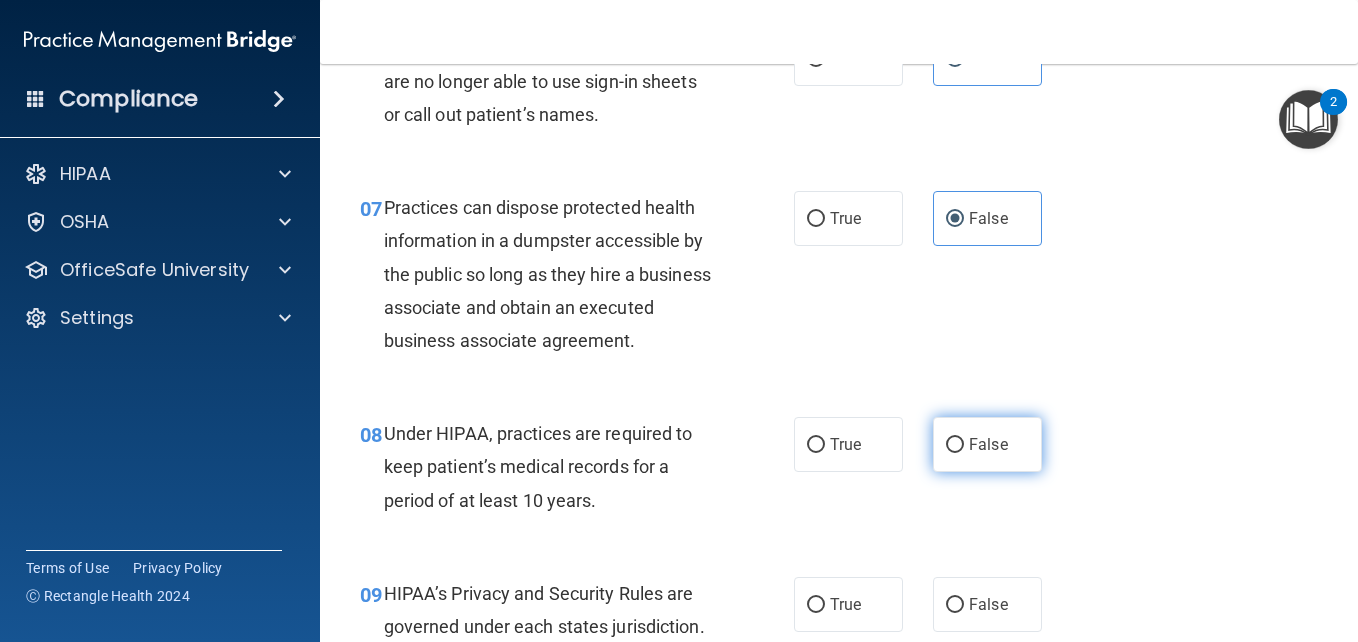click on "False" at bounding box center (987, 444) 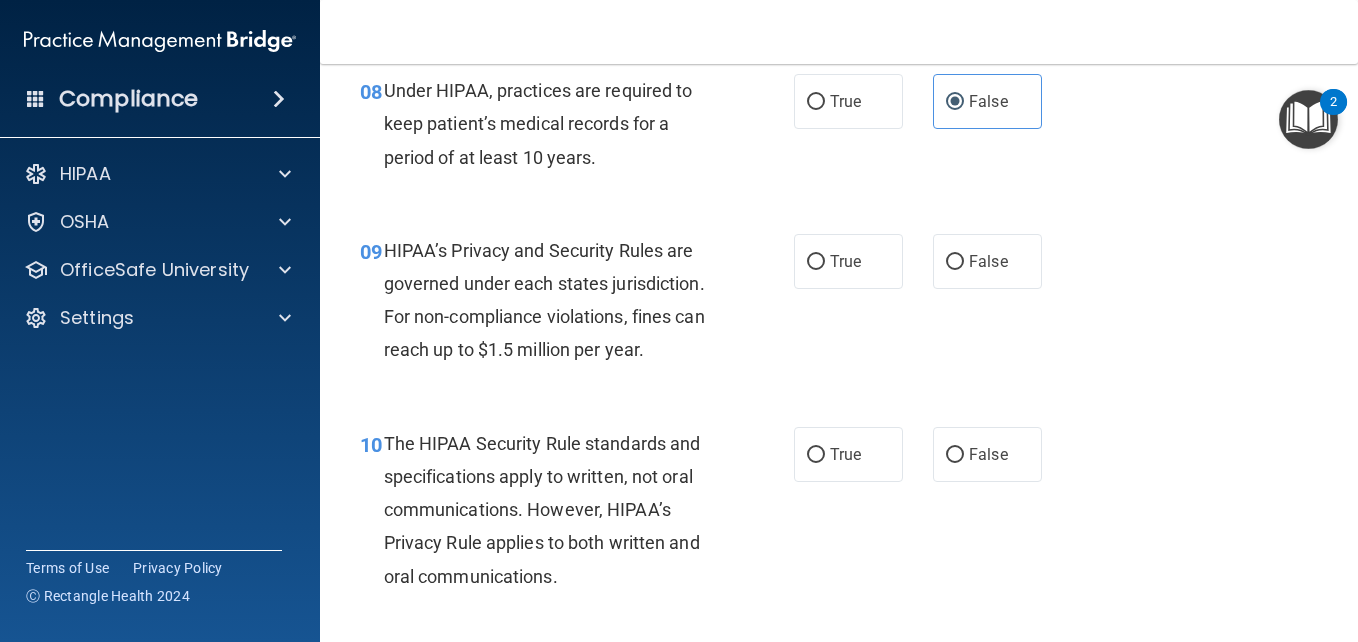 scroll, scrollTop: 1546, scrollLeft: 0, axis: vertical 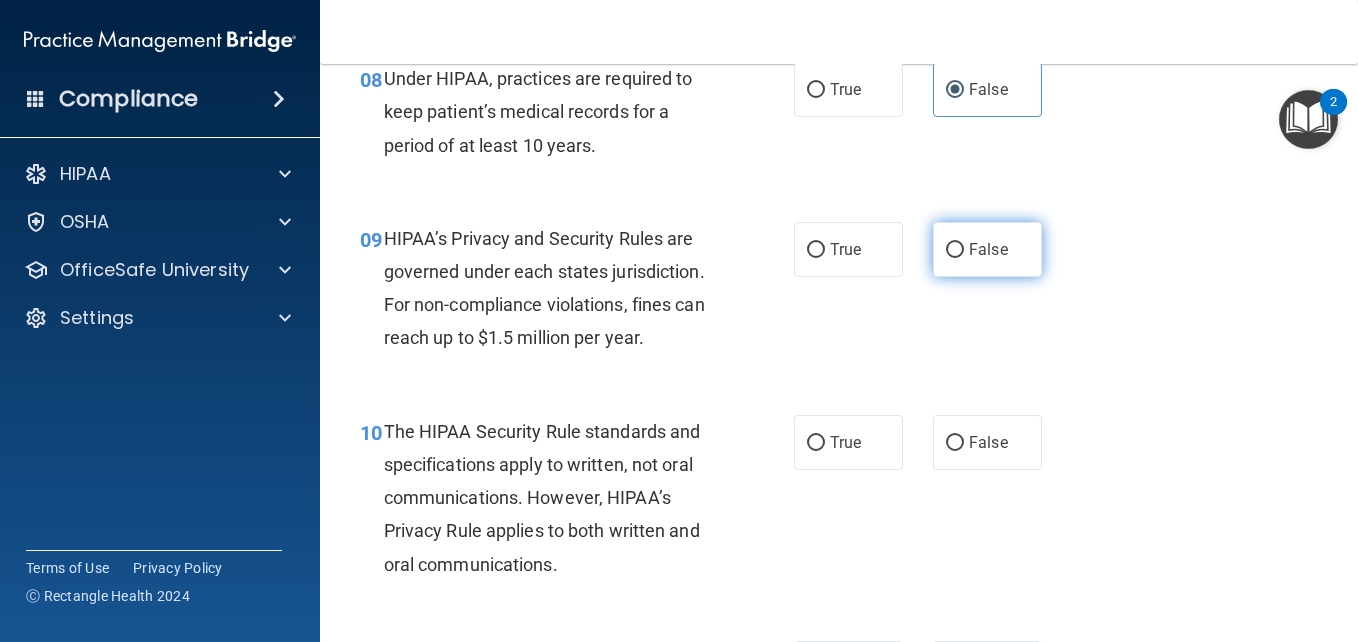 click on "False" at bounding box center [988, 249] 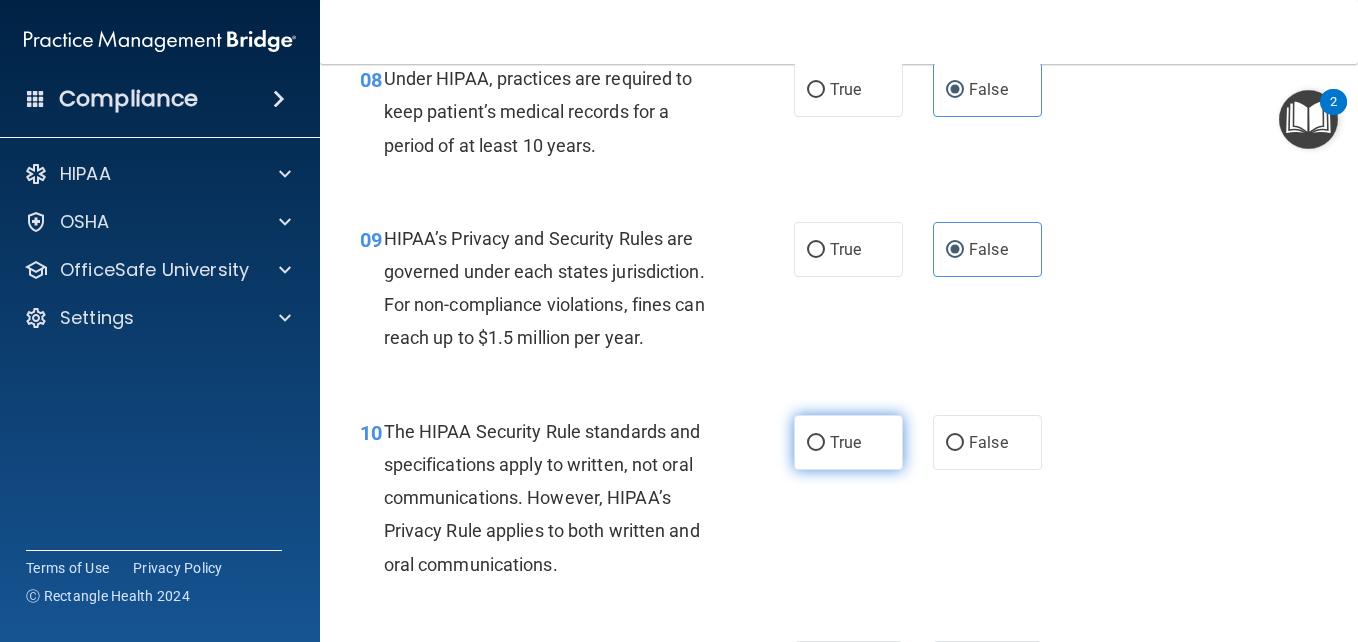click on "True" at bounding box center [848, 442] 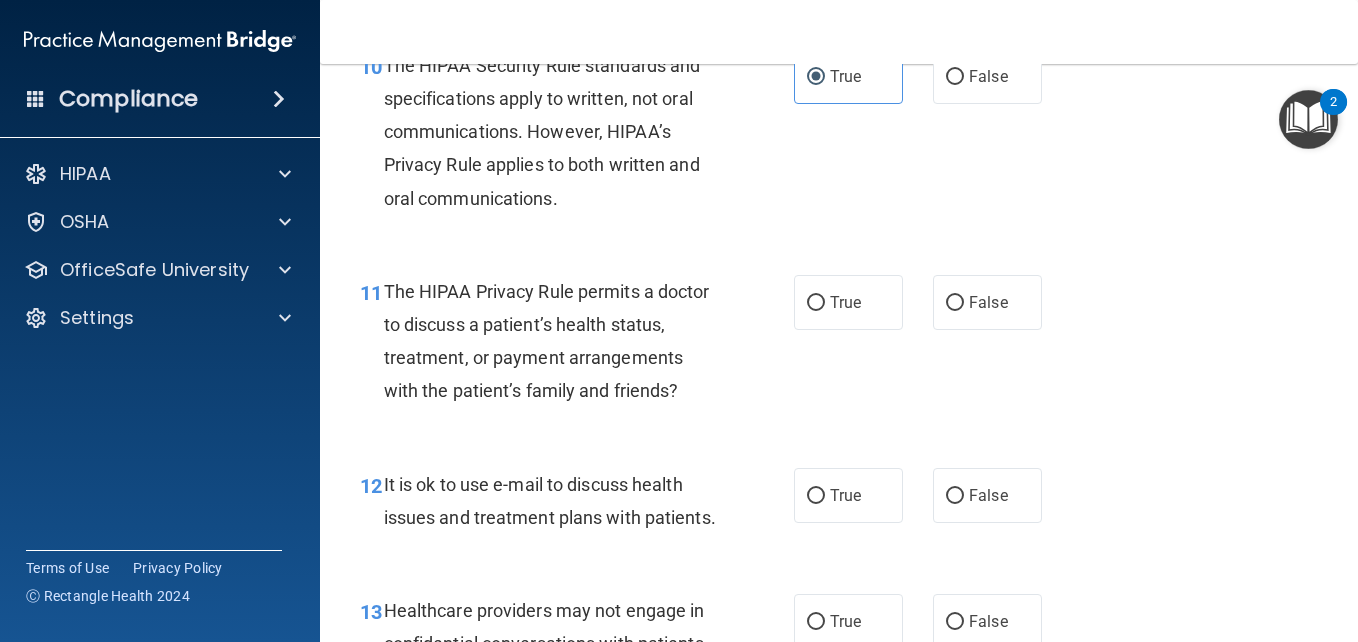 scroll, scrollTop: 2015, scrollLeft: 0, axis: vertical 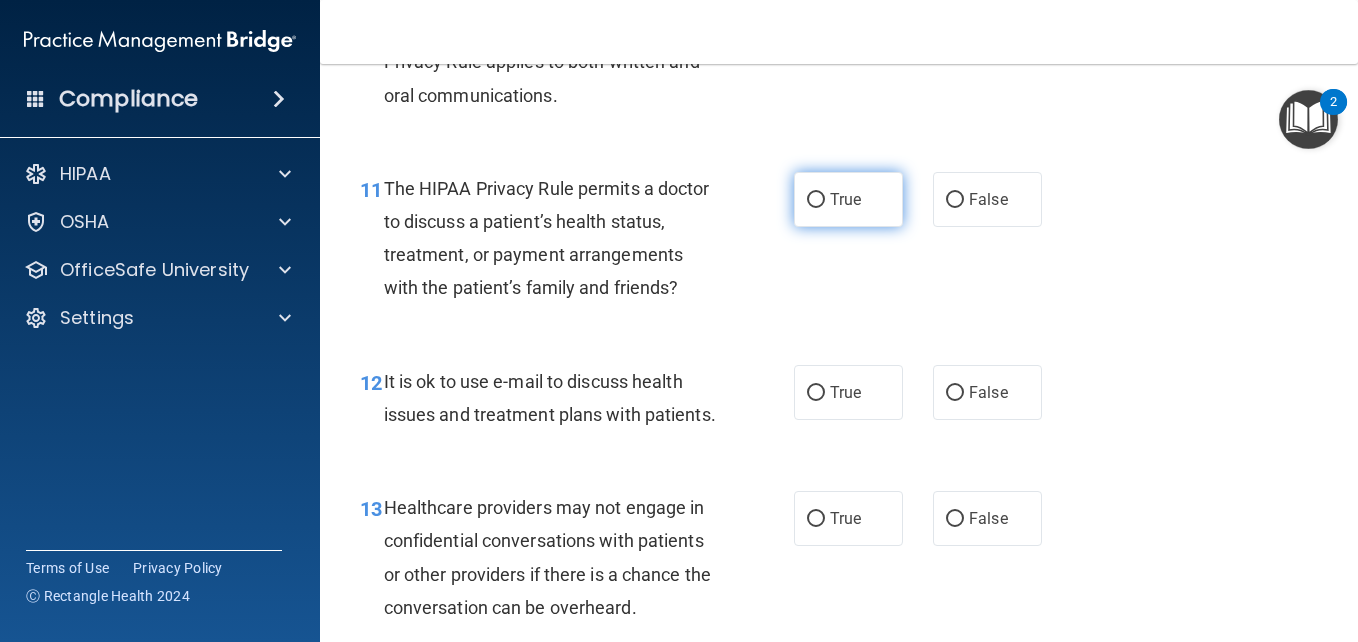 click on "True" at bounding box center [848, 199] 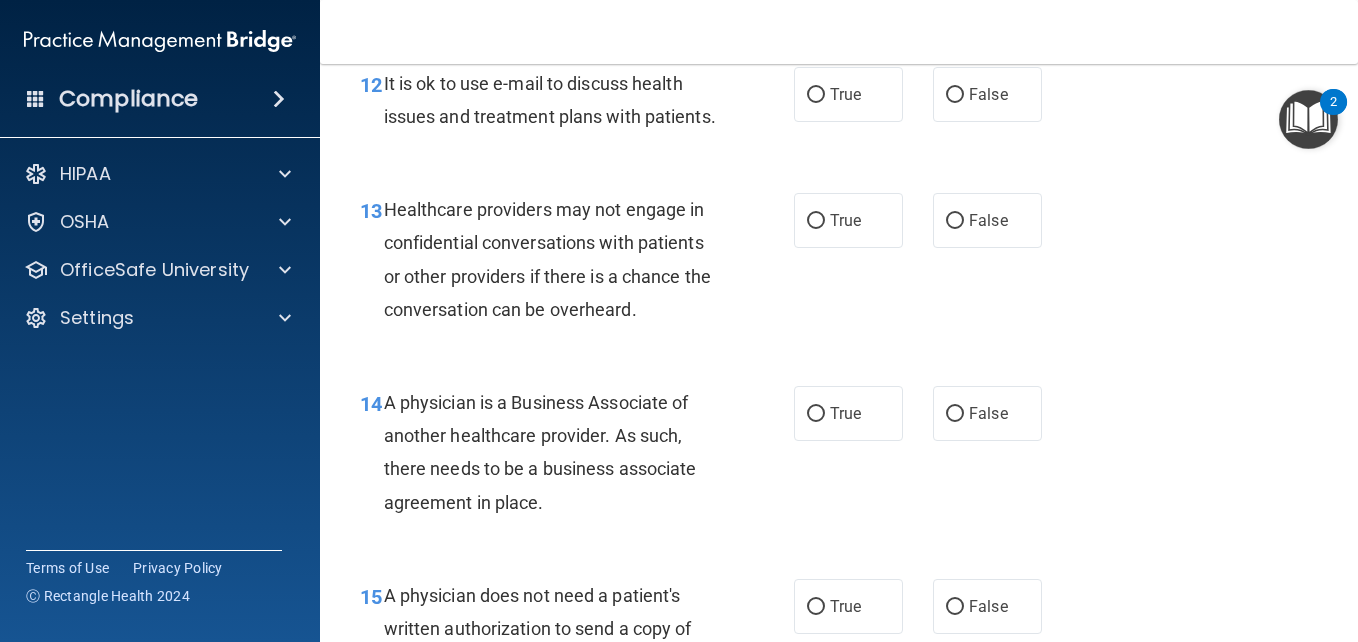 scroll, scrollTop: 2325, scrollLeft: 0, axis: vertical 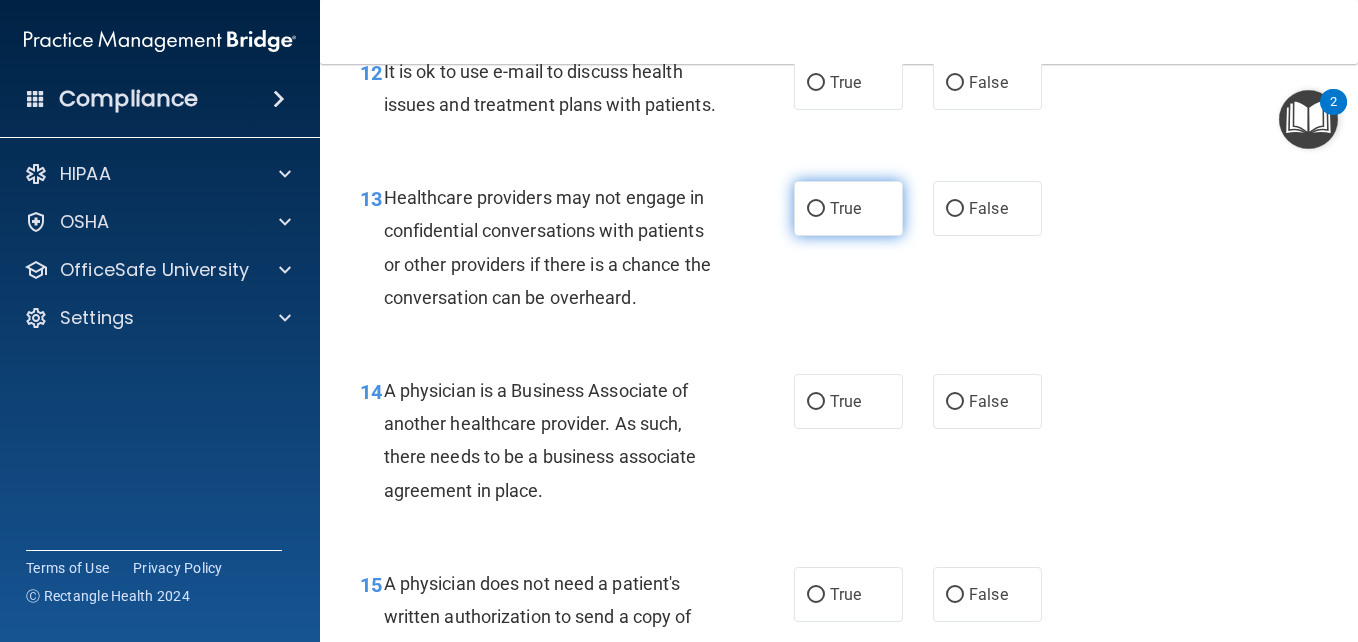 click on "True" at bounding box center [845, 208] 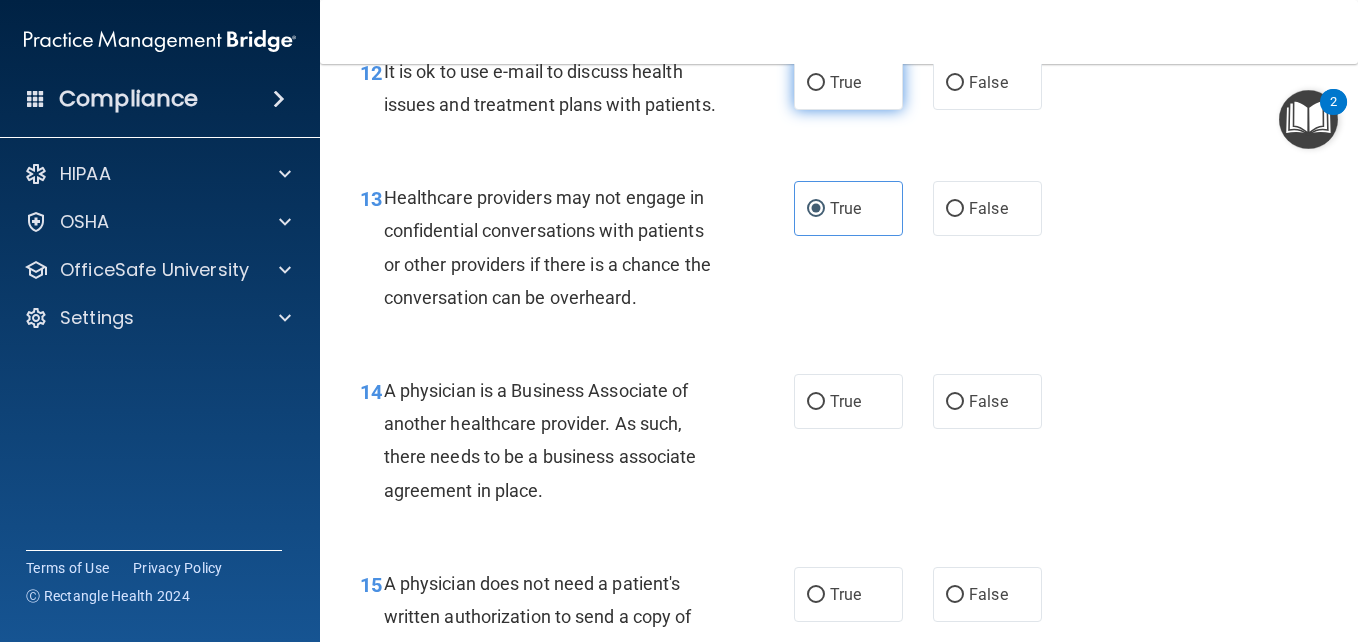 click on "True" at bounding box center [845, 82] 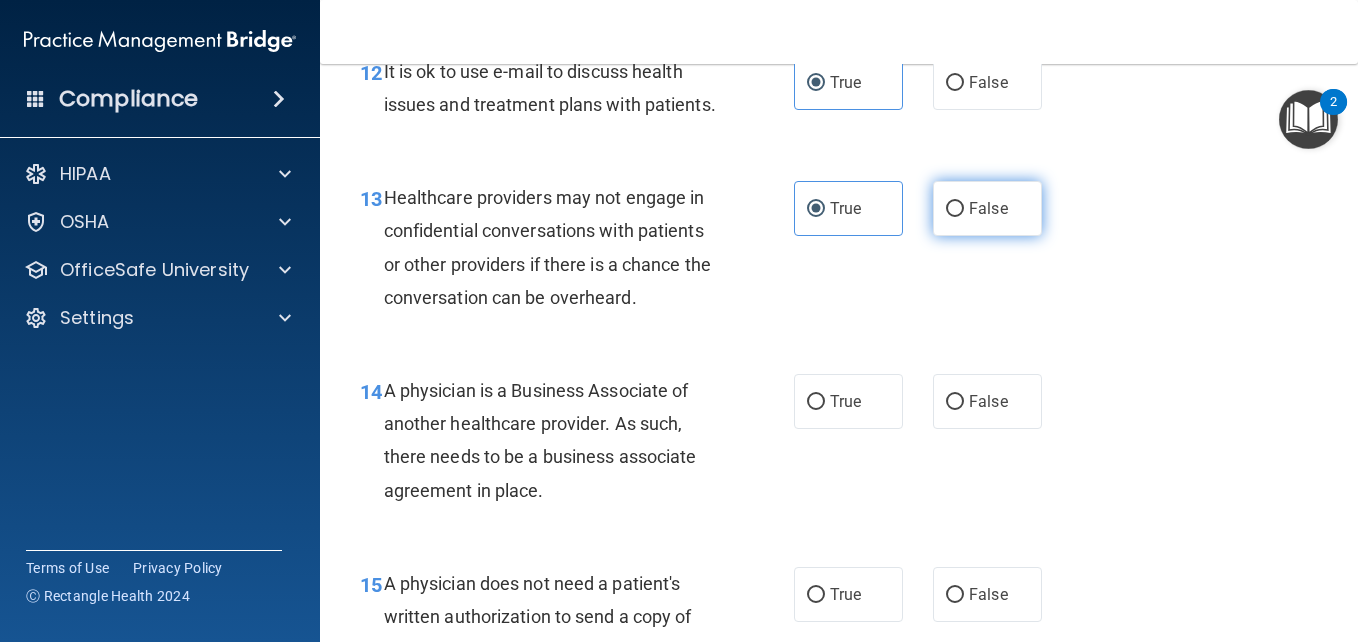 click on "False" at bounding box center [955, 209] 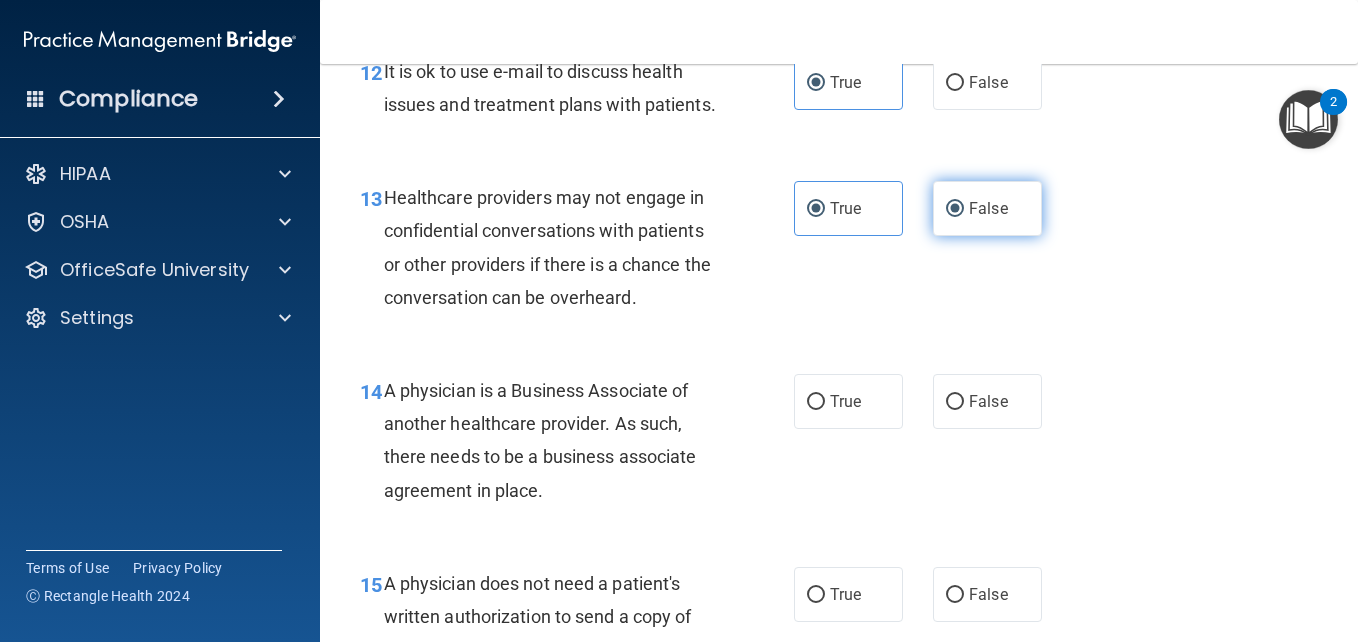 radio on "false" 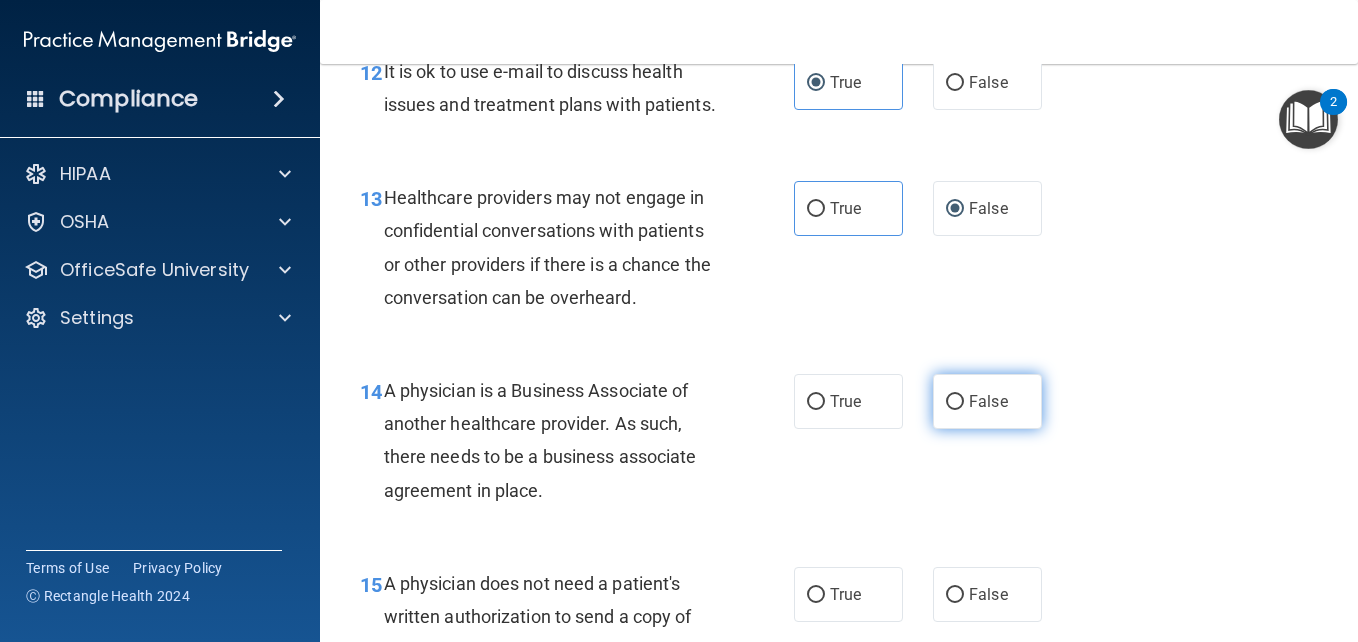 click on "False" at bounding box center [987, 401] 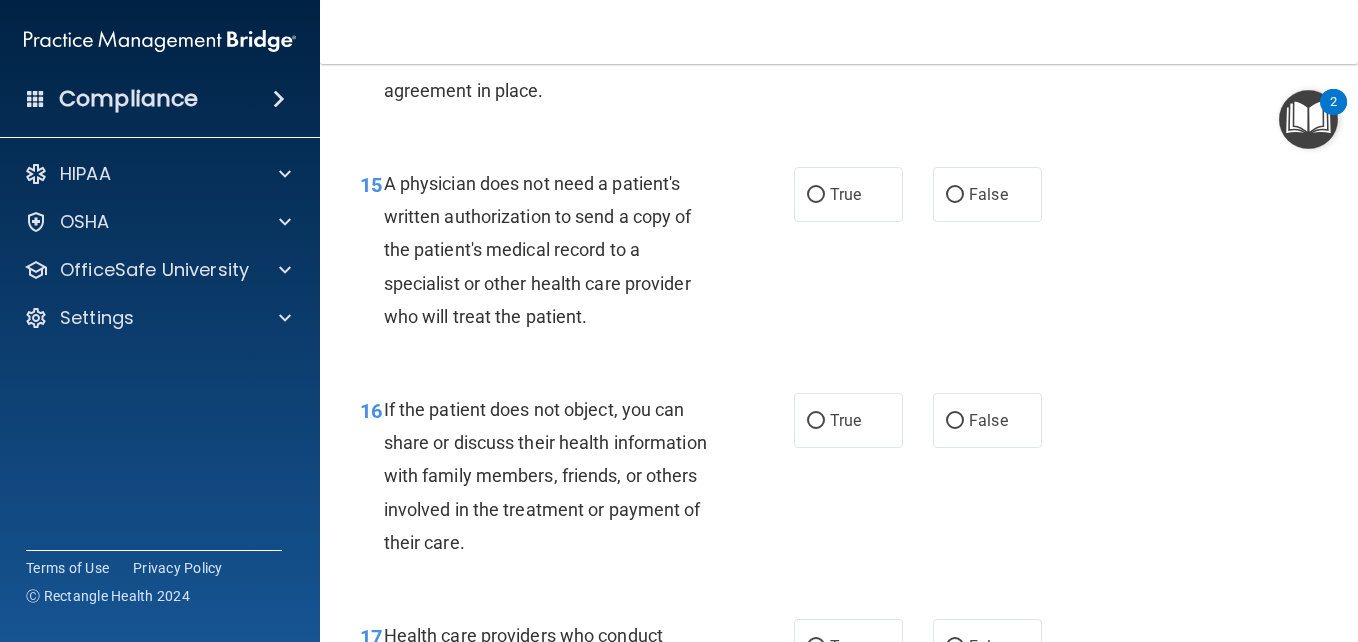 scroll, scrollTop: 2748, scrollLeft: 0, axis: vertical 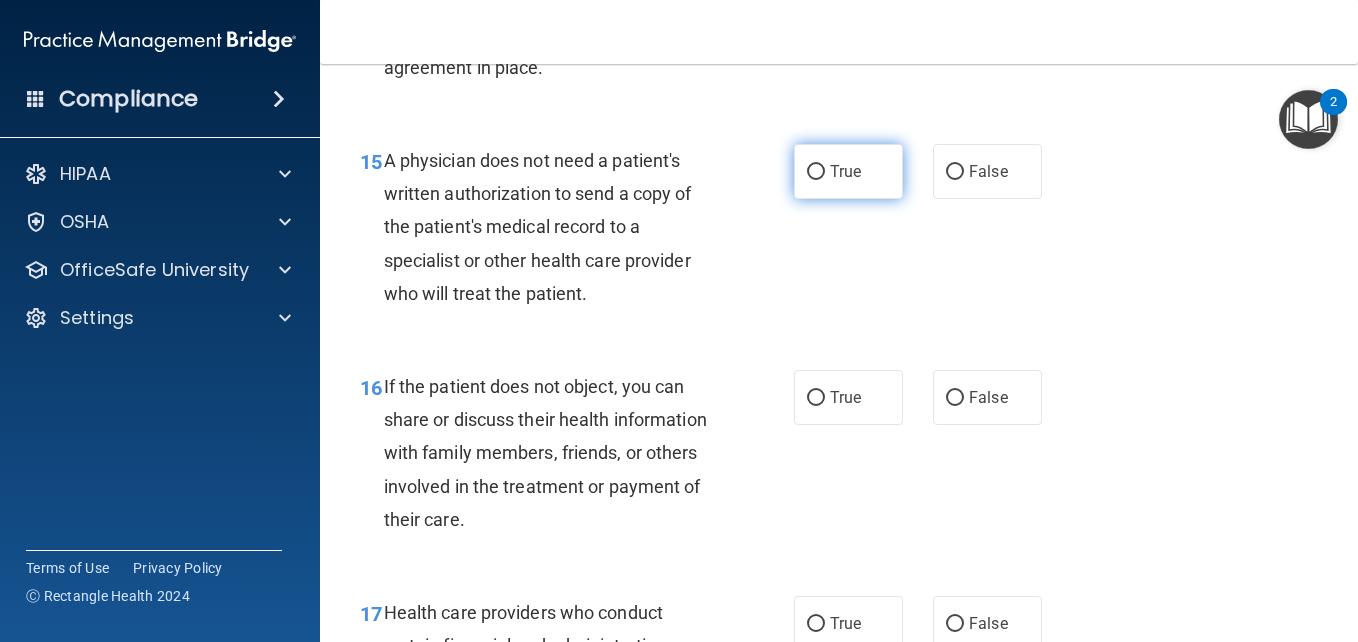 click on "True" at bounding box center (848, 171) 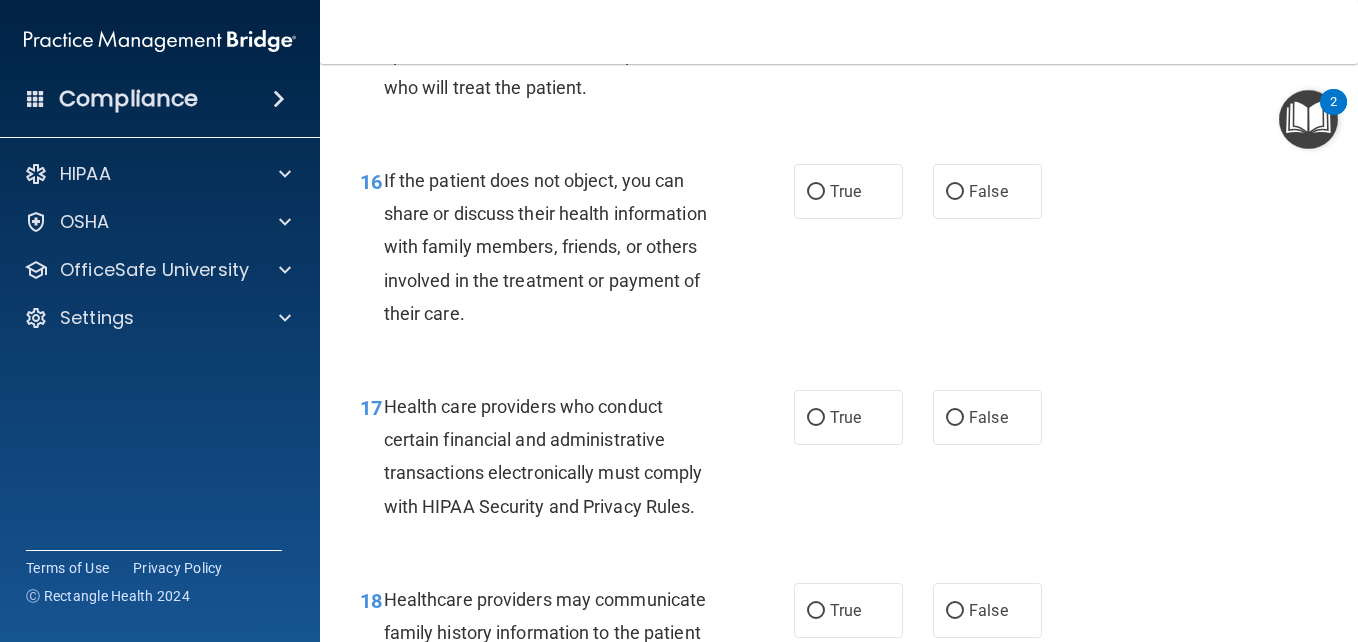 scroll, scrollTop: 3035, scrollLeft: 0, axis: vertical 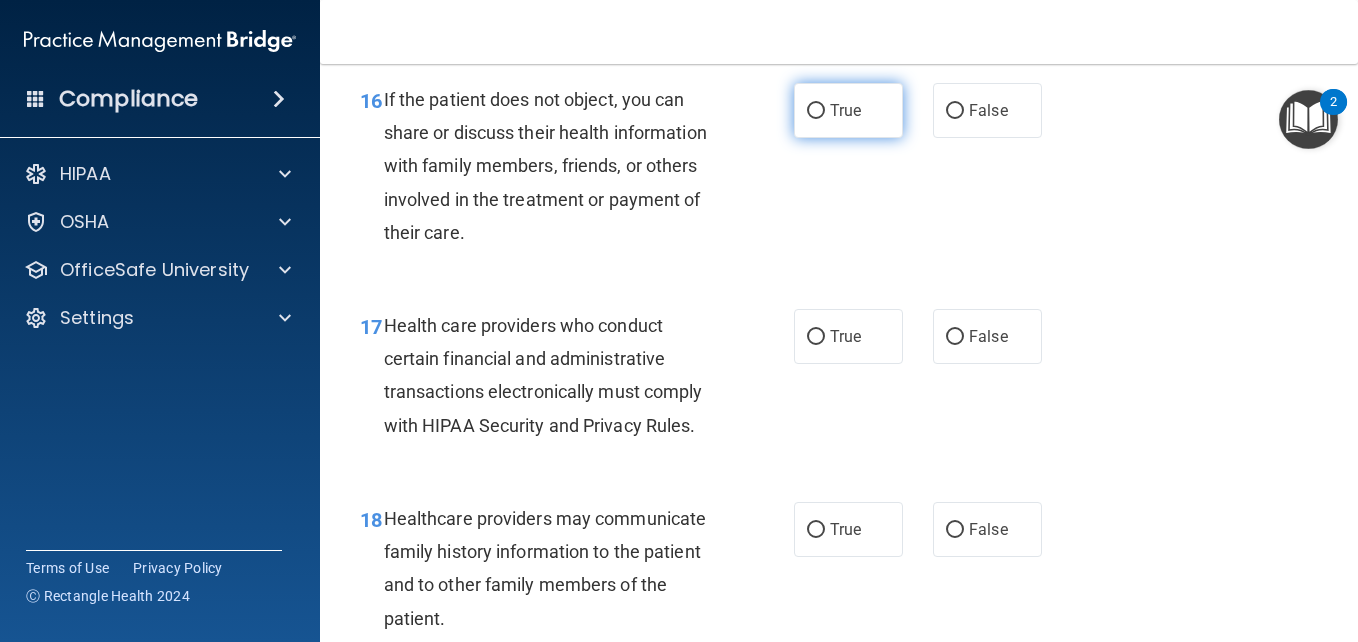 click on "True" at bounding box center [816, 111] 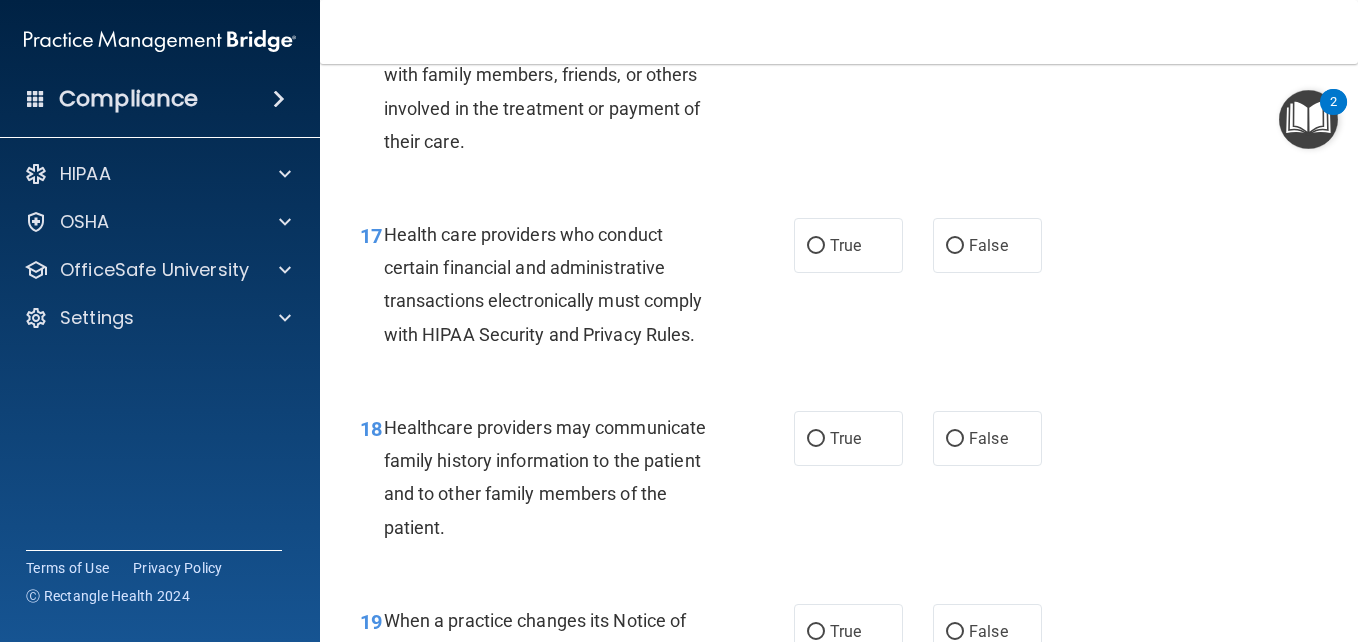scroll, scrollTop: 3367, scrollLeft: 0, axis: vertical 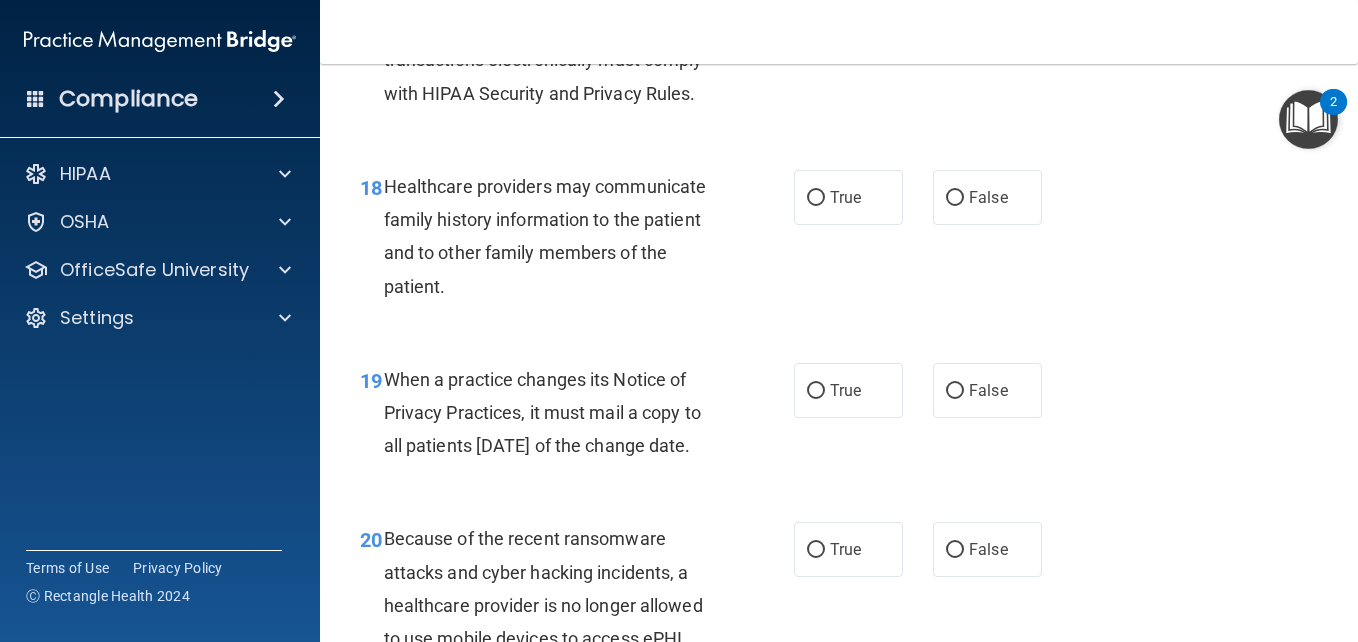 click on "False" at bounding box center [987, 4] 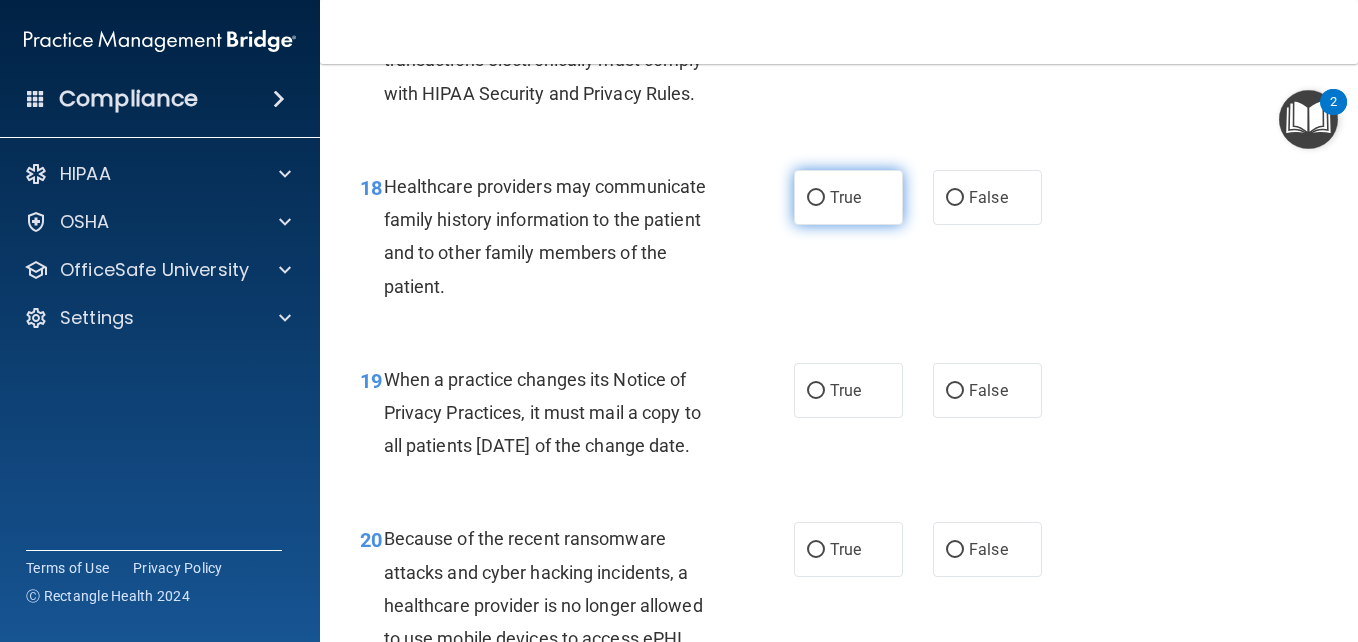 click on "True" at bounding box center (845, 197) 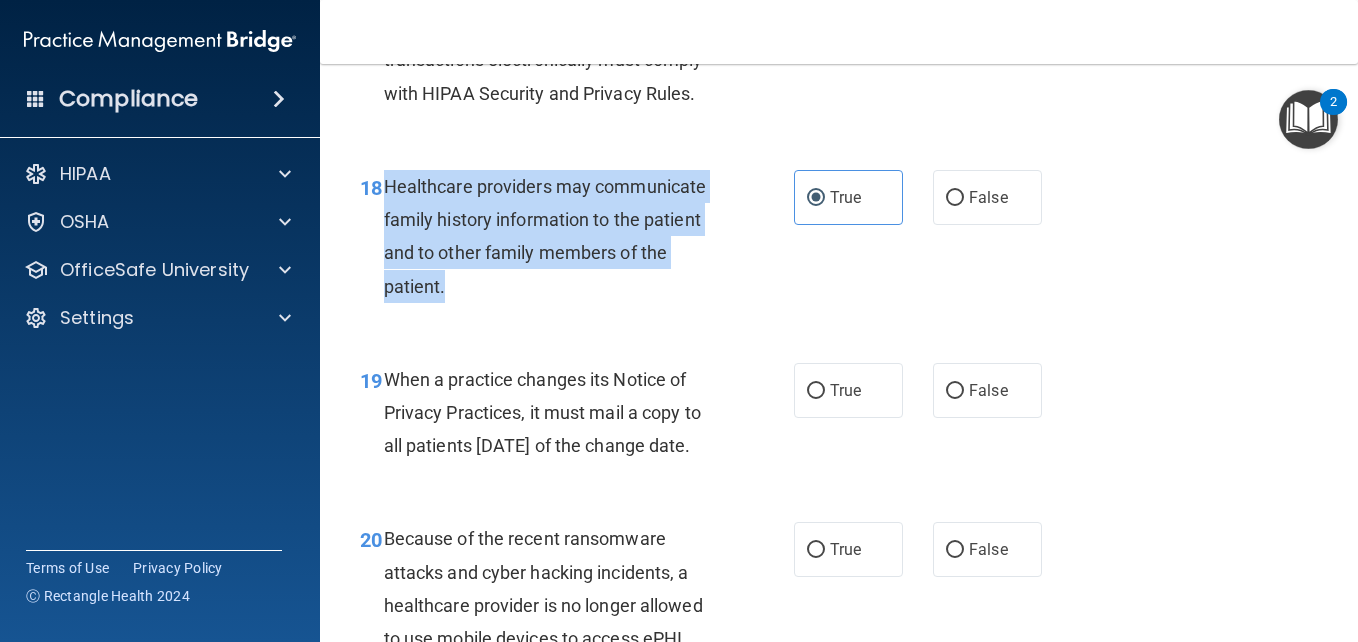 drag, startPoint x: 436, startPoint y: 394, endPoint x: 383, endPoint y: 289, distance: 117.61803 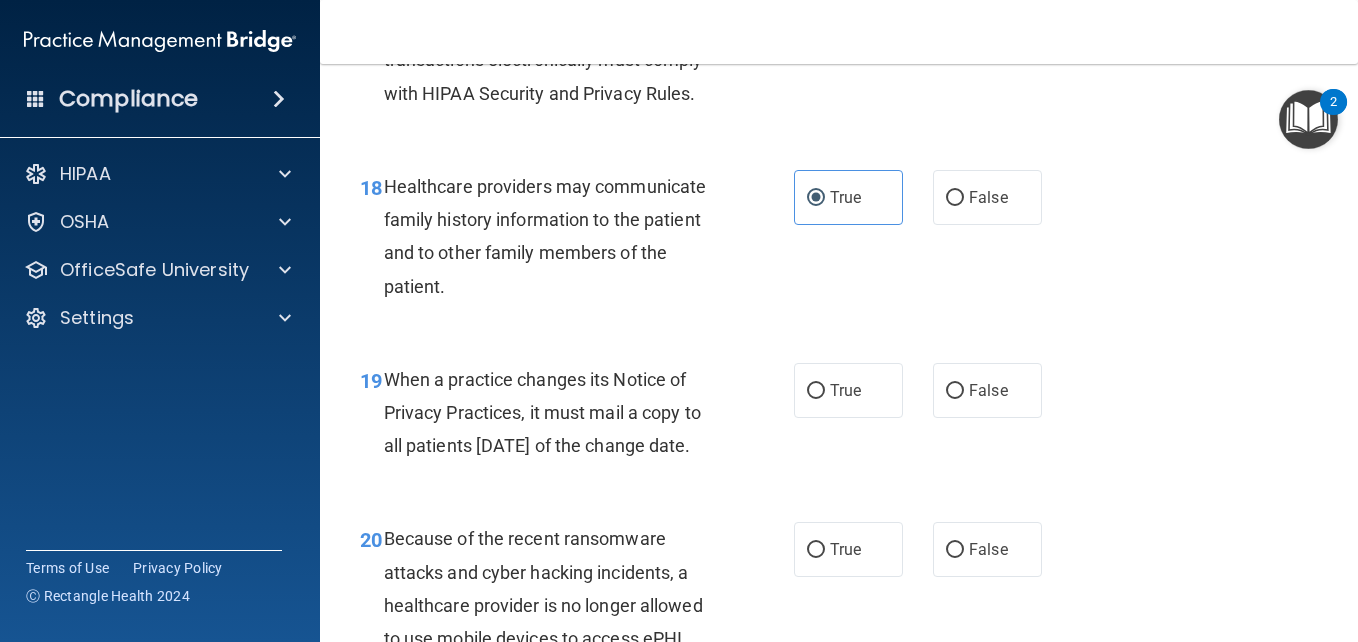 click on "18       Healthcare providers may communicate family history information to the patient and to other family members of the patient.                 True           False" at bounding box center (839, 241) 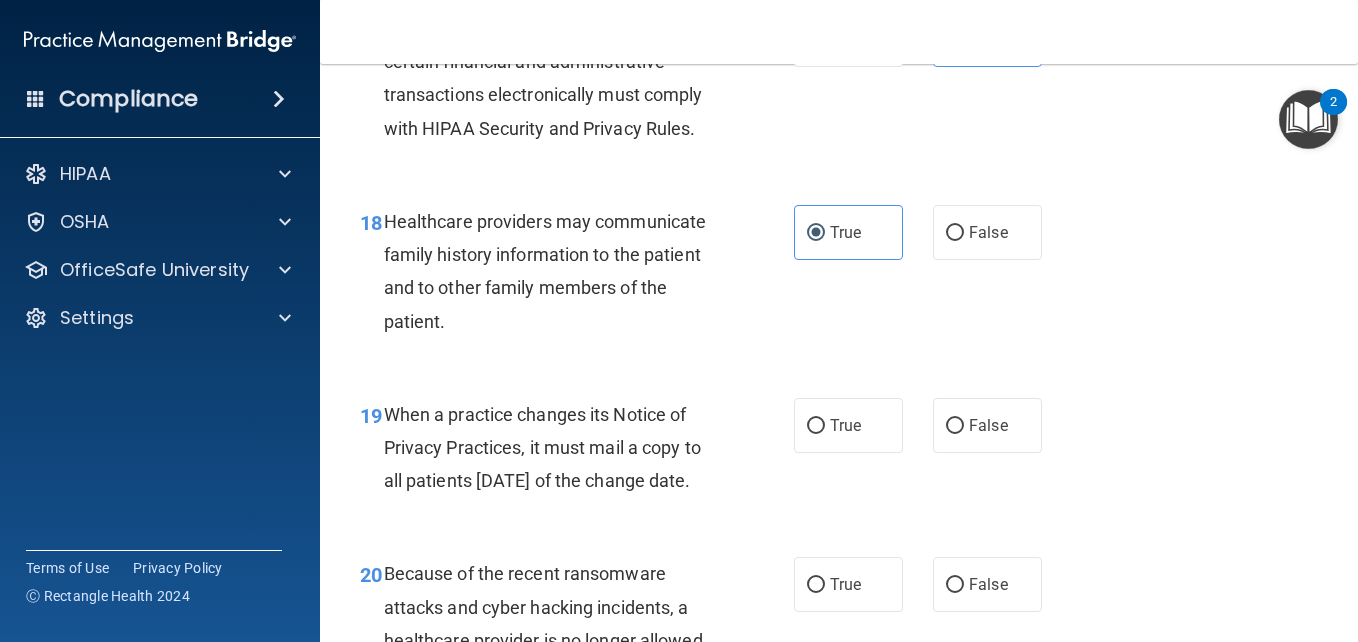 scroll, scrollTop: 3527, scrollLeft: 0, axis: vertical 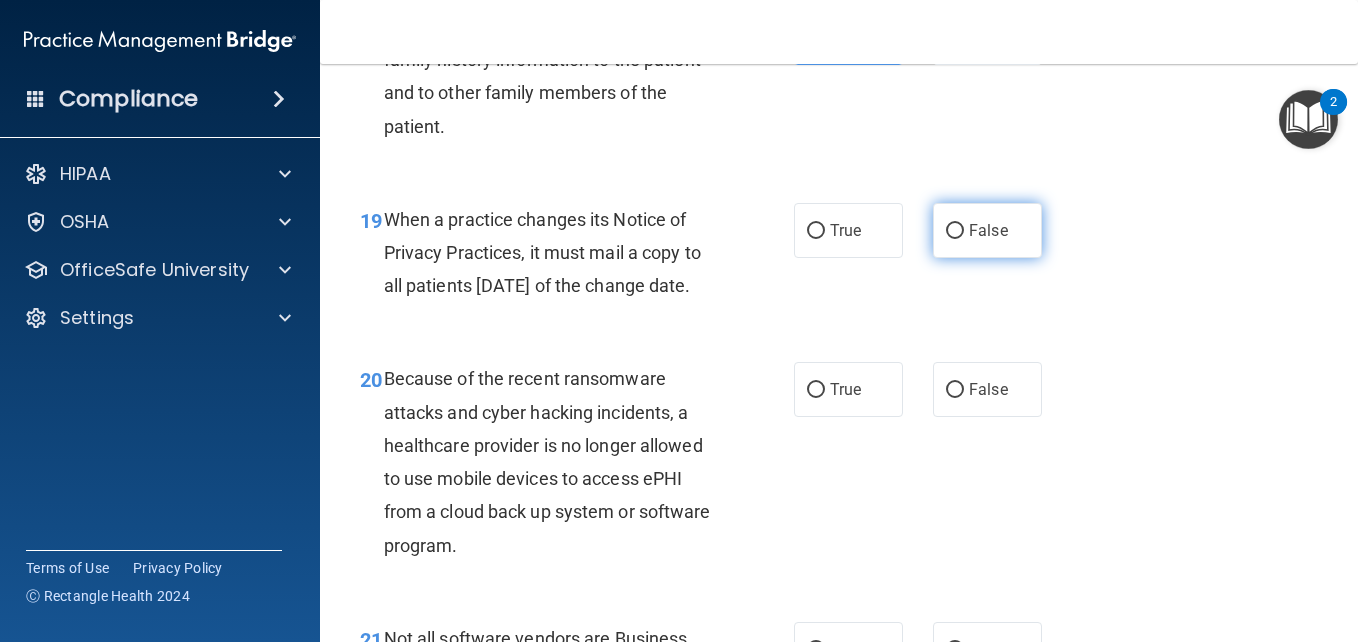 click on "False" at bounding box center [988, 230] 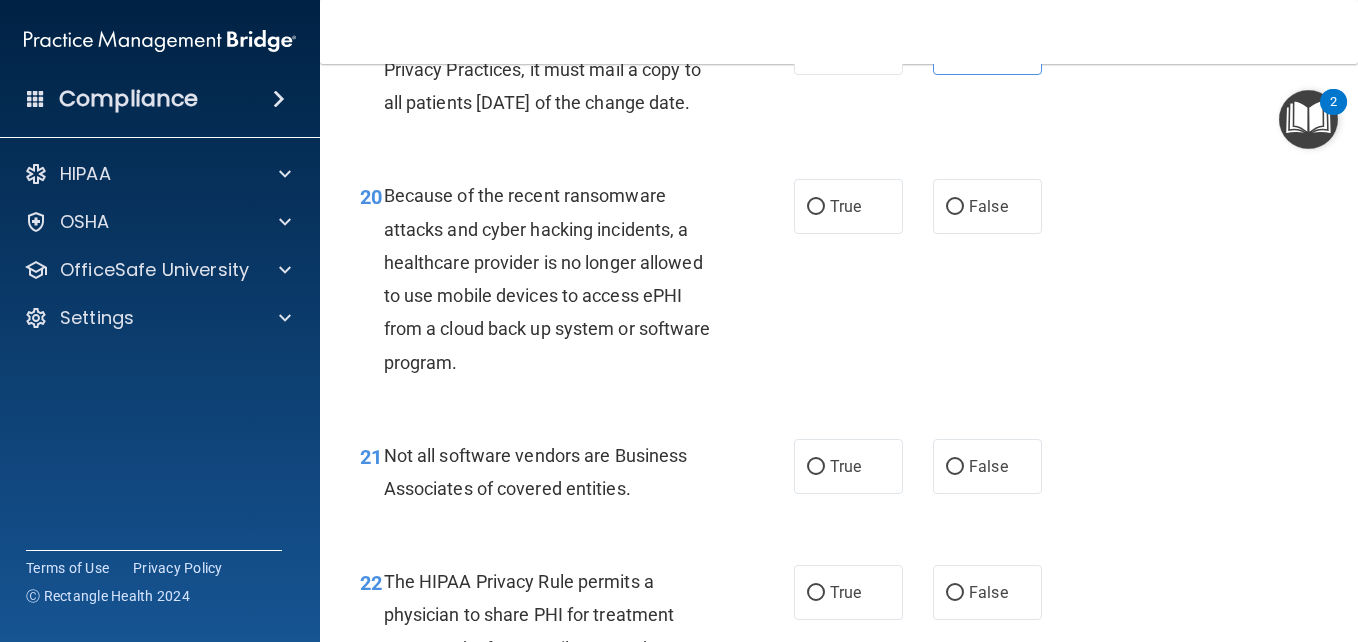 scroll, scrollTop: 3745, scrollLeft: 0, axis: vertical 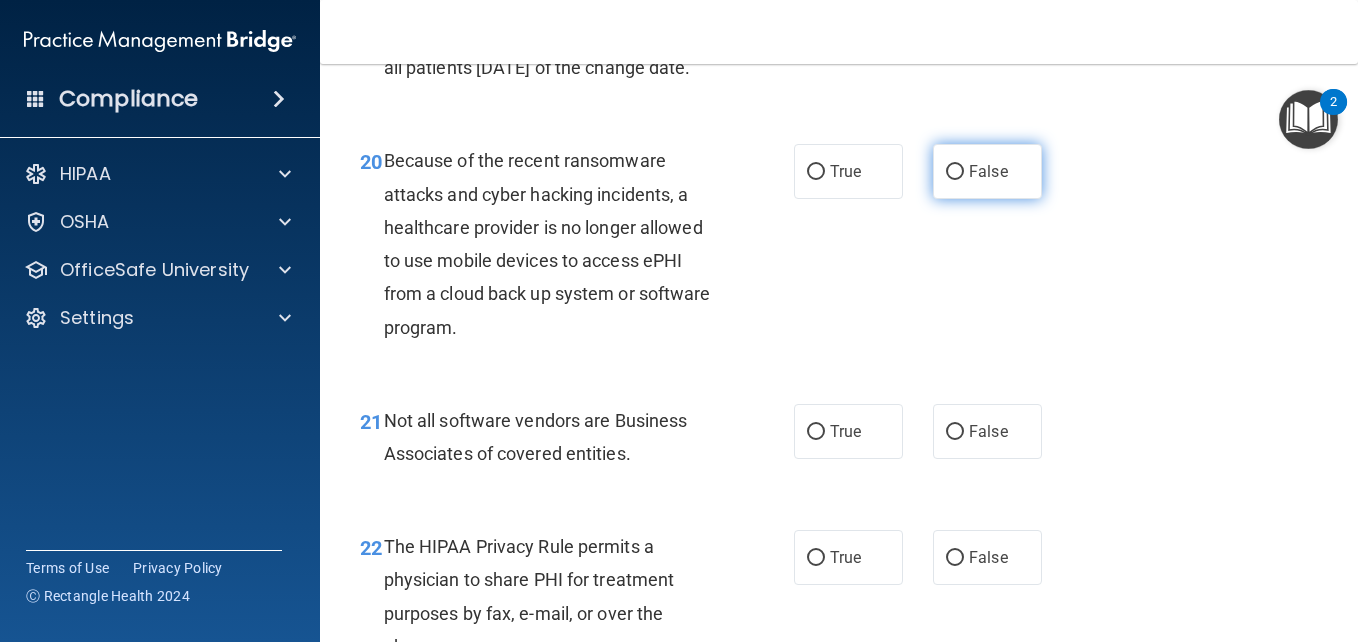 click on "False" at bounding box center (988, 171) 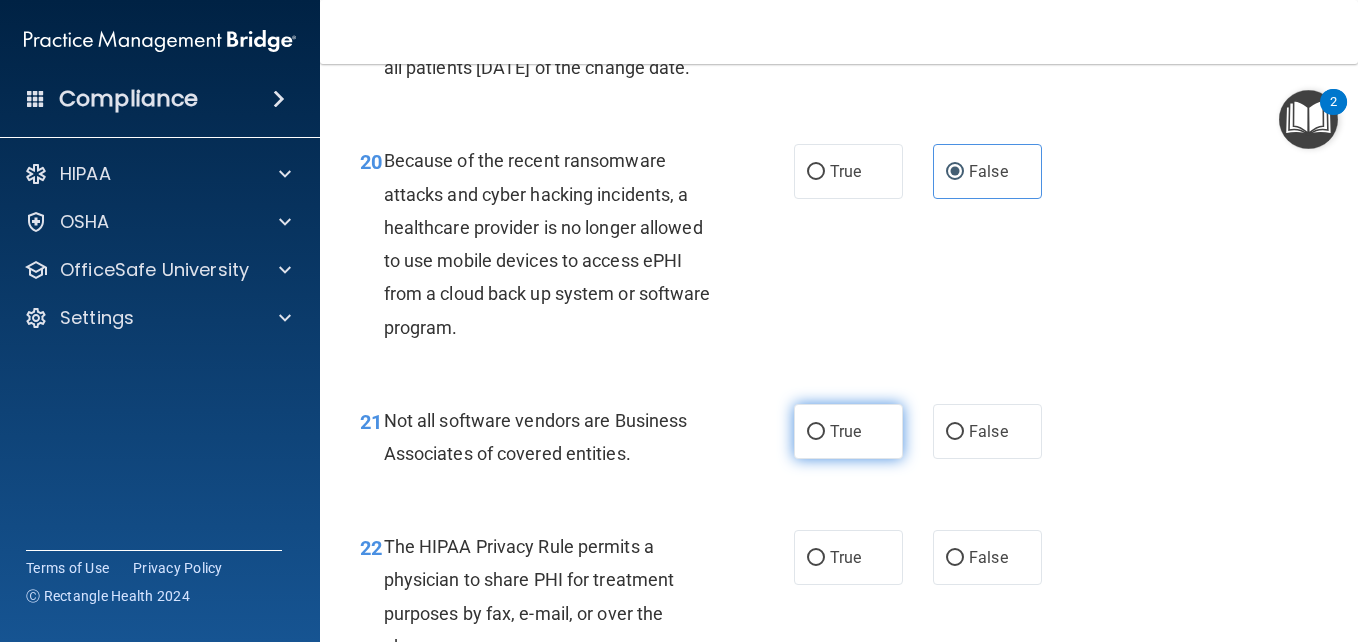 click on "True" at bounding box center [848, 431] 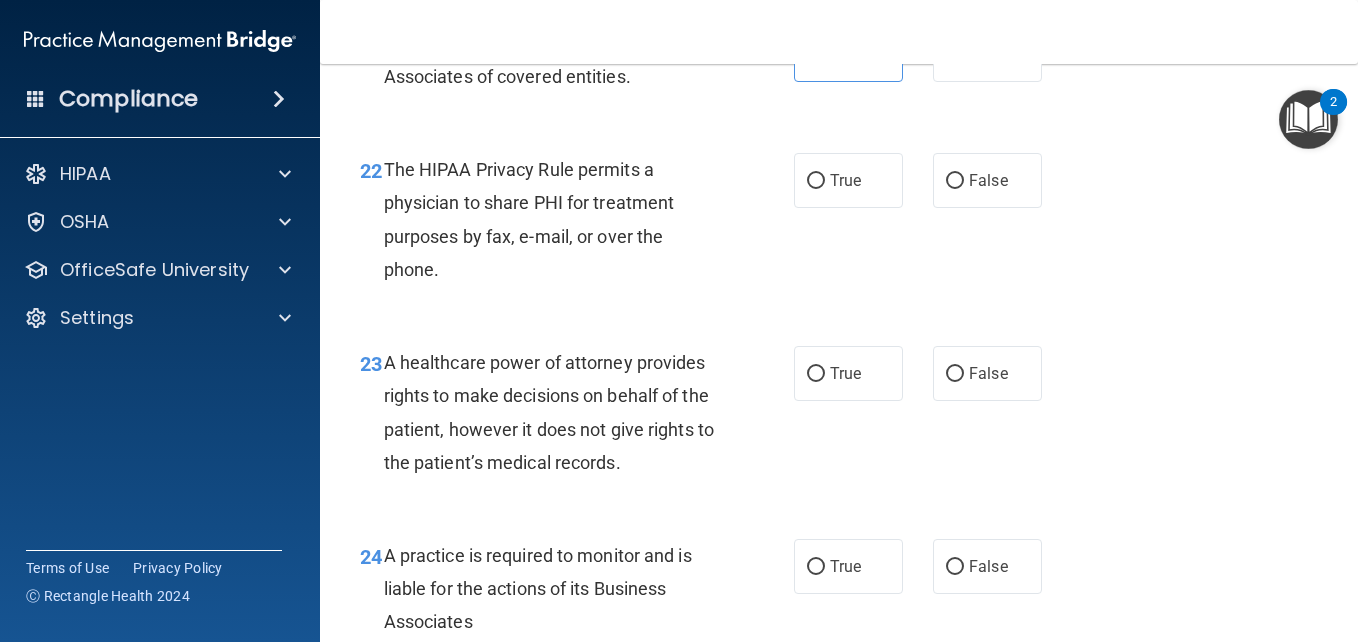 scroll, scrollTop: 4180, scrollLeft: 0, axis: vertical 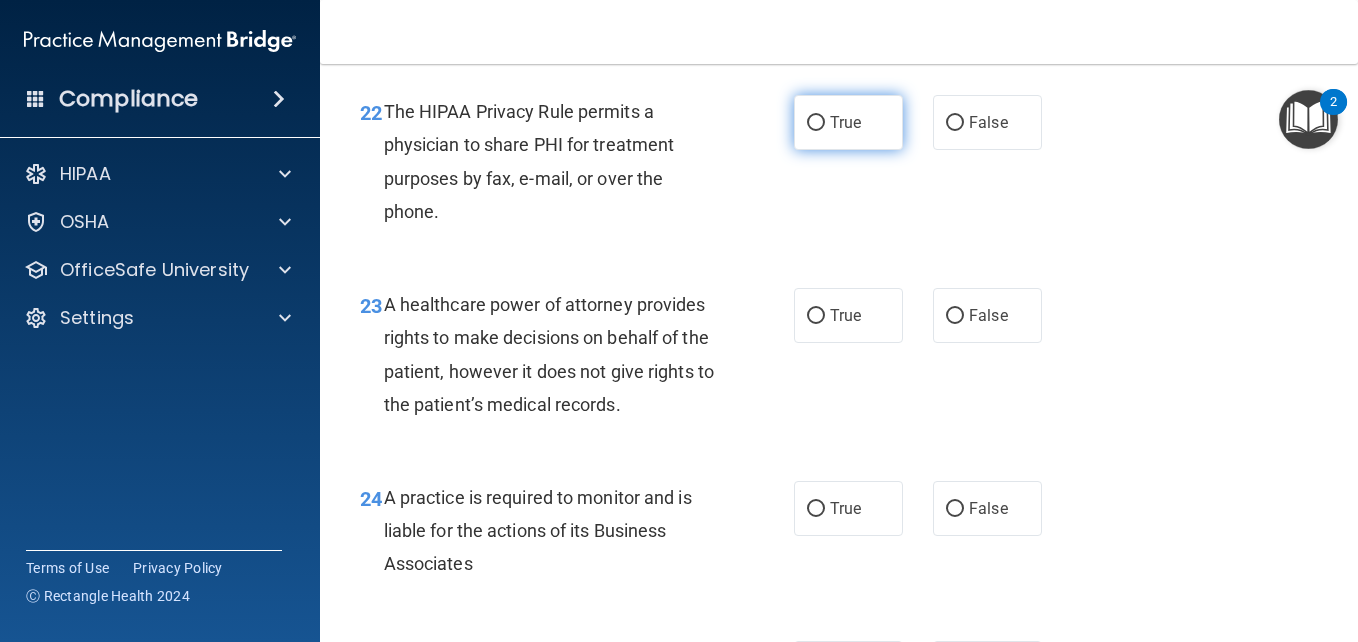 click on "True" at bounding box center [848, 122] 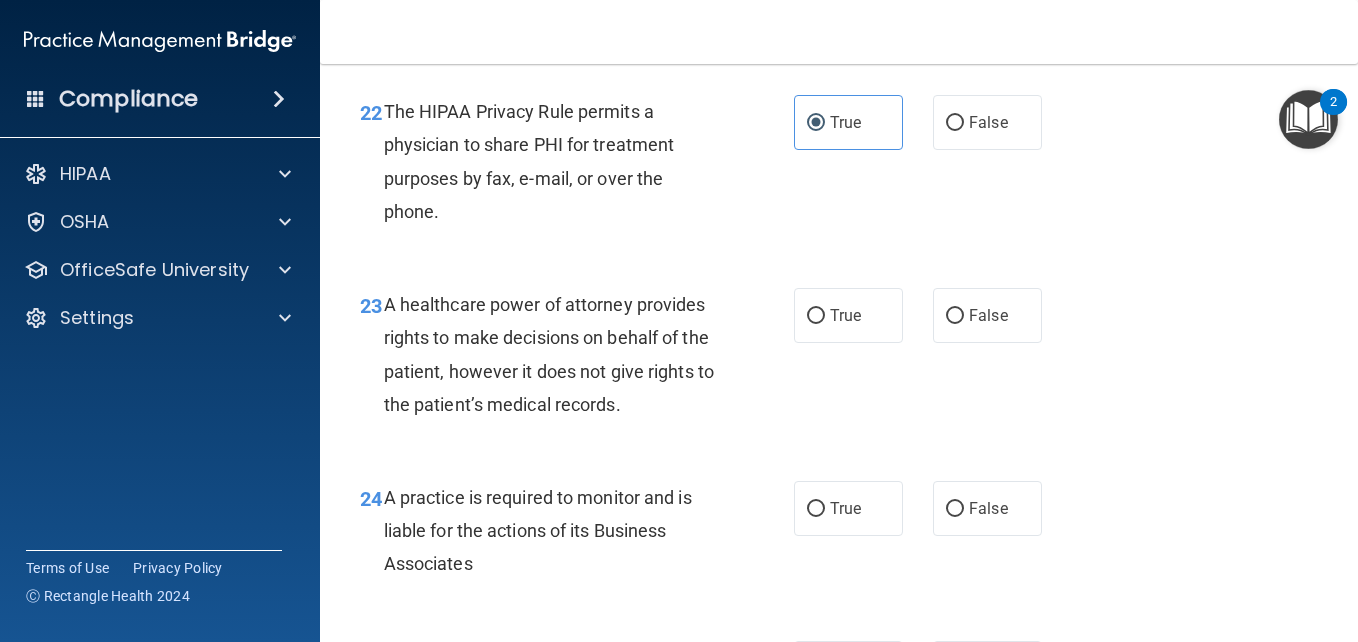 click on "23       A healthcare power of attorney provides rights to make decisions on behalf of the patient, however it does not give rights to the patient’s medical records.                  True           False" at bounding box center [839, 359] 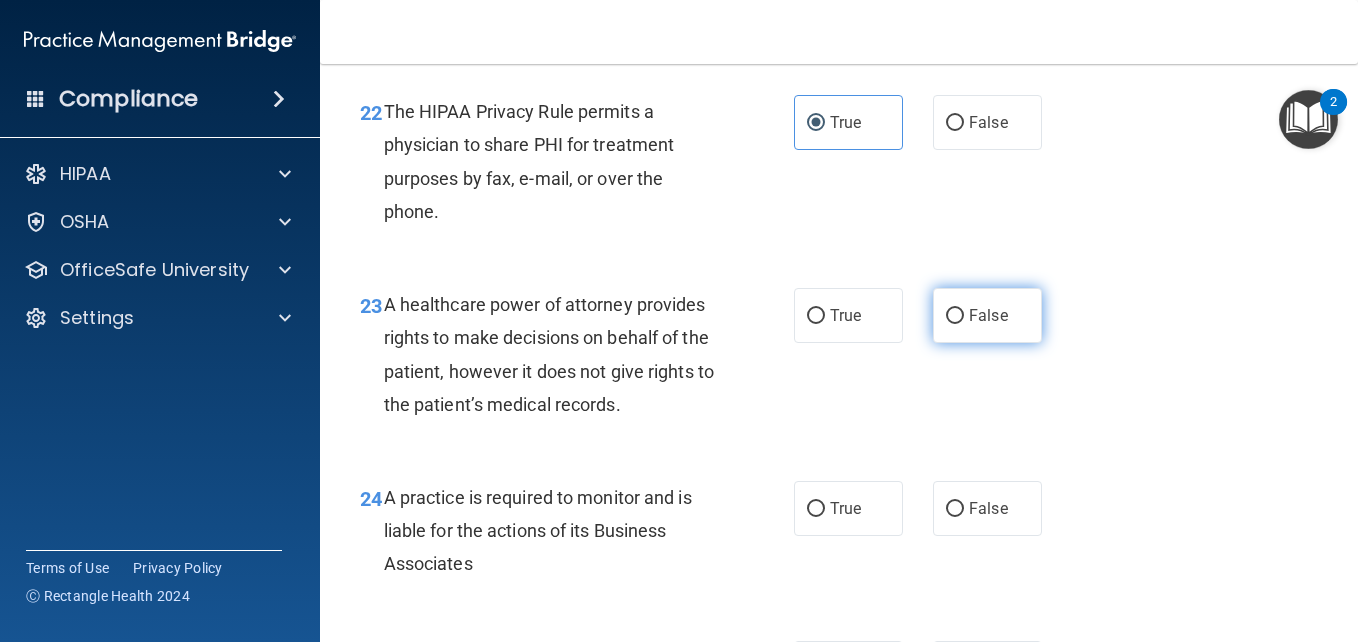 click on "False" at bounding box center [987, 315] 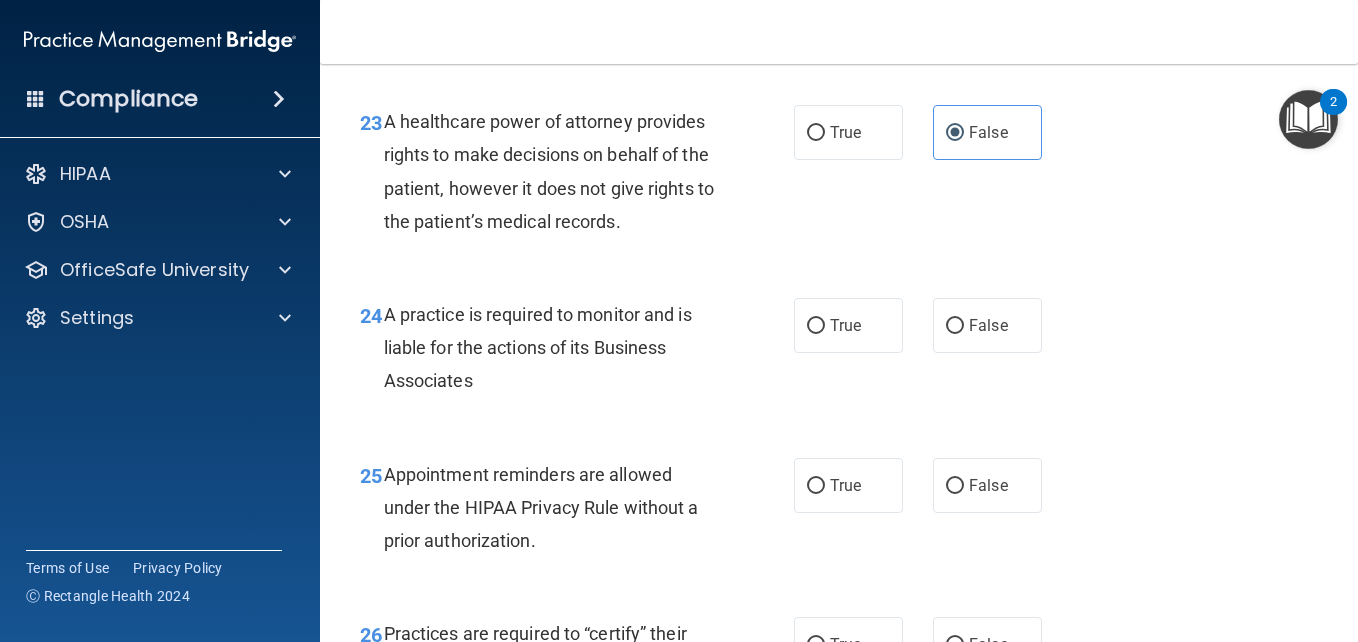 scroll, scrollTop: 4466, scrollLeft: 0, axis: vertical 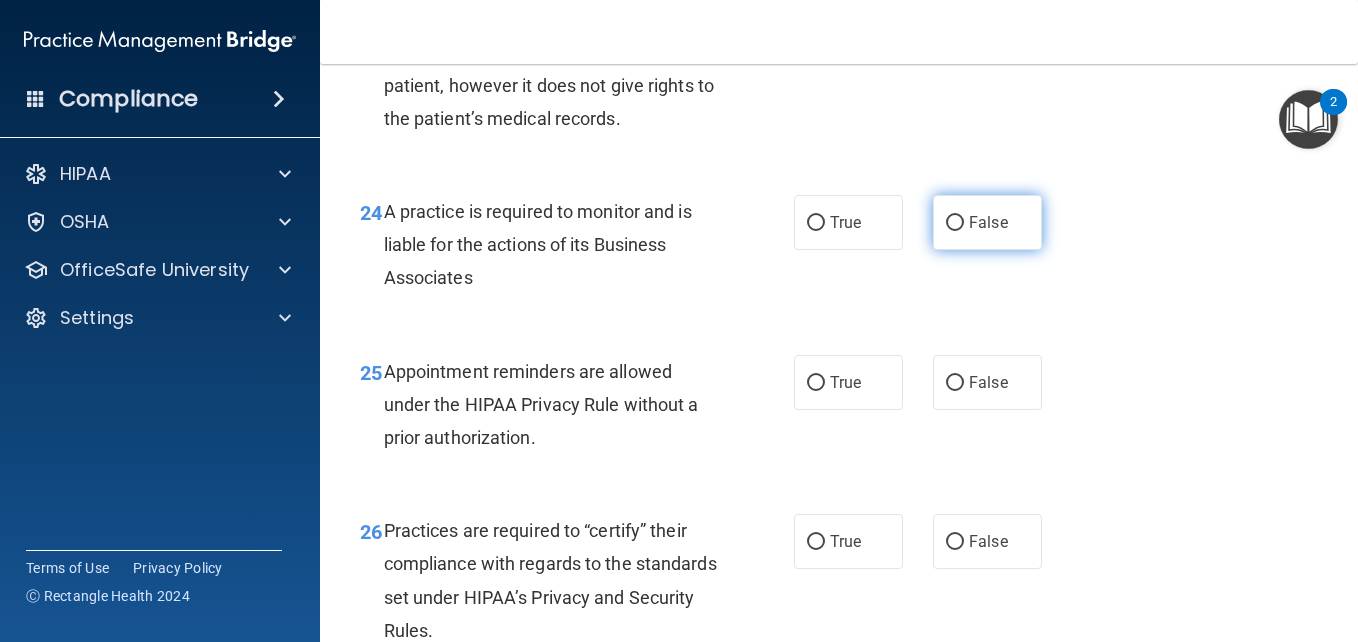 click on "False" at bounding box center [987, 222] 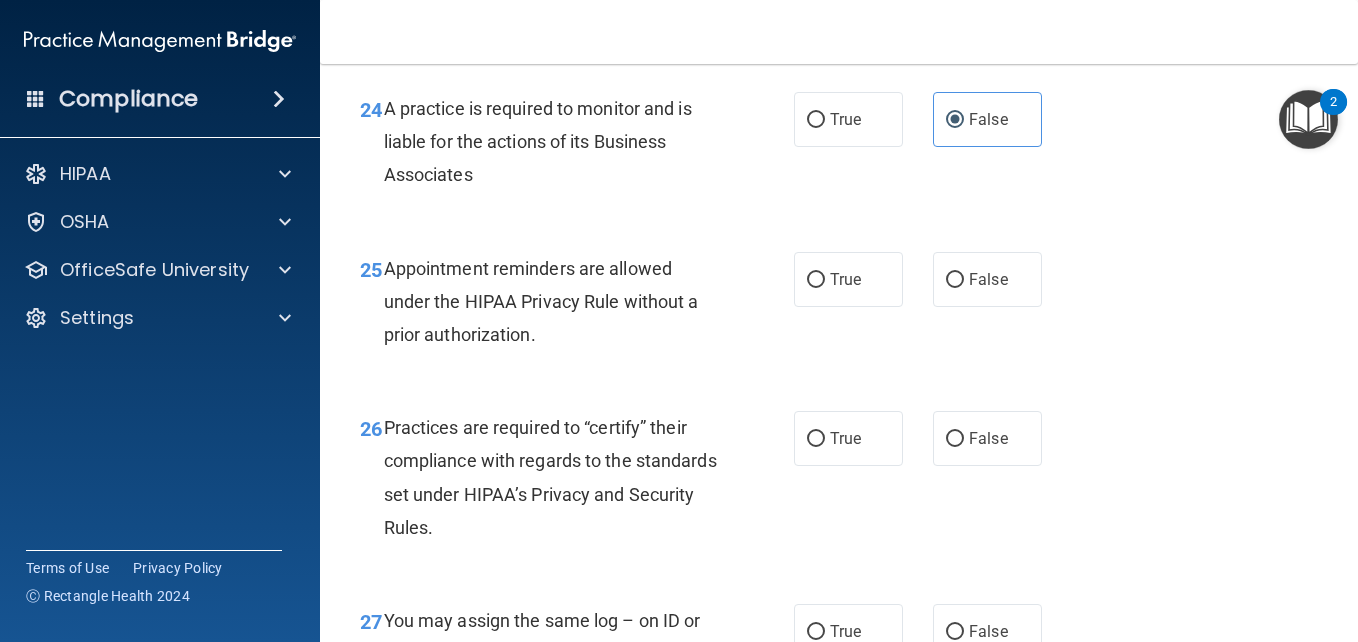 scroll, scrollTop: 4626, scrollLeft: 0, axis: vertical 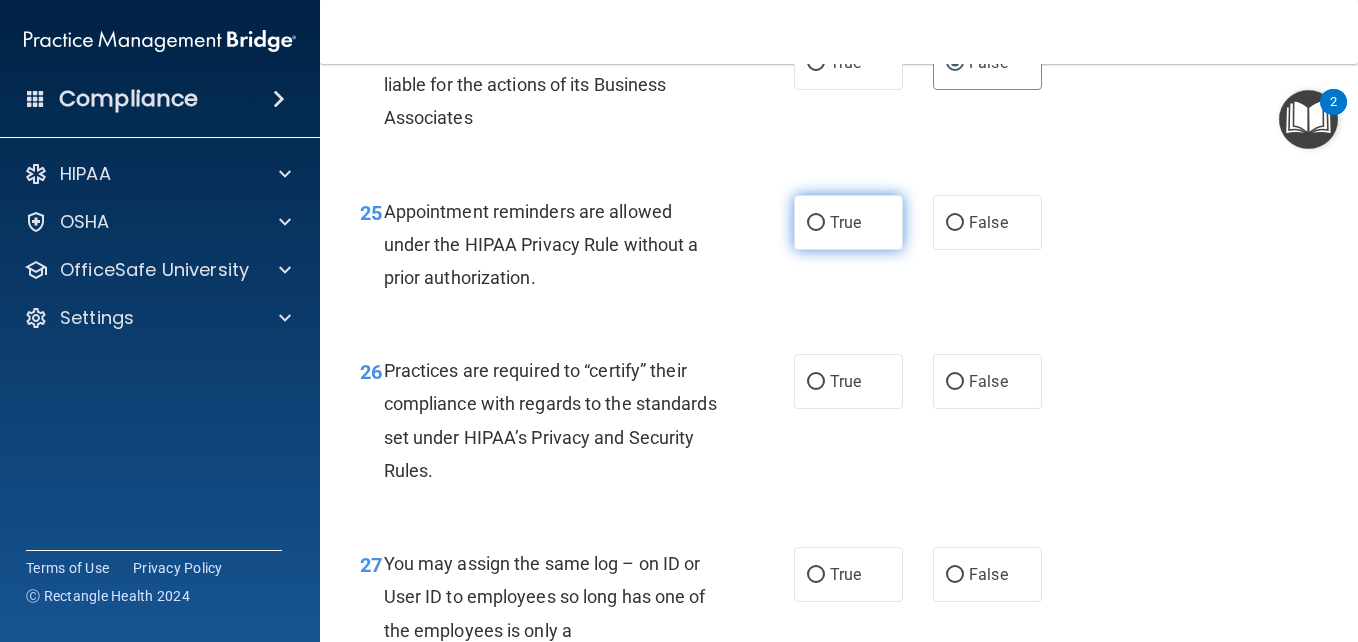 click on "True" at bounding box center [848, 222] 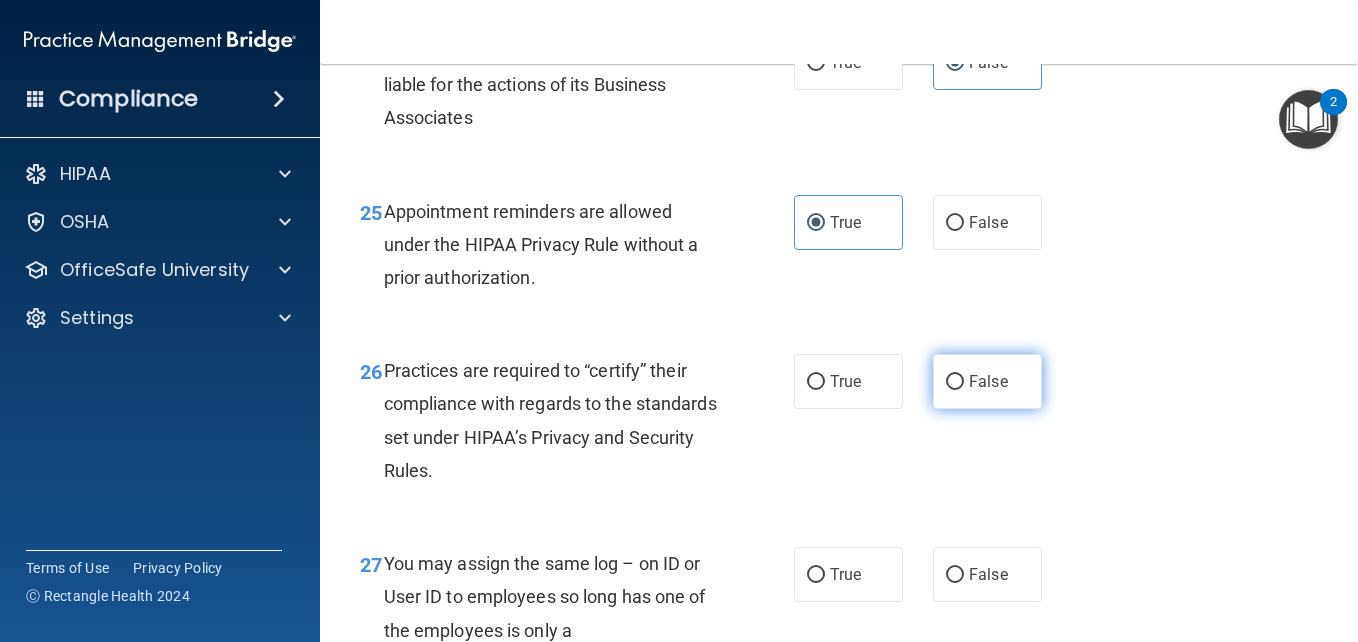 click on "False" at bounding box center [988, 381] 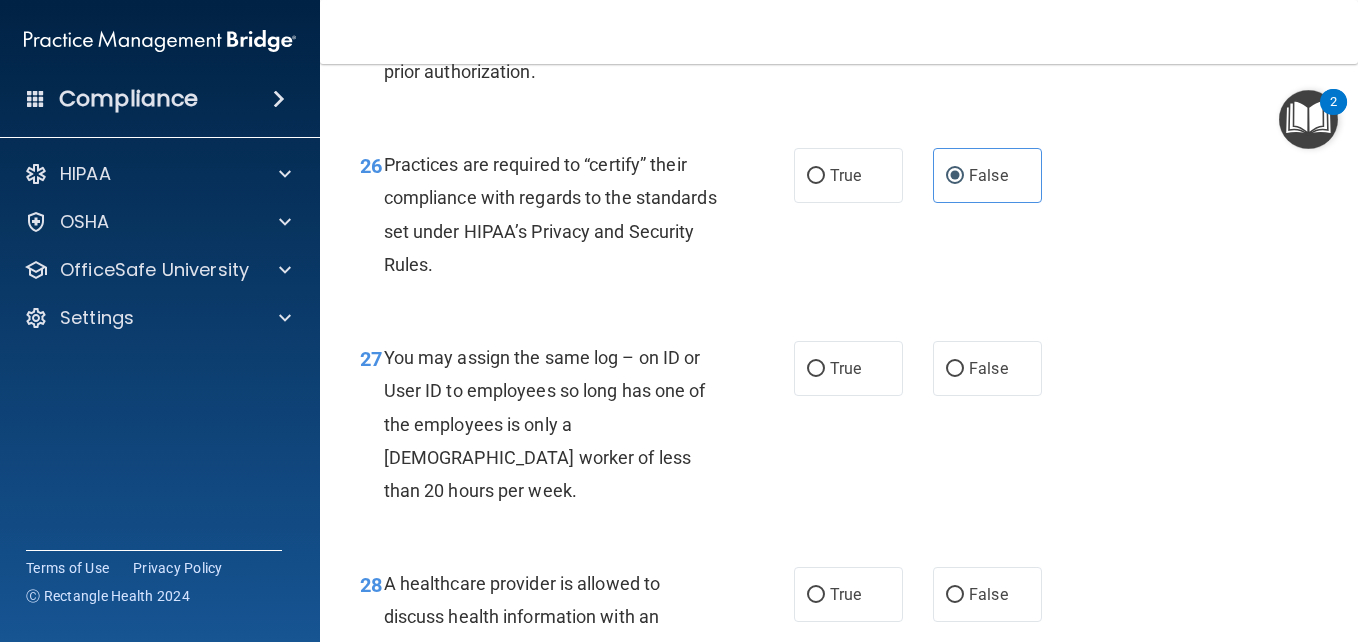scroll, scrollTop: 4913, scrollLeft: 0, axis: vertical 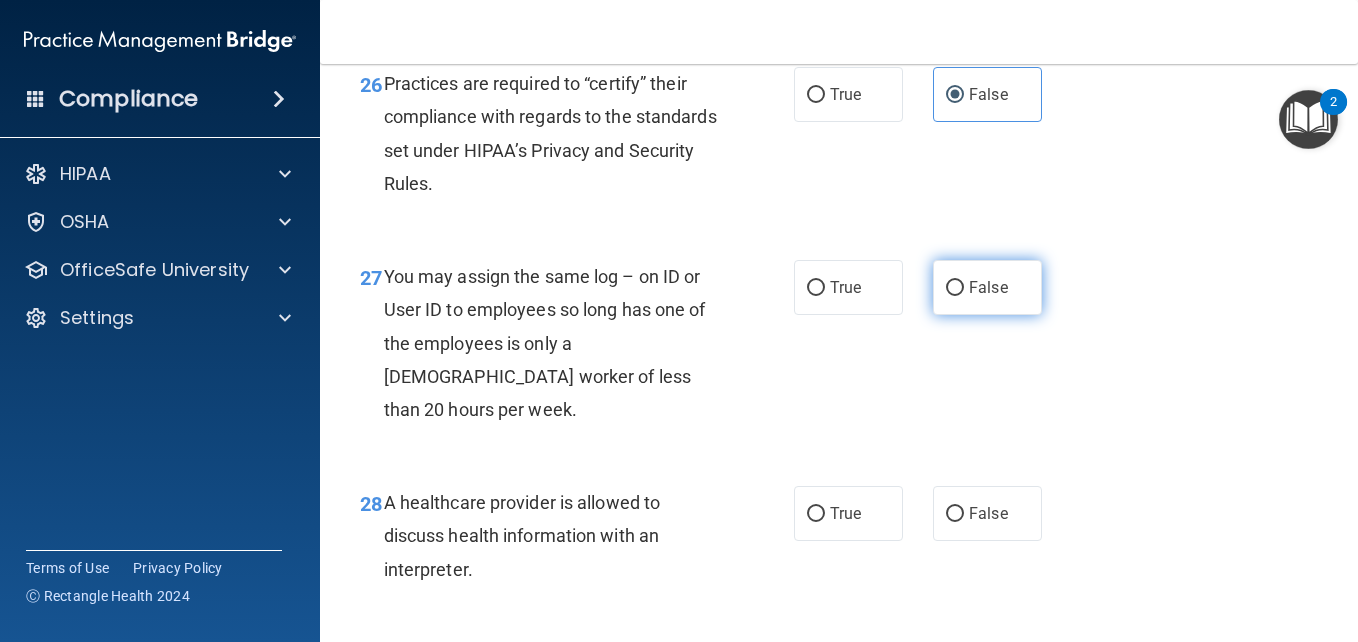 click on "False" at bounding box center (987, 287) 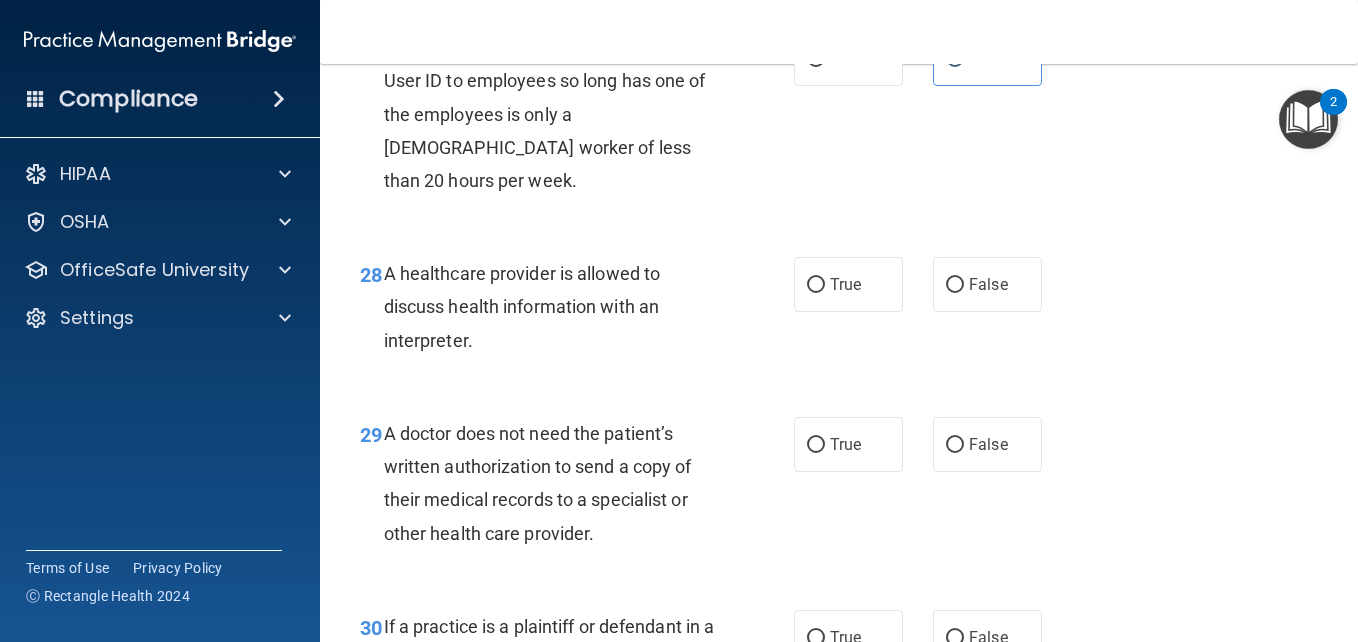 scroll, scrollTop: 5210, scrollLeft: 0, axis: vertical 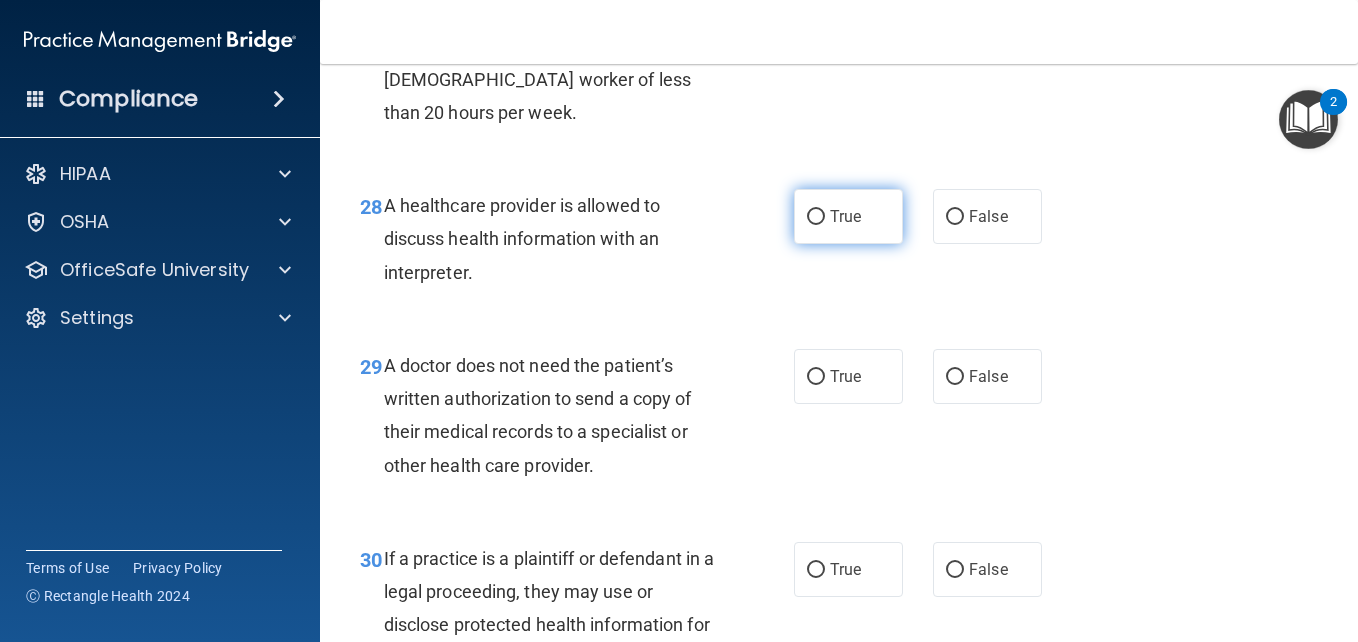 click on "True" at bounding box center (848, 216) 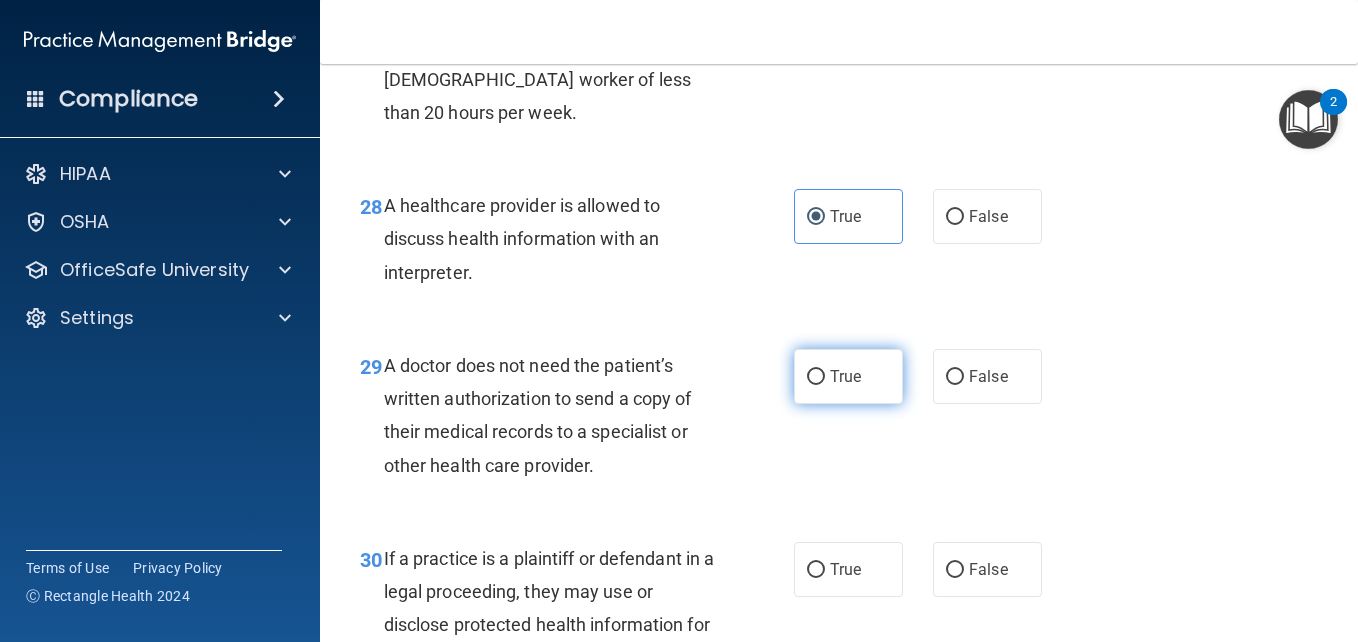 click on "True" at bounding box center [848, 376] 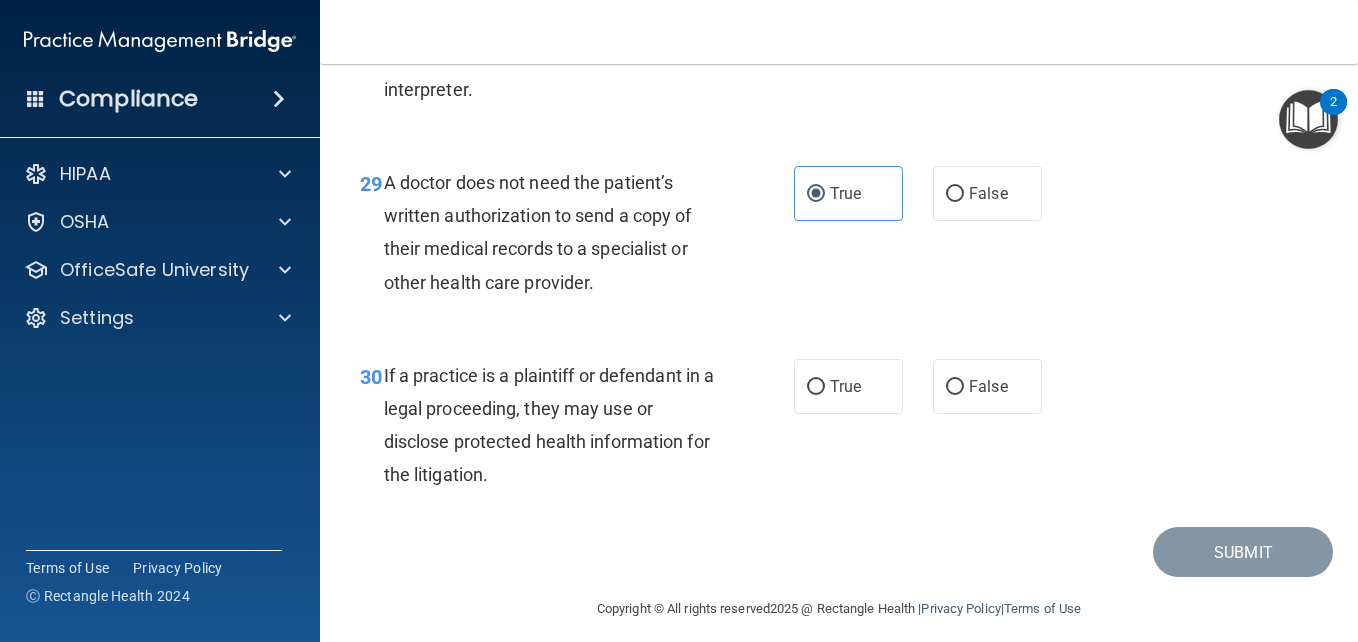 scroll, scrollTop: 5508, scrollLeft: 0, axis: vertical 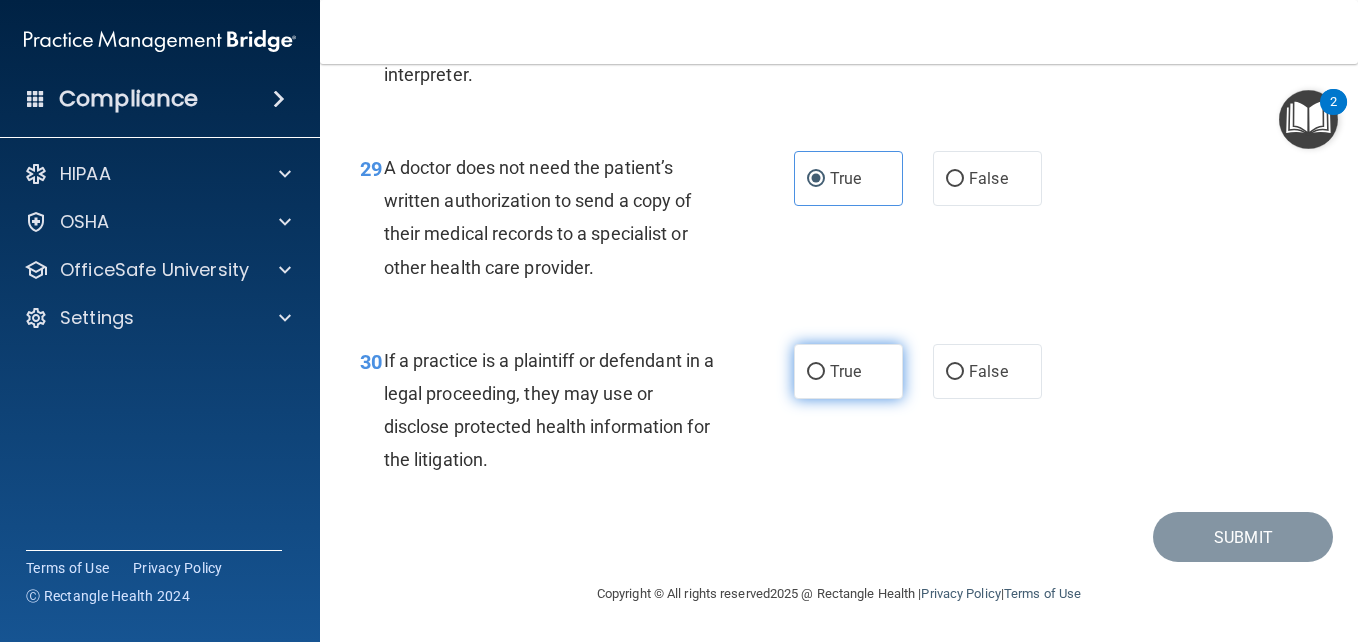 click on "True" at bounding box center (848, 371) 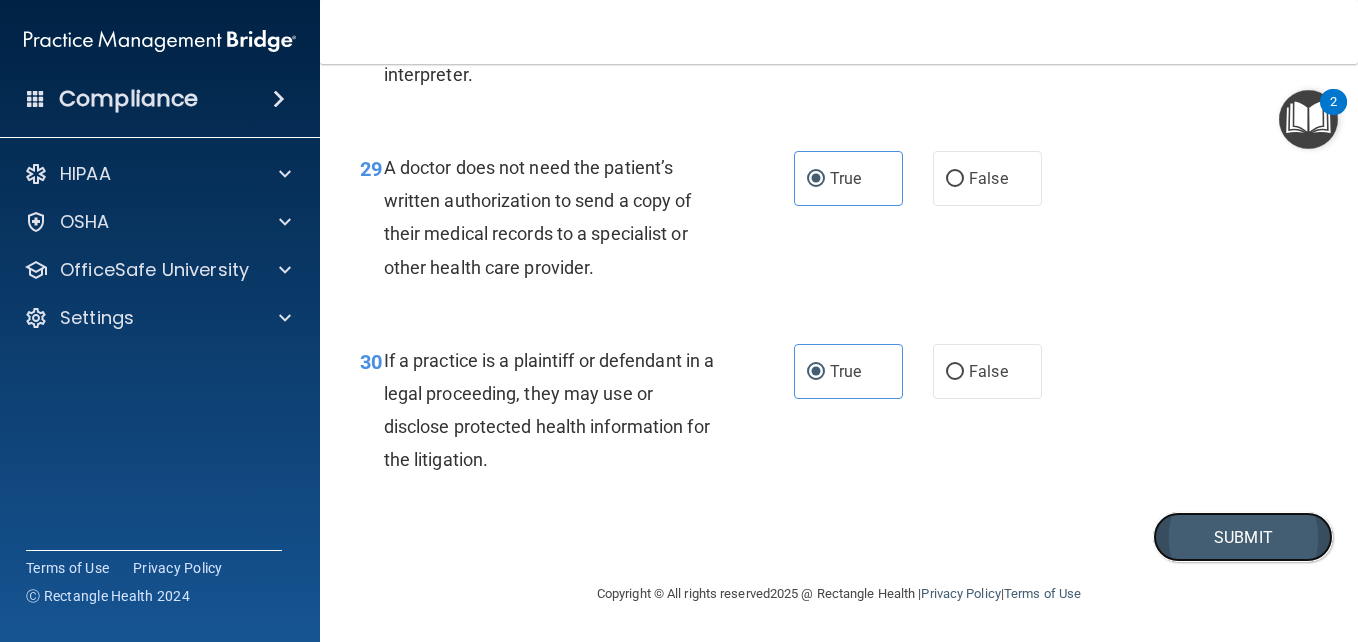 click on "Submit" at bounding box center (1243, 537) 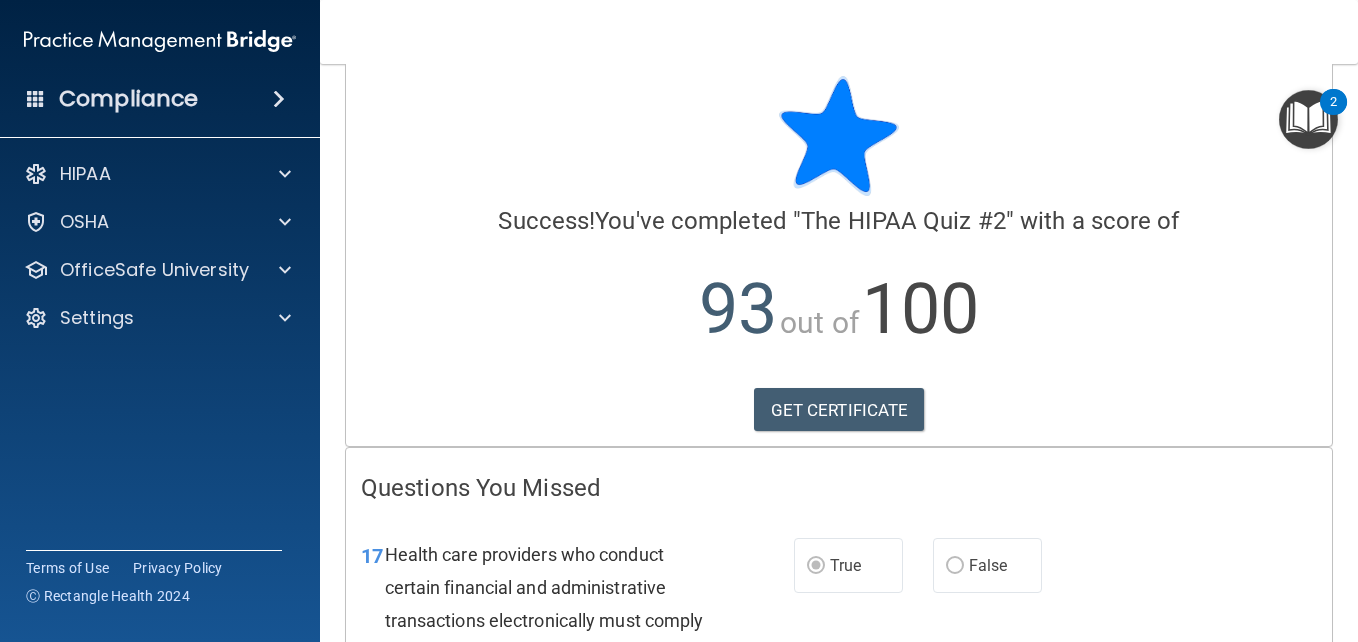 scroll, scrollTop: 0, scrollLeft: 0, axis: both 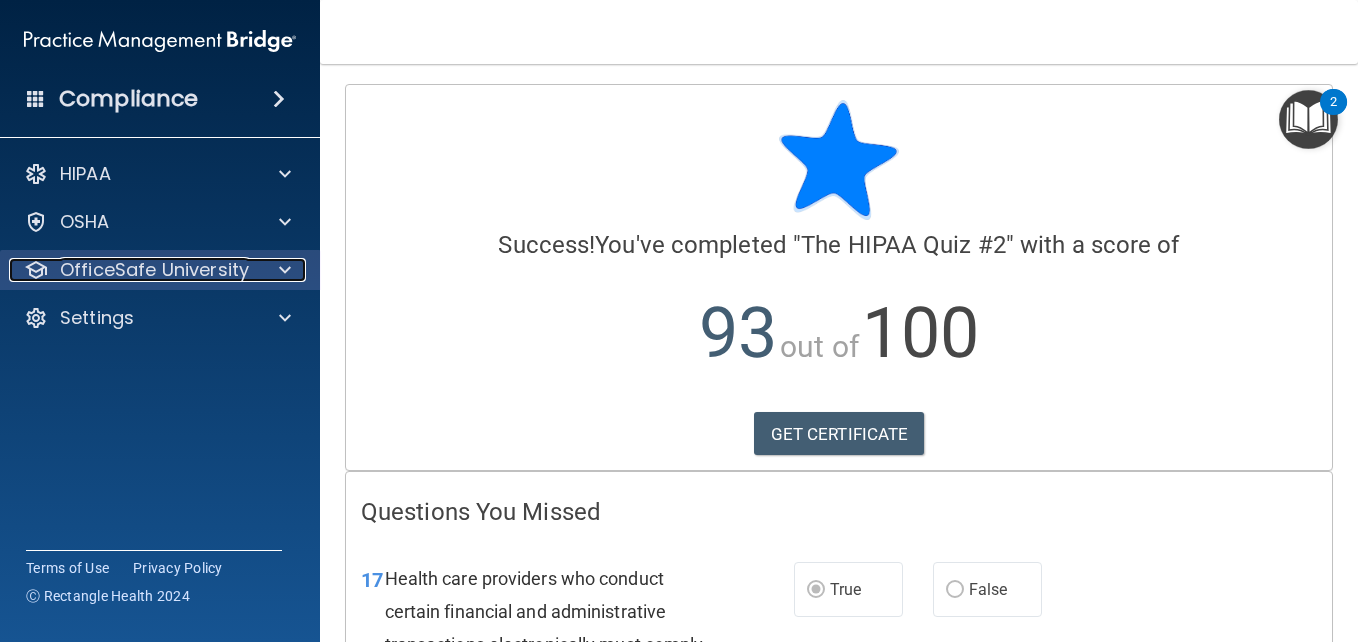 click at bounding box center (282, 270) 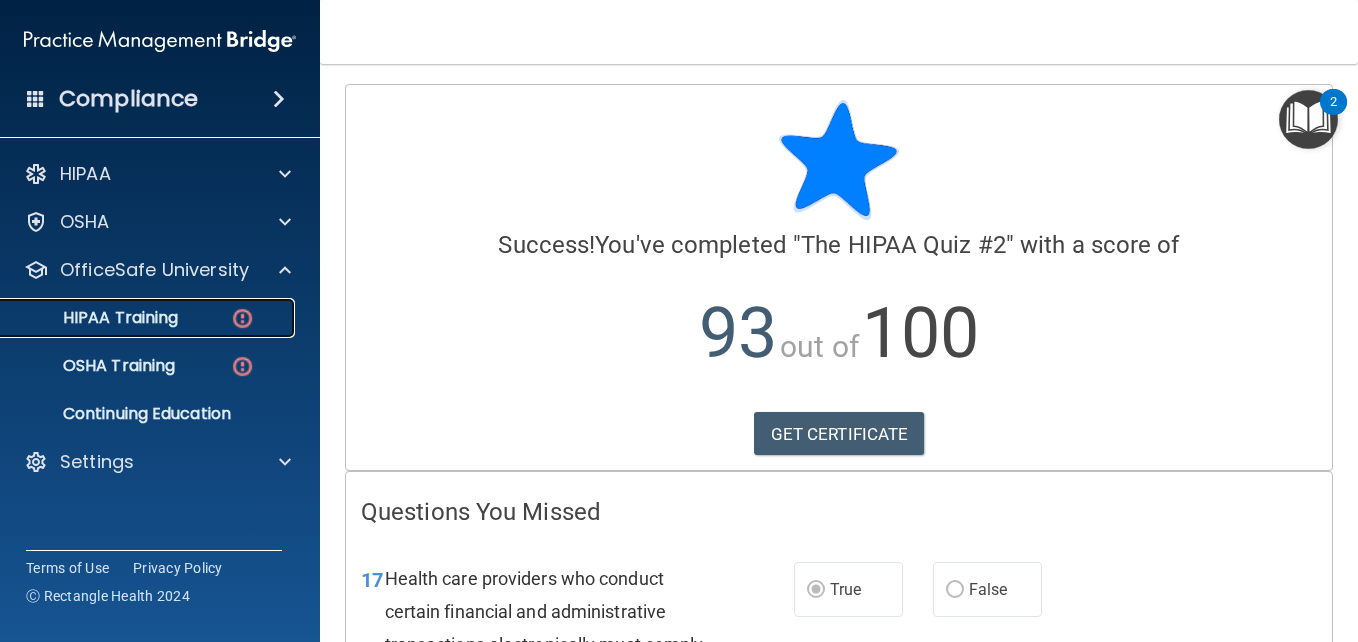 click at bounding box center (242, 318) 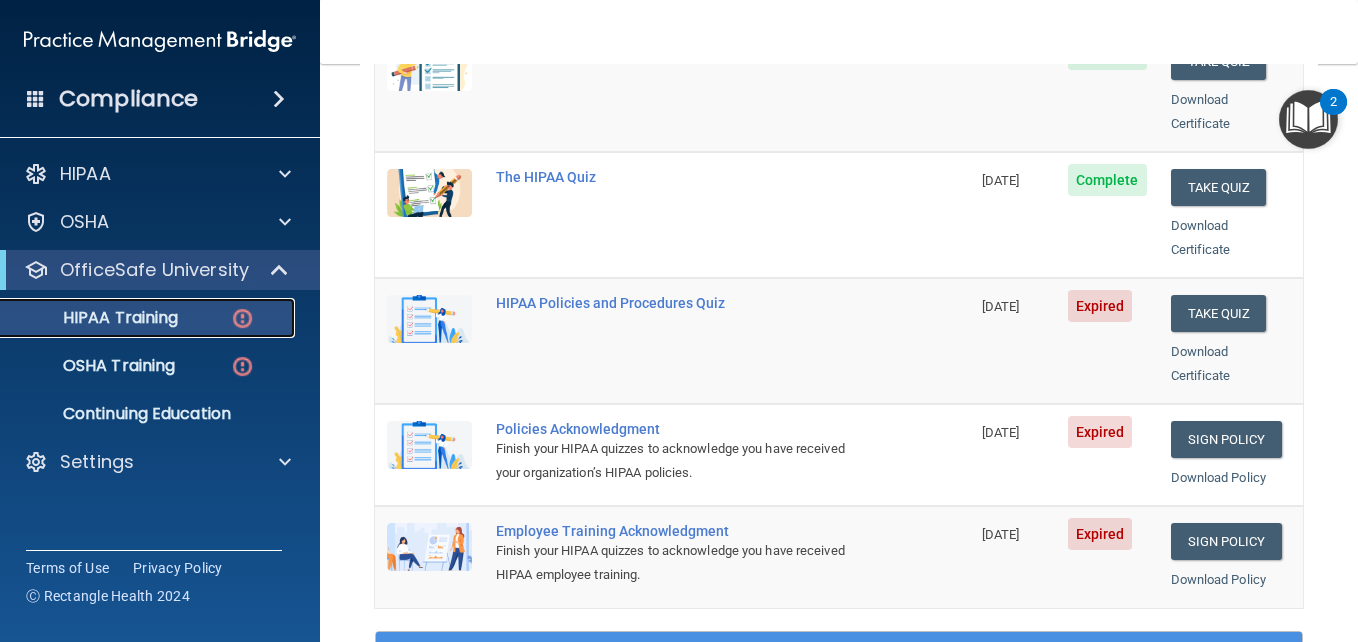 scroll, scrollTop: 302, scrollLeft: 0, axis: vertical 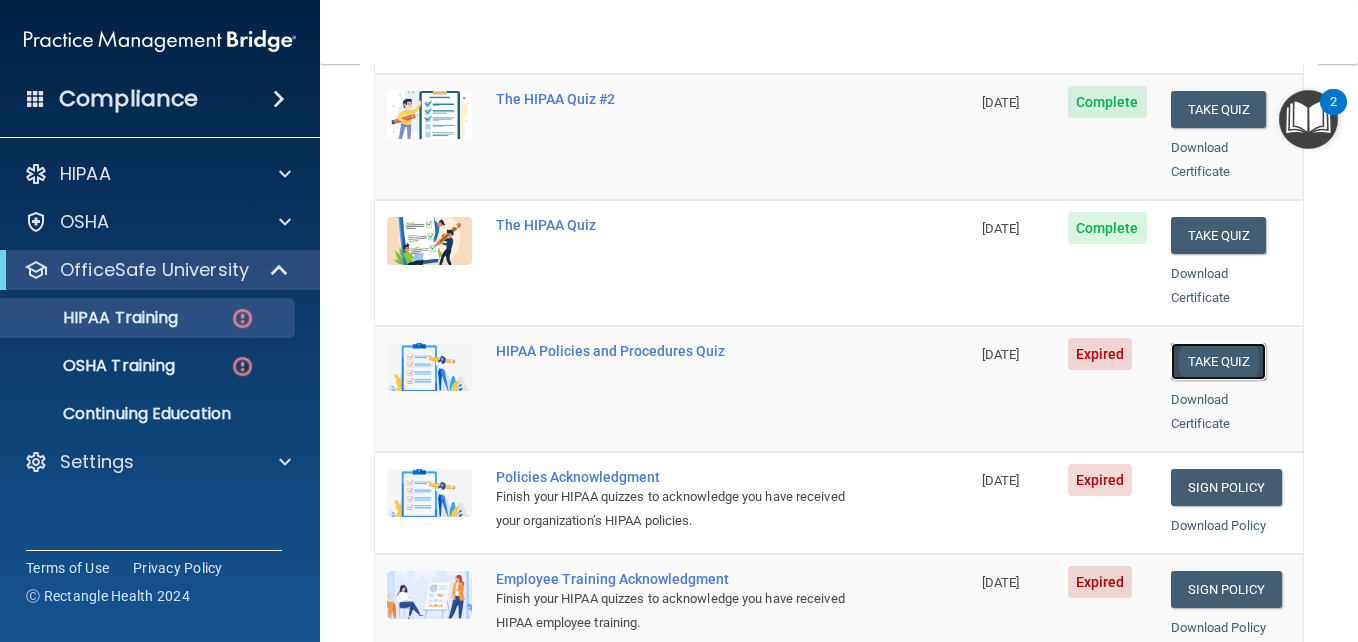 click on "Take Quiz" at bounding box center (1219, 361) 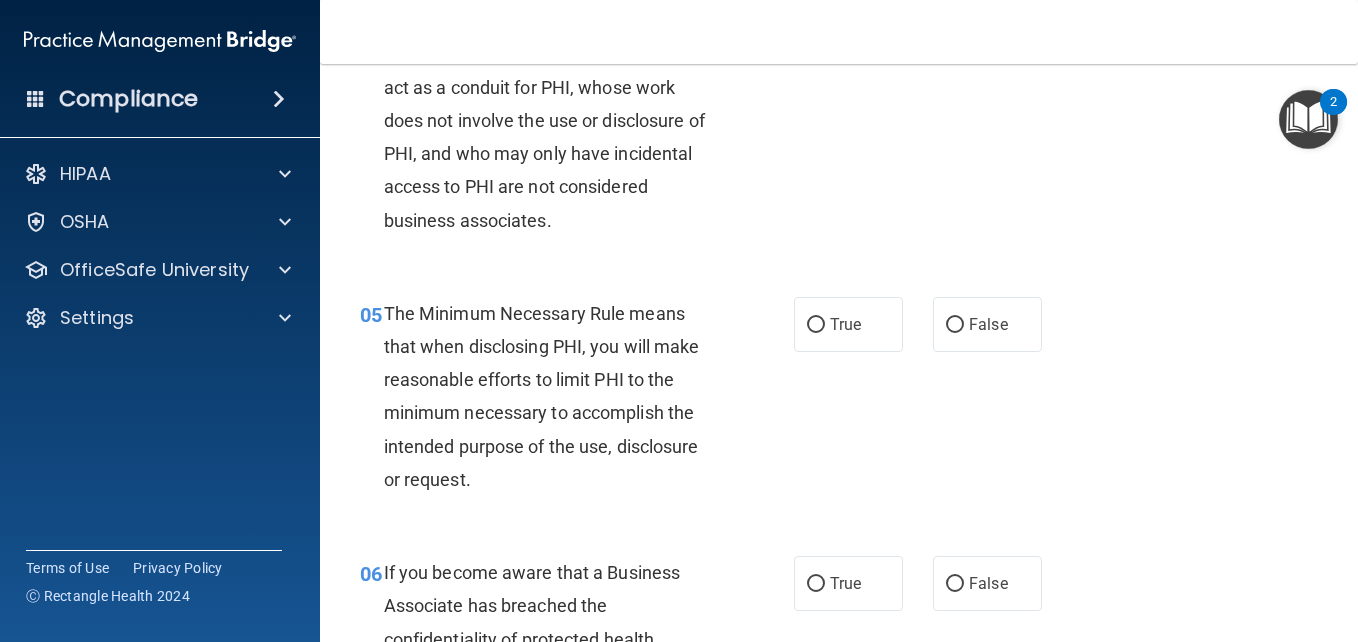scroll, scrollTop: 0, scrollLeft: 0, axis: both 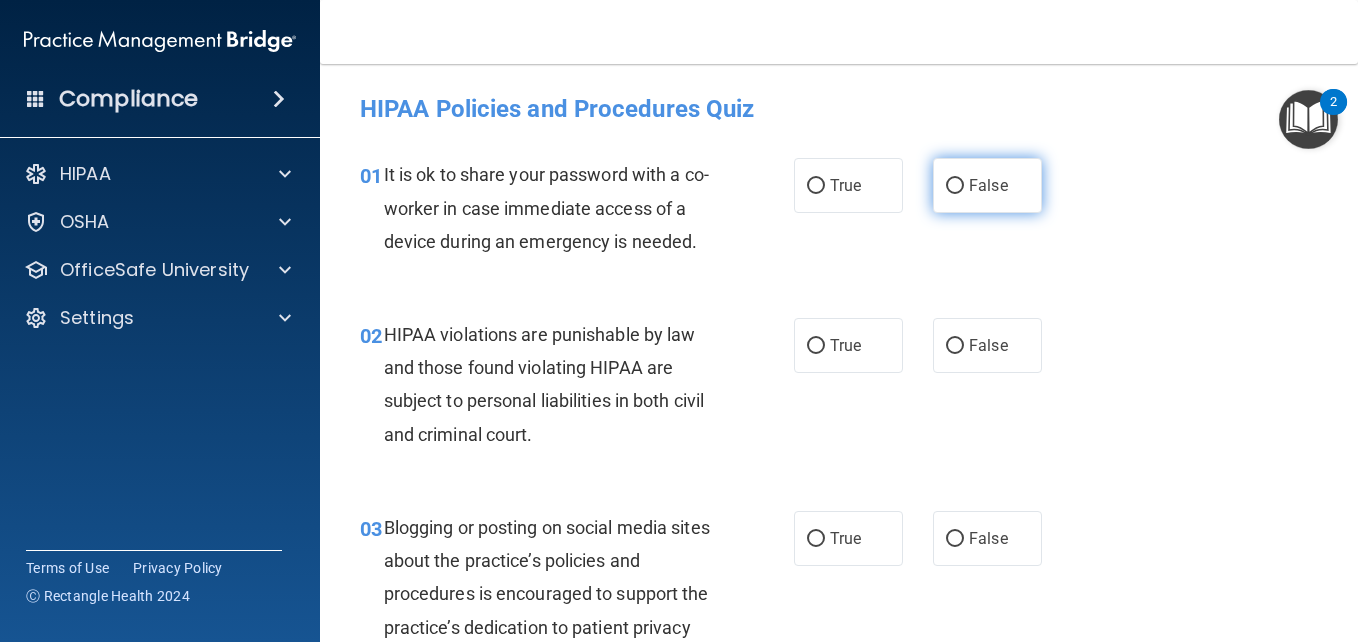 click on "False" at bounding box center [987, 185] 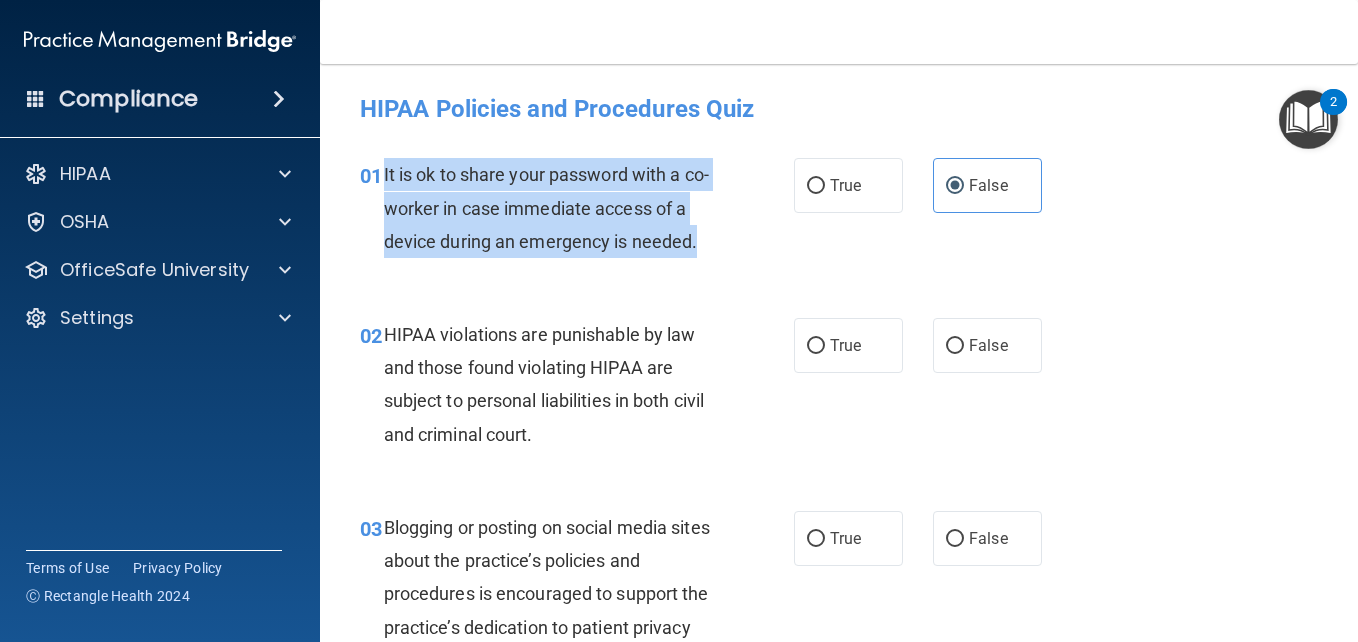 drag, startPoint x: 477, startPoint y: 274, endPoint x: 383, endPoint y: 175, distance: 136.5174 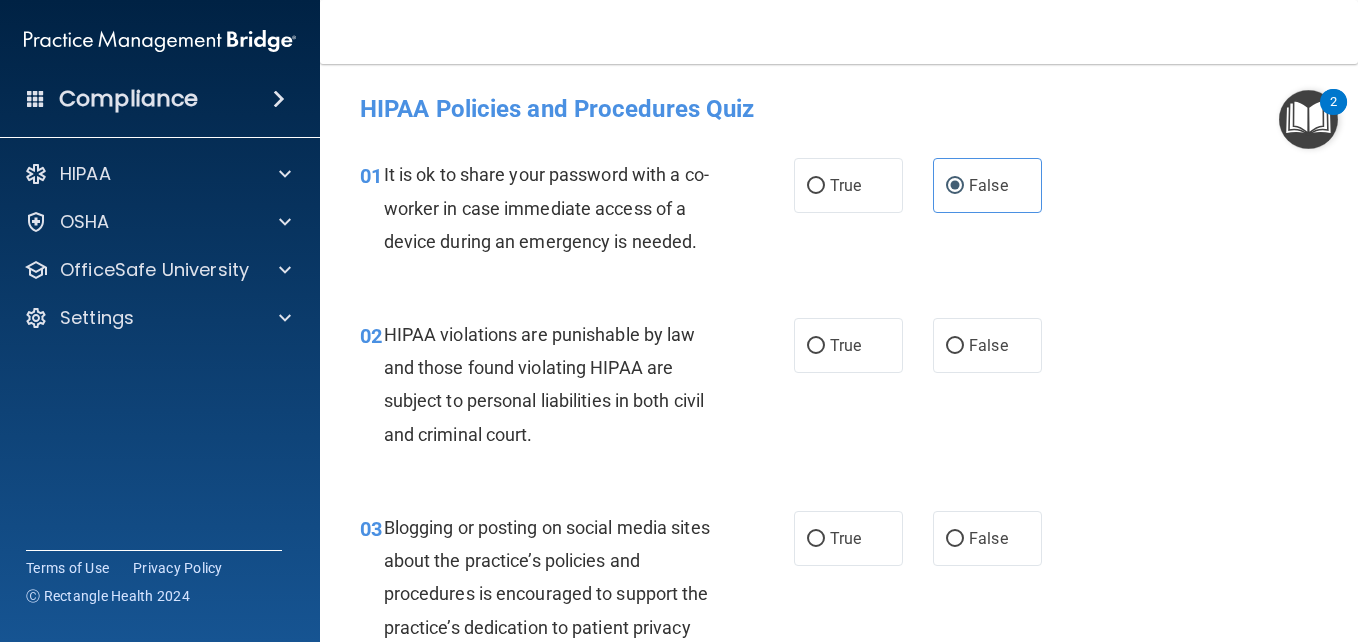 click on "HIPAA violations are punishable by law and those found violating HIPAA are subject to personal liabilities in both civil and criminal court." at bounding box center (544, 384) 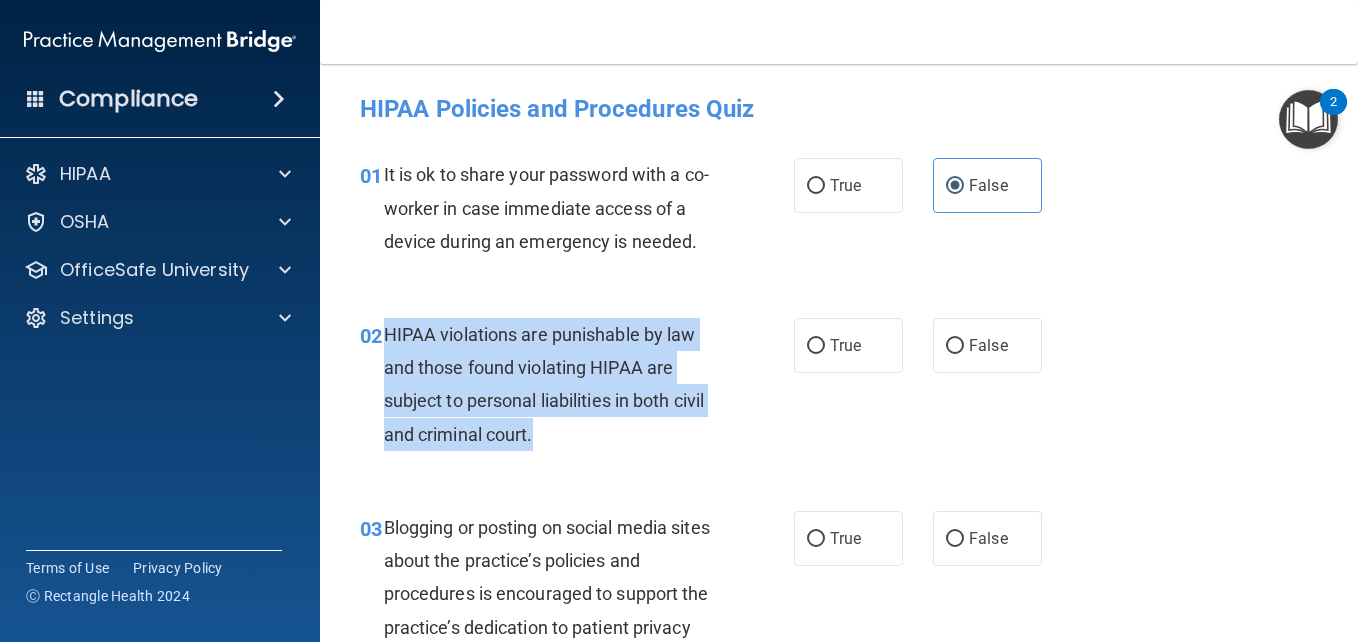 drag, startPoint x: 580, startPoint y: 468, endPoint x: 385, endPoint y: 376, distance: 215.61308 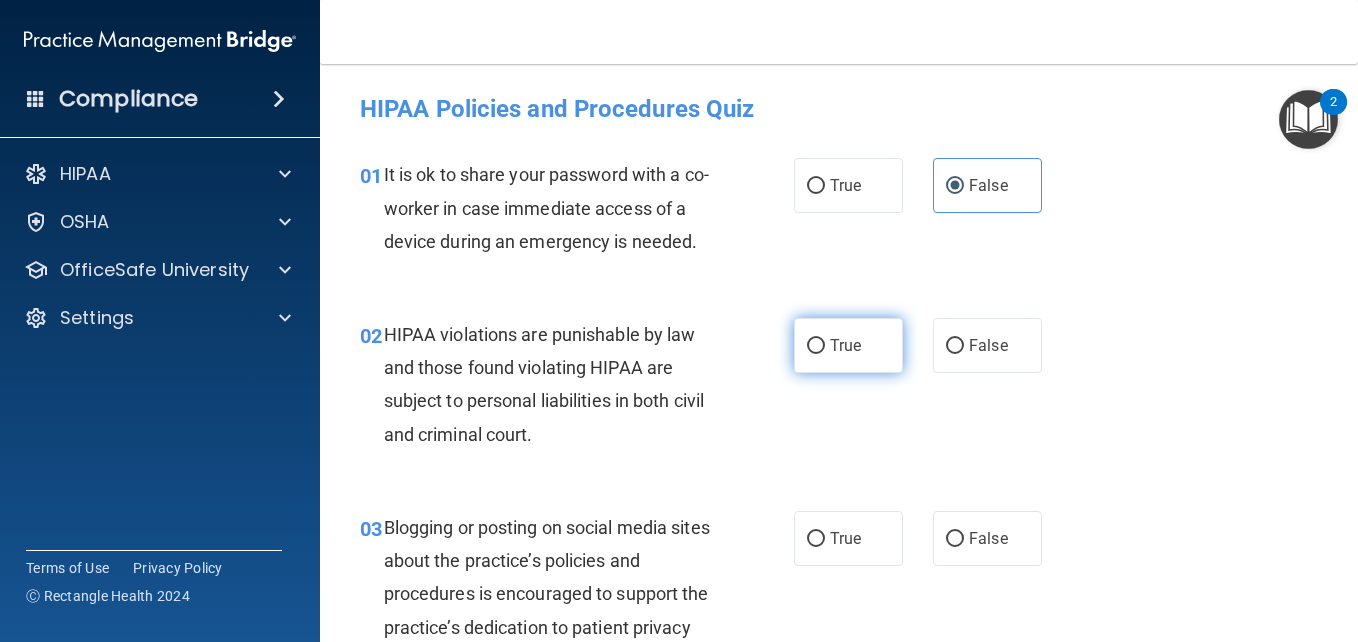 click on "True" at bounding box center [848, 345] 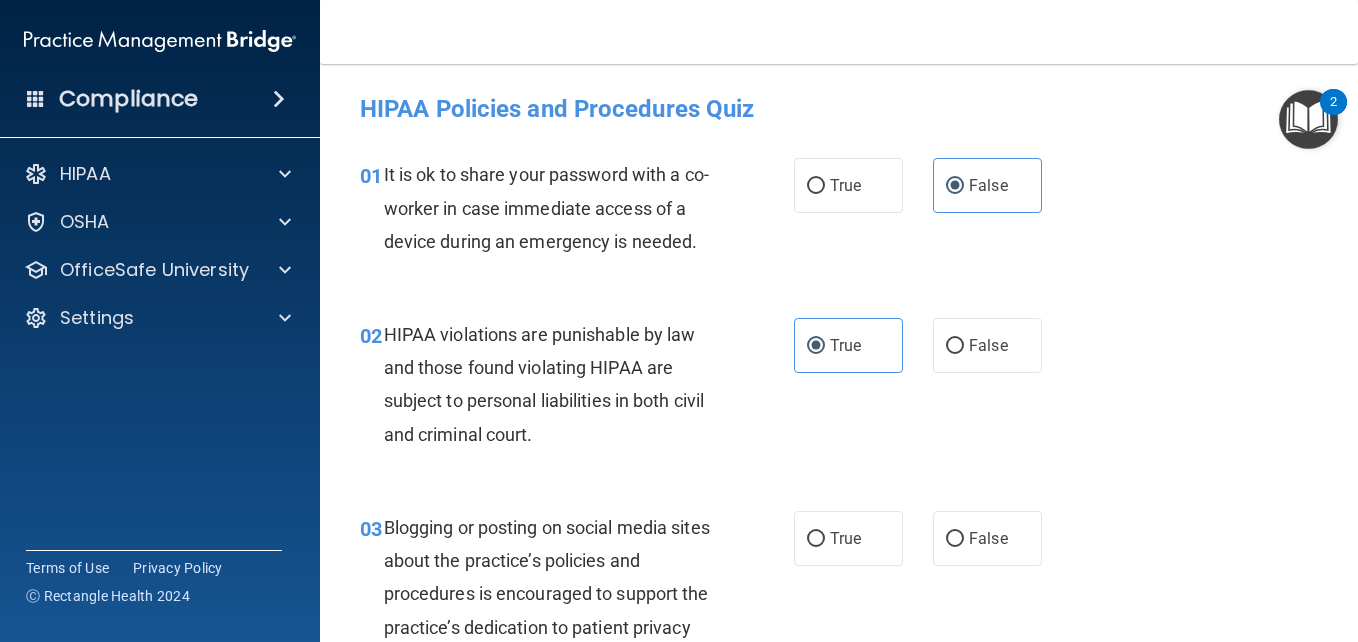 drag, startPoint x: 1346, startPoint y: 102, endPoint x: 1346, endPoint y: 119, distance: 17 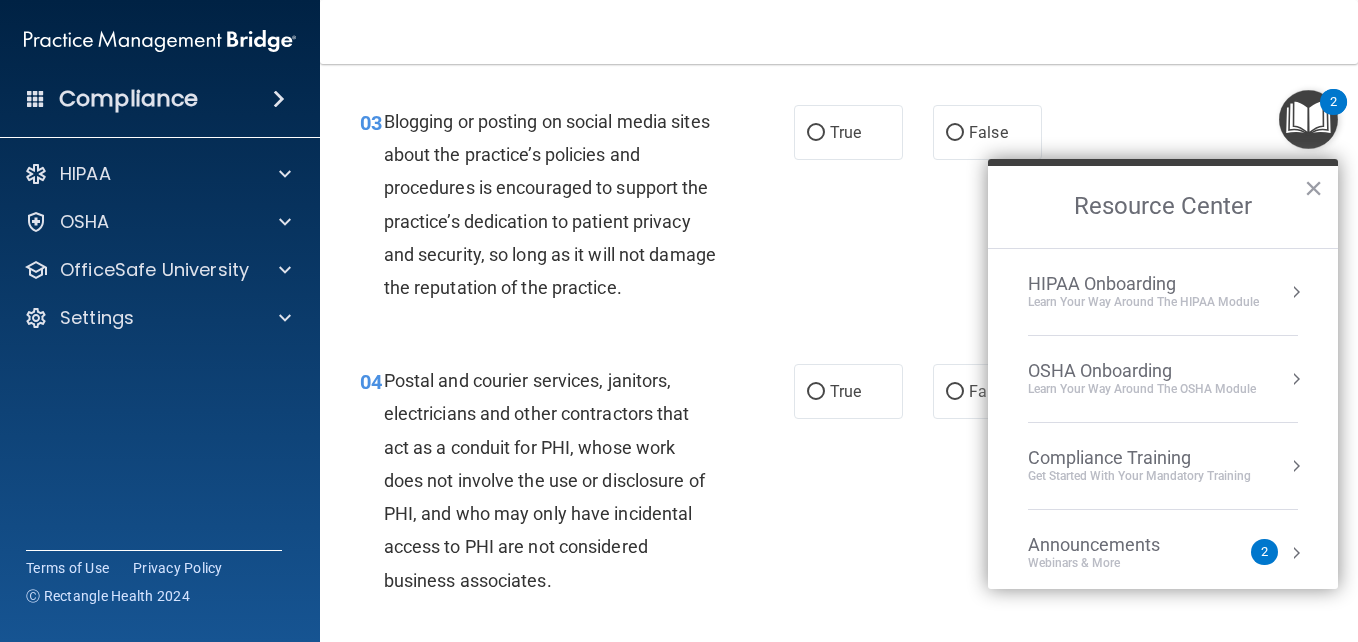 scroll, scrollTop: 419, scrollLeft: 0, axis: vertical 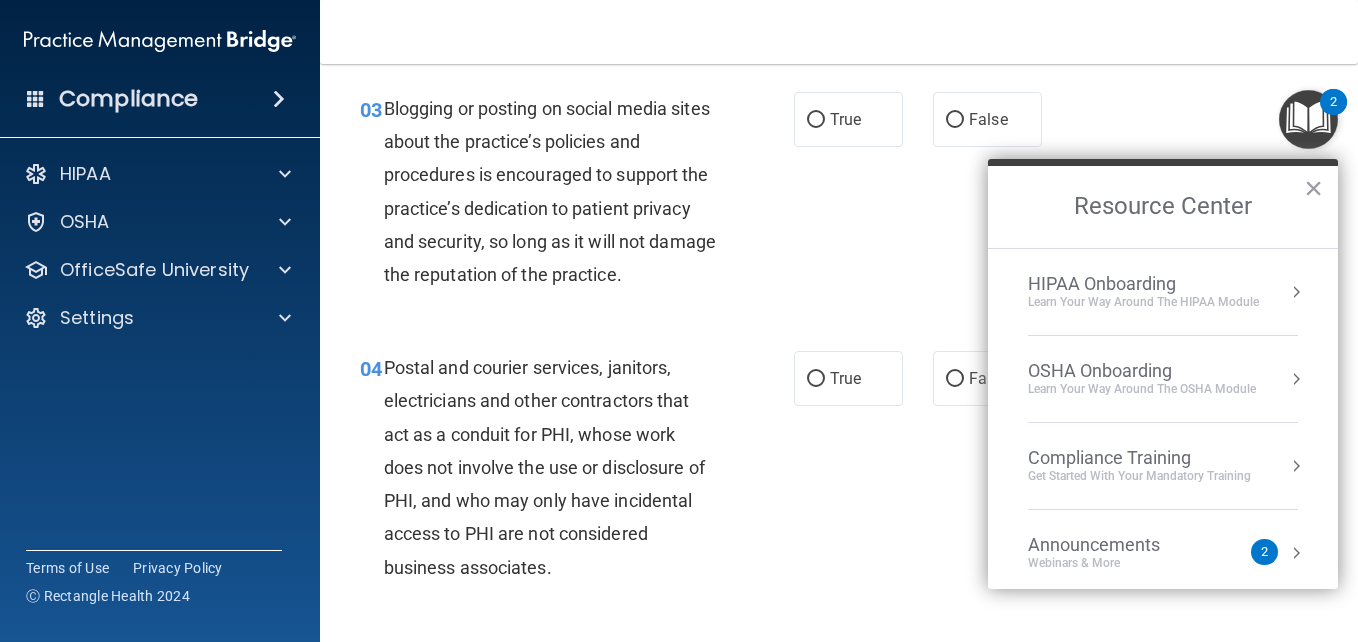 click on "Blogging or posting on social media sites about the practice’s policies and procedures is encouraged to support the practice’s dedication to patient privacy and security, so long as it will not damage the reputation of the practice." at bounding box center (558, 191) 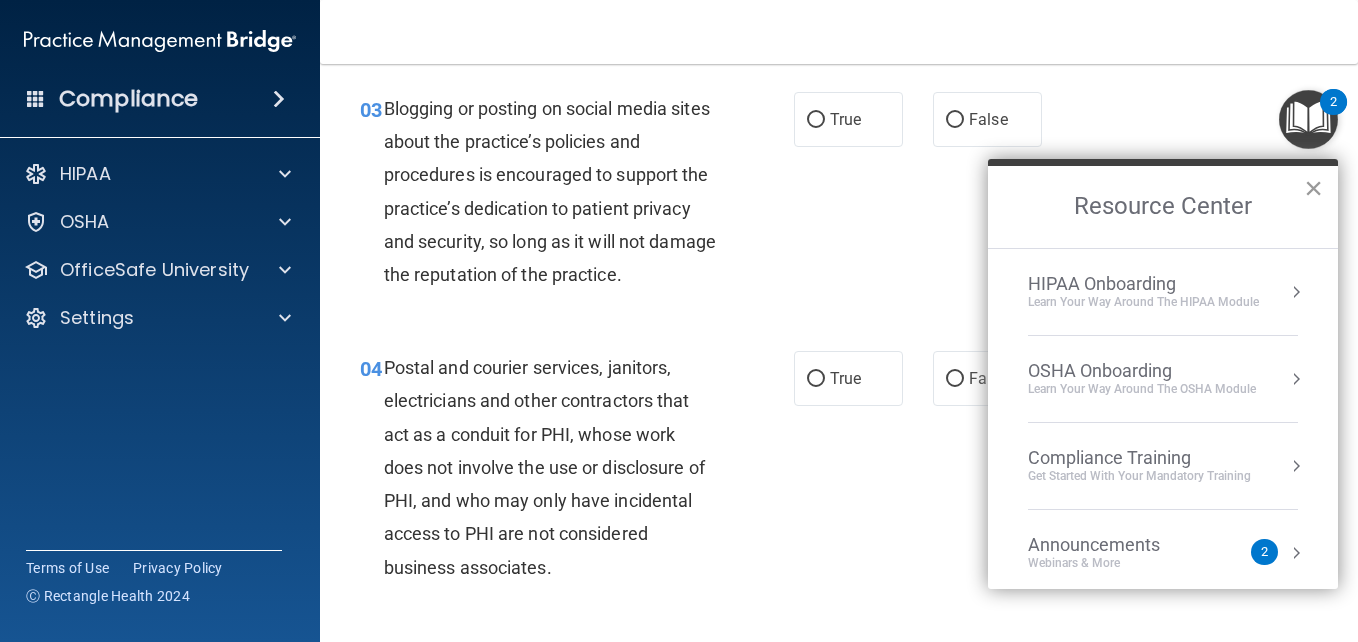 click on "×" at bounding box center [1313, 188] 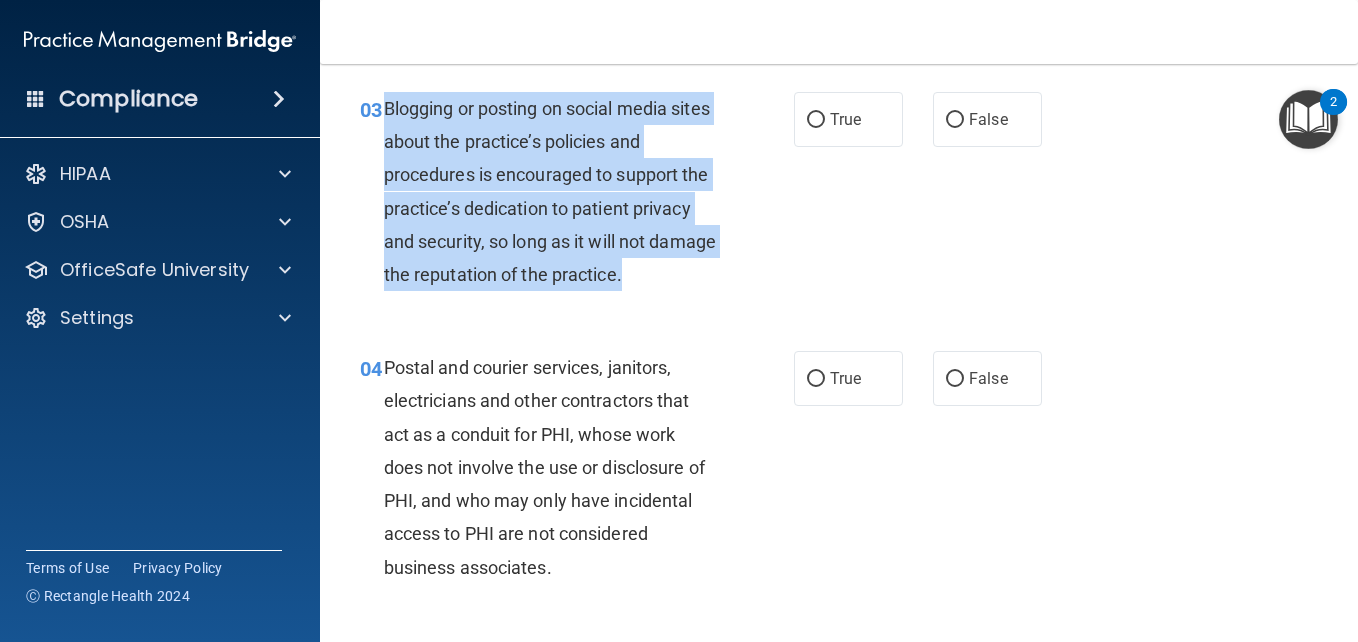 drag, startPoint x: 485, startPoint y: 338, endPoint x: 388, endPoint y: 138, distance: 222.28136 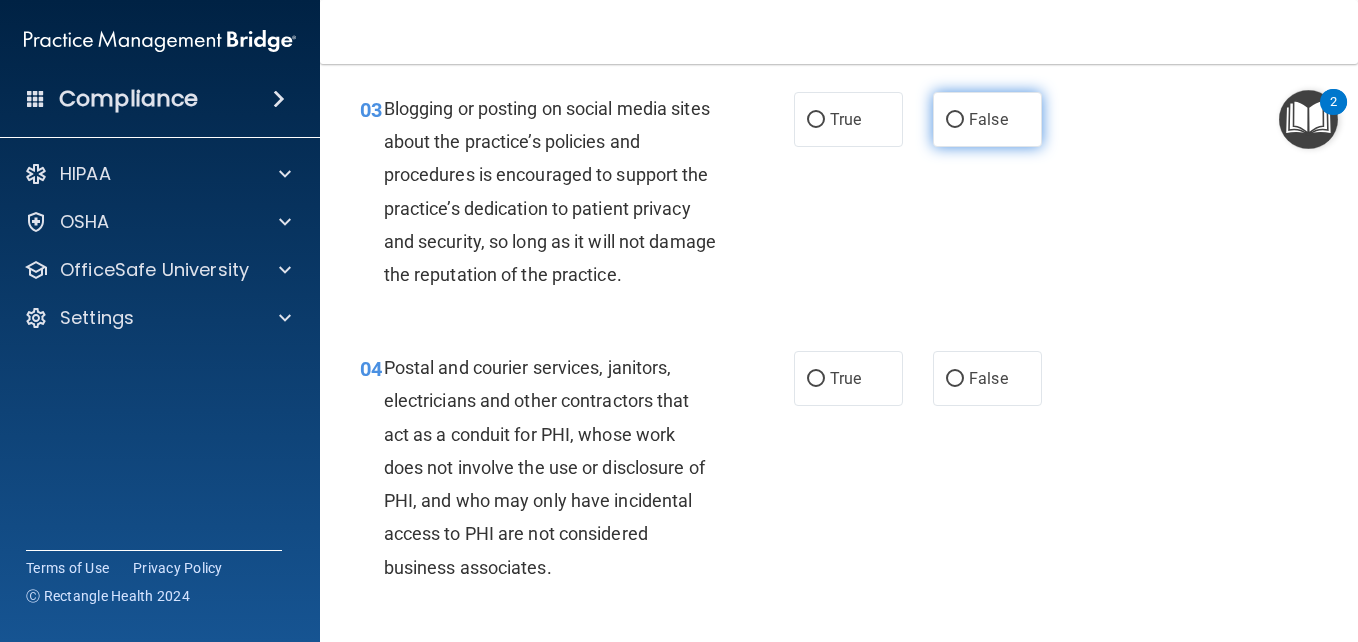 click on "False" at bounding box center (987, 119) 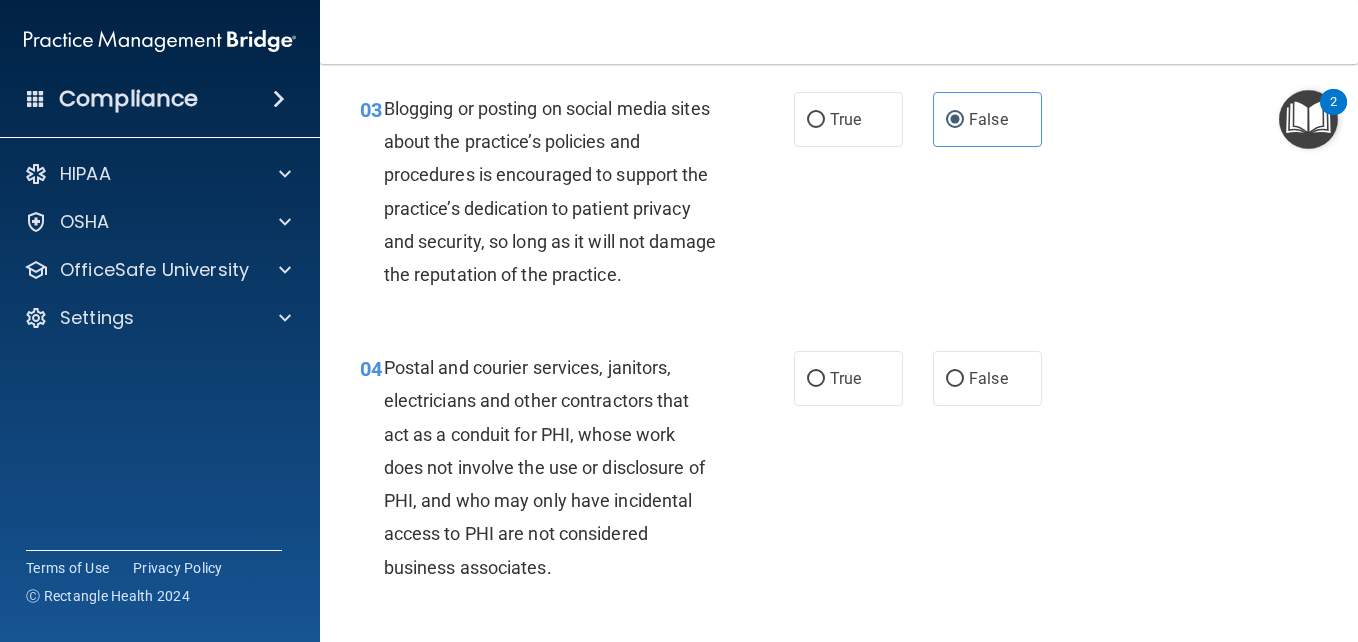 click on "03       Blogging or posting on social media sites about the practice’s policies and procedures is encouraged to support the practice’s dedication to patient privacy and security, so long as it will not damage the reputation of the practice." at bounding box center (577, 196) 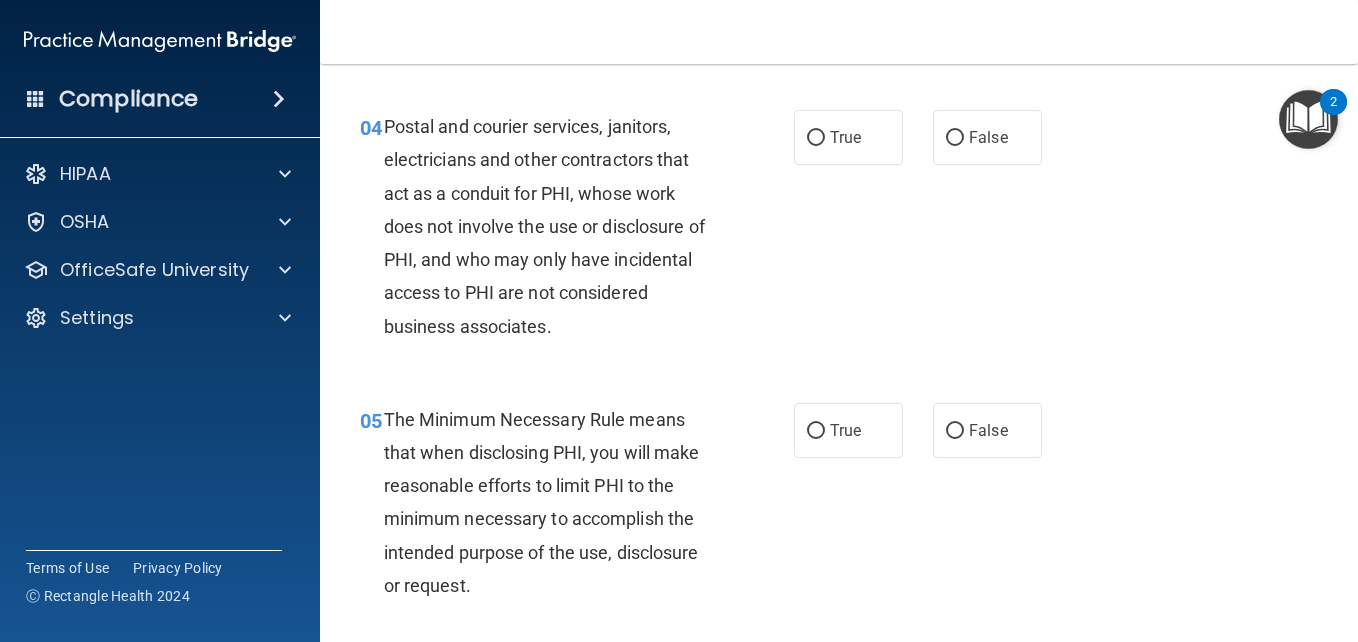 scroll, scrollTop: 673, scrollLeft: 0, axis: vertical 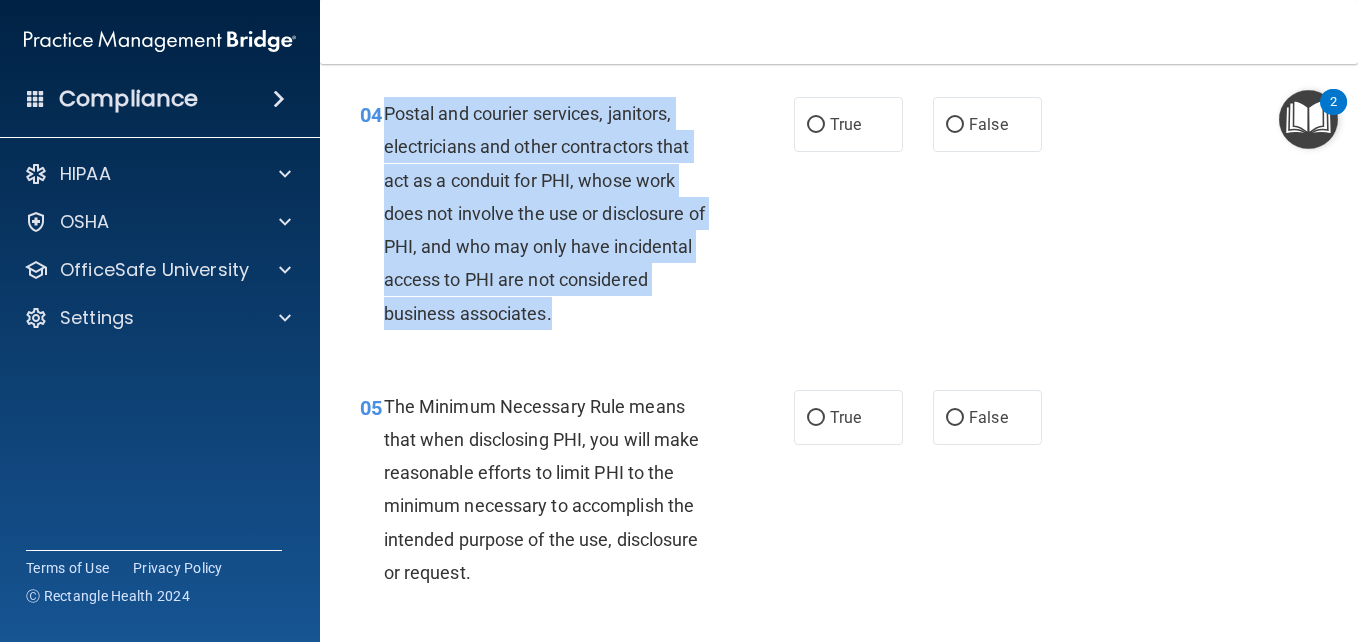 drag, startPoint x: 568, startPoint y: 377, endPoint x: 388, endPoint y: 181, distance: 266.11276 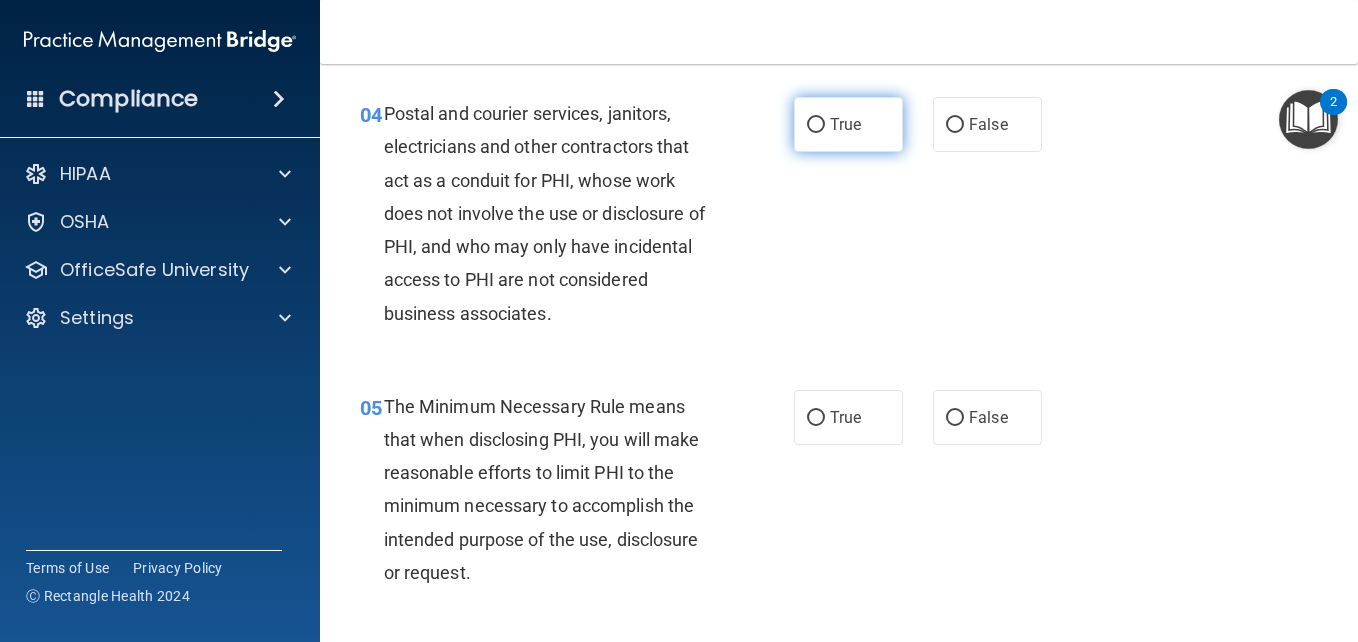 click on "True" at bounding box center [848, 124] 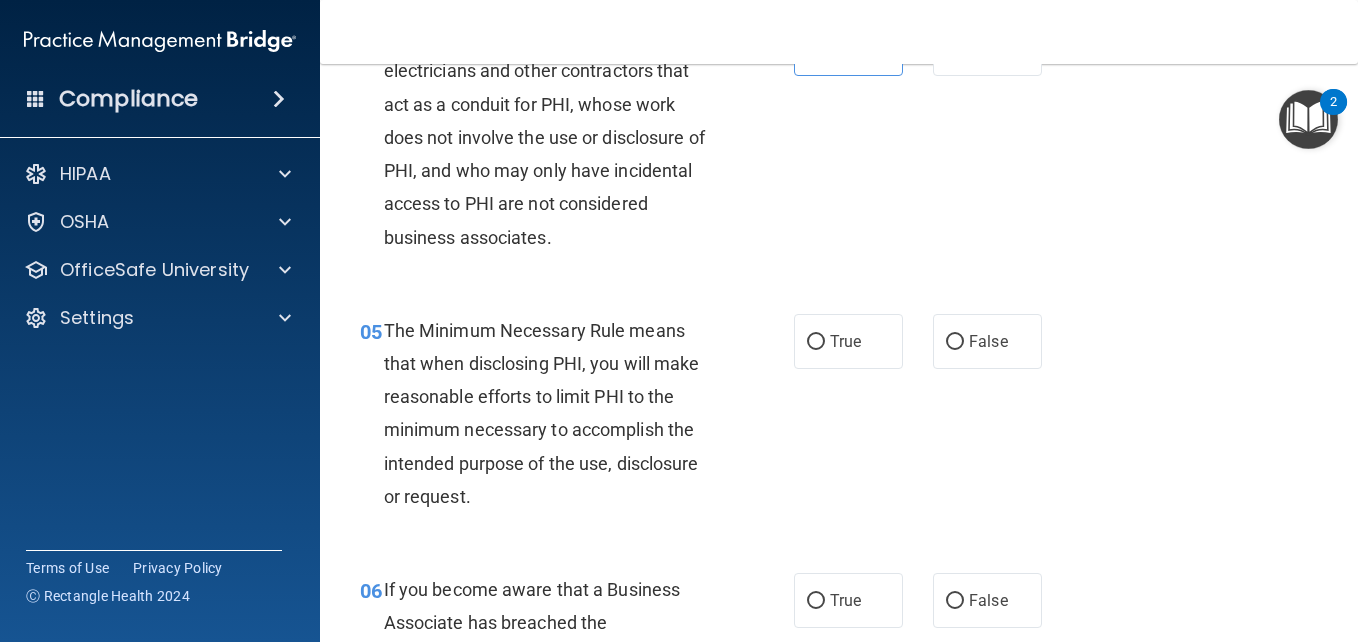 scroll, scrollTop: 851, scrollLeft: 0, axis: vertical 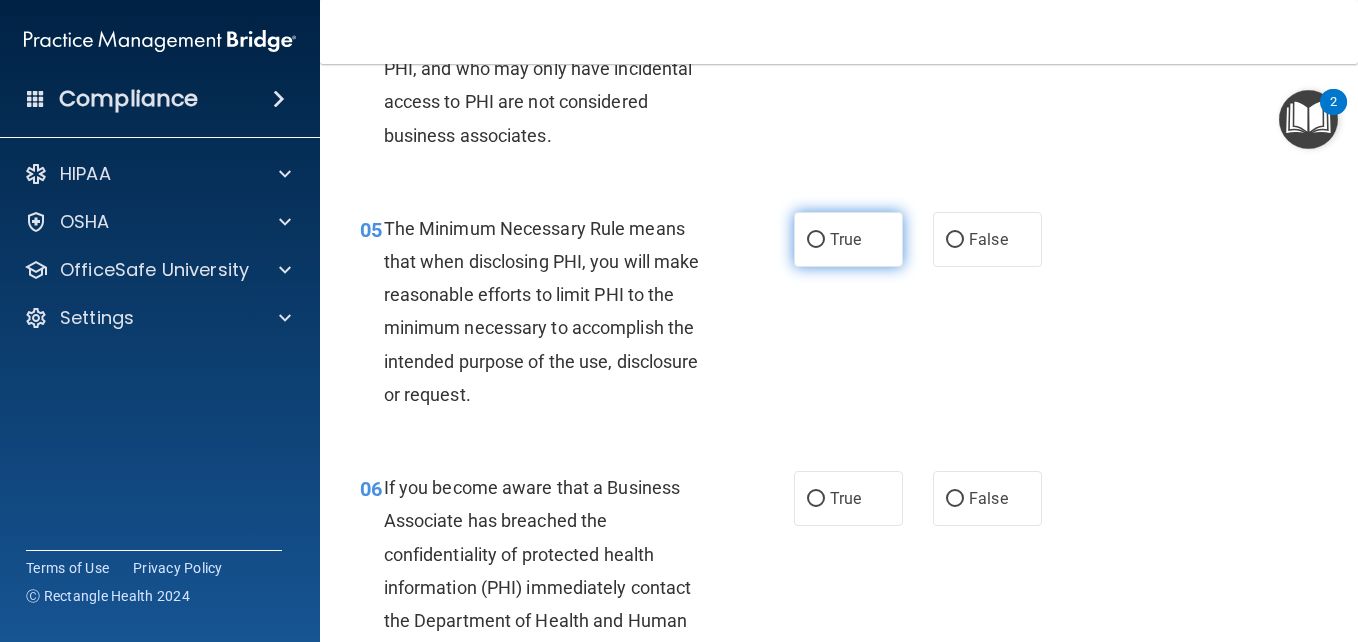 click on "True" at bounding box center [848, 239] 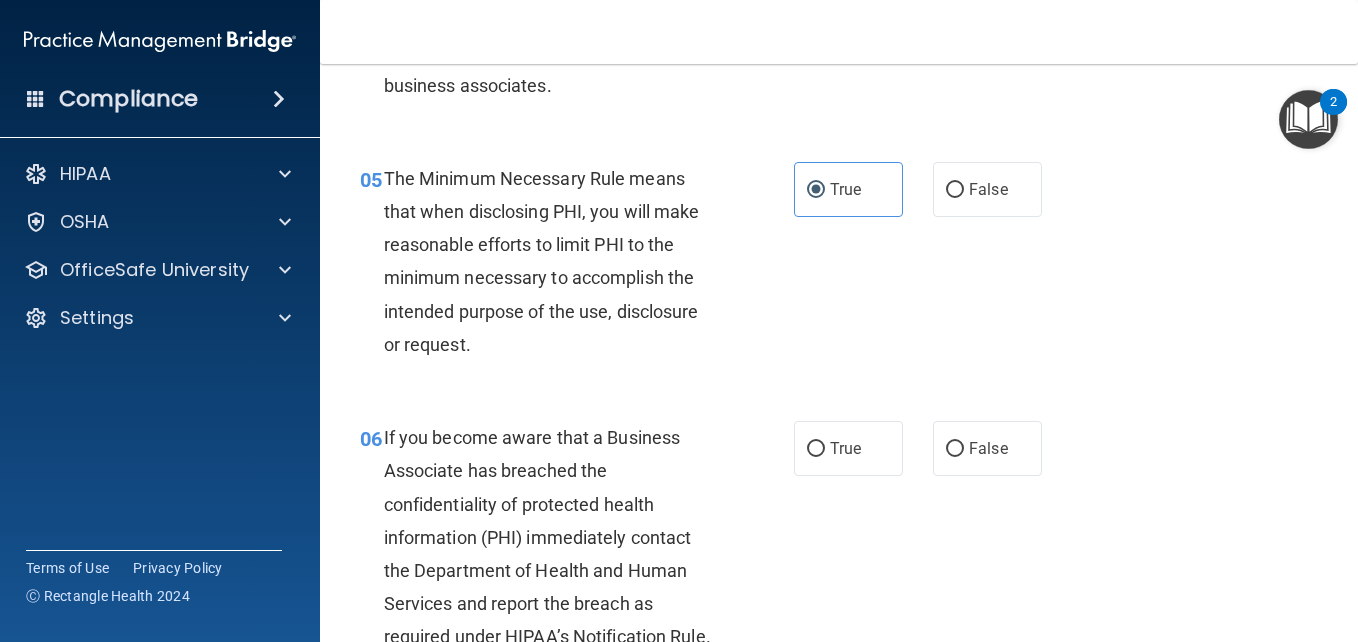 scroll, scrollTop: 927, scrollLeft: 0, axis: vertical 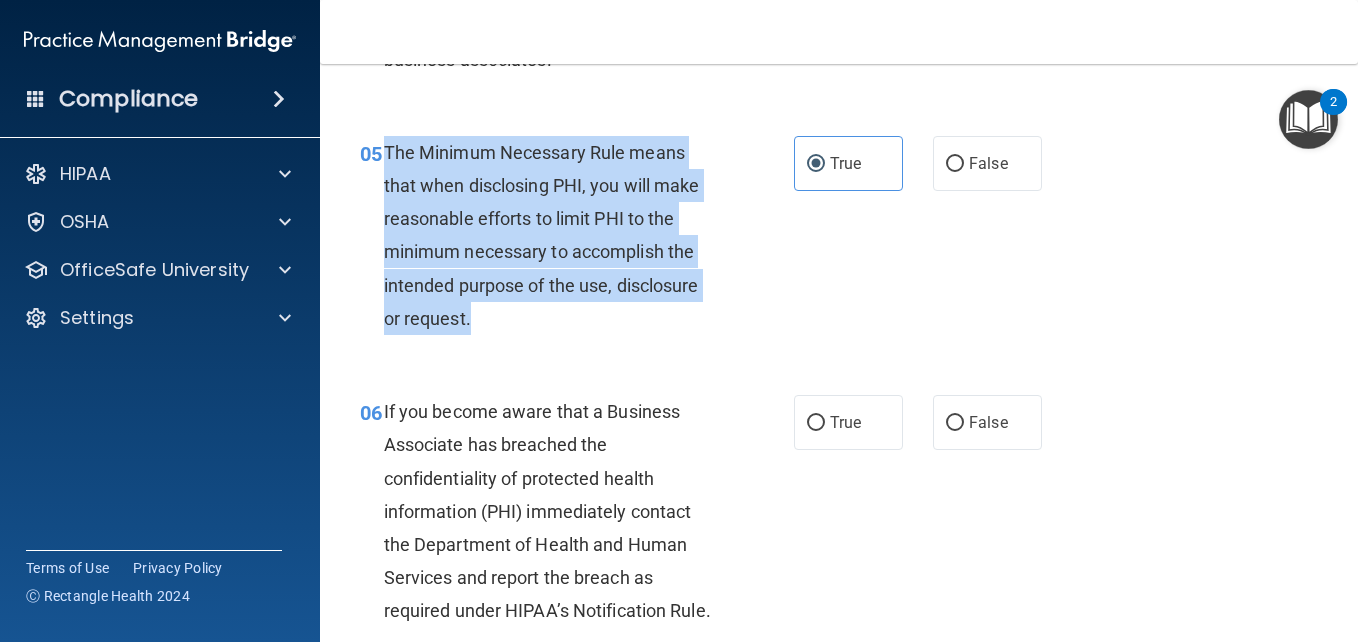 drag, startPoint x: 478, startPoint y: 385, endPoint x: 386, endPoint y: 223, distance: 186.30083 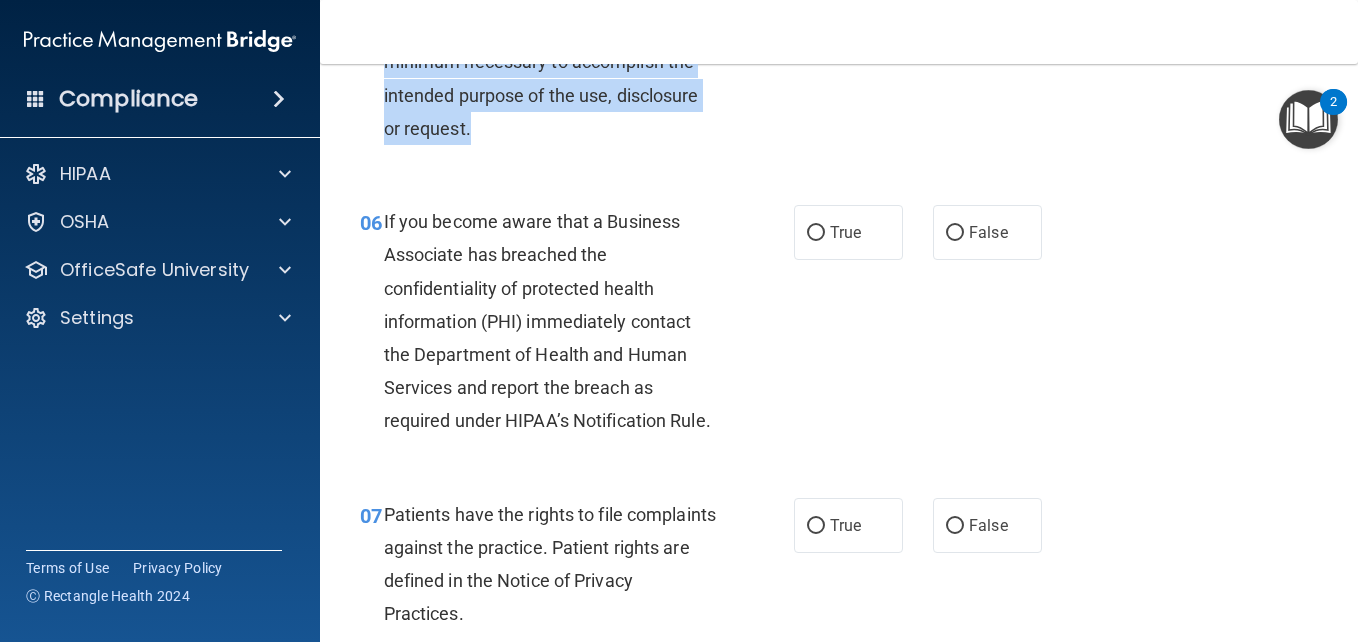 scroll, scrollTop: 1206, scrollLeft: 0, axis: vertical 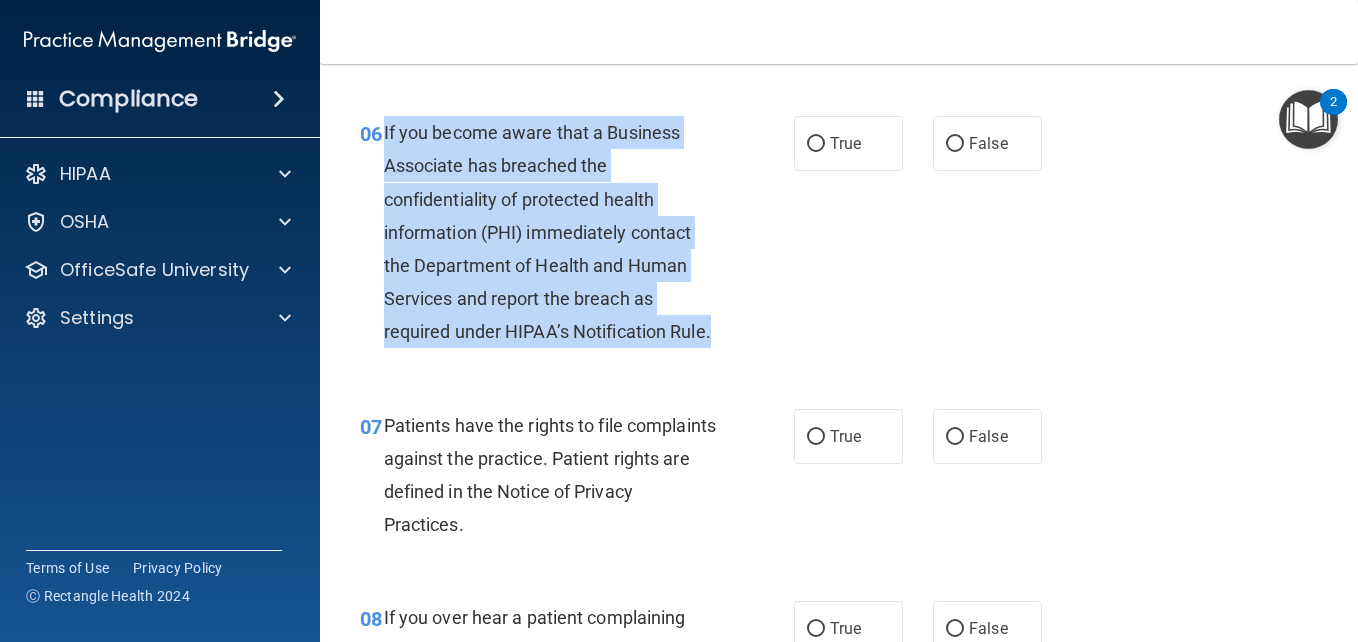 drag, startPoint x: 466, startPoint y: 434, endPoint x: 385, endPoint y: 209, distance: 239.13594 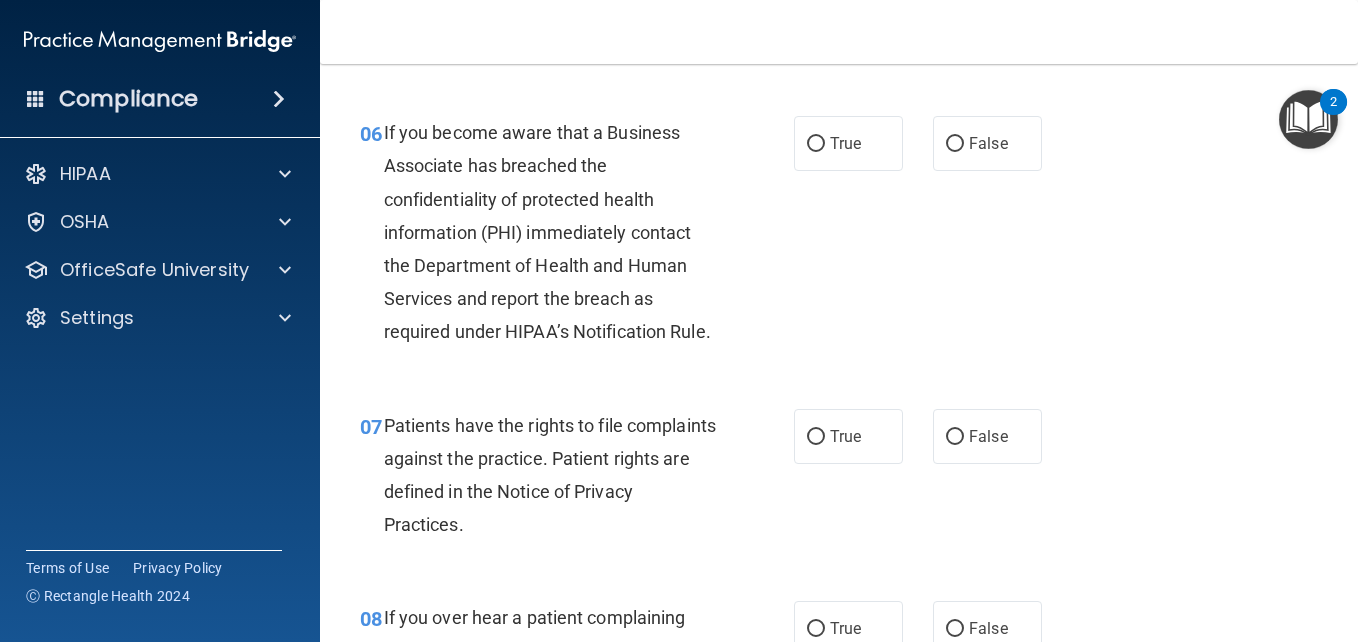 click on "07       Patients have the rights to file complaints against the practice.  Patient rights are defined in the Notice of Privacy Practices.                 True           False" at bounding box center [839, 480] 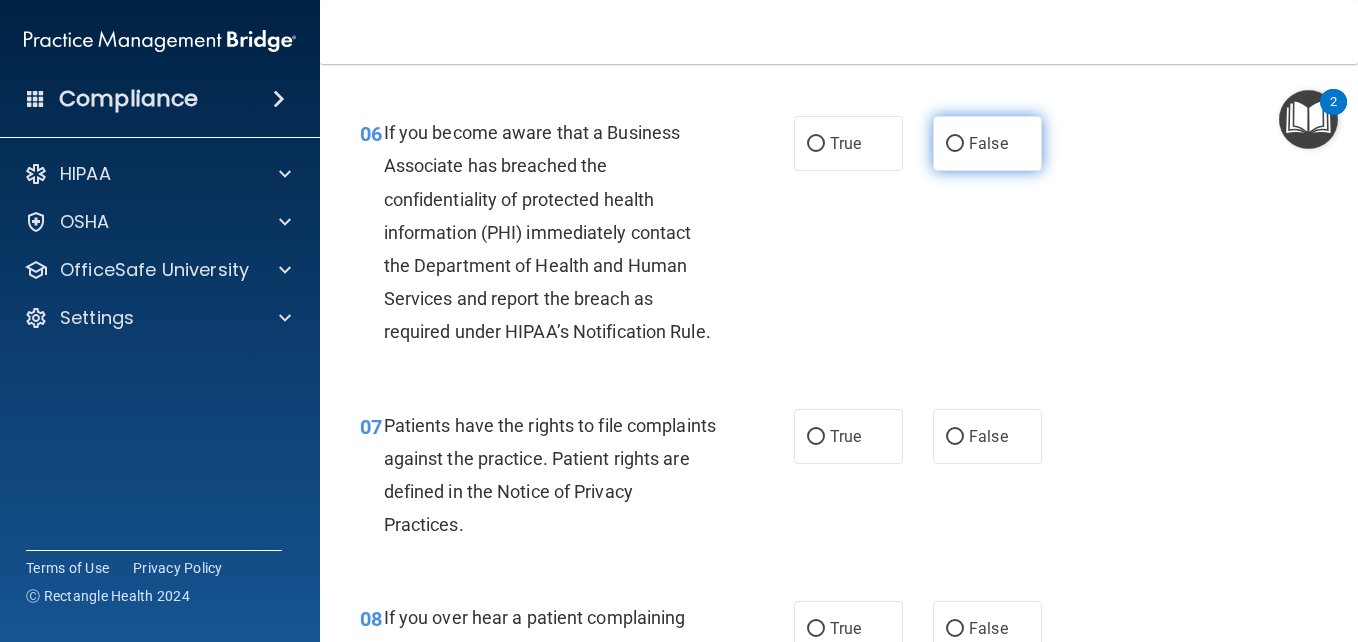 click on "False" at bounding box center [987, 143] 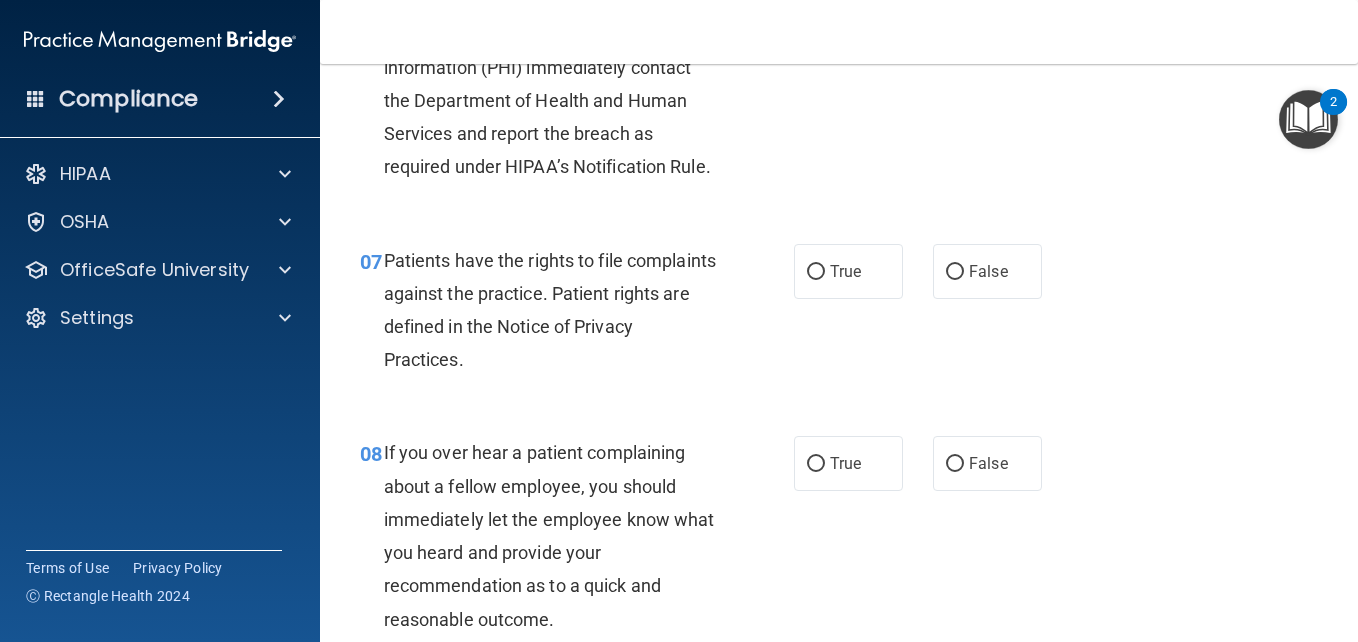 scroll, scrollTop: 1473, scrollLeft: 0, axis: vertical 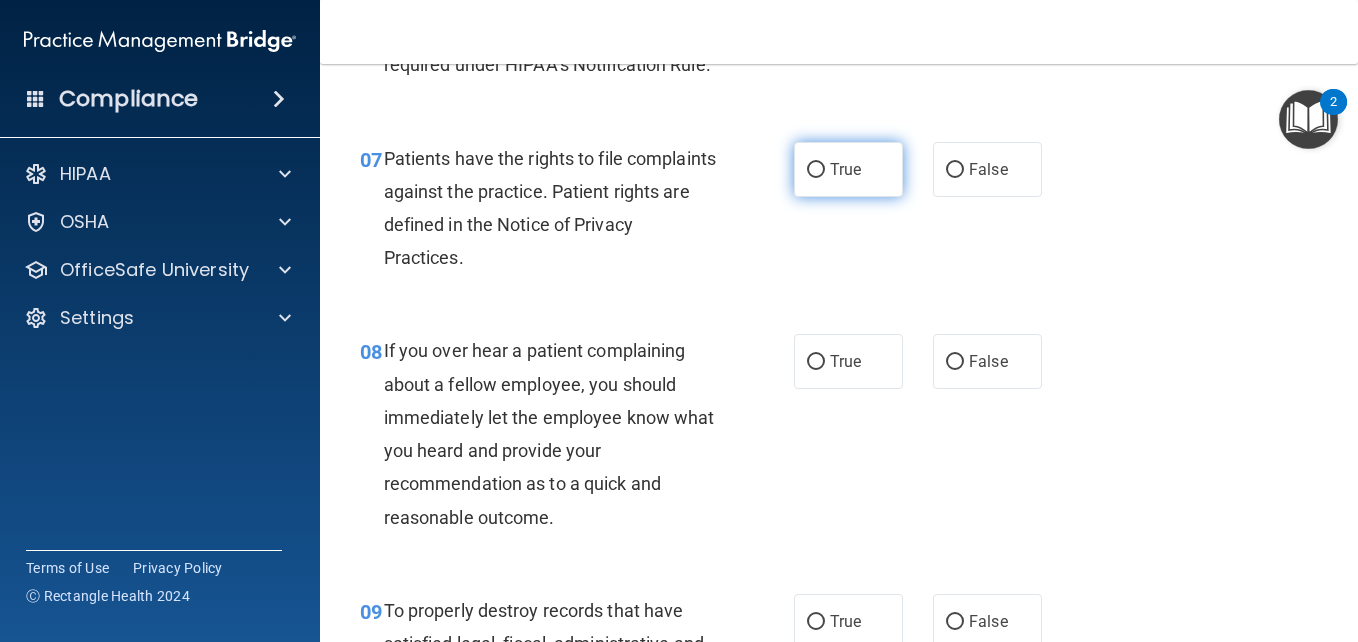 click on "True" at bounding box center [848, 169] 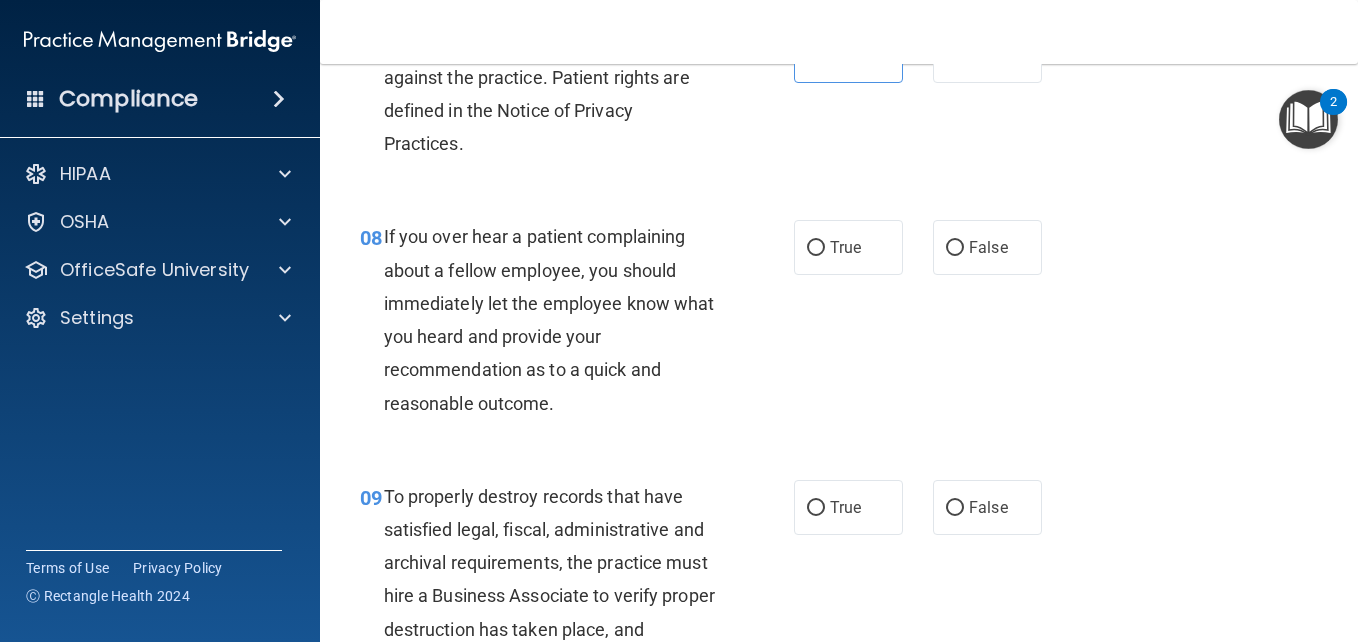 scroll, scrollTop: 1676, scrollLeft: 0, axis: vertical 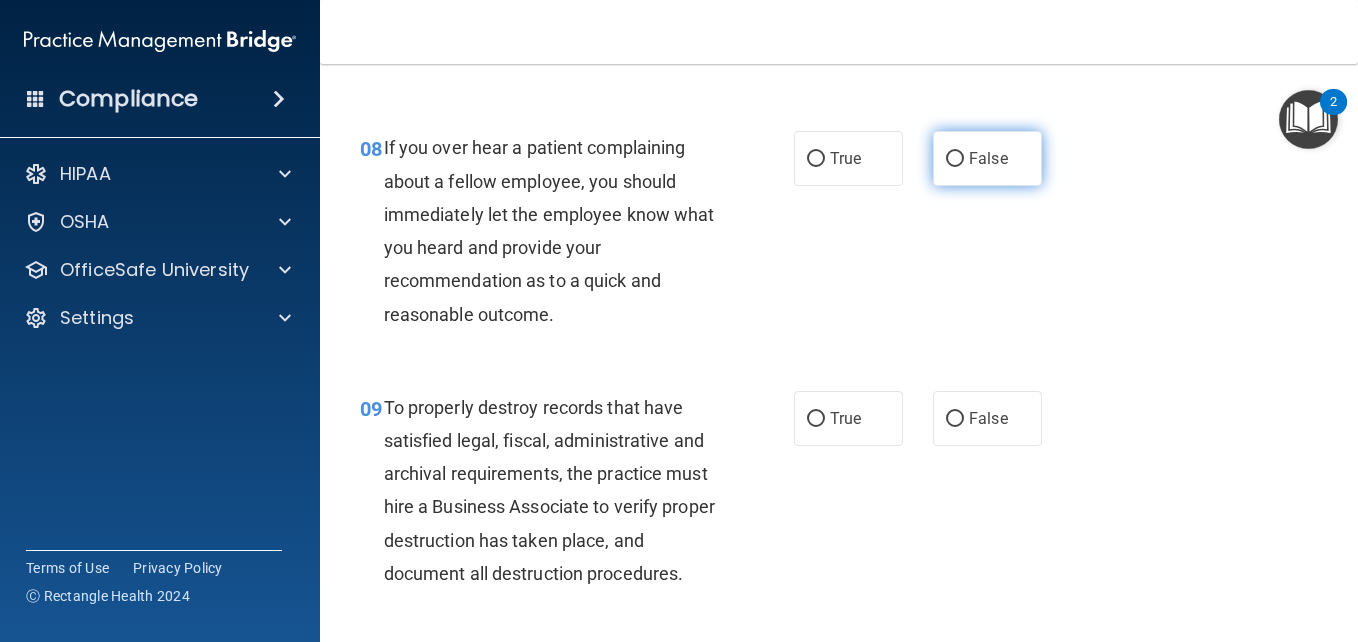 click on "False" at bounding box center [987, 158] 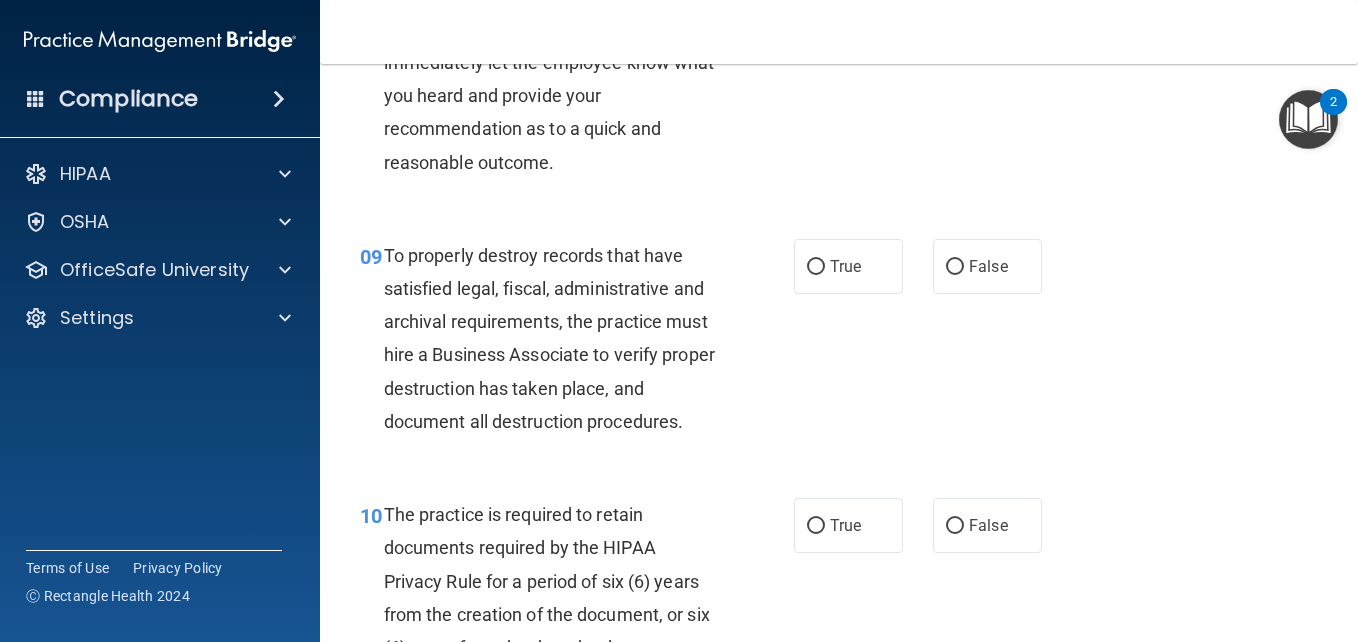 scroll, scrollTop: 1930, scrollLeft: 0, axis: vertical 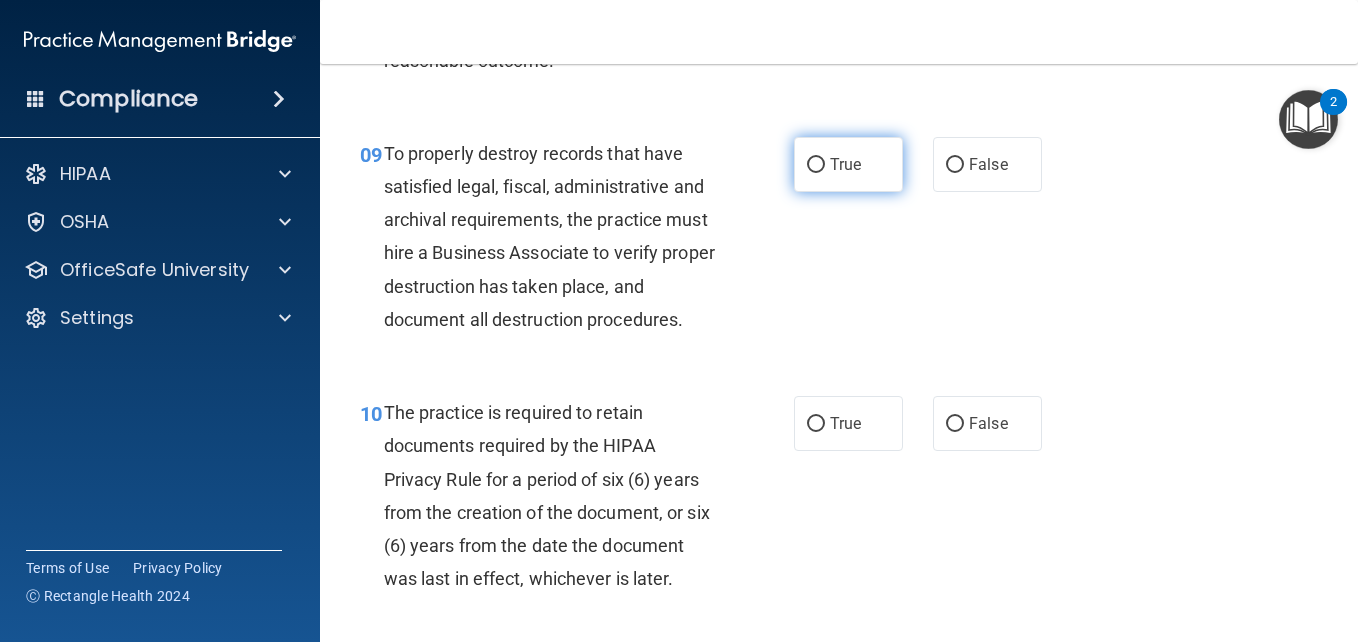 click on "True" at bounding box center [848, 164] 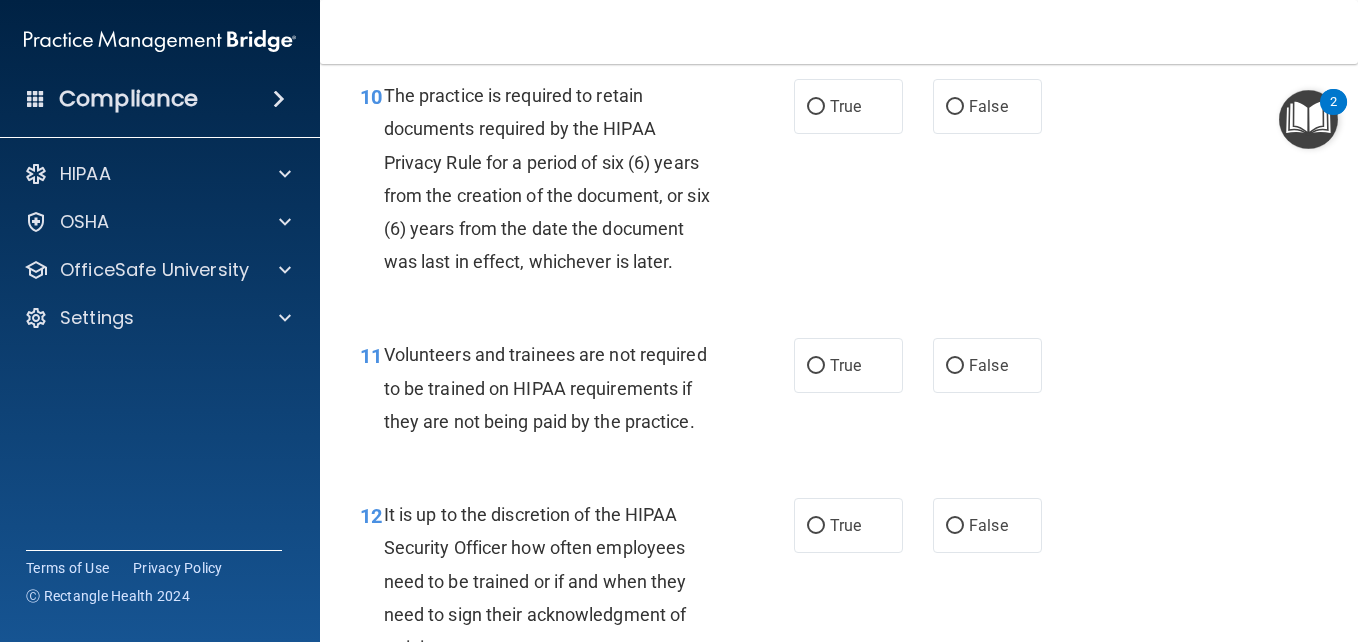 scroll, scrollTop: 2298, scrollLeft: 0, axis: vertical 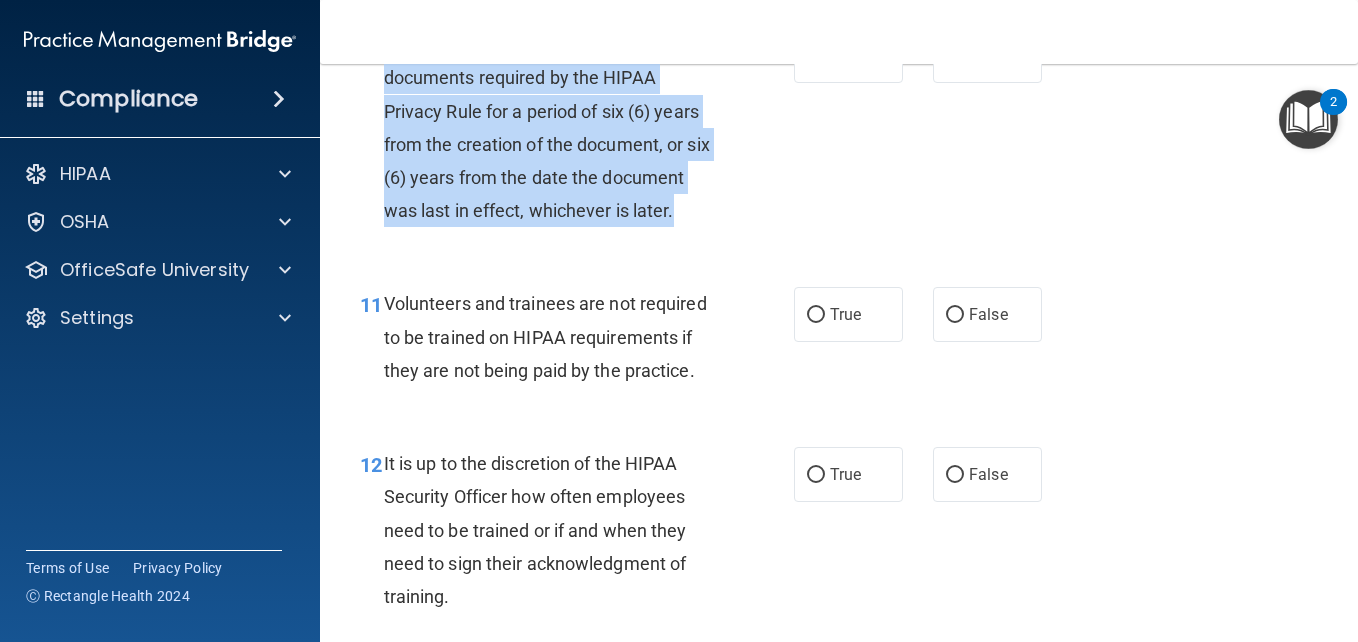 drag, startPoint x: 449, startPoint y: 349, endPoint x: 387, endPoint y: 152, distance: 206.52603 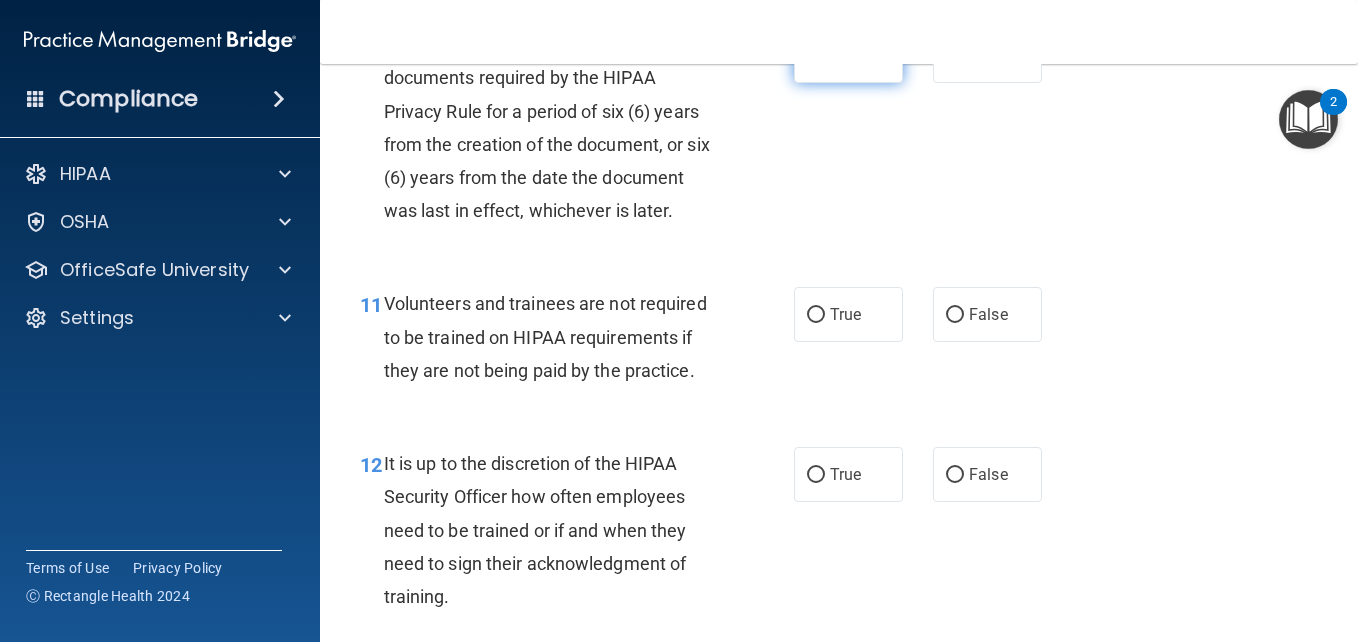 click on "True" at bounding box center (845, 55) 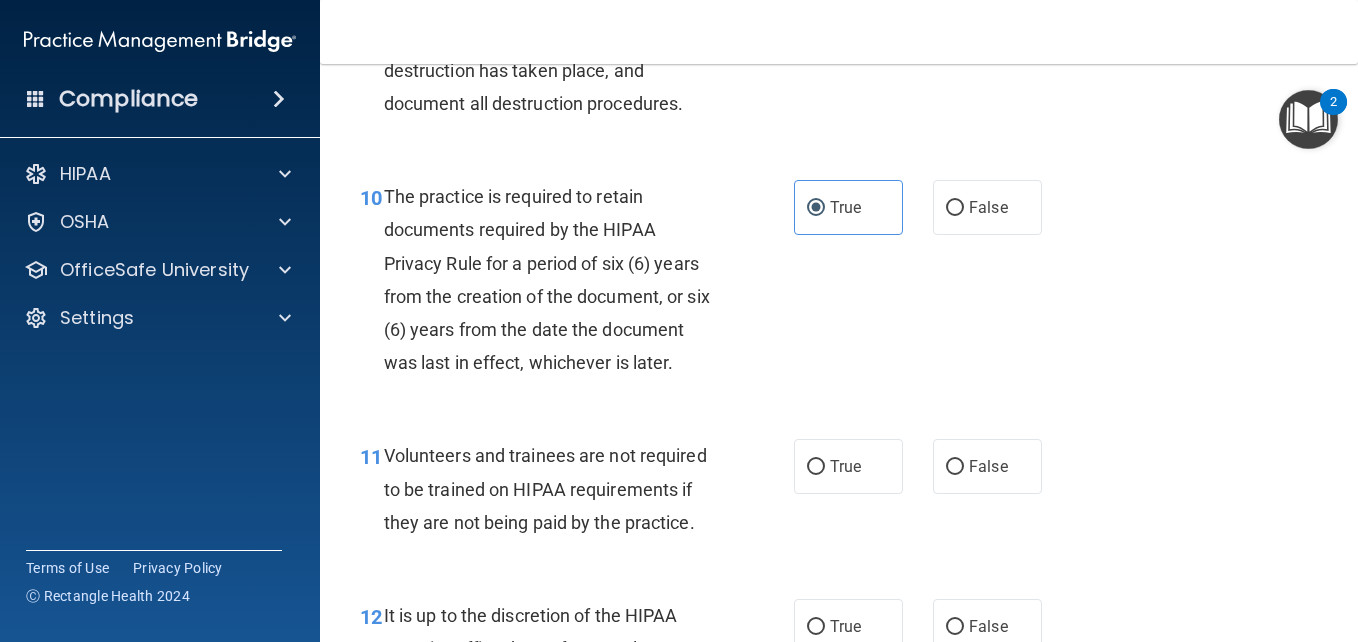 scroll, scrollTop: 2273, scrollLeft: 0, axis: vertical 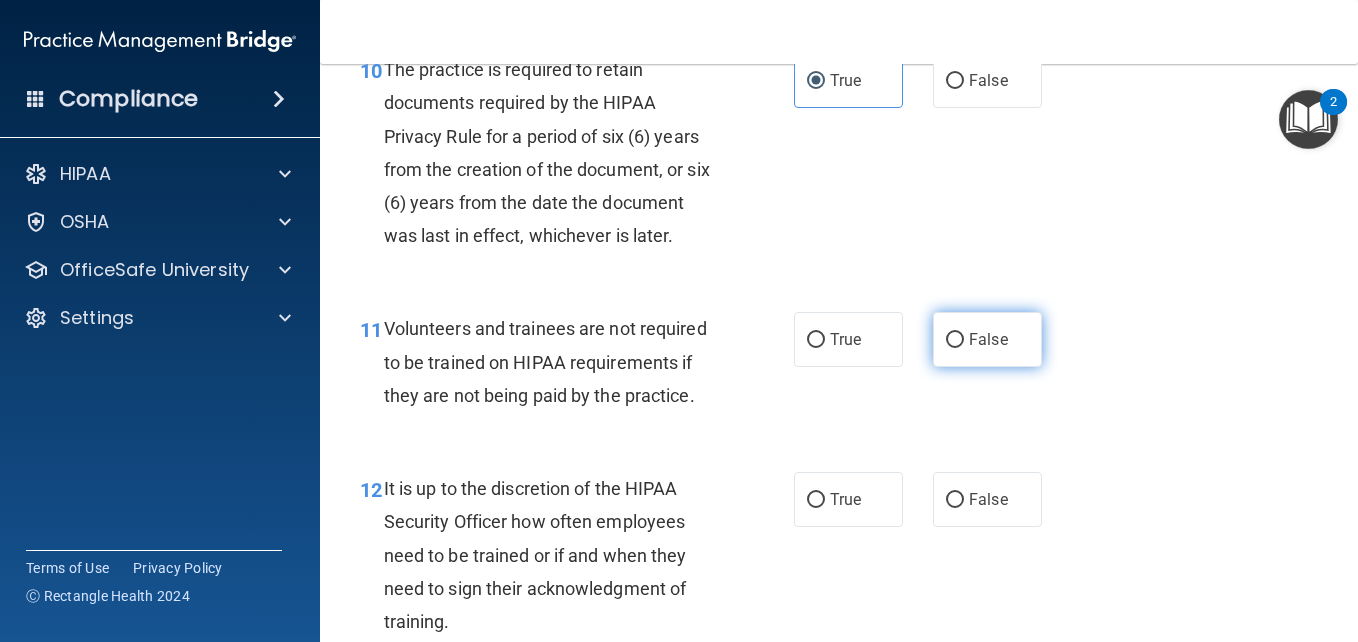 click on "False" at bounding box center (987, 339) 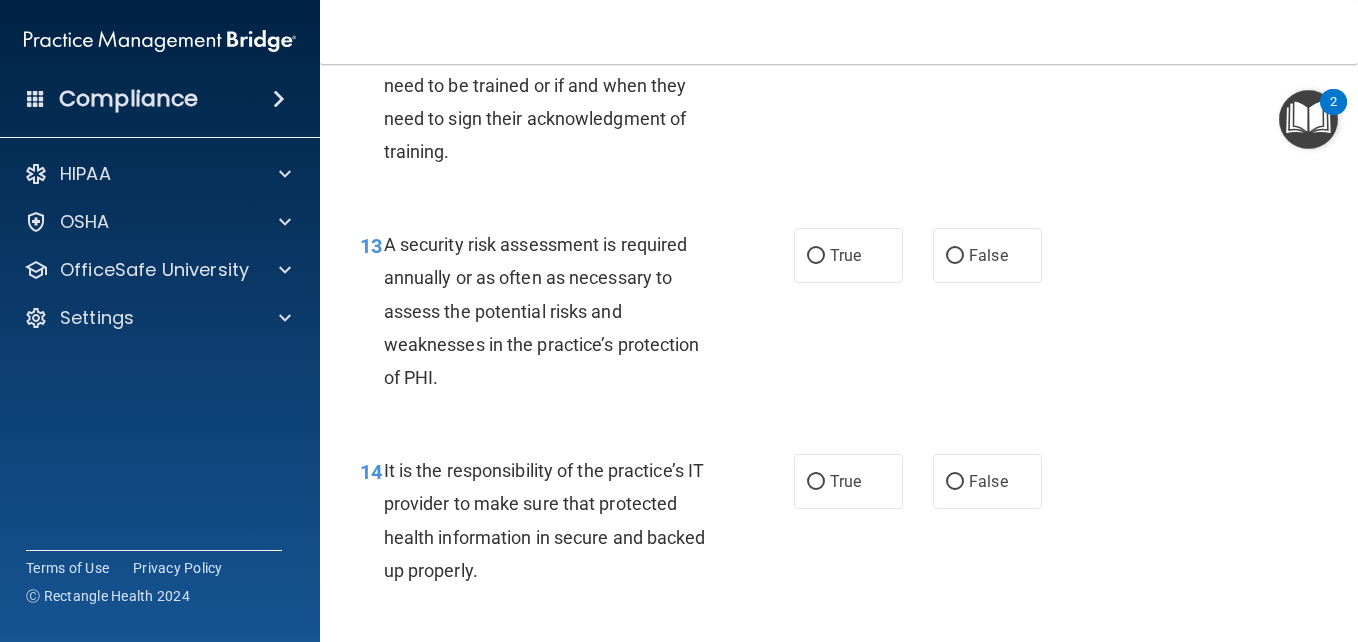 scroll, scrollTop: 2794, scrollLeft: 0, axis: vertical 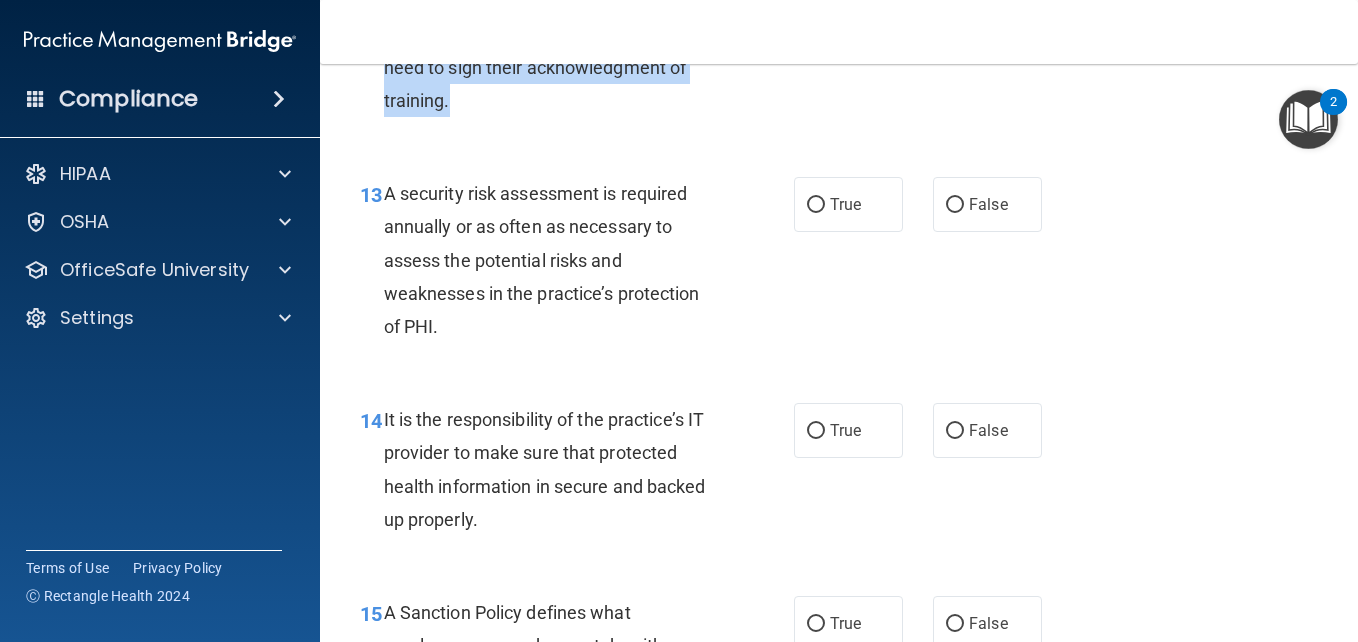 drag, startPoint x: 461, startPoint y: 242, endPoint x: 383, endPoint y: 107, distance: 155.91344 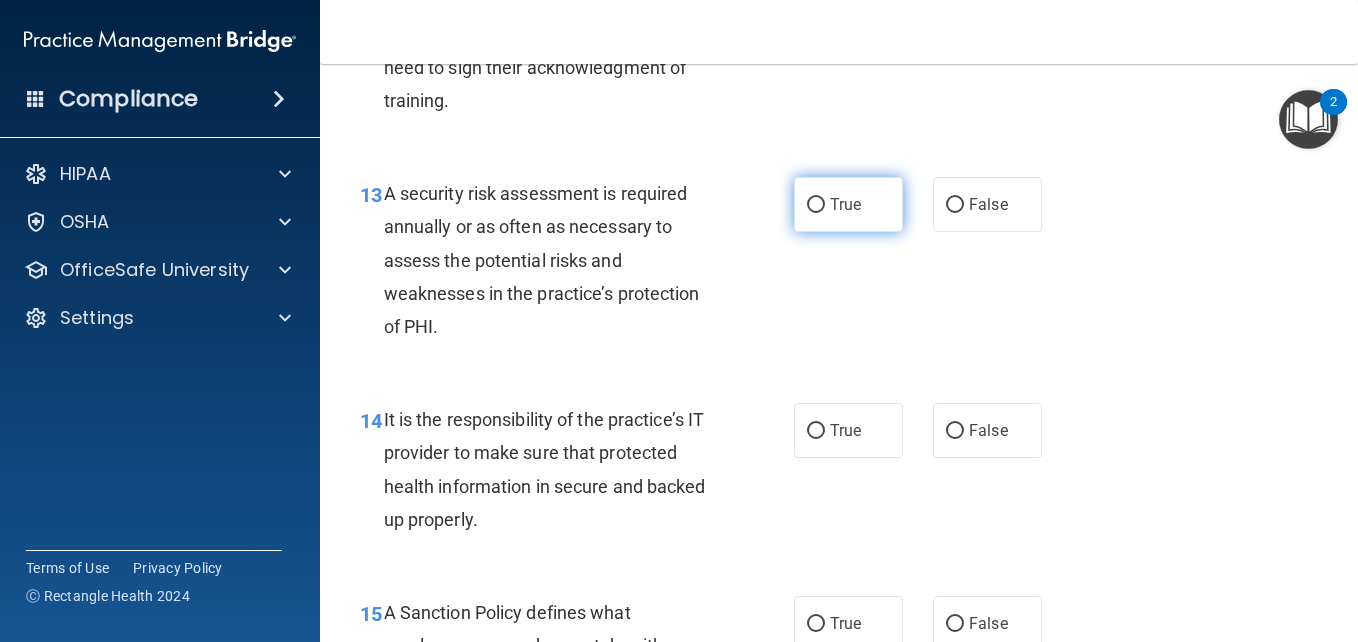 click on "True" at bounding box center [848, 204] 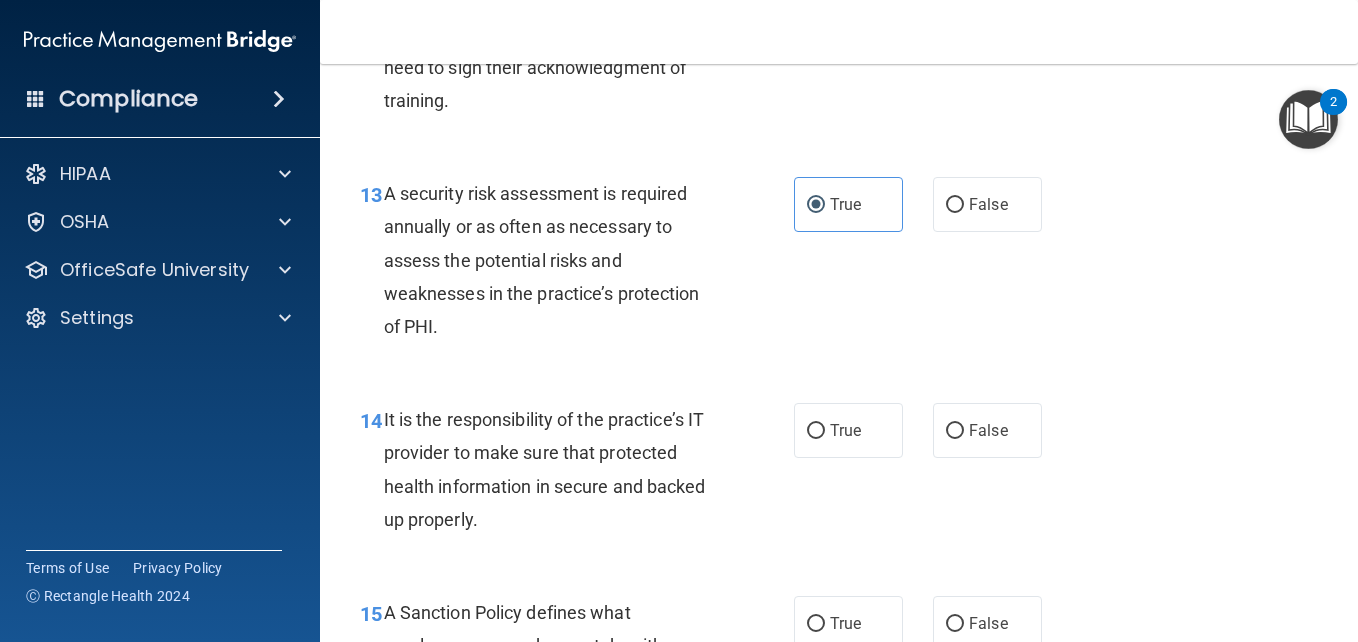 click on "12       It is up to the discretion of the HIPAA Security Officer how often employees need to be trained or if and when they need to sign their acknowledgment of training.                  True           False" at bounding box center [839, 39] 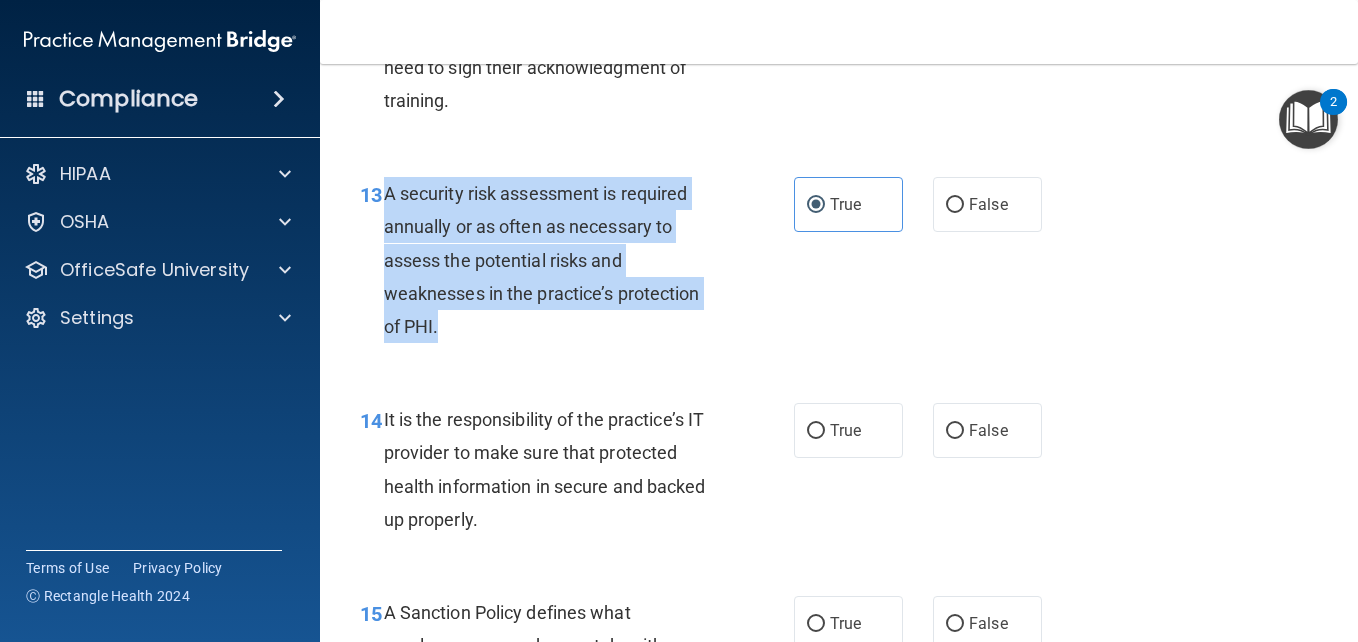 drag, startPoint x: 478, startPoint y: 466, endPoint x: 388, endPoint y: 323, distance: 168.9645 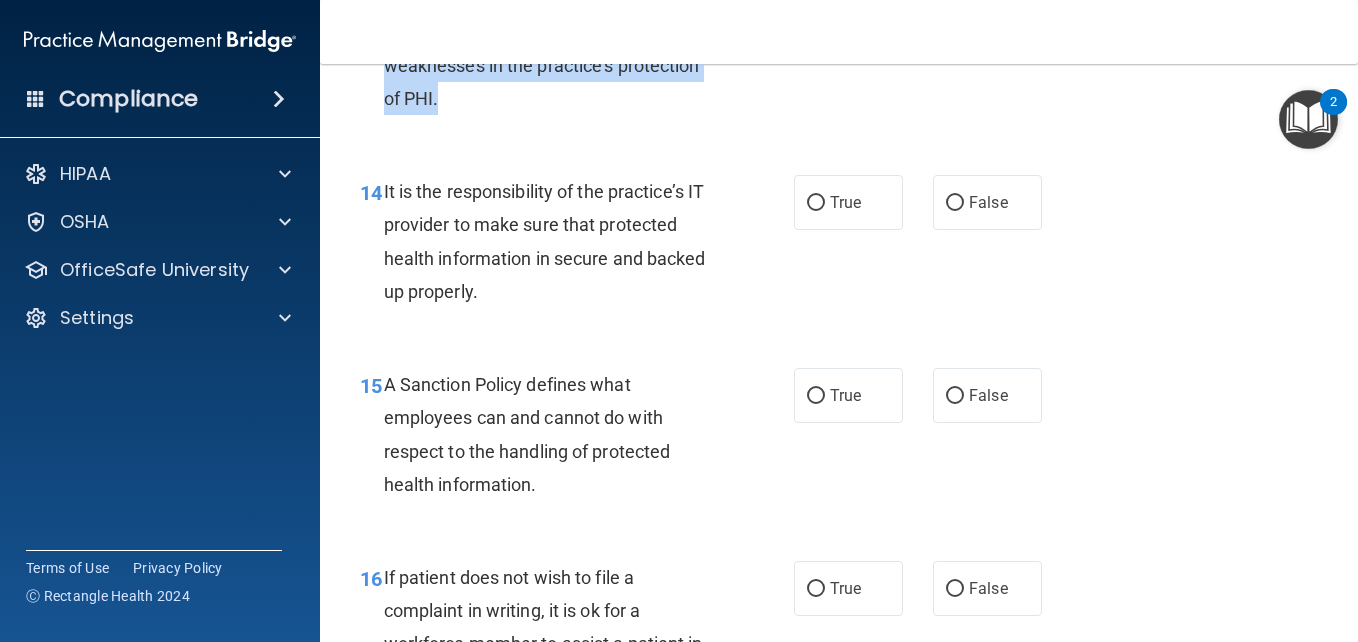 scroll, scrollTop: 3124, scrollLeft: 0, axis: vertical 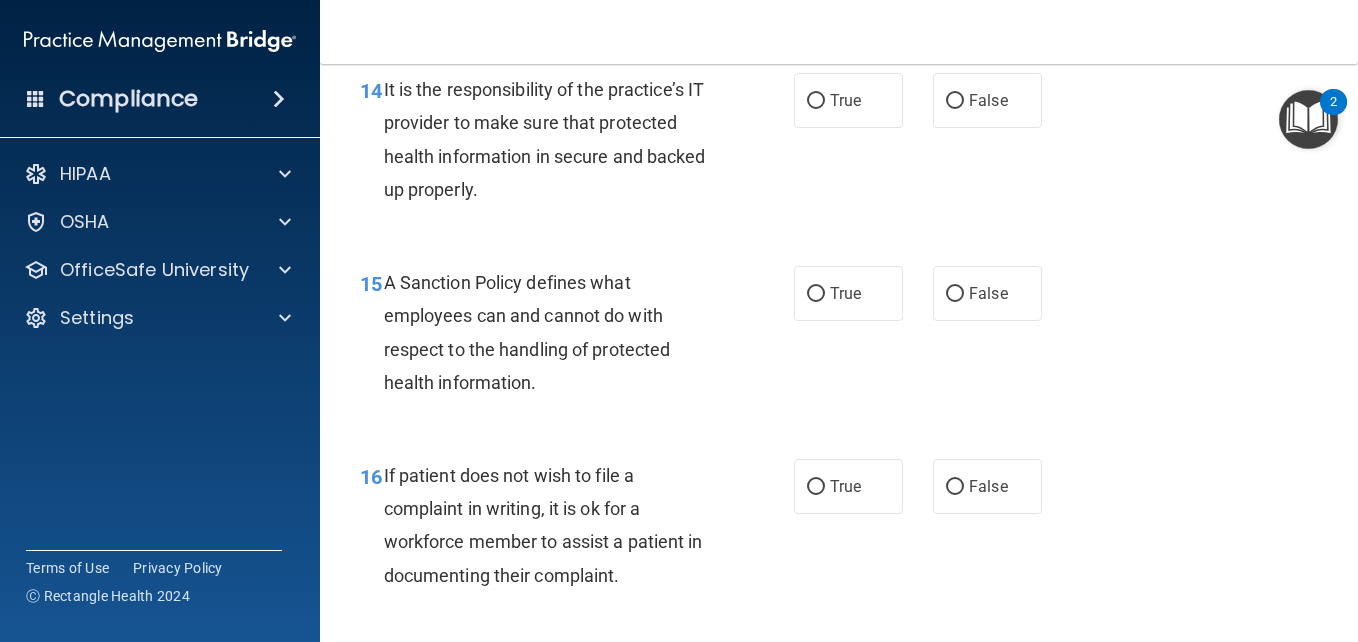 click on "14       It is the responsibility of the practice’s IT provider to make sure that protected health information in secure and backed up properly.                  True           False" at bounding box center (839, 144) 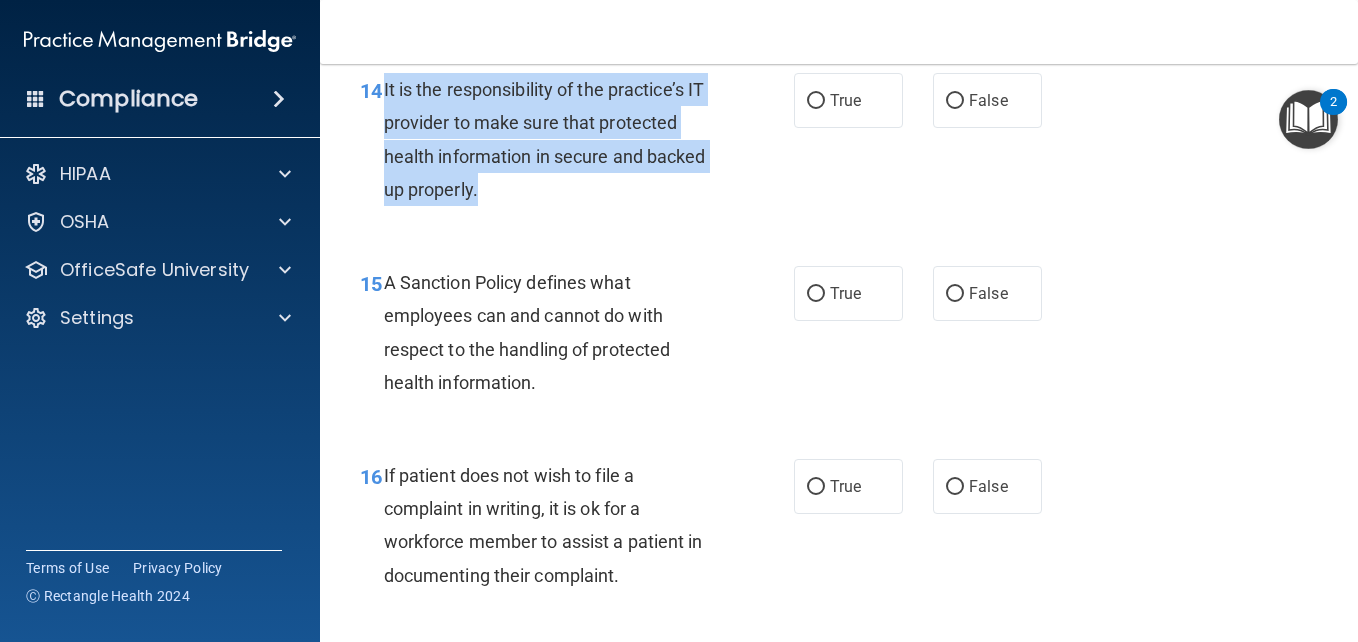 drag, startPoint x: 486, startPoint y: 331, endPoint x: 381, endPoint y: 234, distance: 142.94754 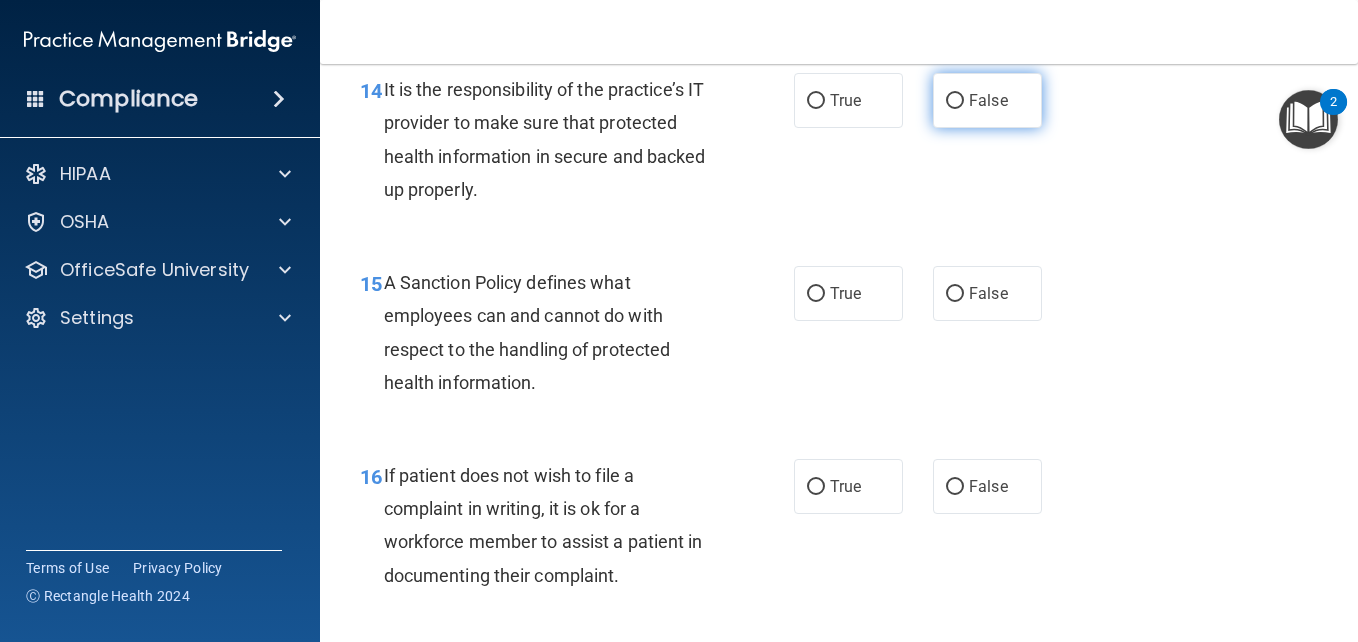 click on "False" at bounding box center (987, 100) 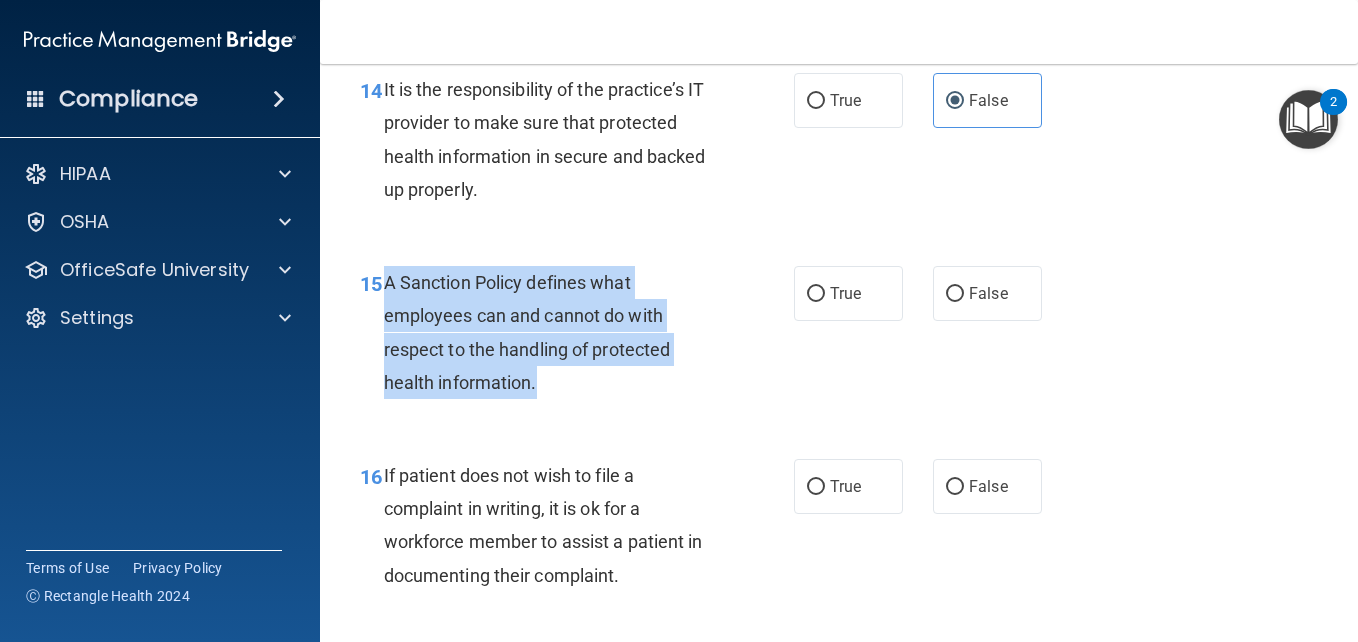 drag, startPoint x: 550, startPoint y: 518, endPoint x: 386, endPoint y: 418, distance: 192.08331 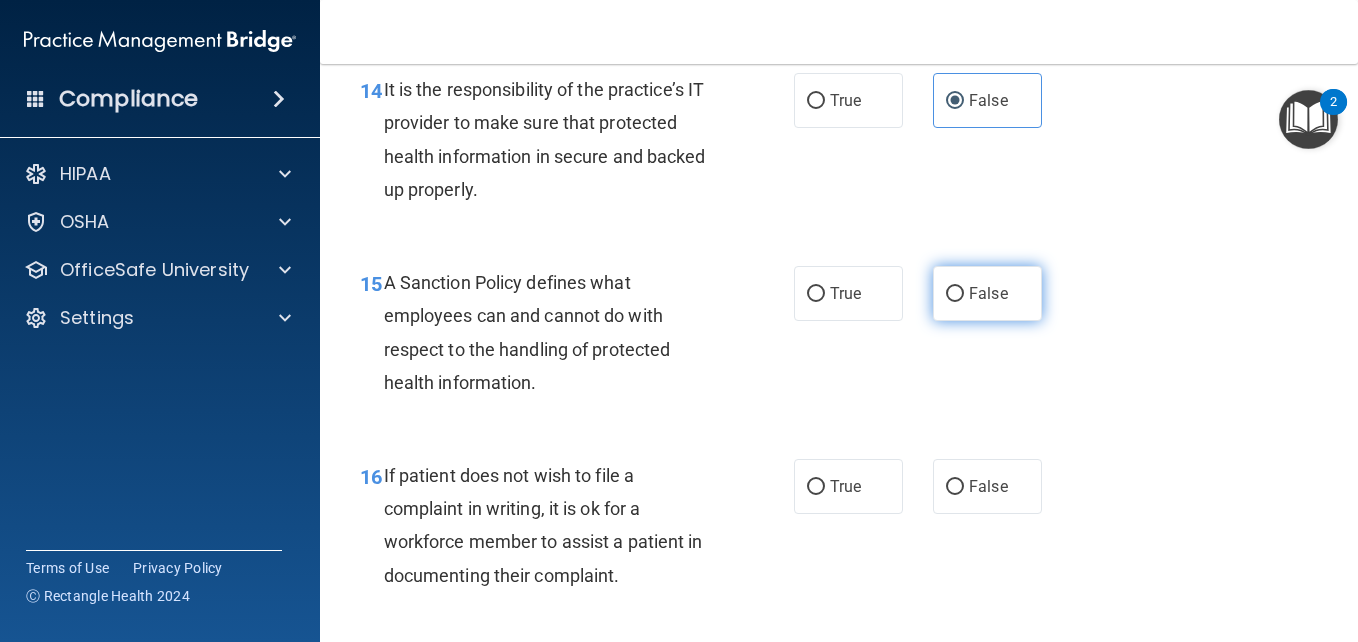 click on "False" at bounding box center [988, 293] 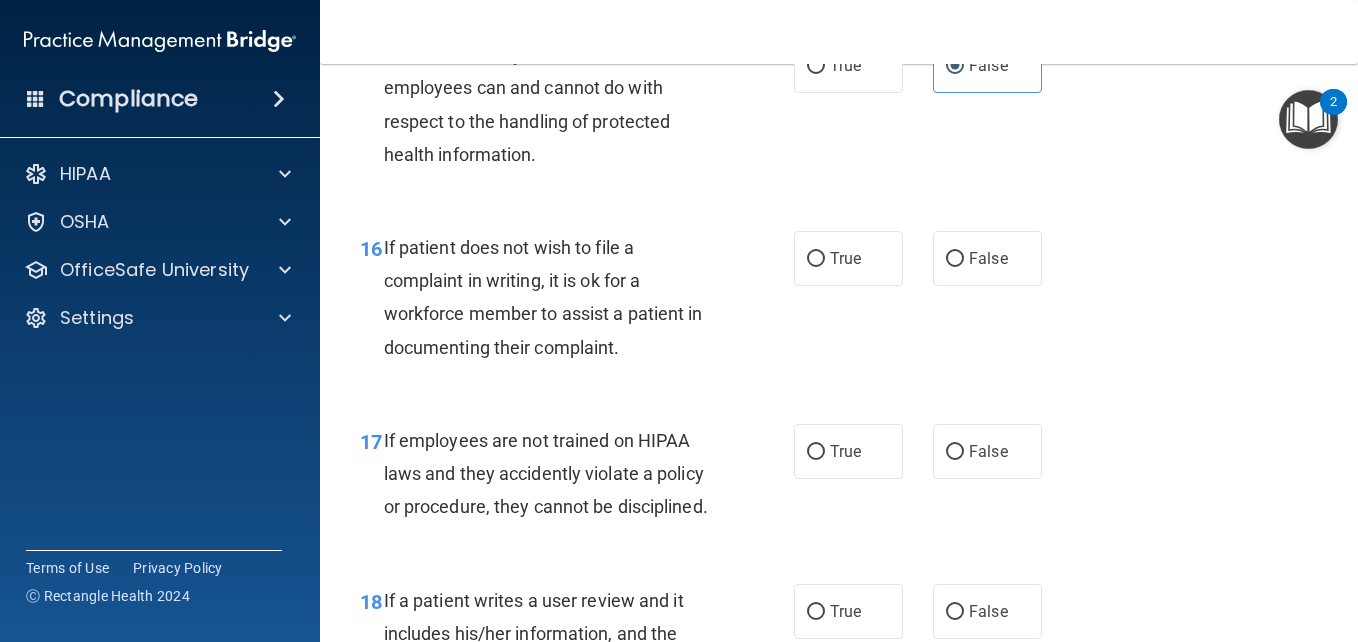 scroll, scrollTop: 3606, scrollLeft: 0, axis: vertical 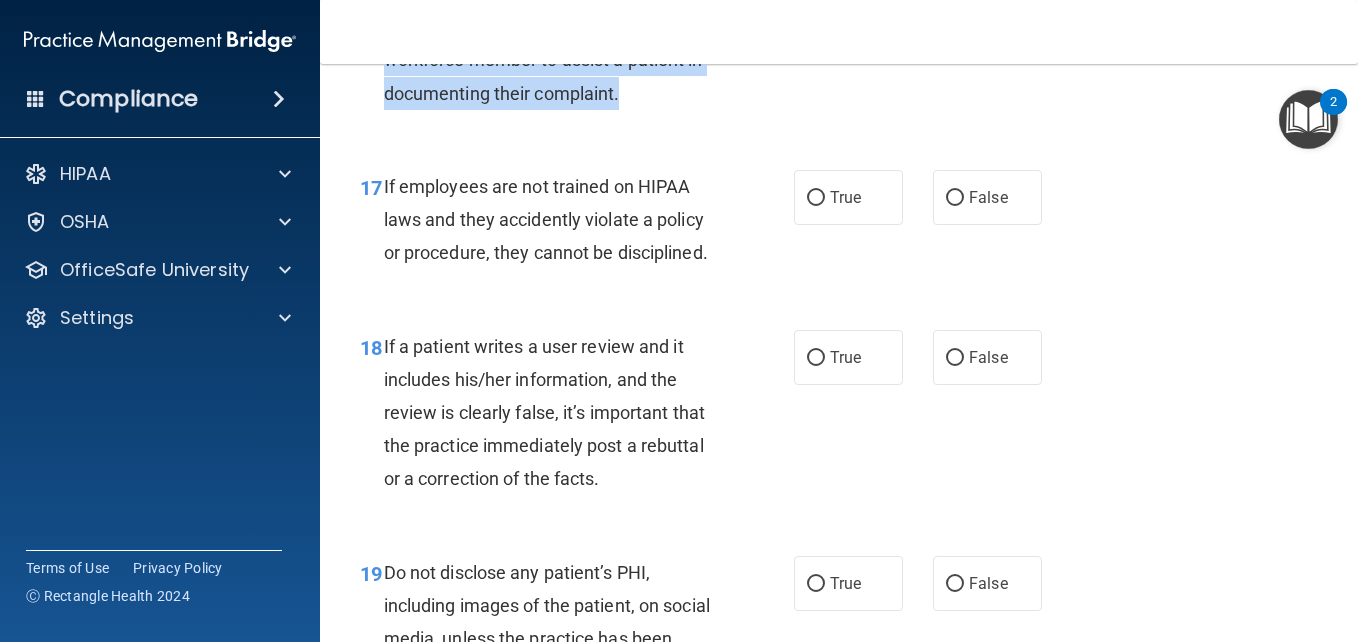 drag, startPoint x: 633, startPoint y: 226, endPoint x: 383, endPoint y: 124, distance: 270.00742 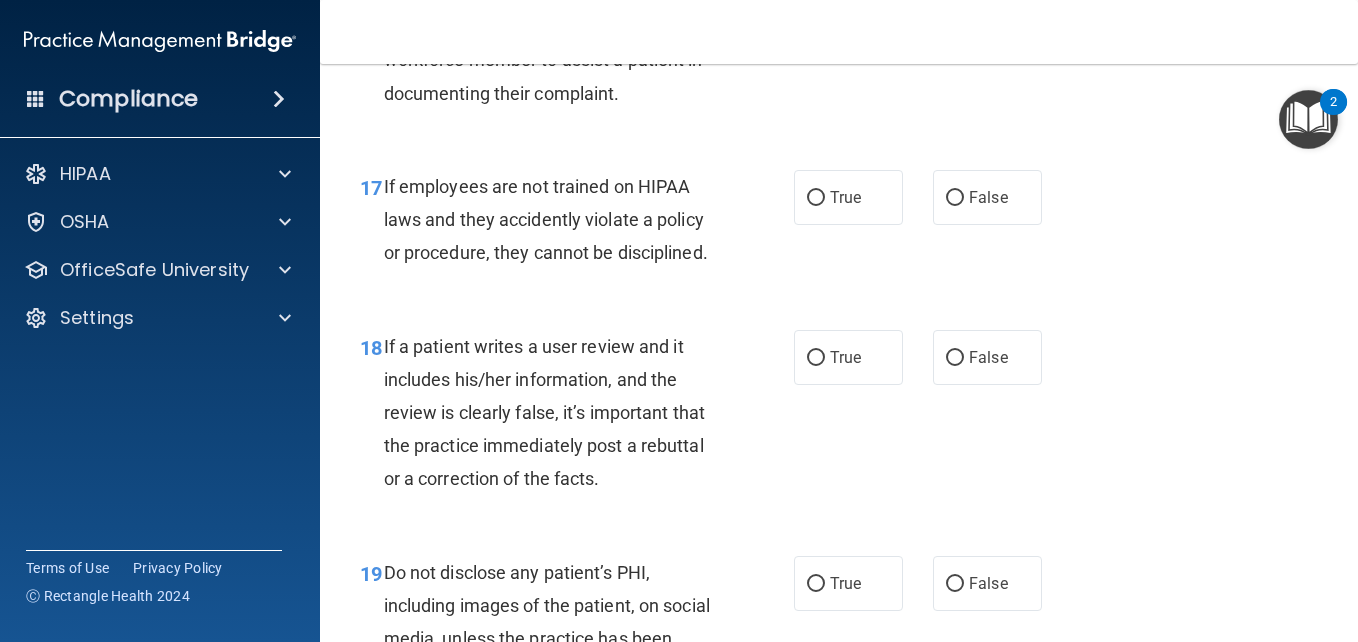 click on "True" at bounding box center (848, 4) 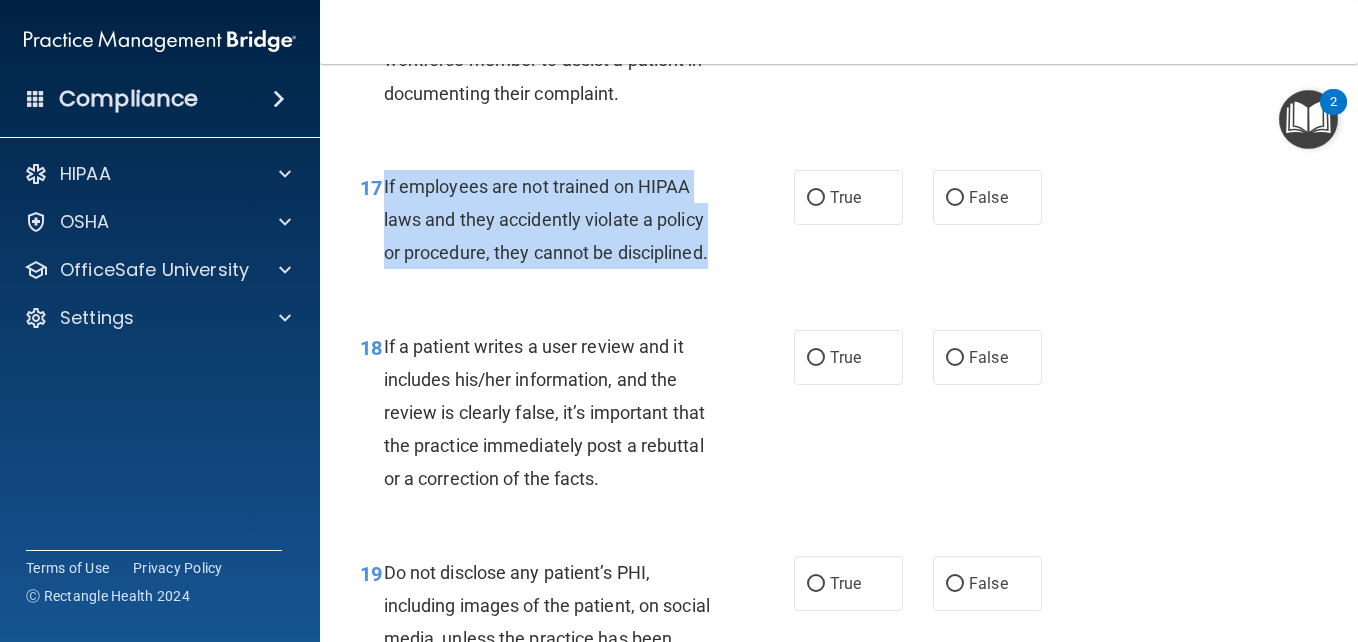 drag, startPoint x: 723, startPoint y: 384, endPoint x: 384, endPoint y: 322, distance: 344.623 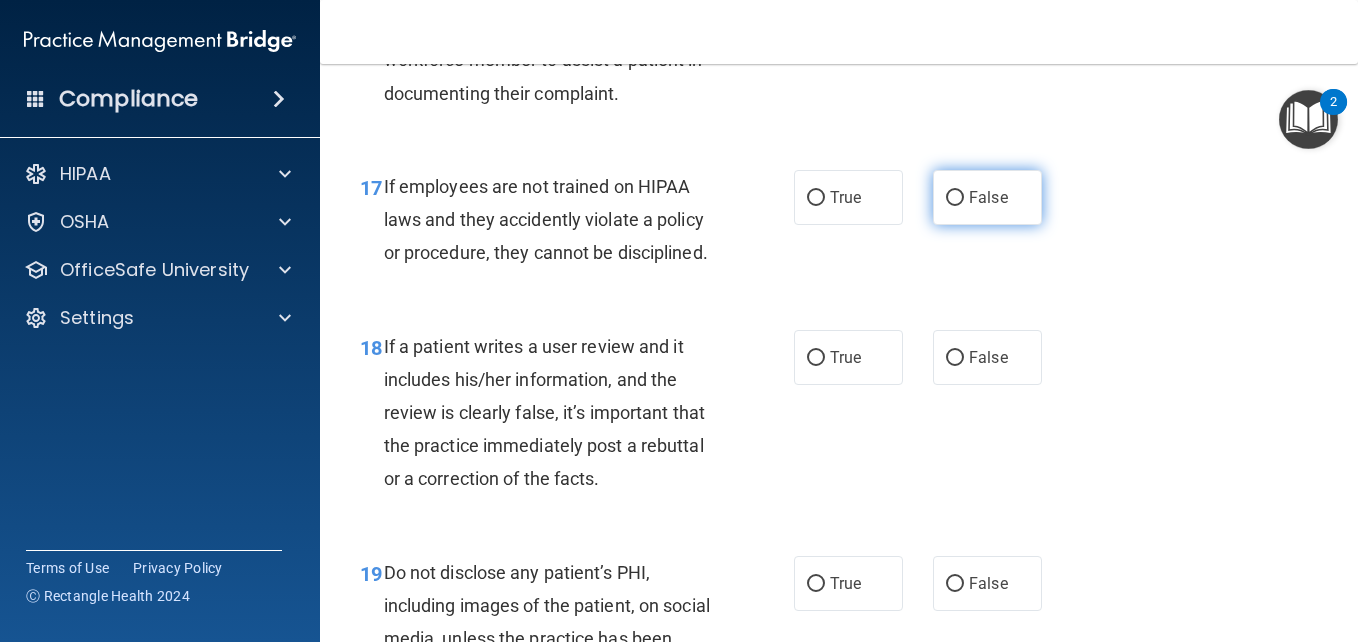 click on "False" at bounding box center (987, 197) 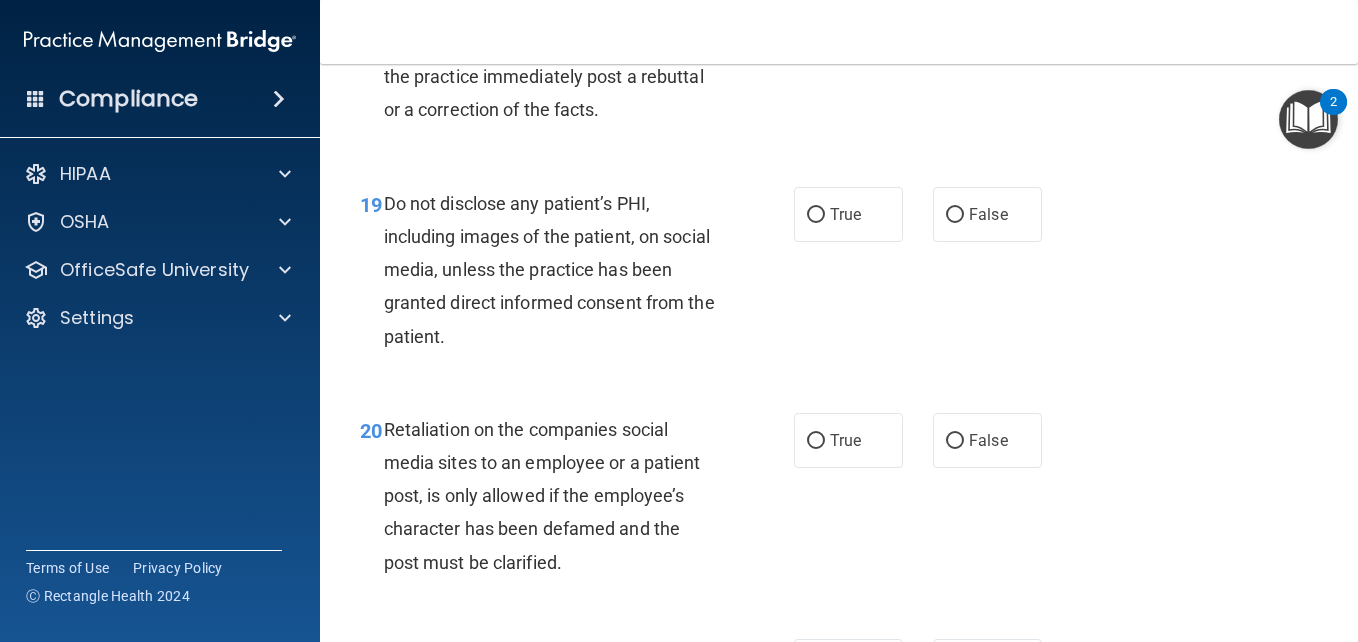 scroll, scrollTop: 3987, scrollLeft: 0, axis: vertical 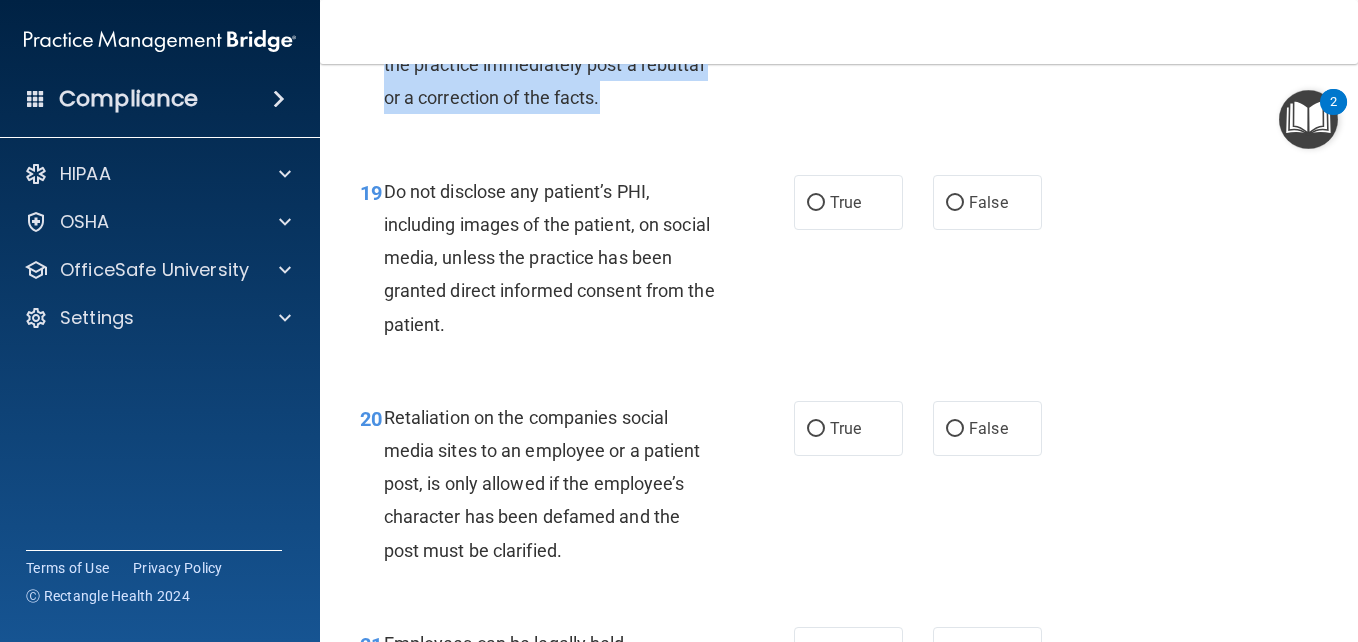 drag, startPoint x: 618, startPoint y: 236, endPoint x: 383, endPoint y: 94, distance: 274.5706 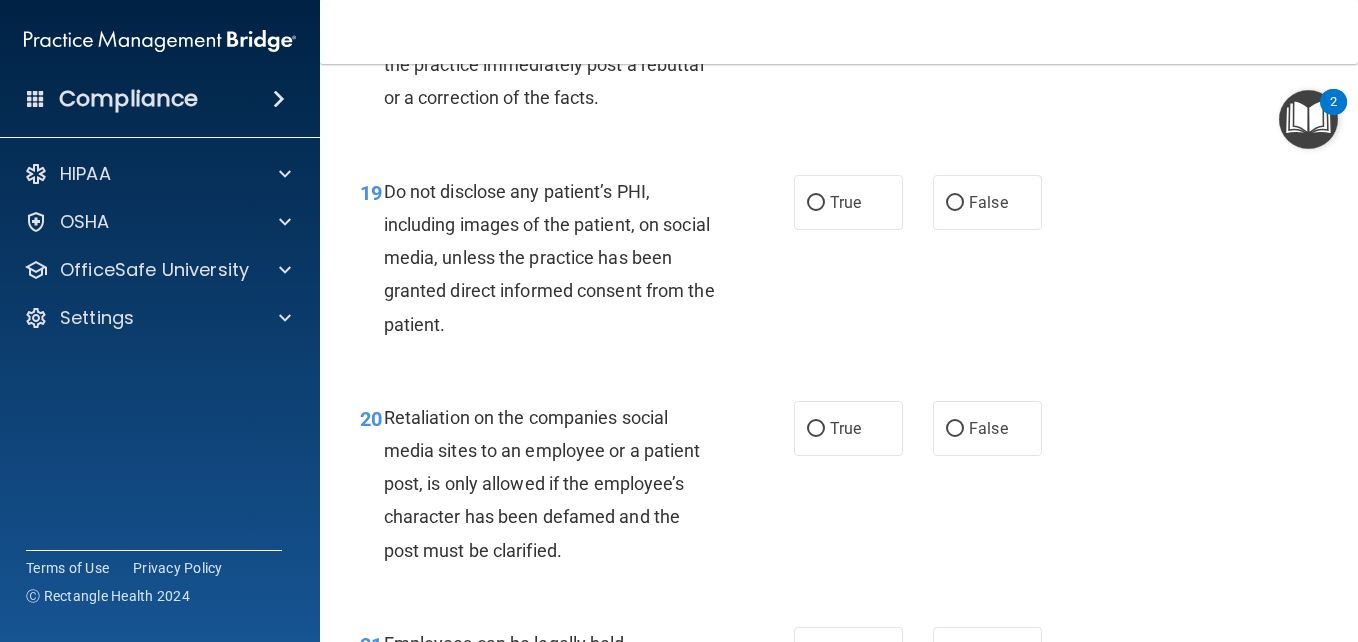 click on "18       If a patient writes a user review and it includes his/her information, and the review is clearly false, it’s important that the practice immediately post a rebuttal or a correction of the facts.                 True           False" at bounding box center [839, 37] 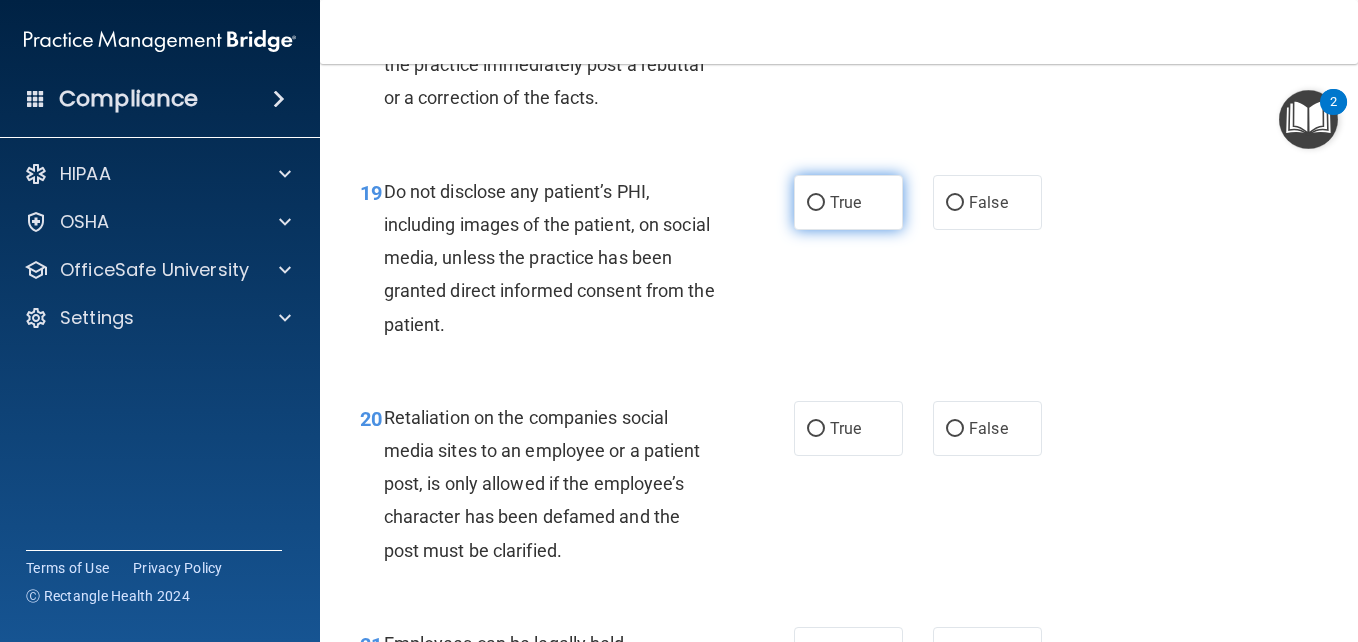 click on "True" at bounding box center (816, 203) 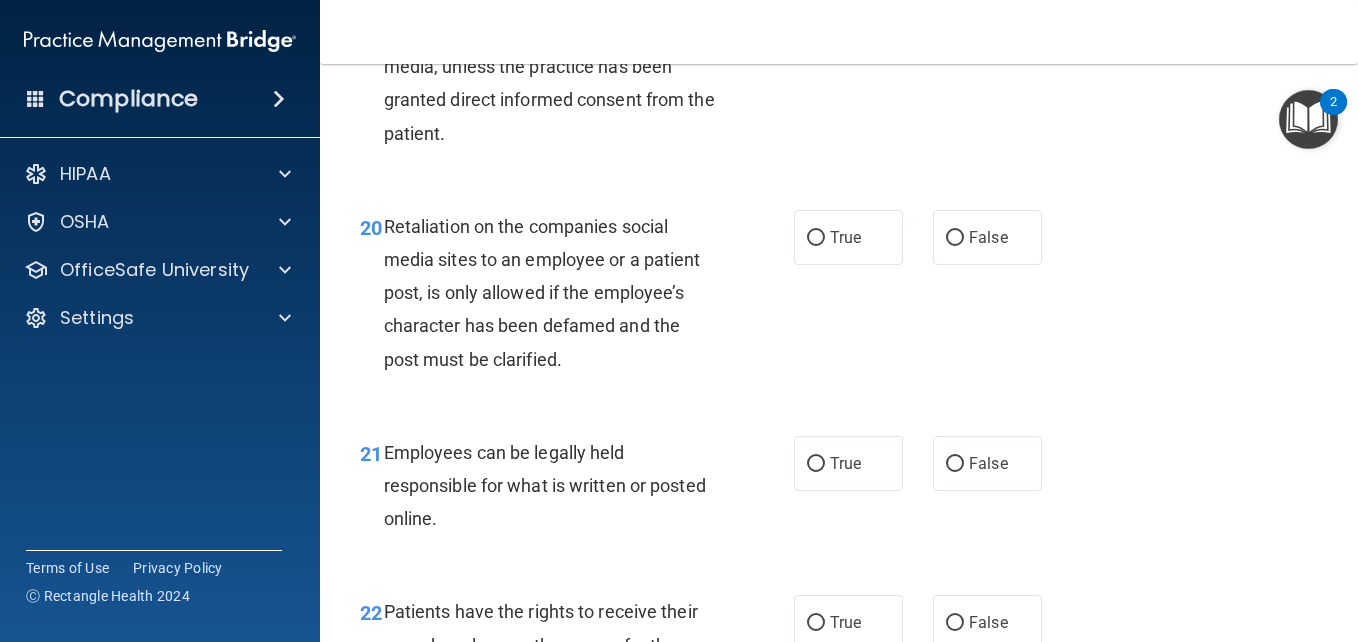 scroll, scrollTop: 4241, scrollLeft: 0, axis: vertical 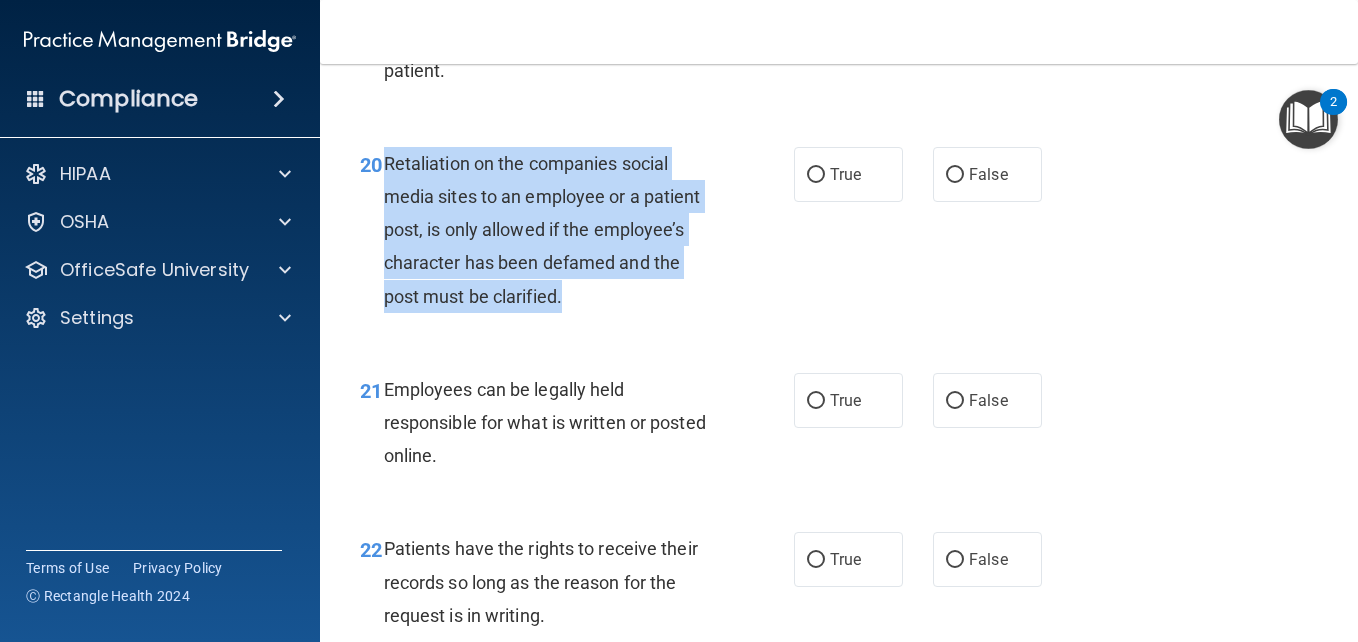drag, startPoint x: 551, startPoint y: 430, endPoint x: 380, endPoint y: 306, distance: 211.22737 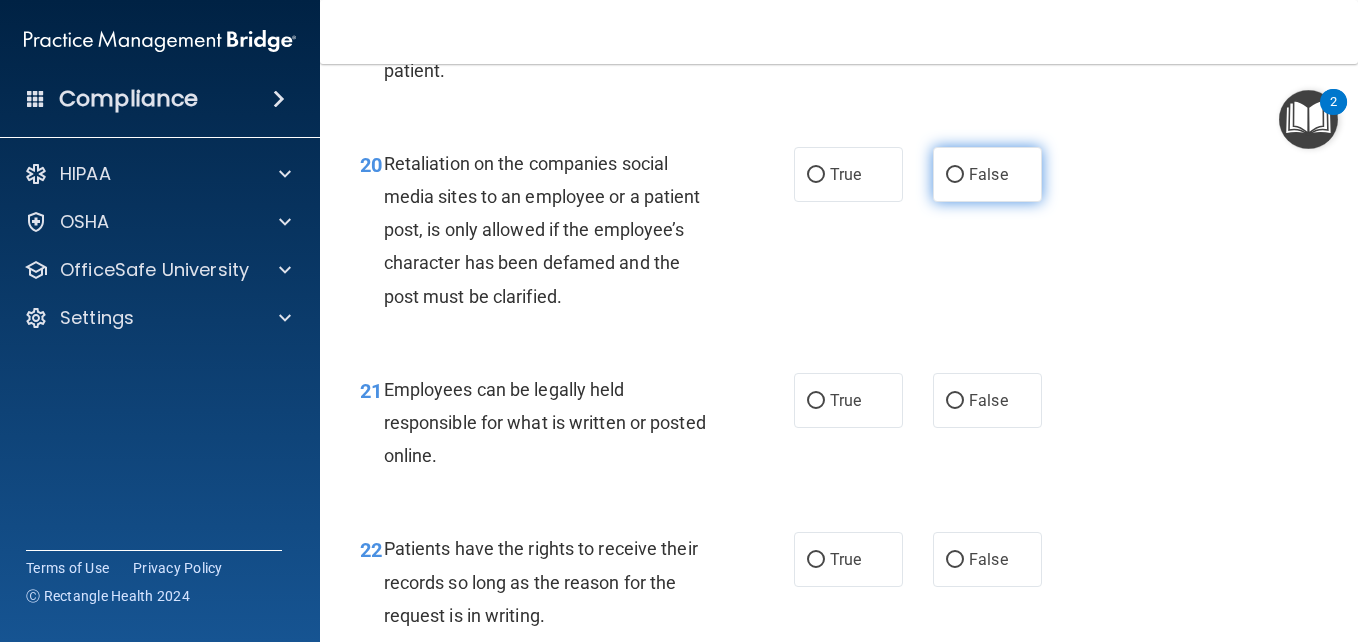 click on "False" at bounding box center [988, 174] 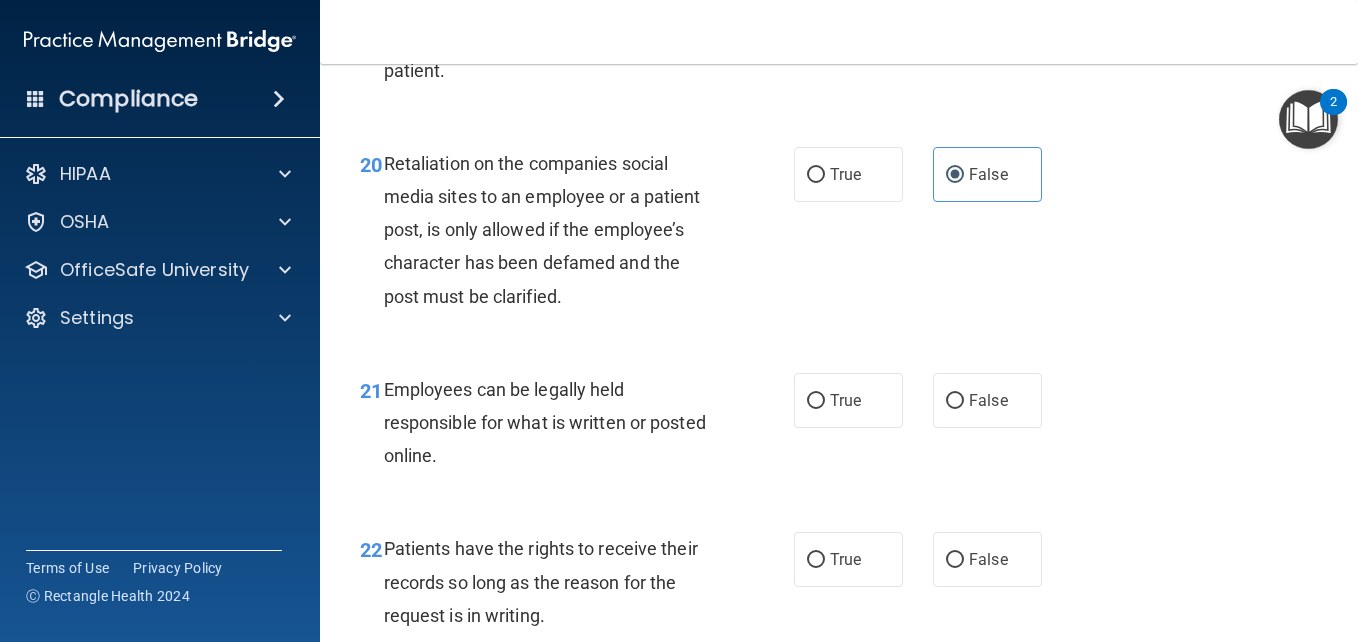 click on "20       Retaliation on the companies social media sites to an employee or a patient post, is only allowed if the employee’s character has been defamed and the post must be clarified." at bounding box center (577, 235) 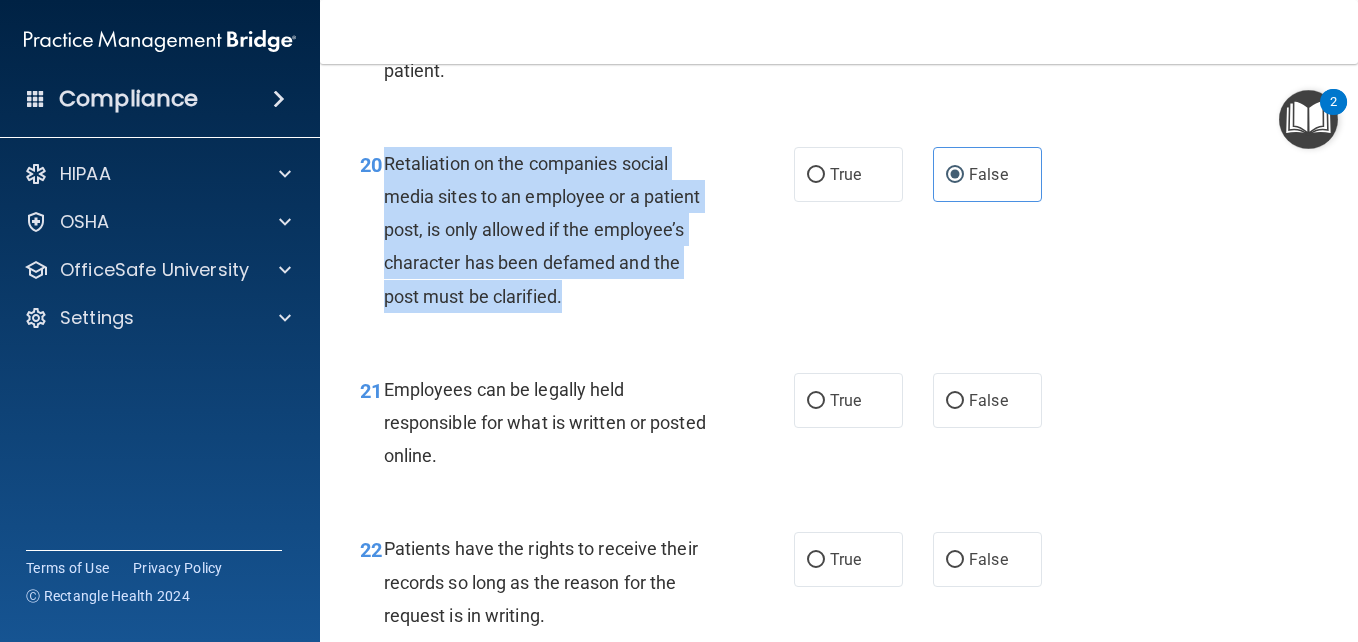 drag, startPoint x: 574, startPoint y: 432, endPoint x: 383, endPoint y: 308, distance: 227.72131 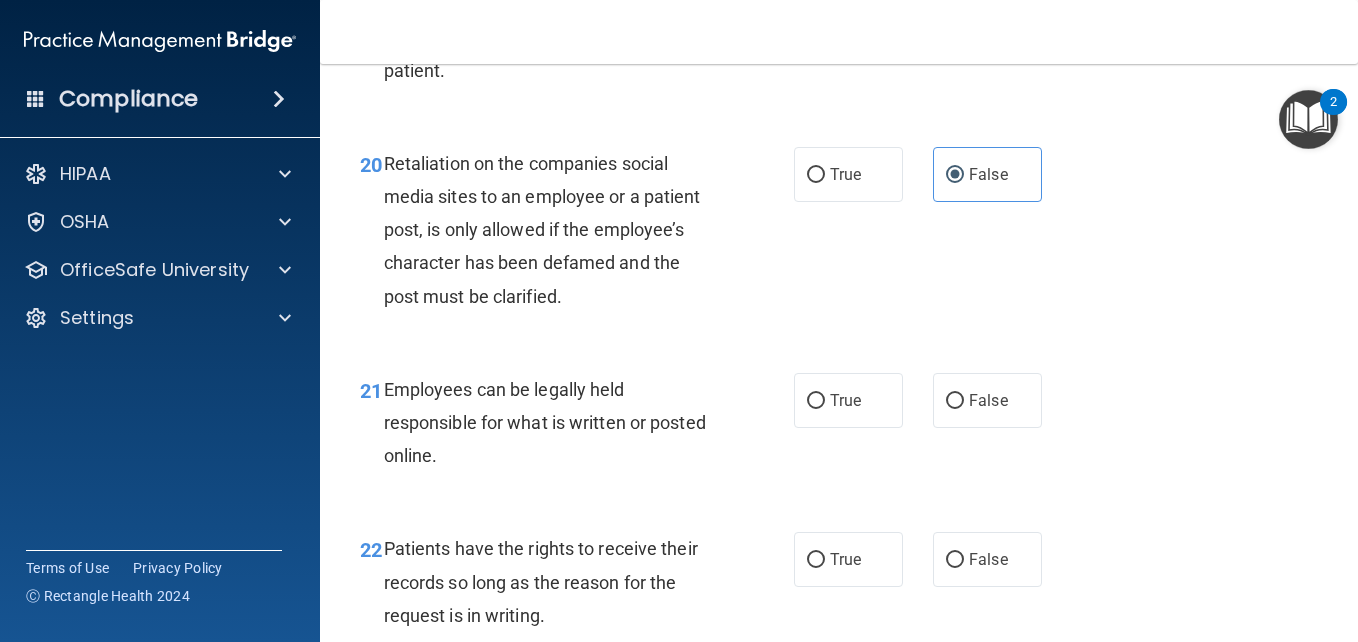 click on "20       Retaliation on the companies social media sites to an employee or a patient post, is only allowed if the employee’s character has been defamed and the post must be clarified.                  True           False" at bounding box center (839, 235) 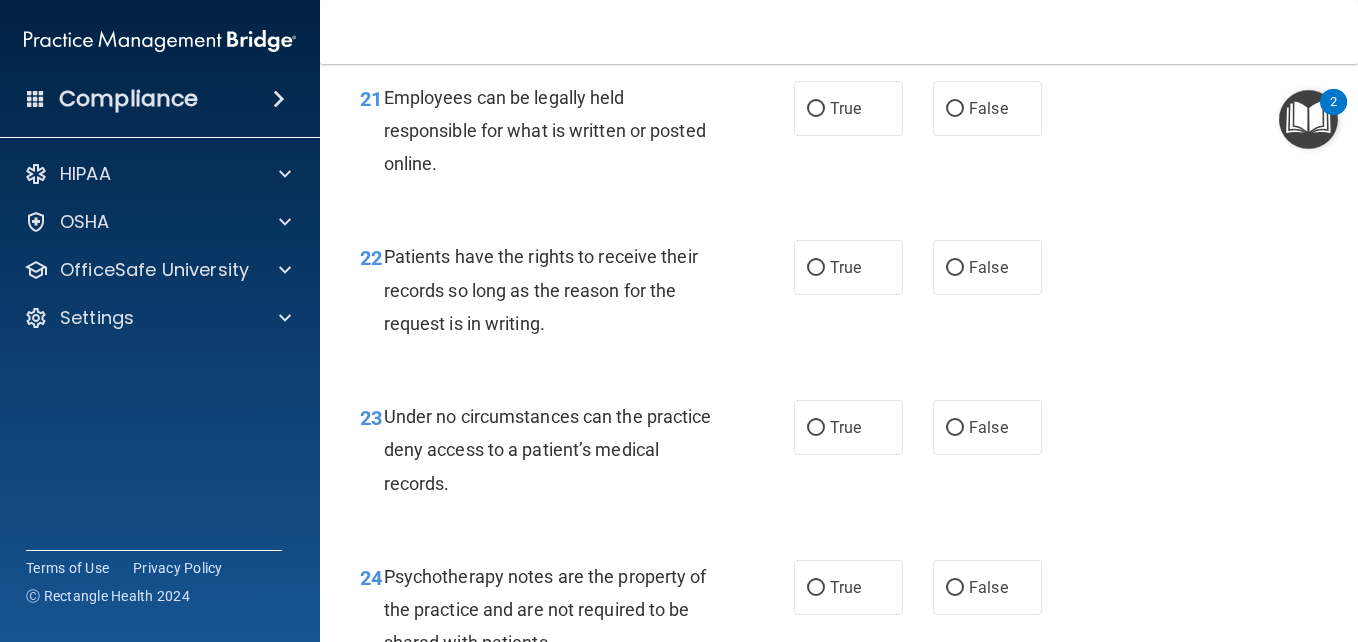 scroll, scrollTop: 4610, scrollLeft: 0, axis: vertical 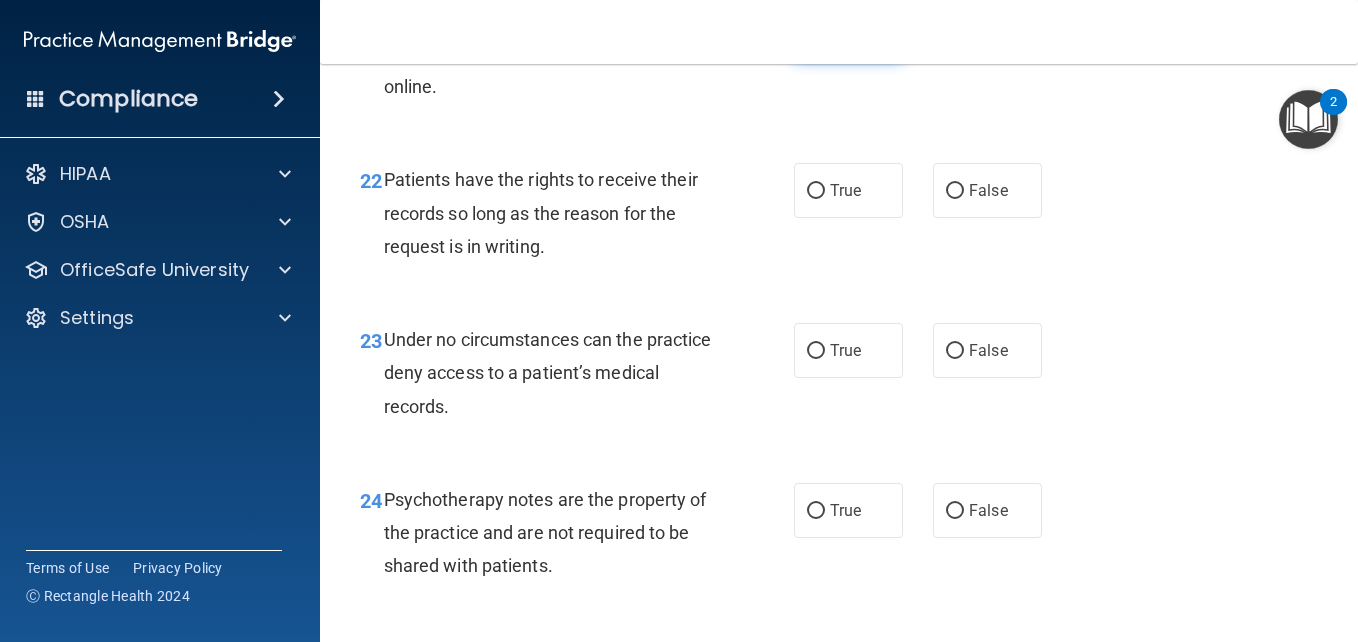 click on "True" at bounding box center [848, 31] 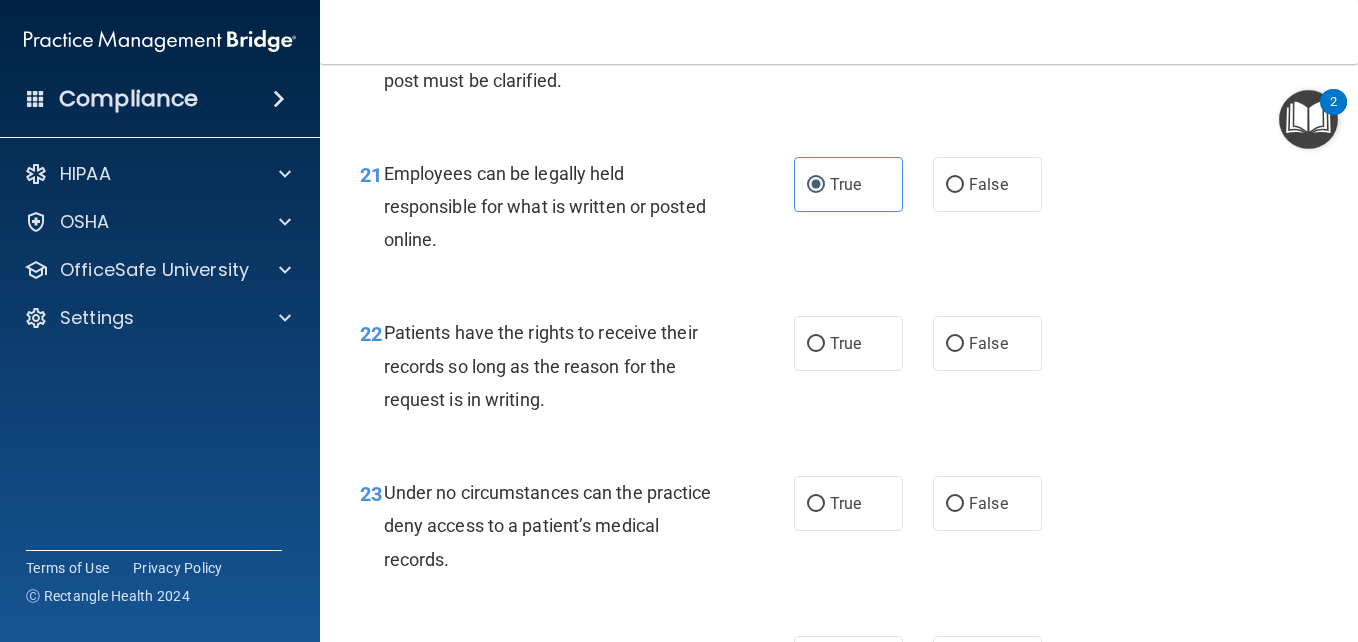 scroll, scrollTop: 4546, scrollLeft: 0, axis: vertical 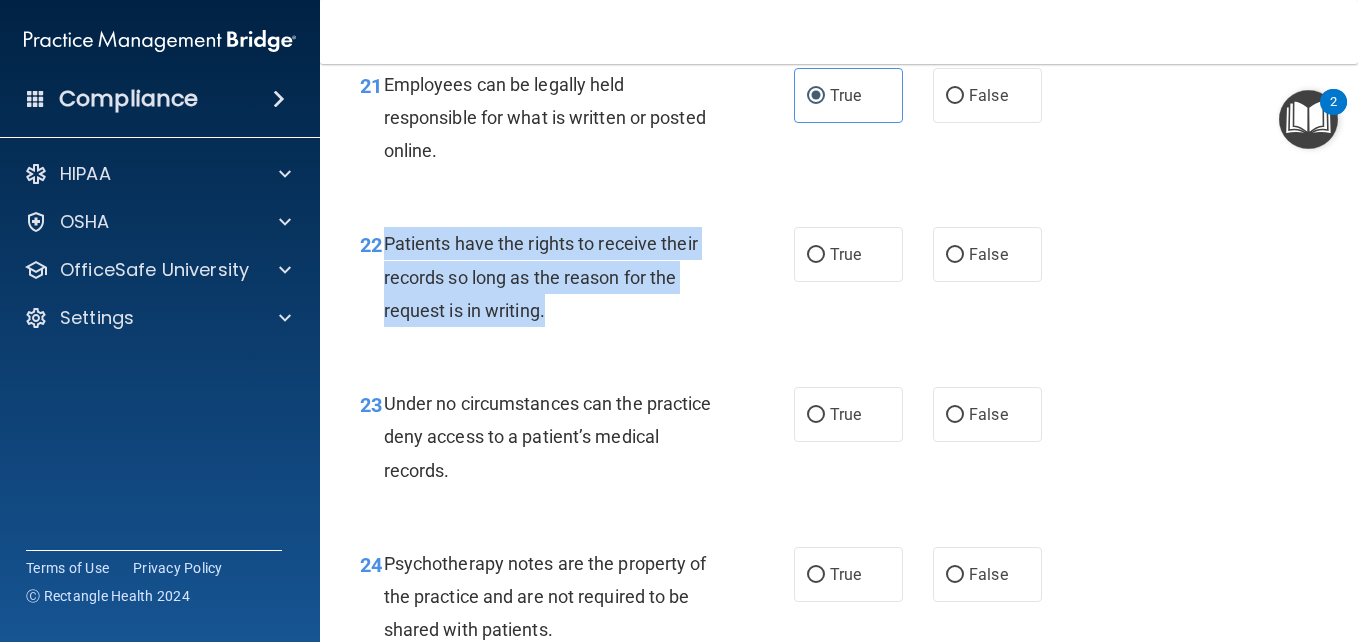 drag, startPoint x: 408, startPoint y: 437, endPoint x: 379, endPoint y: 376, distance: 67.54258 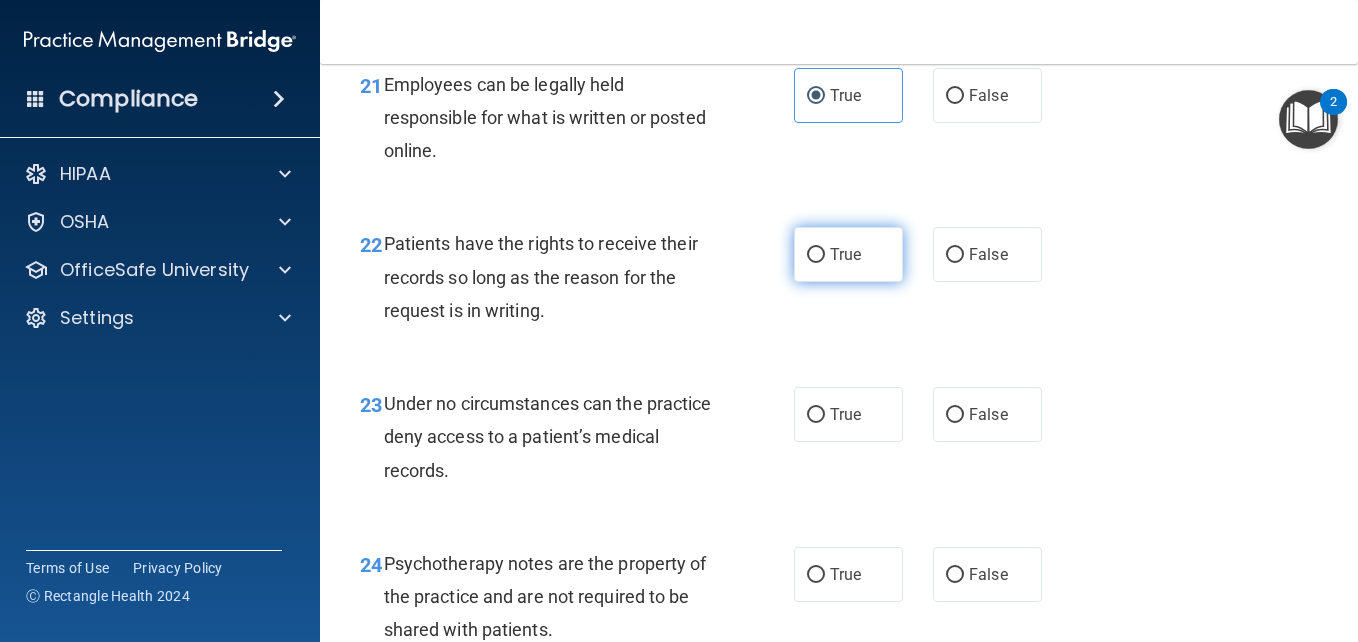 click on "True" at bounding box center (845, 254) 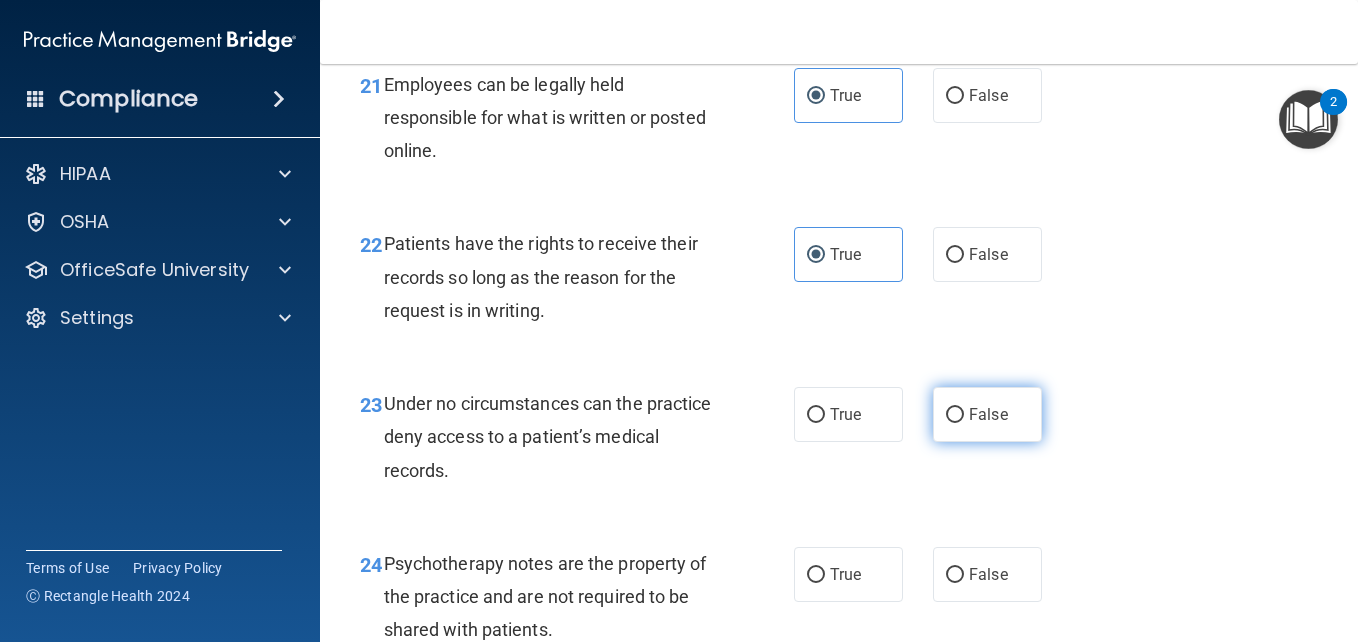 click on "False" at bounding box center (987, 414) 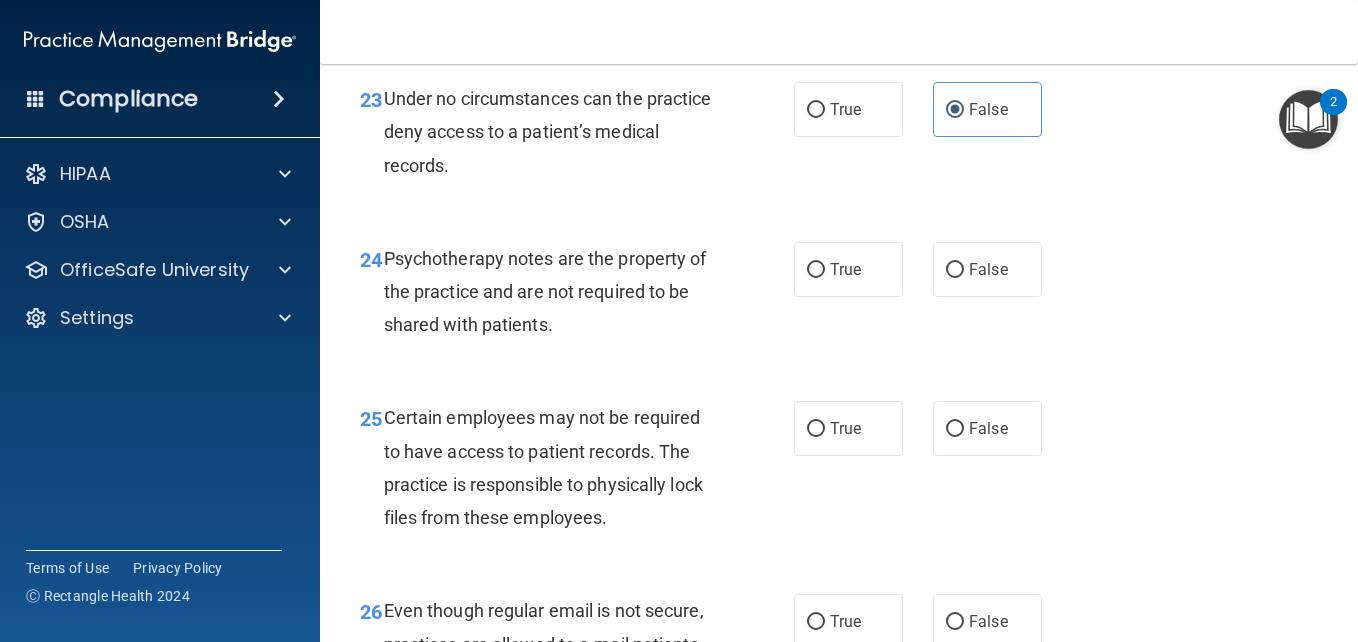 scroll, scrollTop: 4952, scrollLeft: 0, axis: vertical 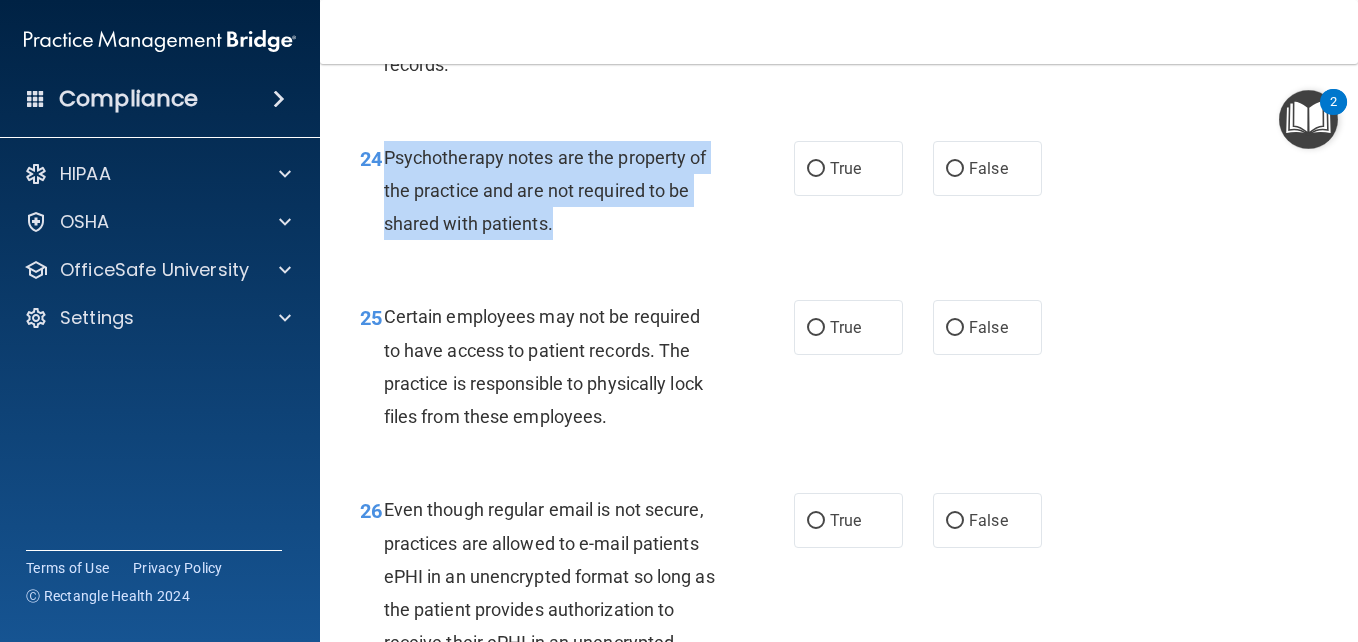 drag, startPoint x: 496, startPoint y: 355, endPoint x: 386, endPoint y: 288, distance: 128.7983 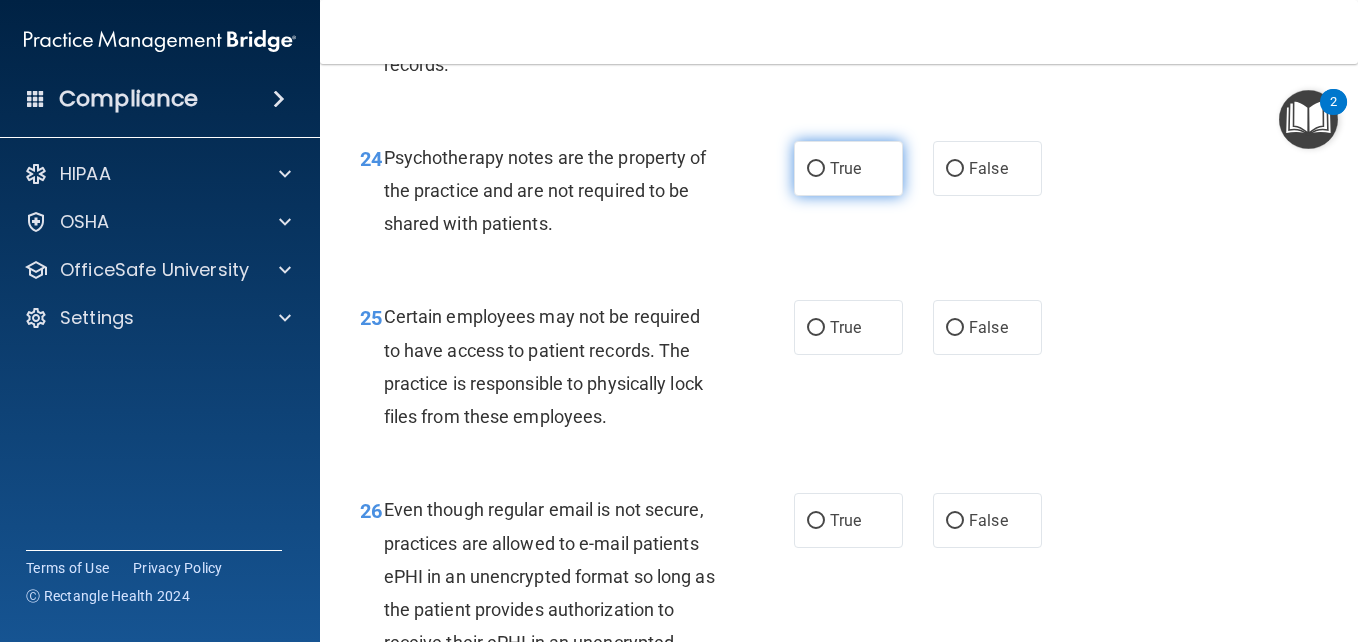 click on "True" at bounding box center [848, 168] 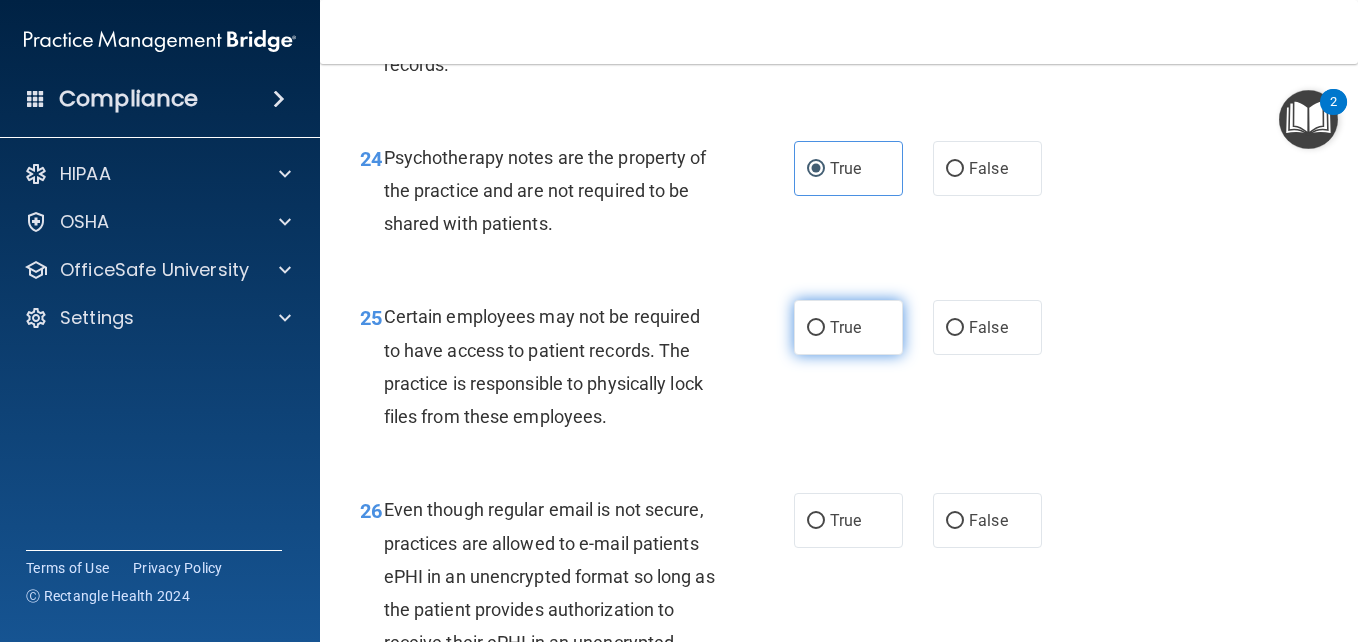 click on "True" at bounding box center (848, 327) 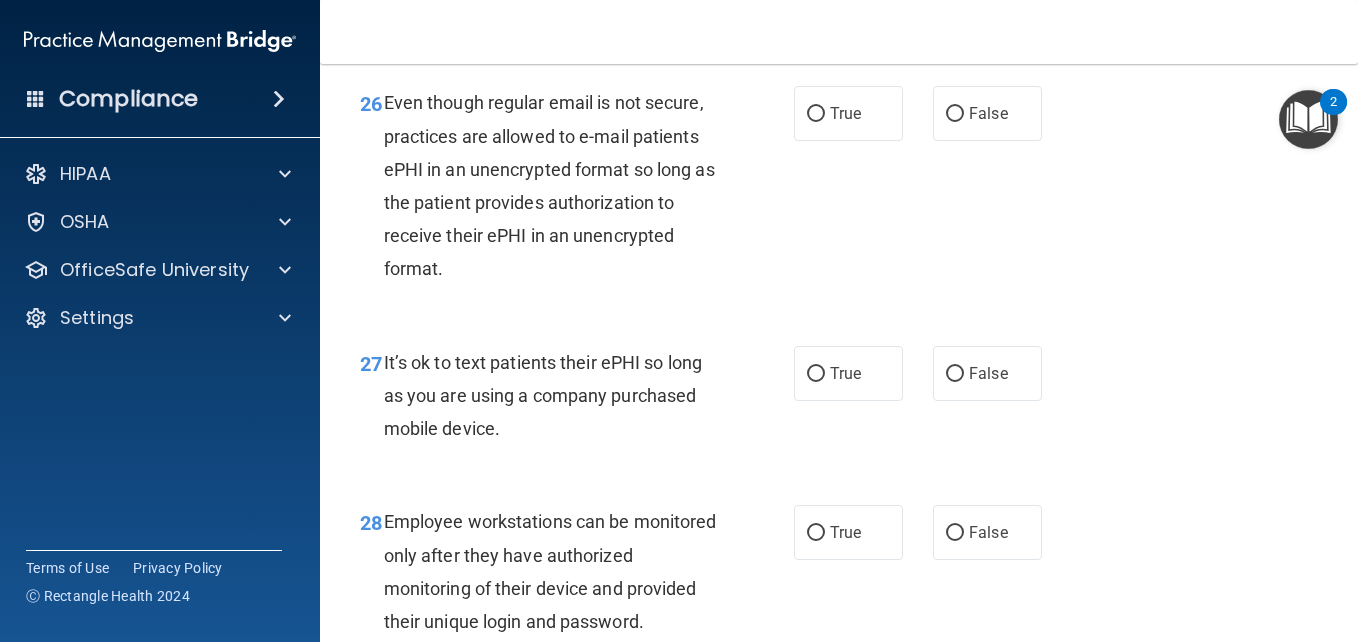 scroll, scrollTop: 5397, scrollLeft: 0, axis: vertical 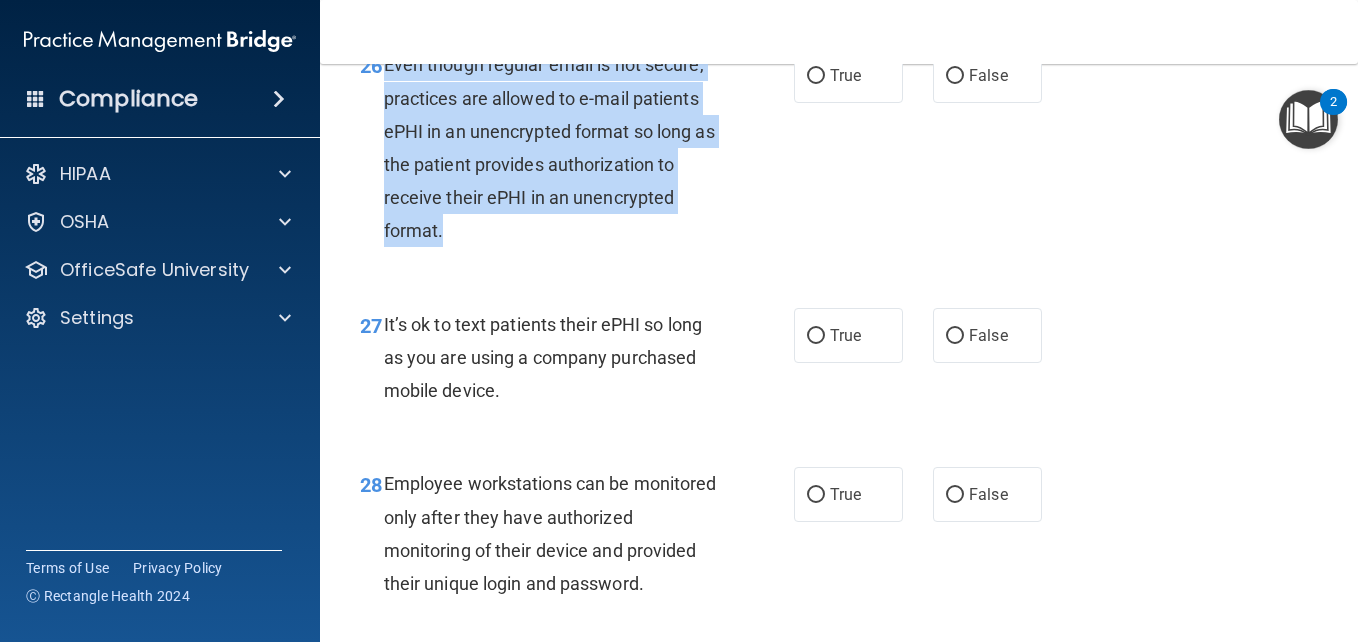 drag, startPoint x: 488, startPoint y: 355, endPoint x: 379, endPoint y: 202, distance: 187.85632 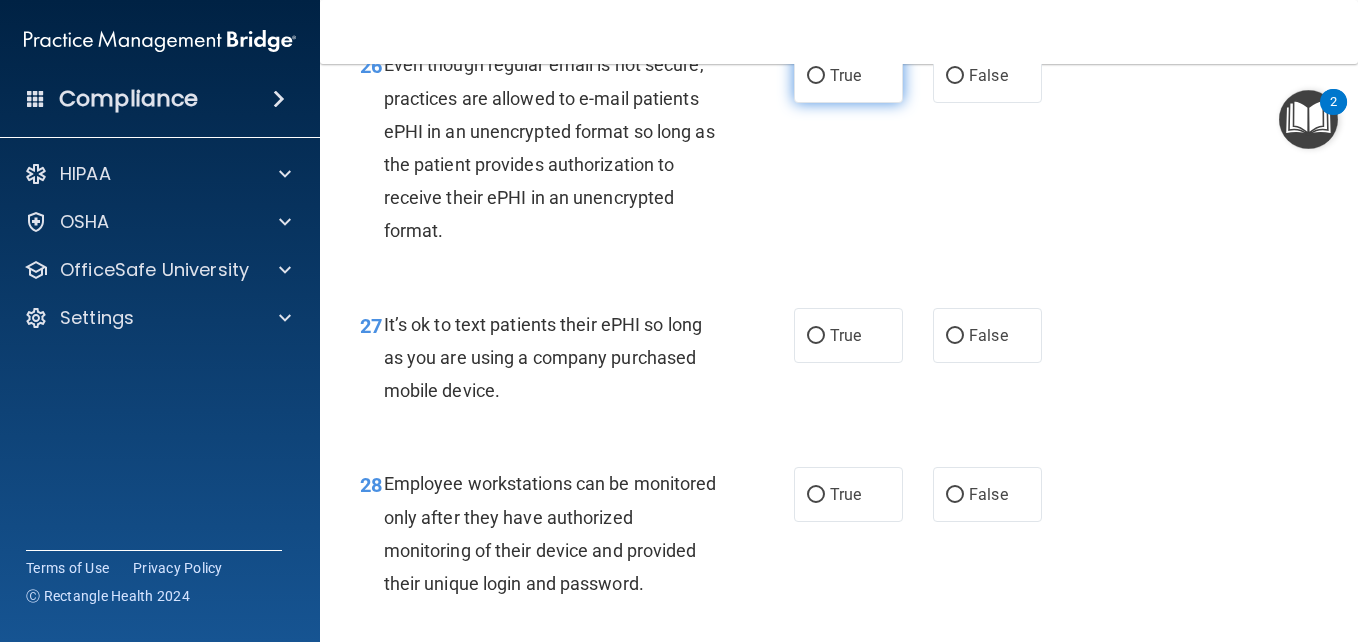 click on "True" at bounding box center (848, 75) 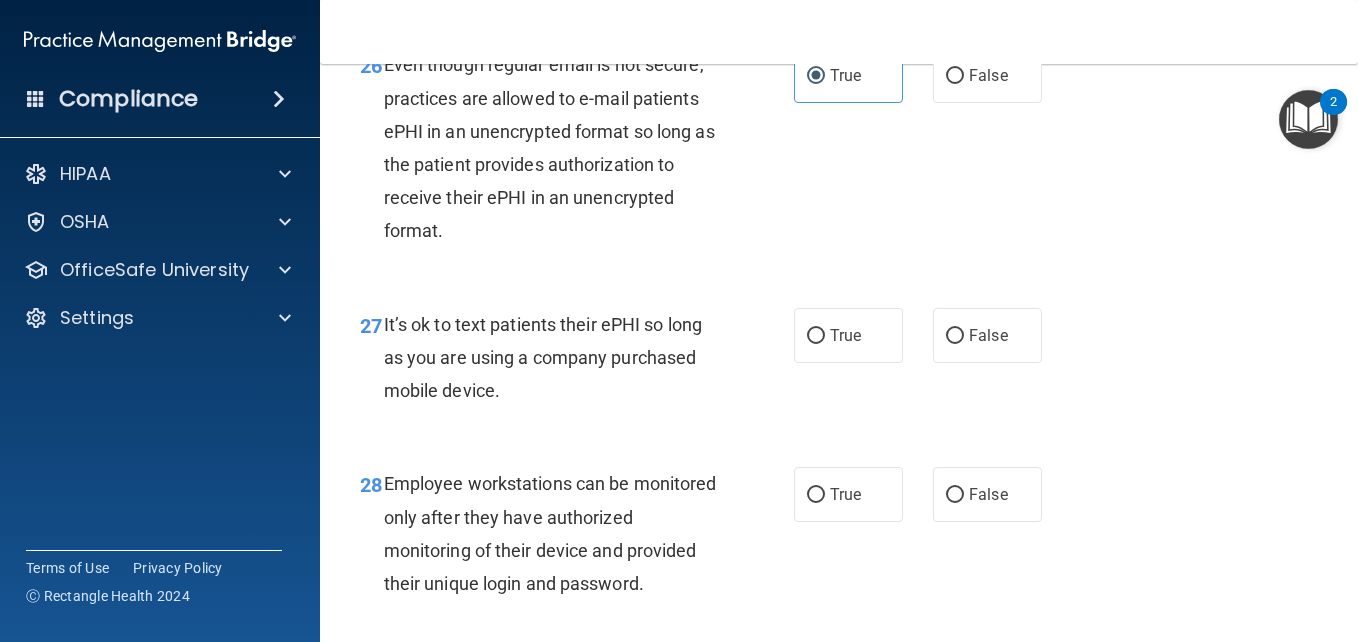 drag, startPoint x: 501, startPoint y: 520, endPoint x: 381, endPoint y: 462, distance: 133.28166 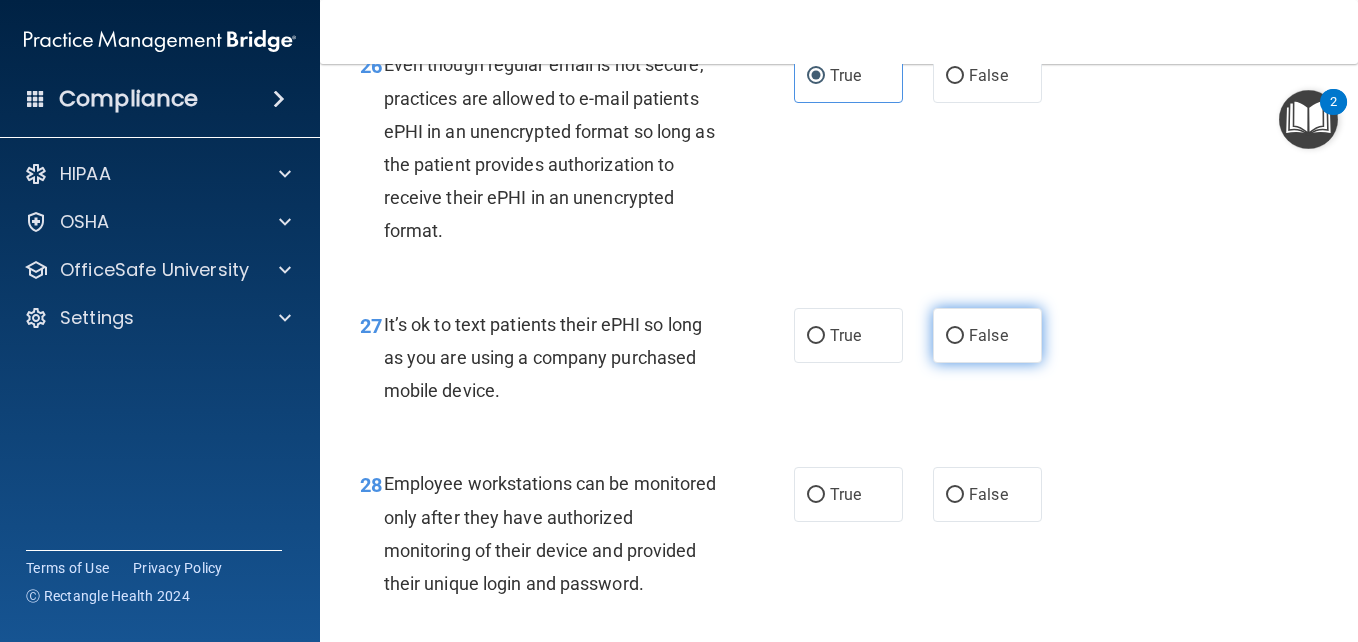 click on "False" at bounding box center [988, 335] 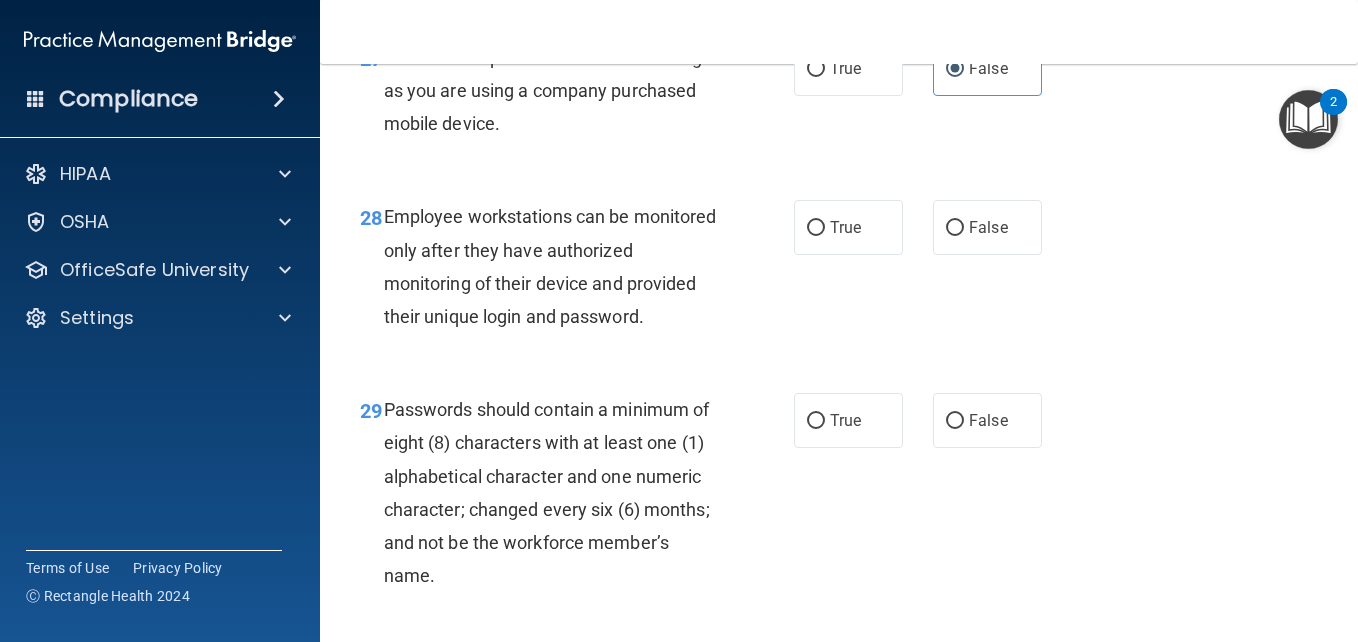 scroll, scrollTop: 5816, scrollLeft: 0, axis: vertical 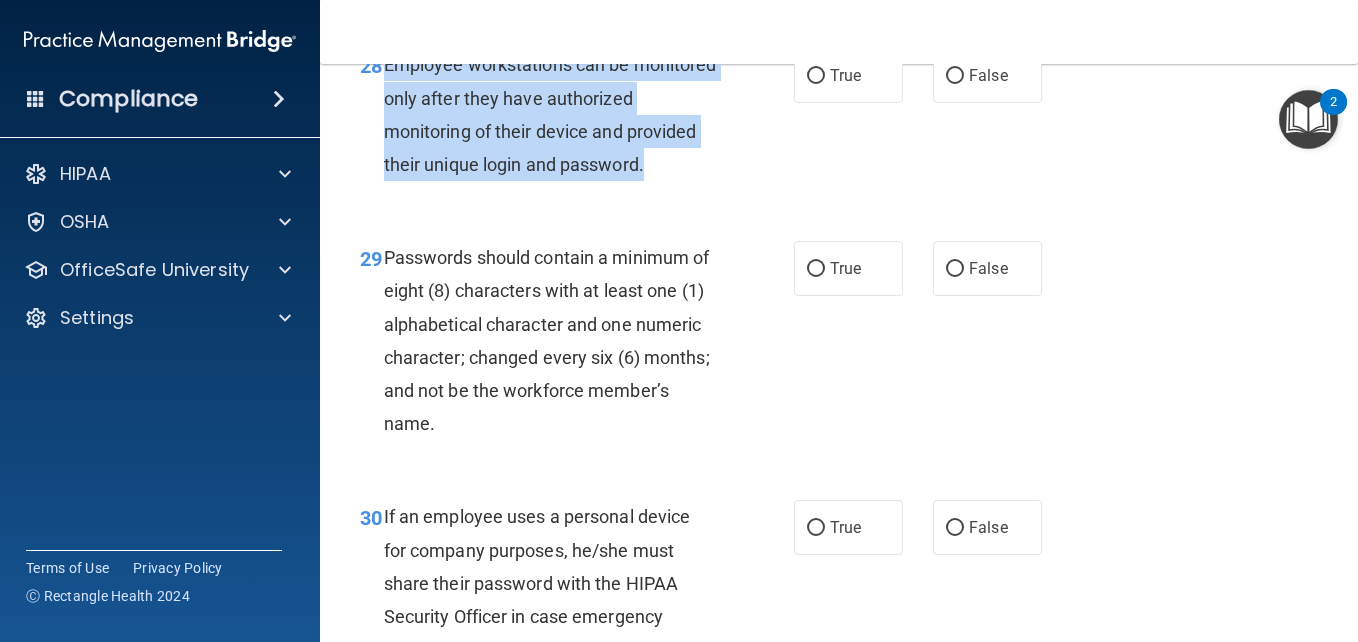 drag, startPoint x: 485, startPoint y: 336, endPoint x: 378, endPoint y: 194, distance: 177.80045 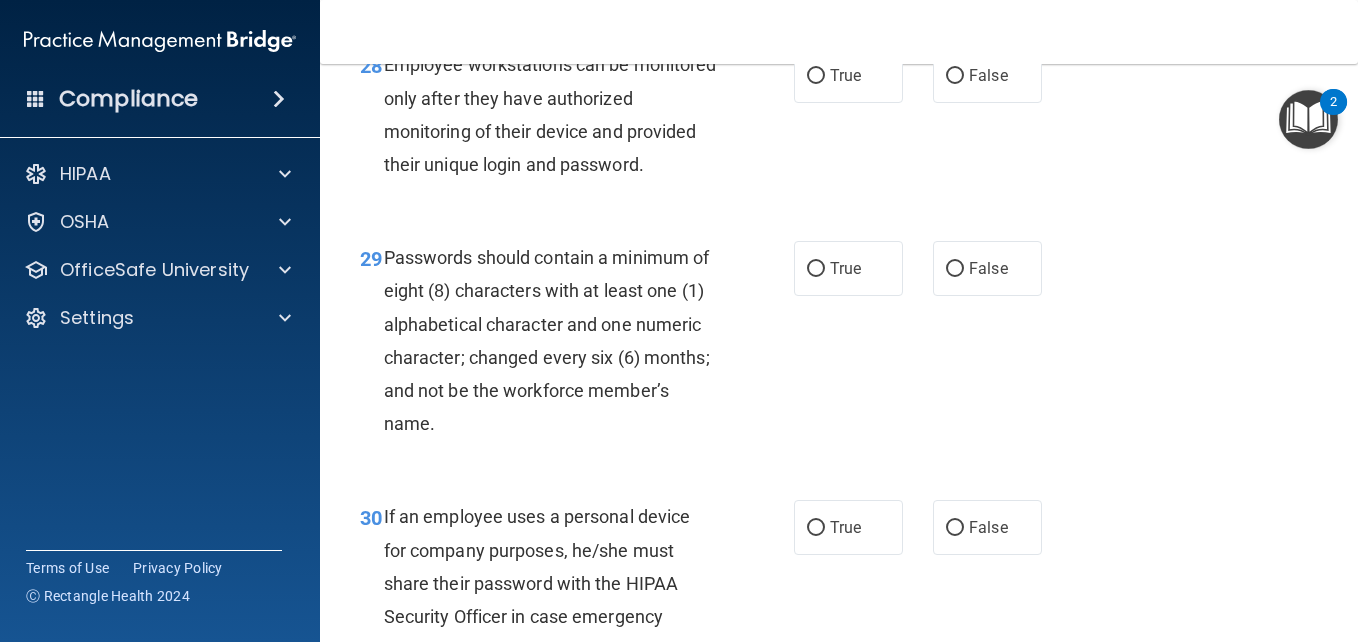 click on "True           False" at bounding box center (925, 268) 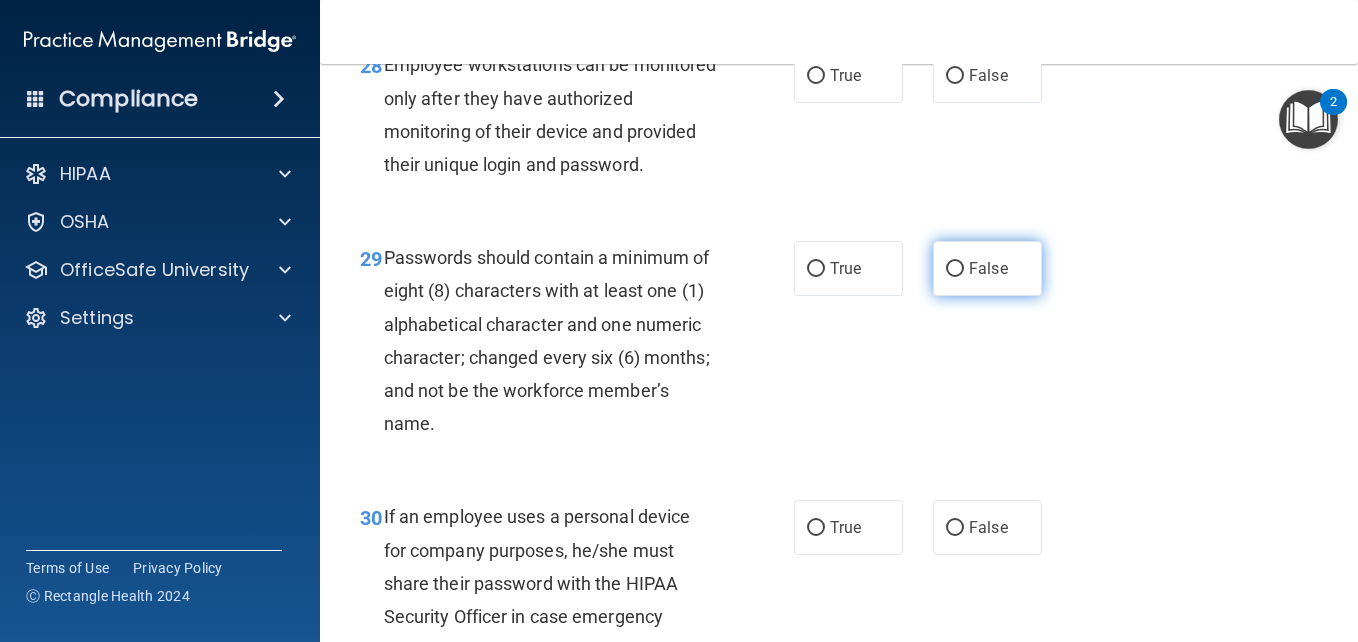 click on "False" at bounding box center (988, 268) 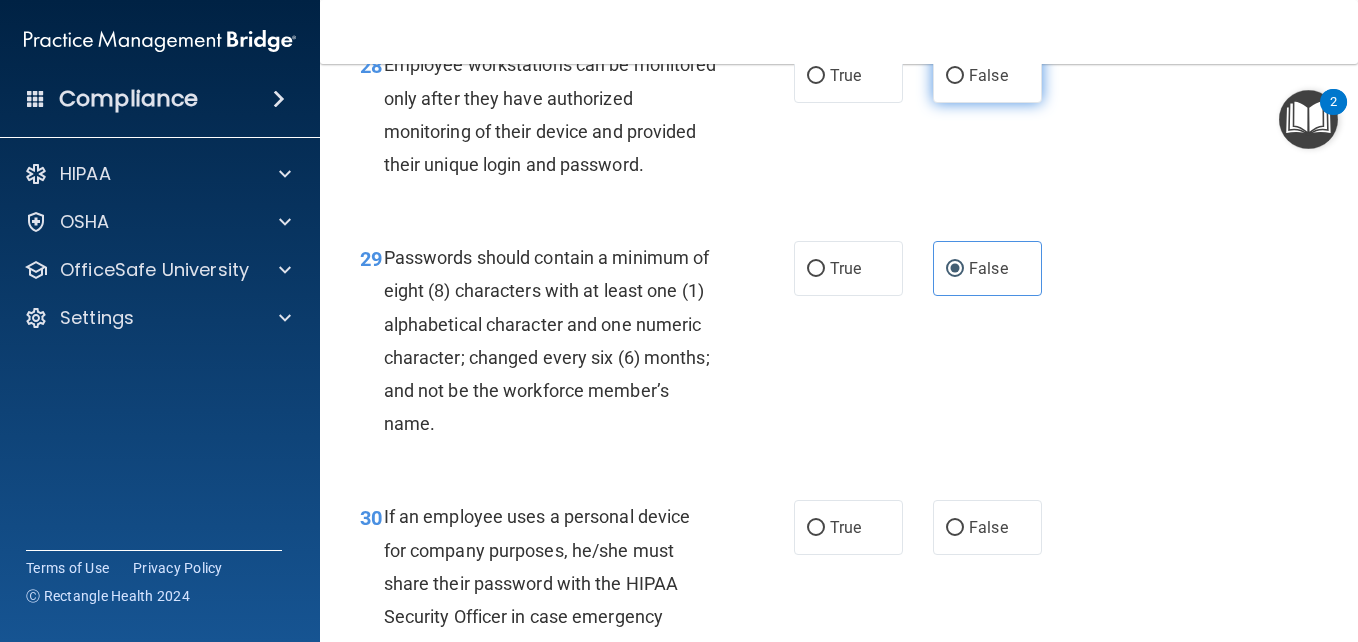 click on "False" at bounding box center [987, 75] 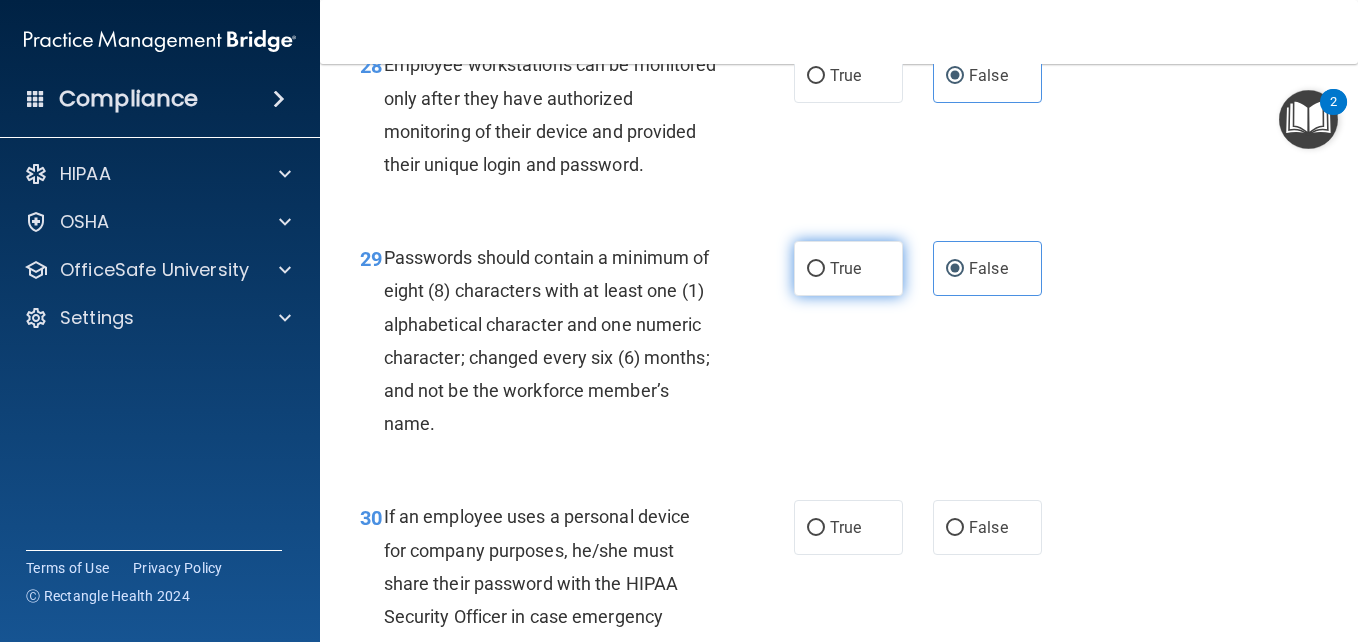 click on "True" at bounding box center (848, 268) 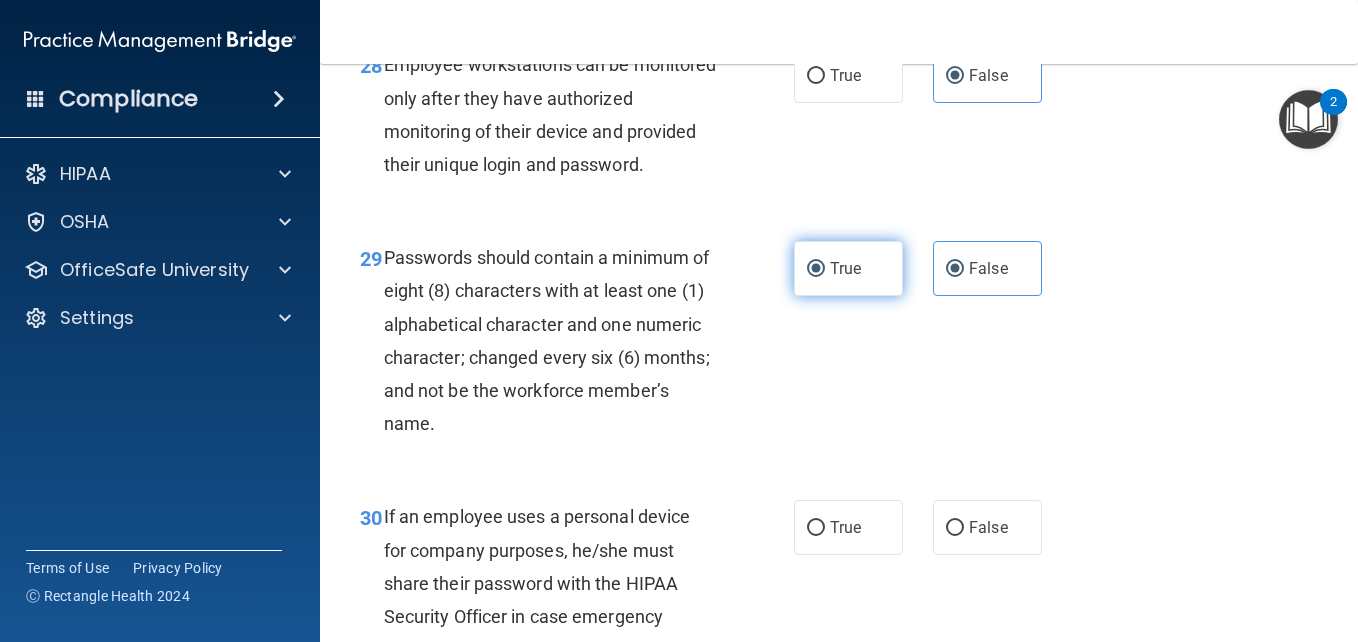 radio on "false" 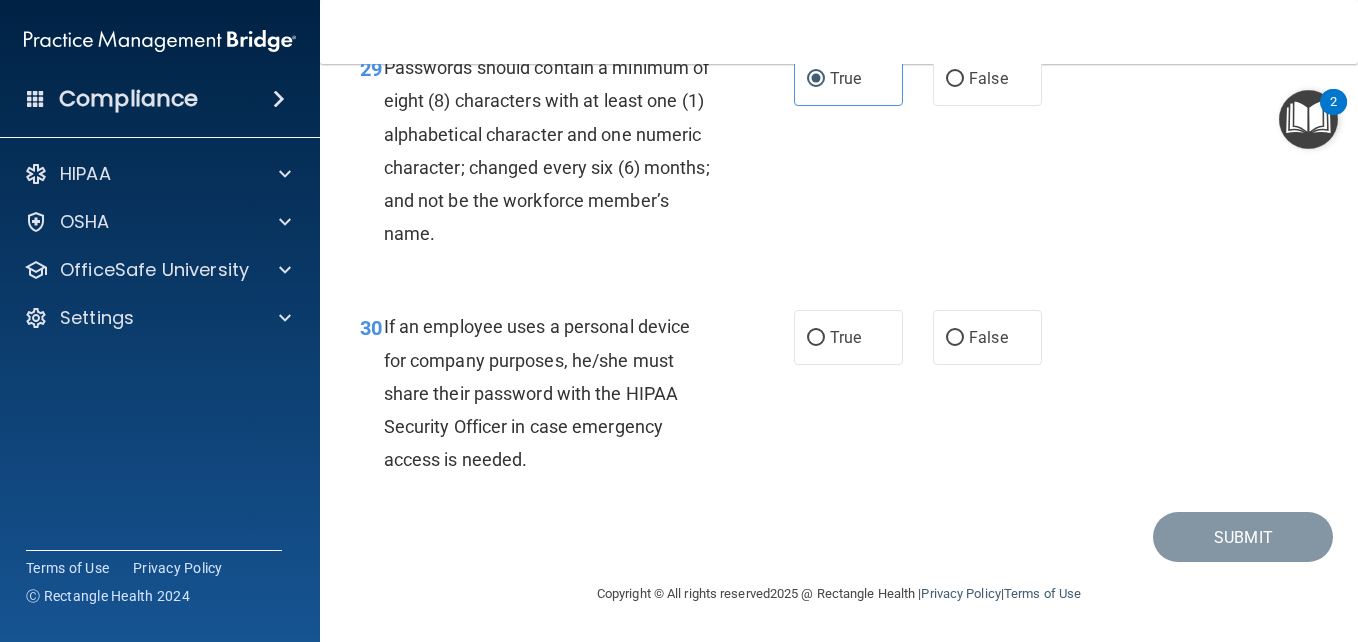 scroll, scrollTop: 6172, scrollLeft: 0, axis: vertical 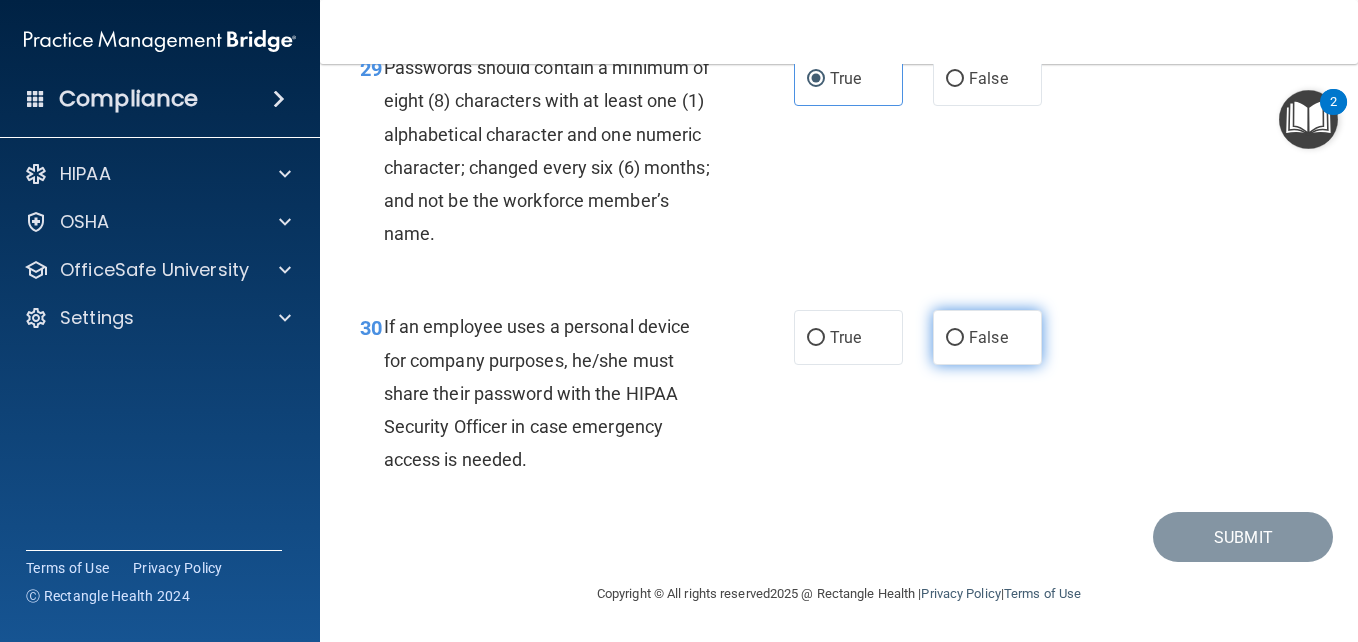 click on "False" at bounding box center [987, 337] 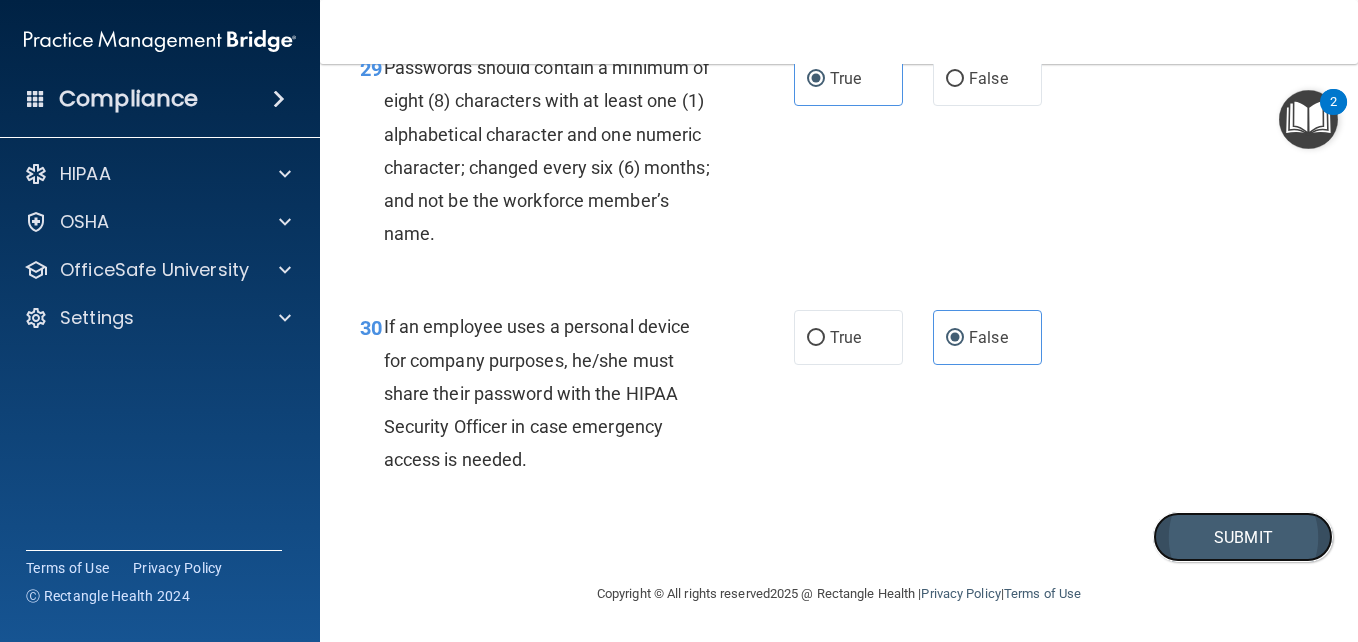 click on "Submit" at bounding box center [1243, 537] 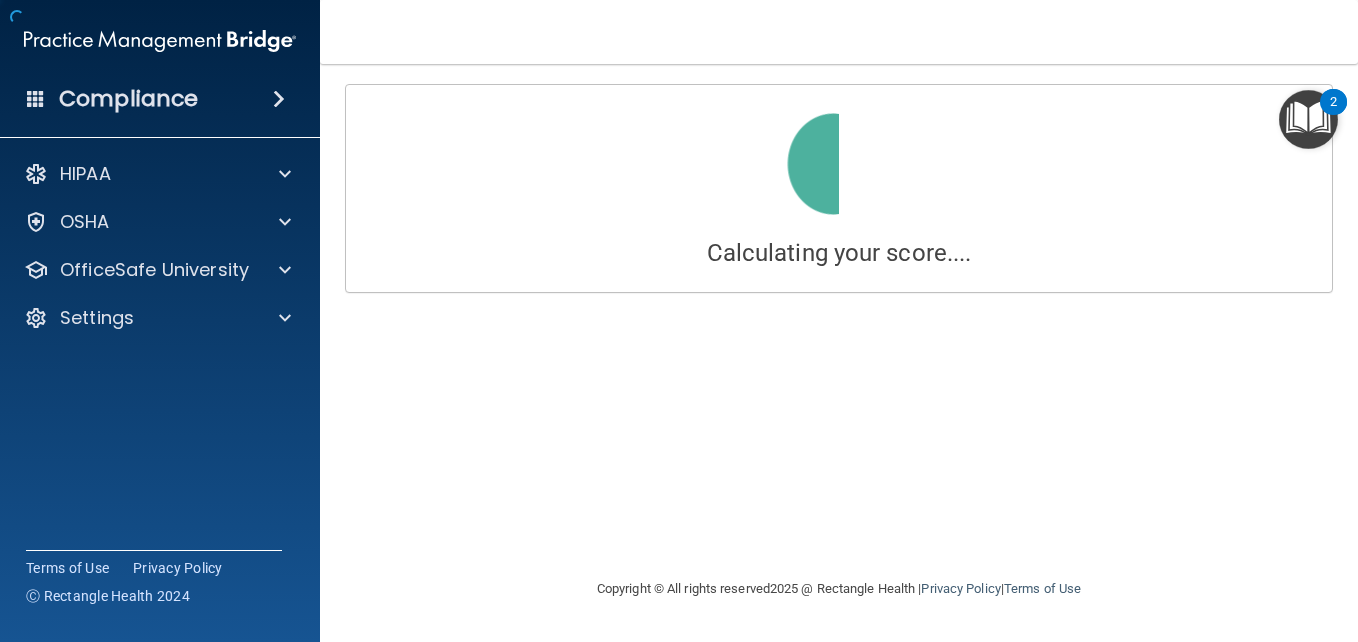 scroll, scrollTop: 0, scrollLeft: 0, axis: both 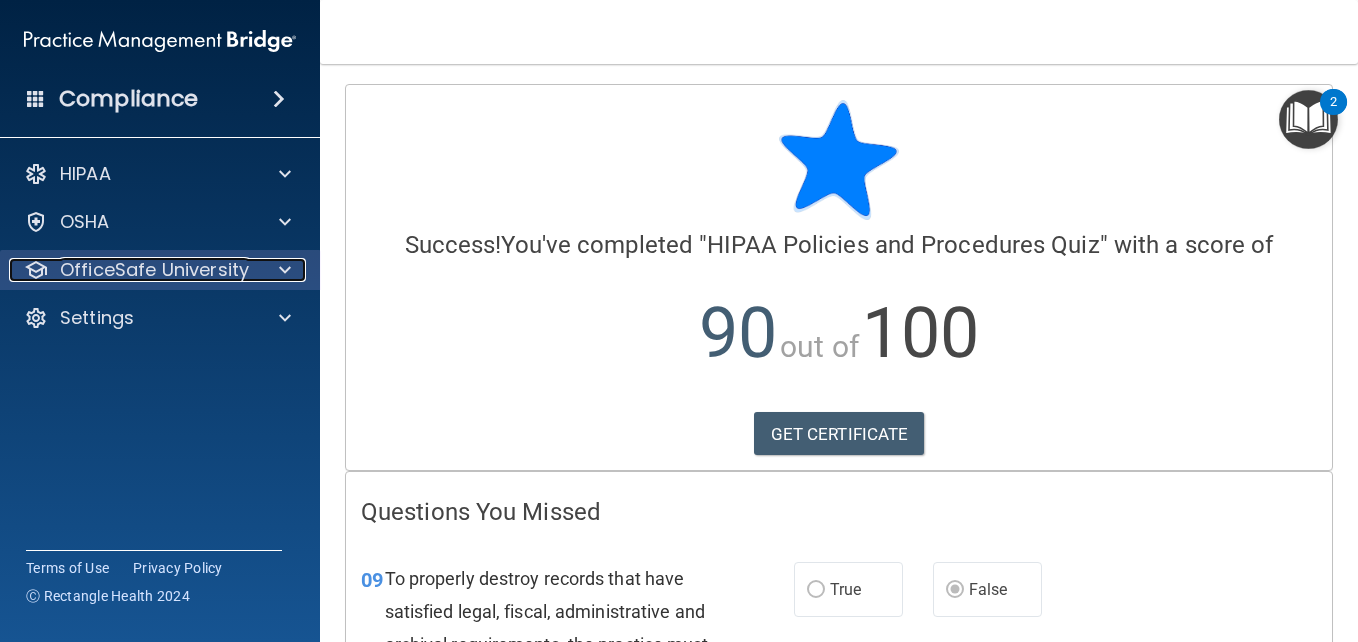 click on "OfficeSafe University" at bounding box center (154, 270) 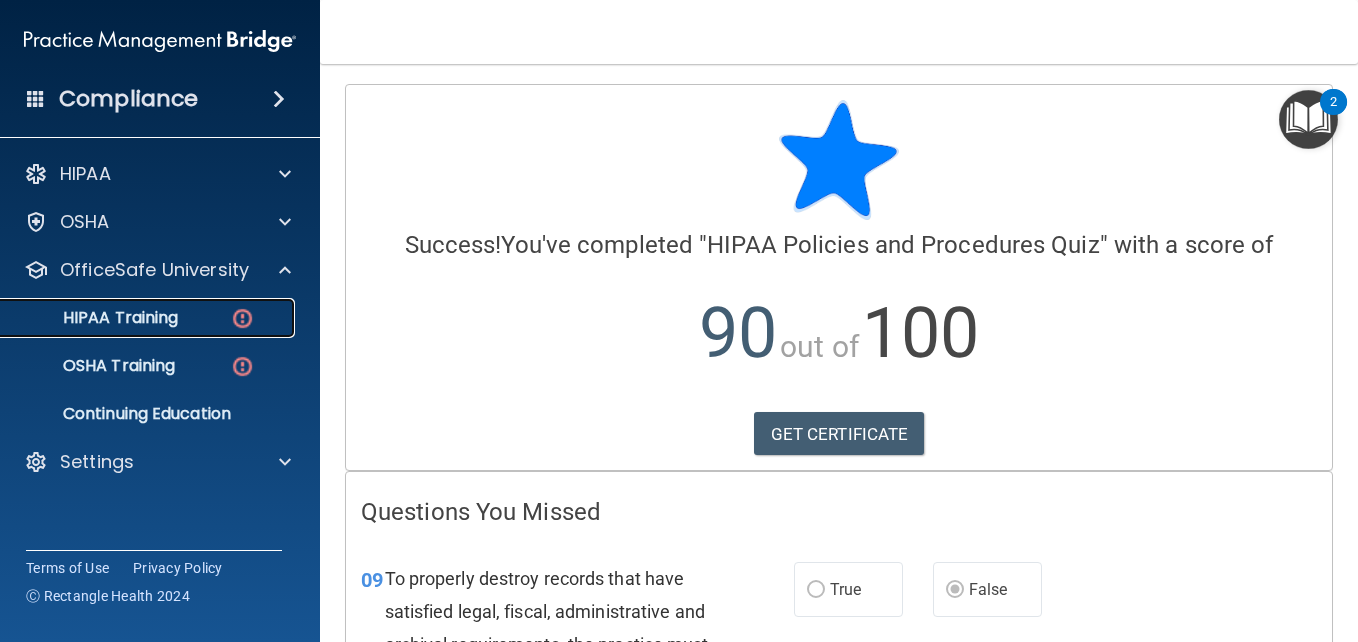 click on "HIPAA Training" at bounding box center [149, 318] 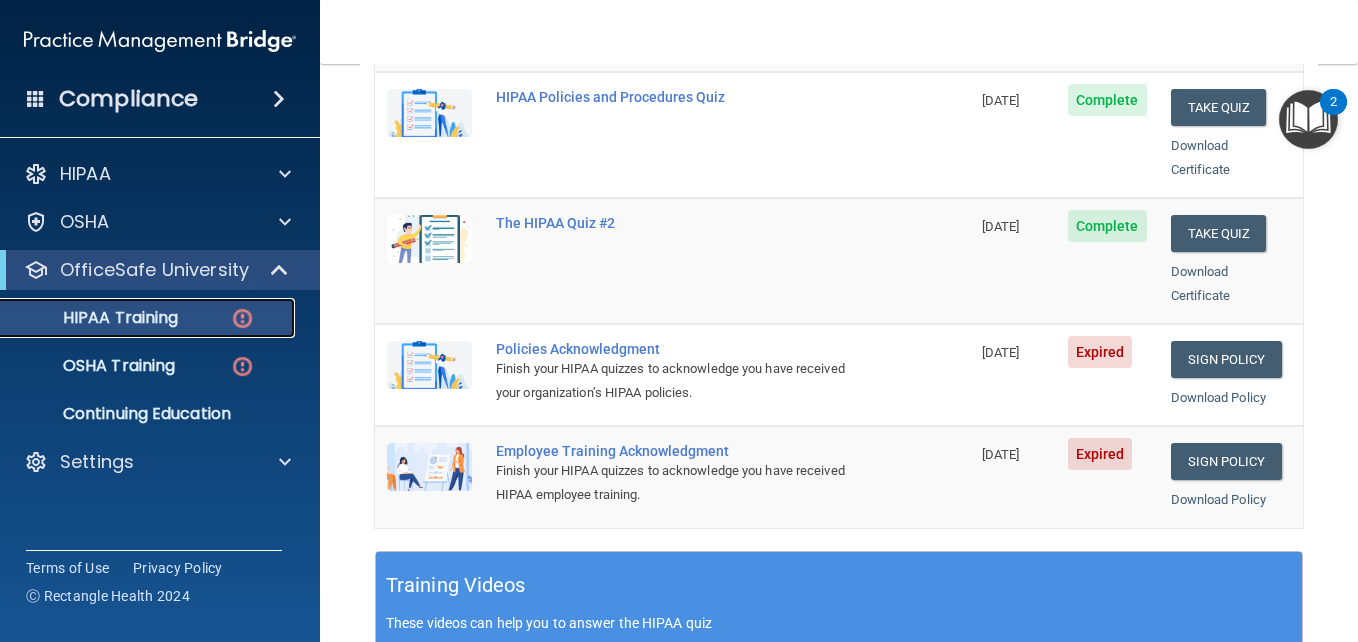 scroll, scrollTop: 0, scrollLeft: 0, axis: both 